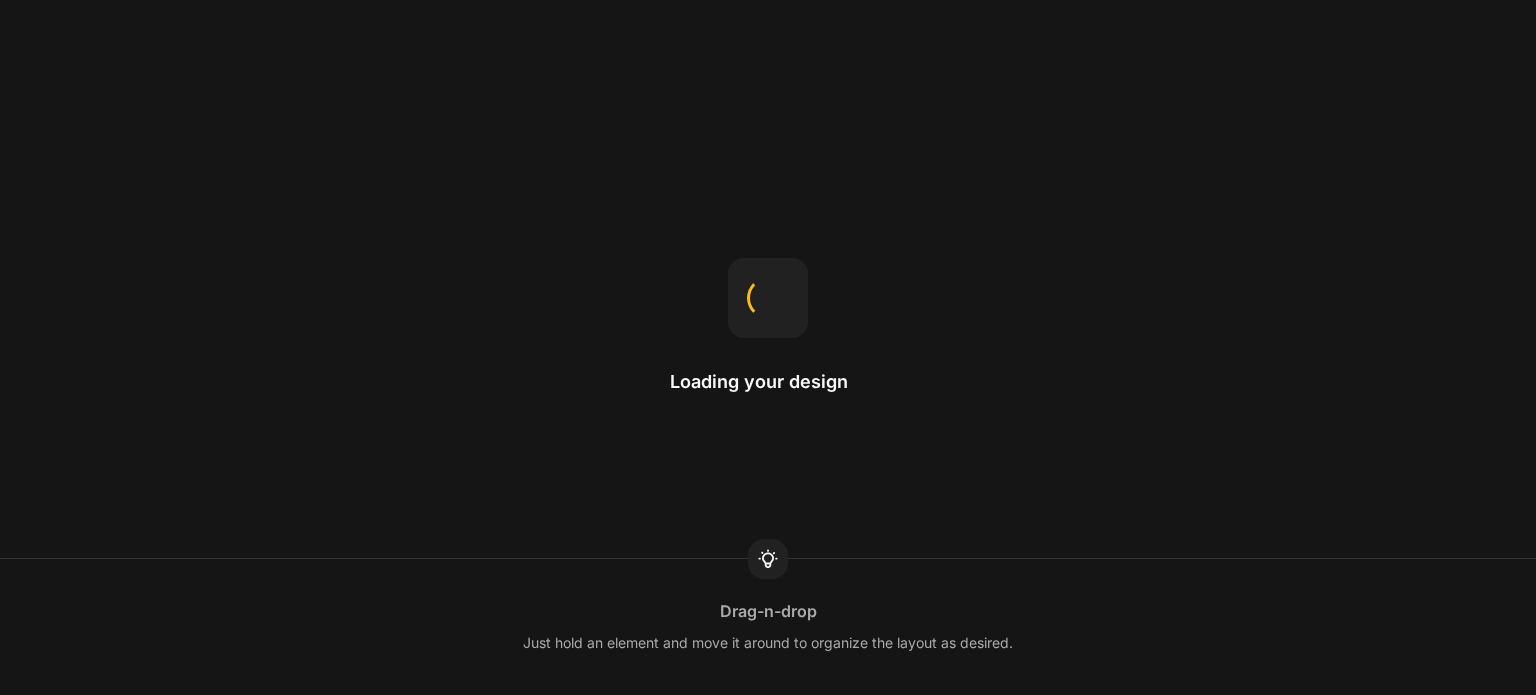 scroll, scrollTop: 0, scrollLeft: 0, axis: both 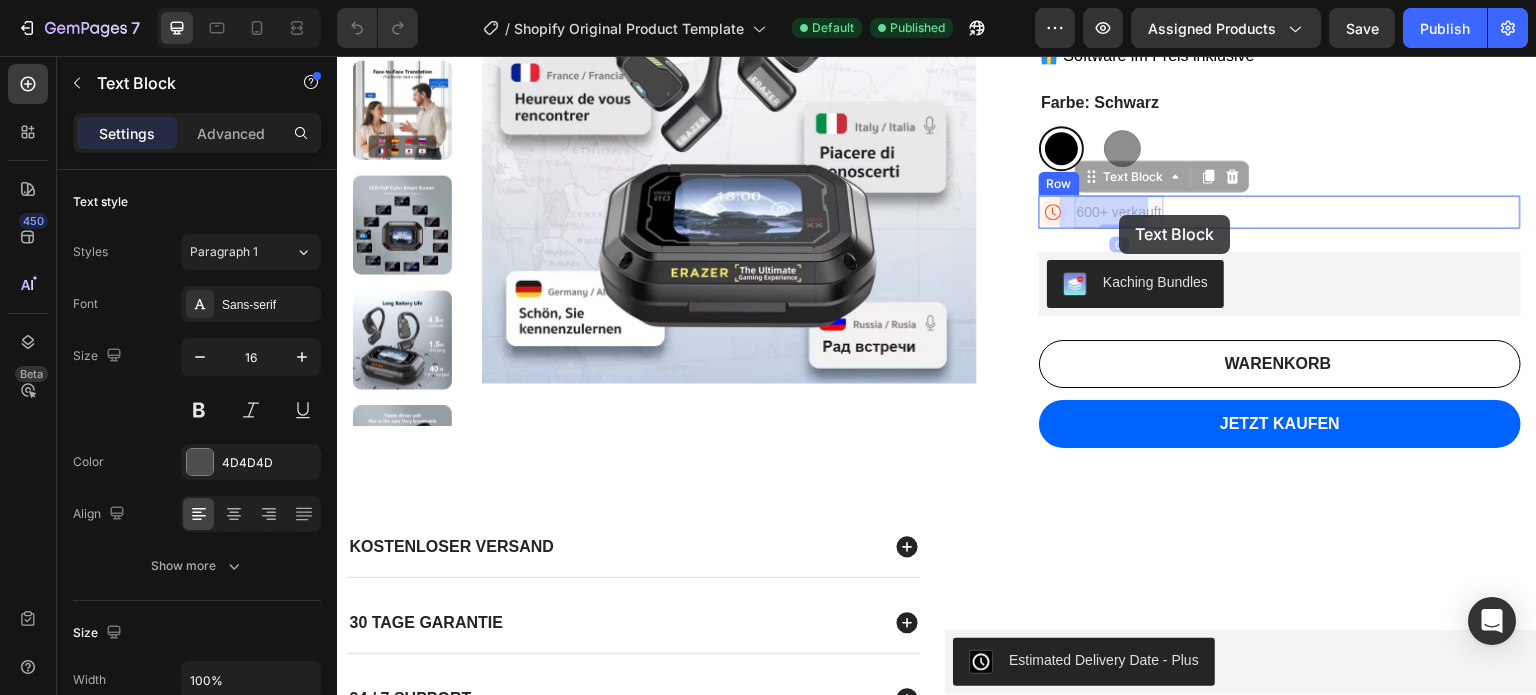 drag, startPoint x: 1104, startPoint y: 221, endPoint x: 1120, endPoint y: 215, distance: 17.088007 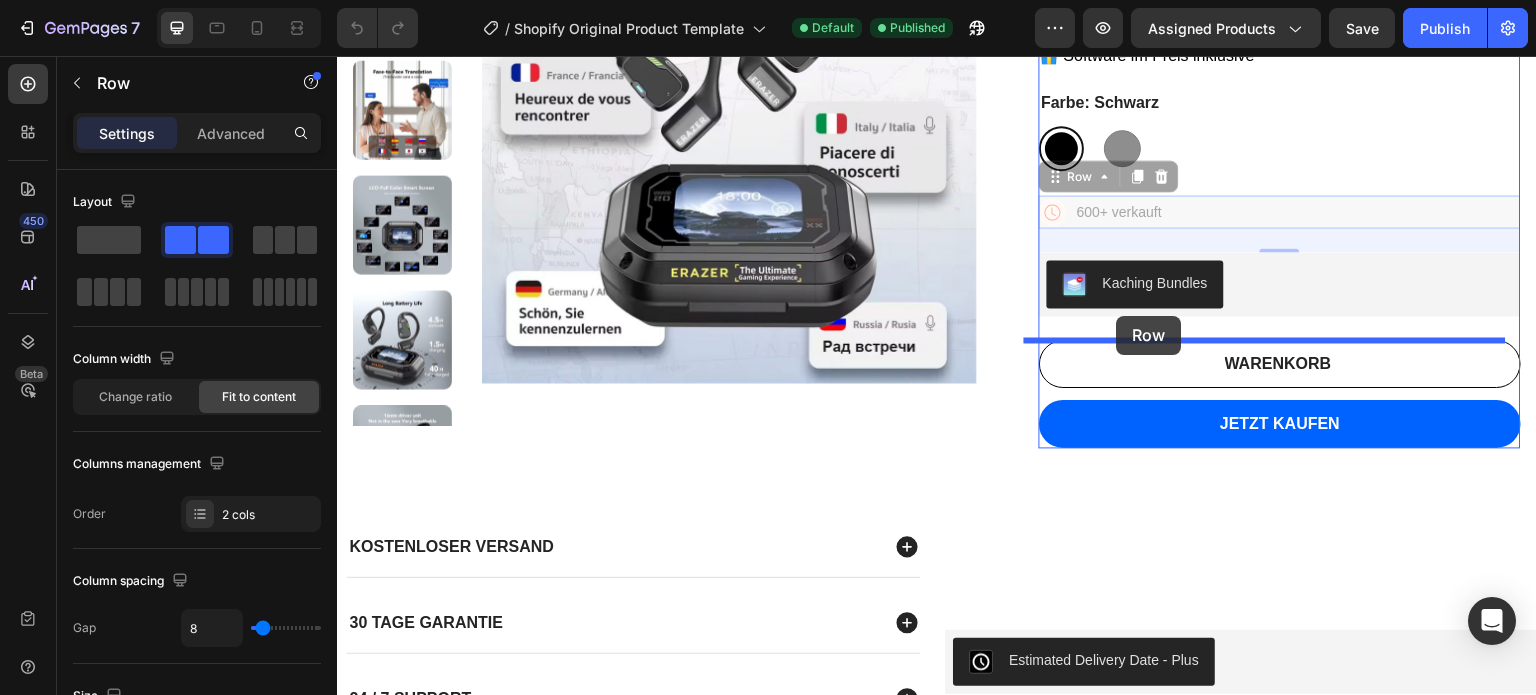 drag, startPoint x: 1055, startPoint y: 175, endPoint x: 1119, endPoint y: 317, distance: 155.75623 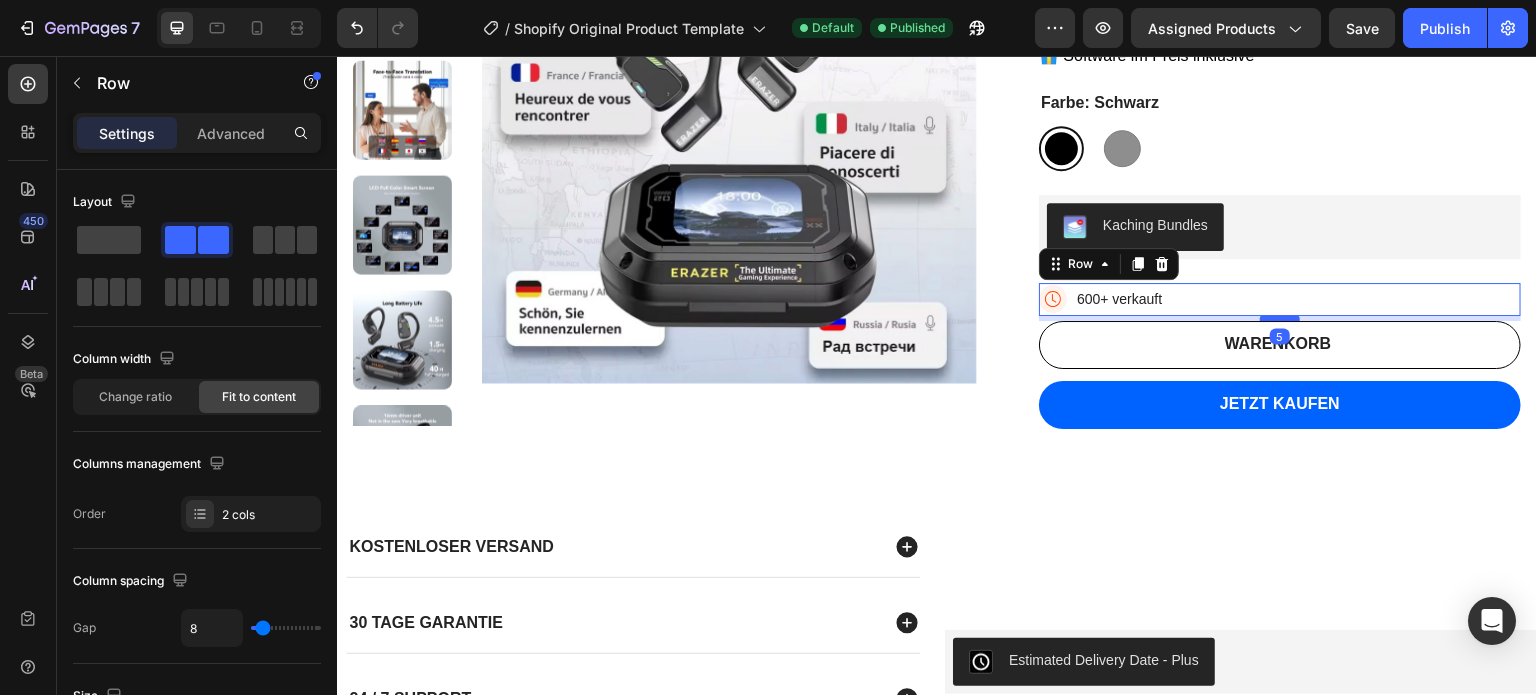 drag, startPoint x: 1266, startPoint y: 339, endPoint x: 1273, endPoint y: 321, distance: 19.313208 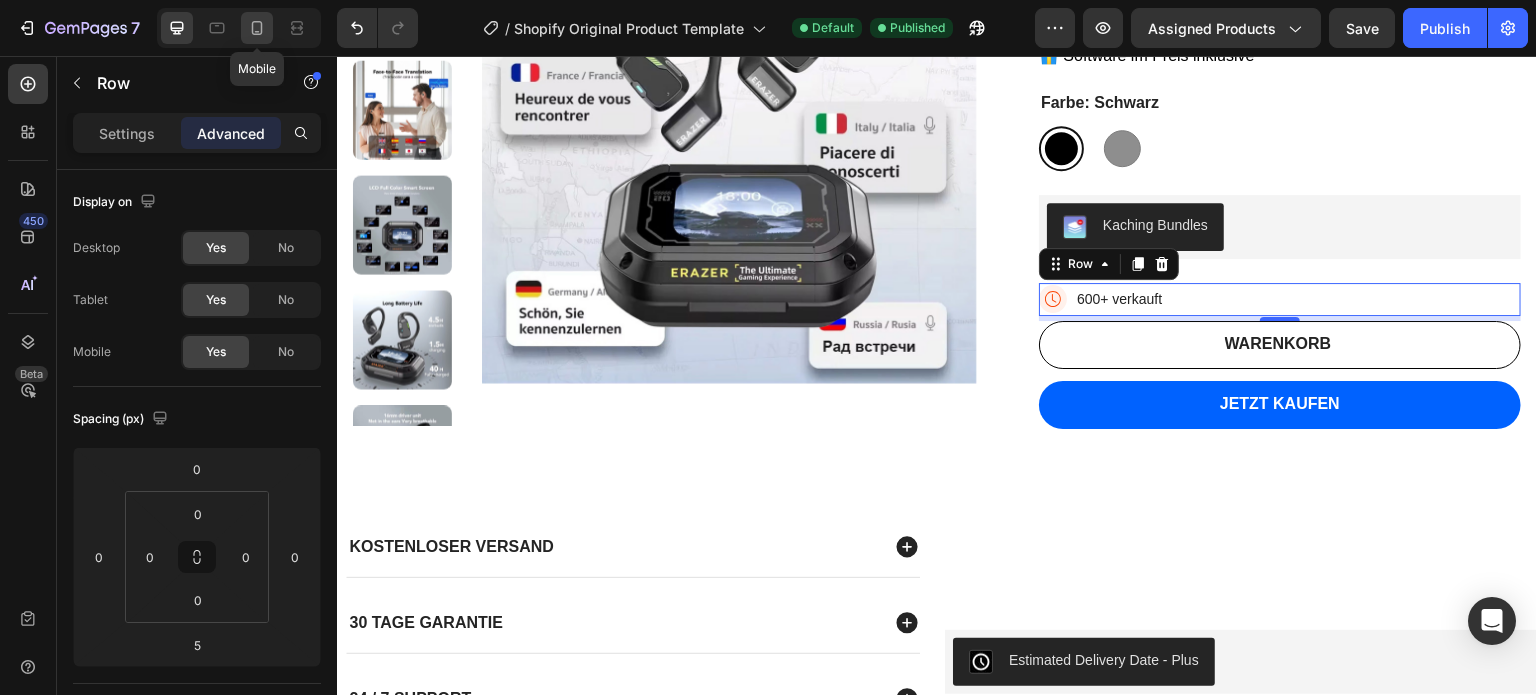 click 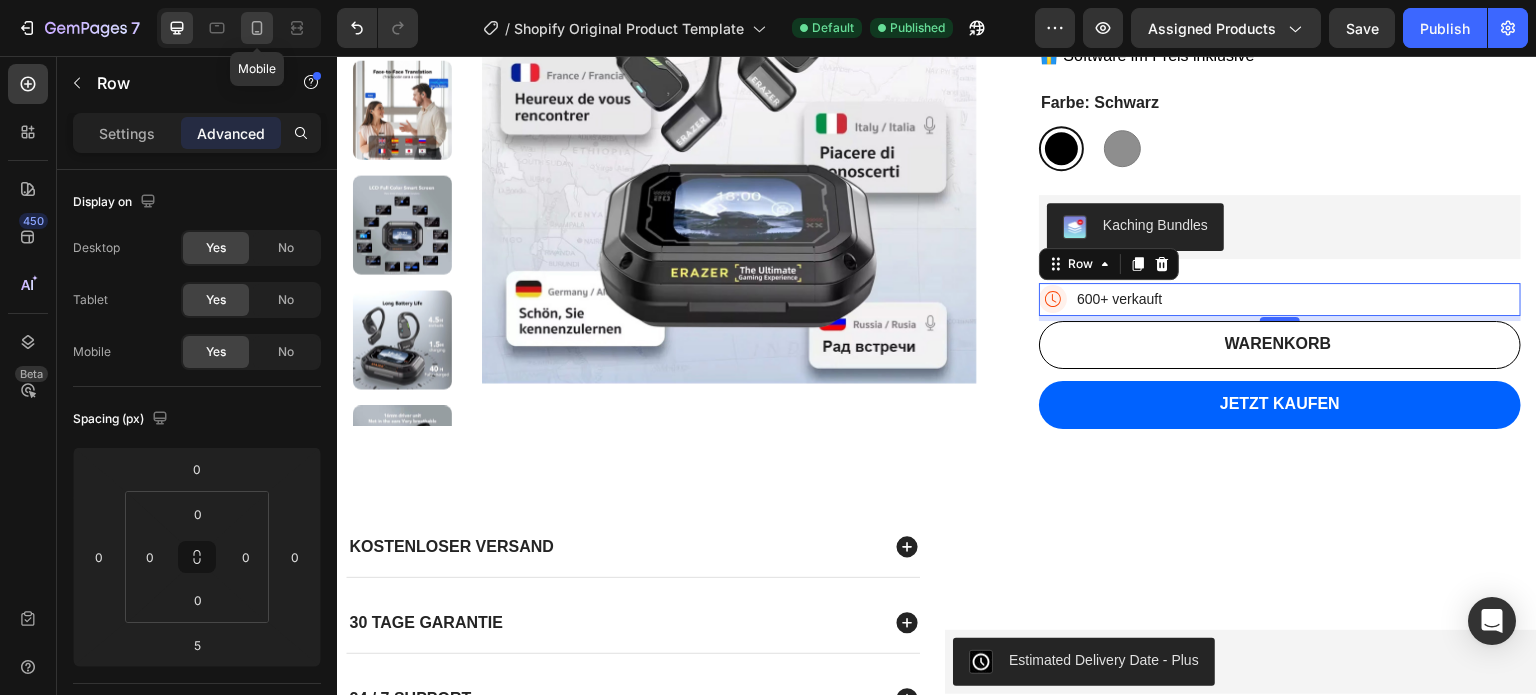 type on "12" 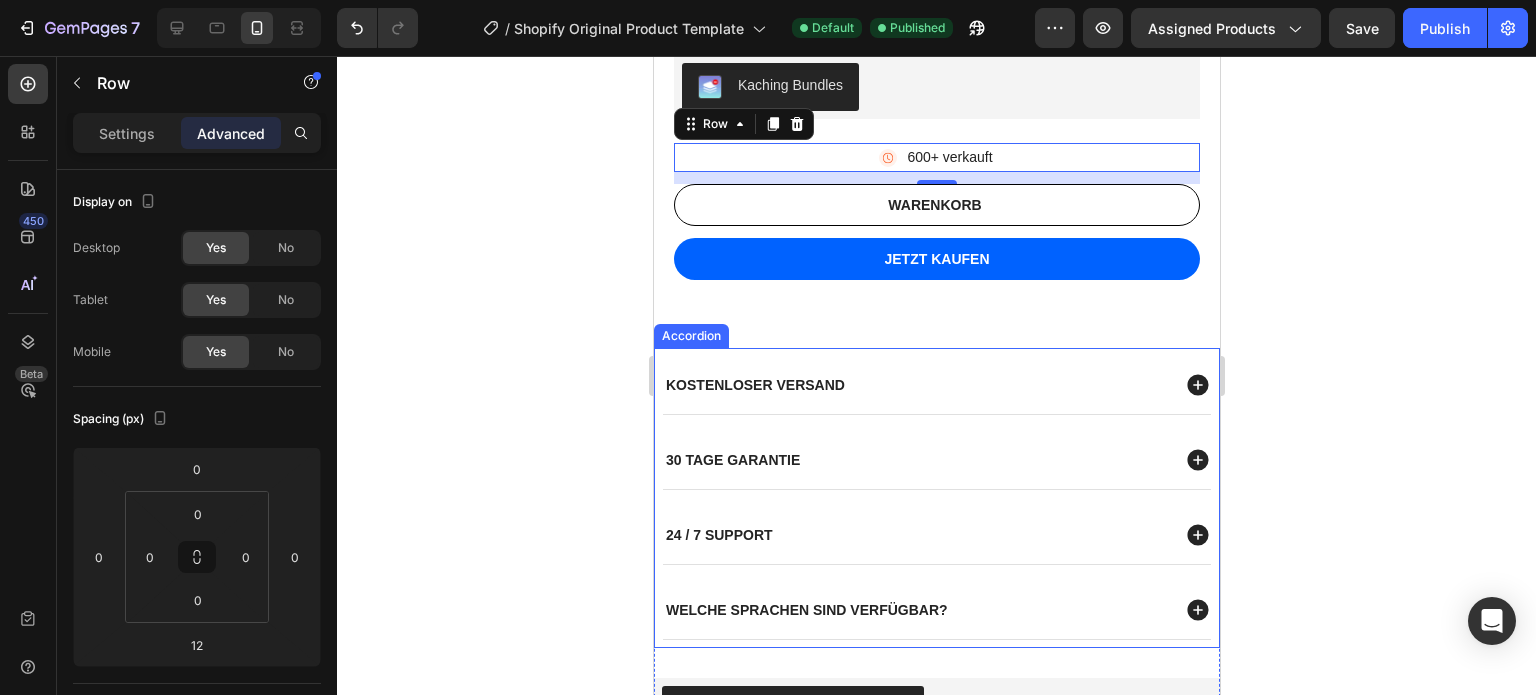 scroll, scrollTop: 1084, scrollLeft: 0, axis: vertical 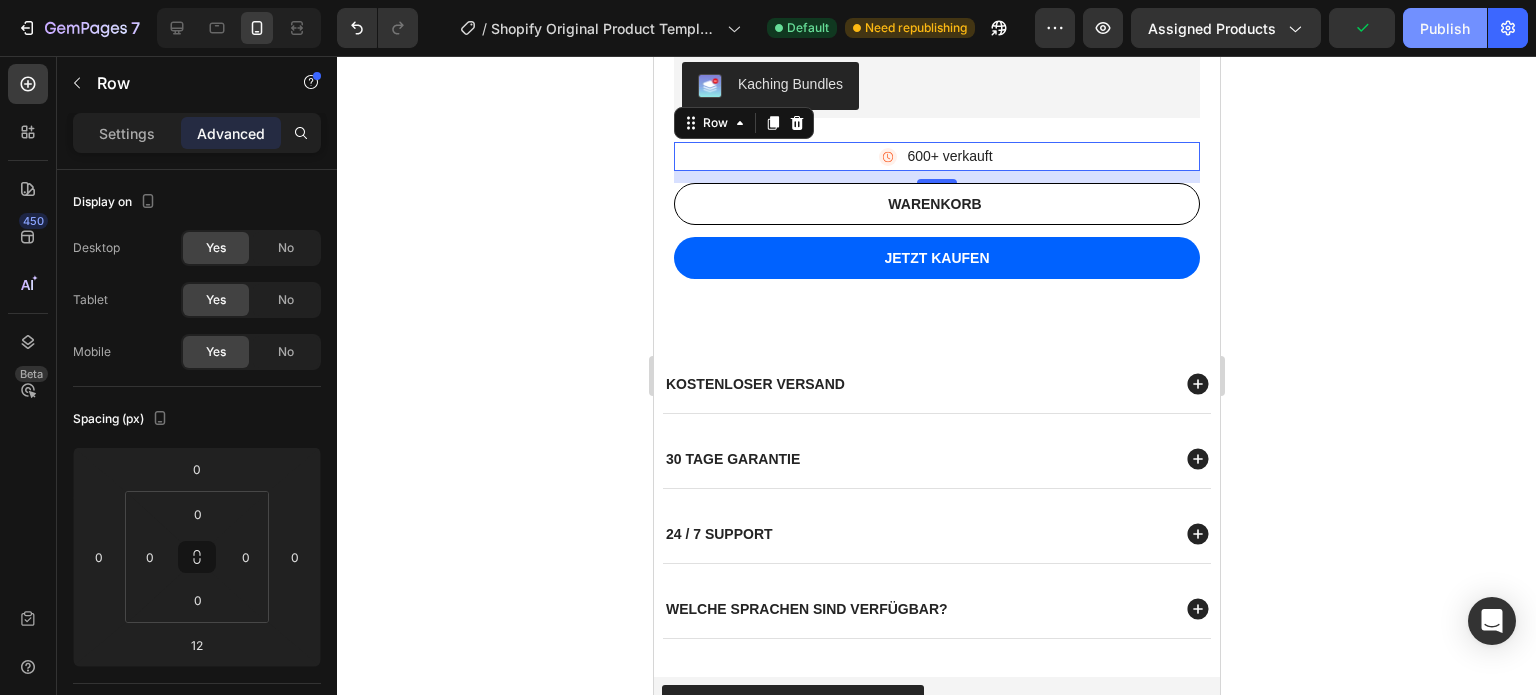 click on "Publish" at bounding box center (1445, 28) 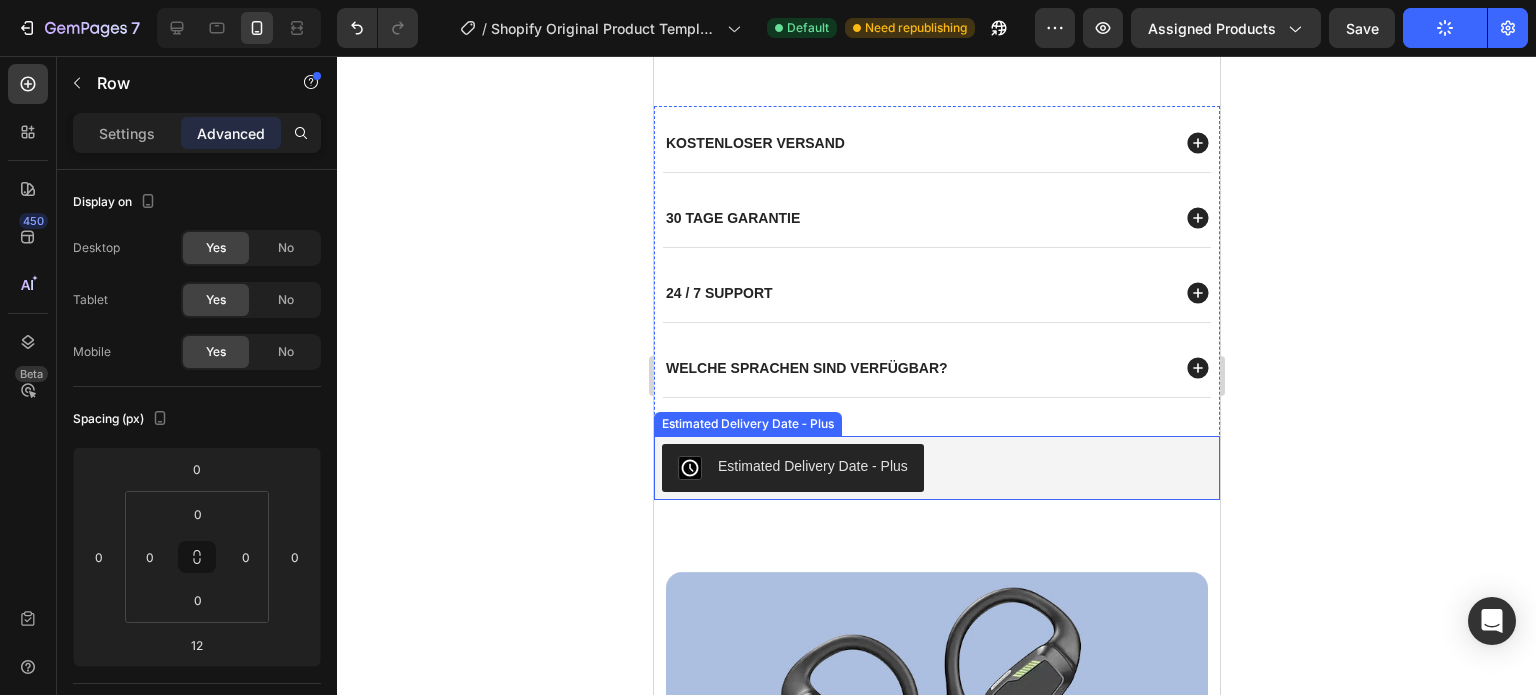 scroll, scrollTop: 1322, scrollLeft: 0, axis: vertical 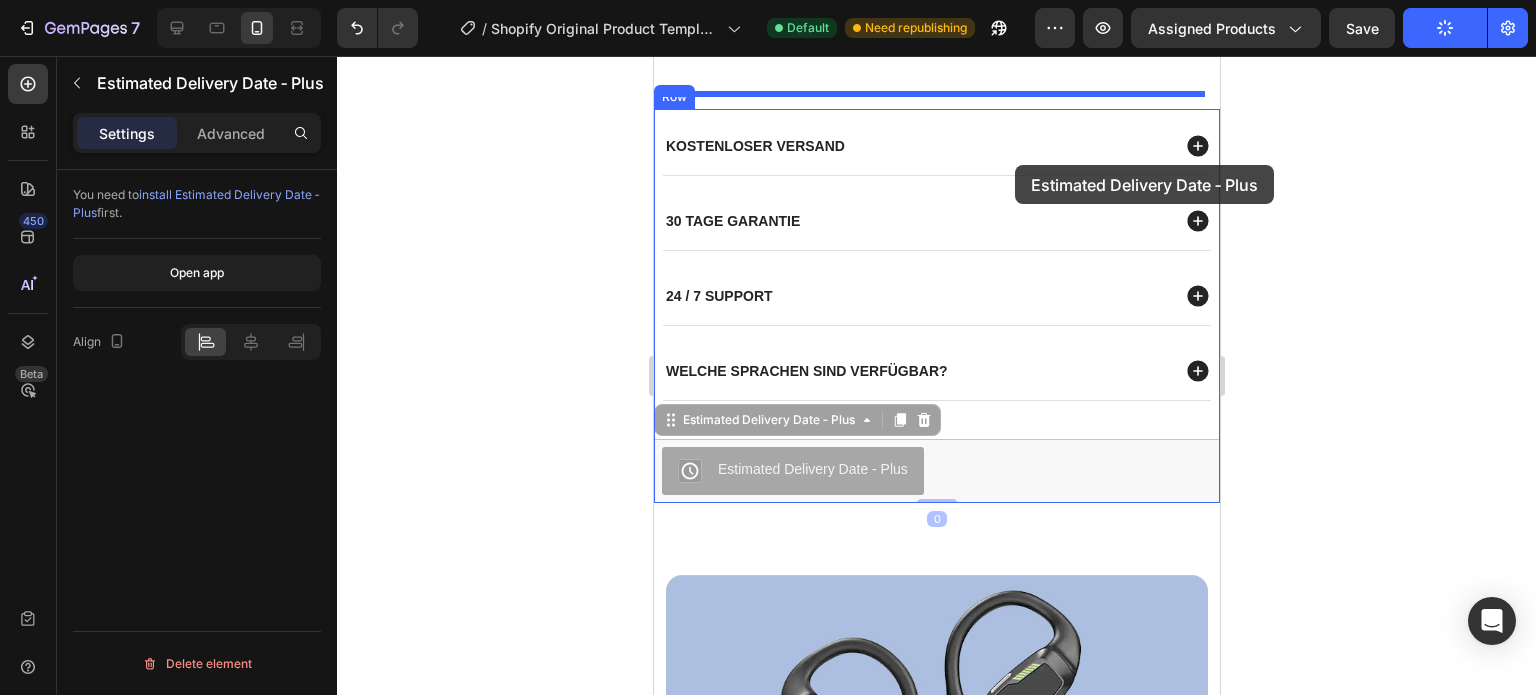 drag, startPoint x: 953, startPoint y: 462, endPoint x: 1014, endPoint y: 164, distance: 304.17923 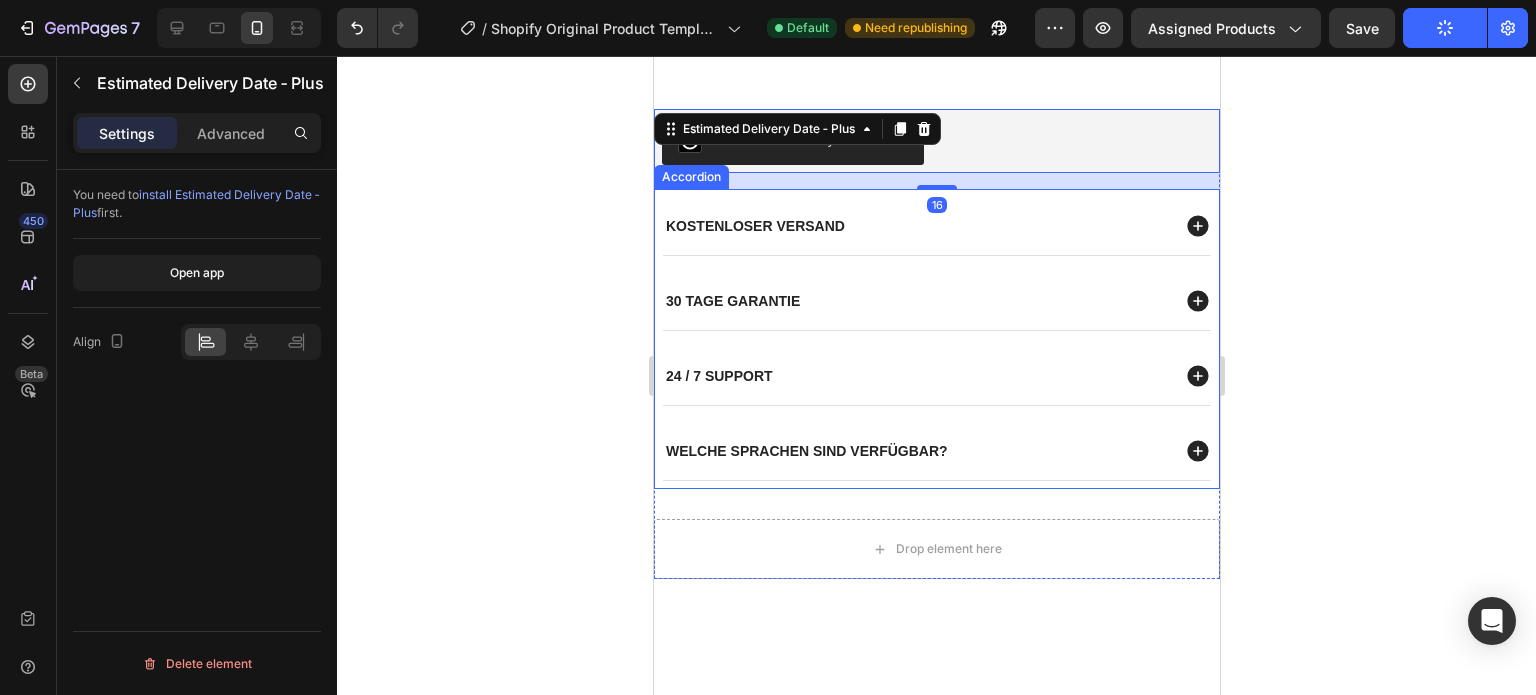 scroll, scrollTop: 1020, scrollLeft: 0, axis: vertical 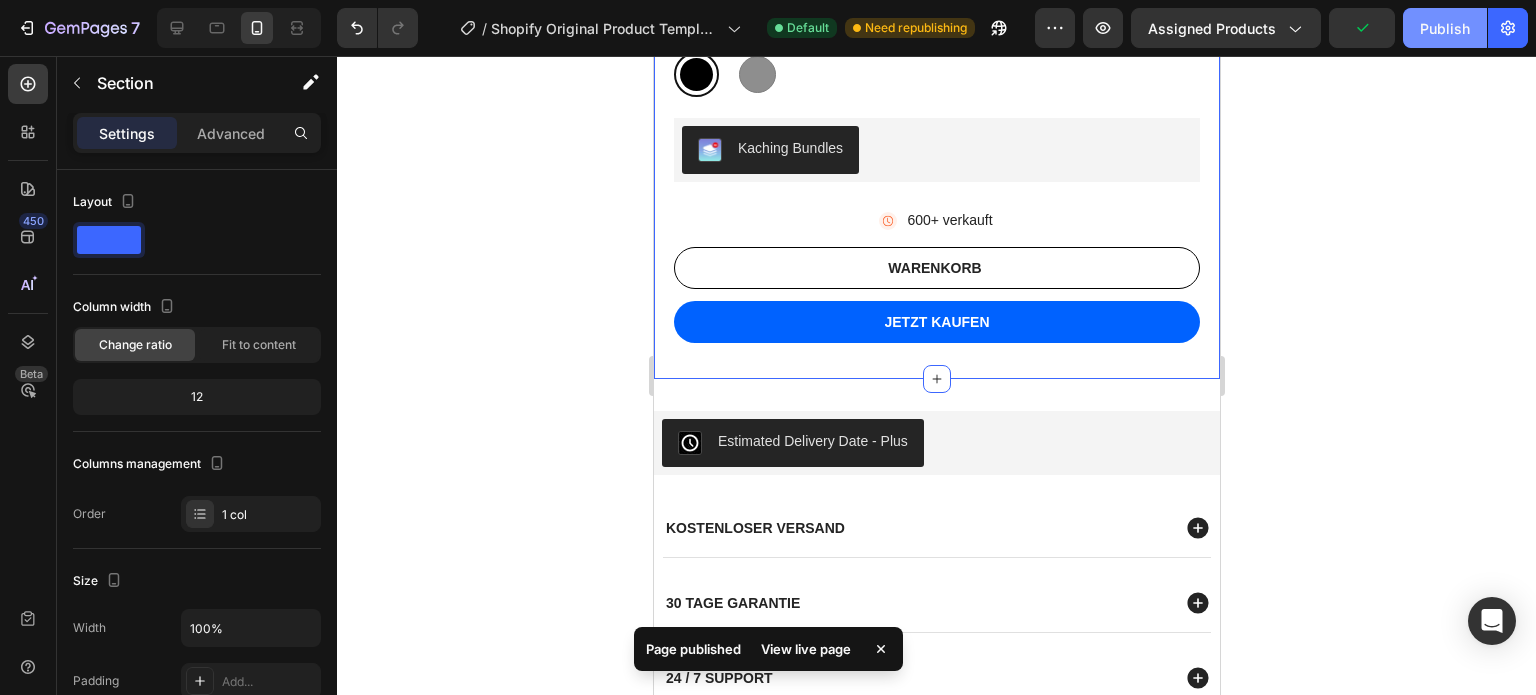 click on "Publish" at bounding box center (1445, 28) 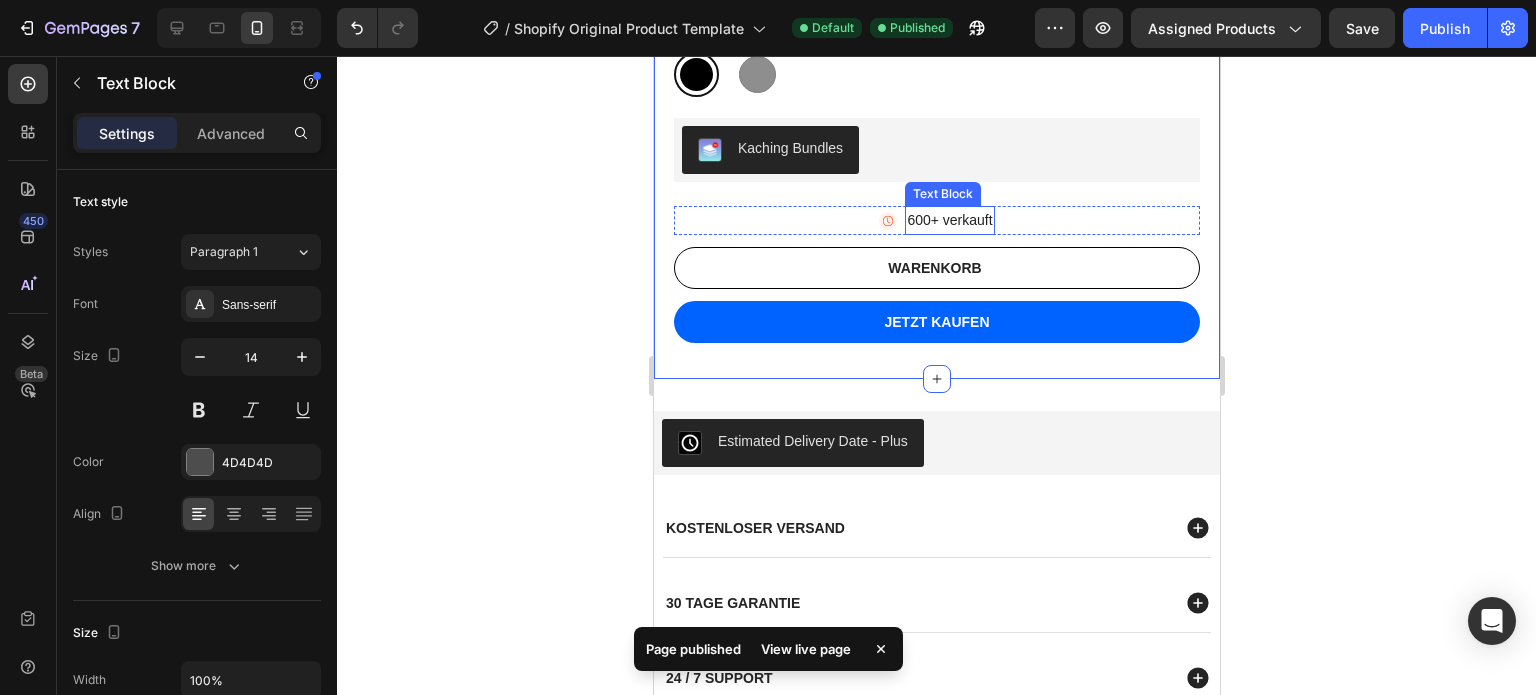 click on "600+ verkauft" at bounding box center (948, 220) 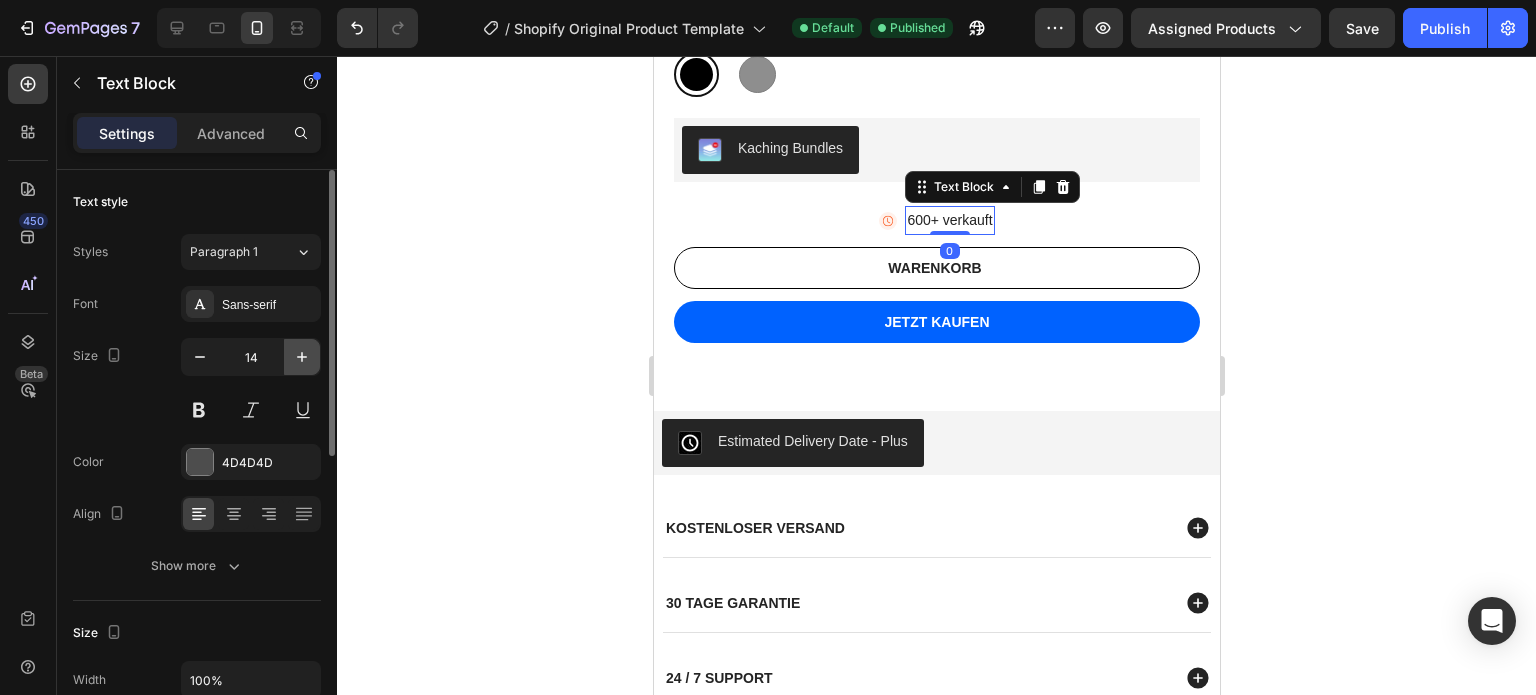 click 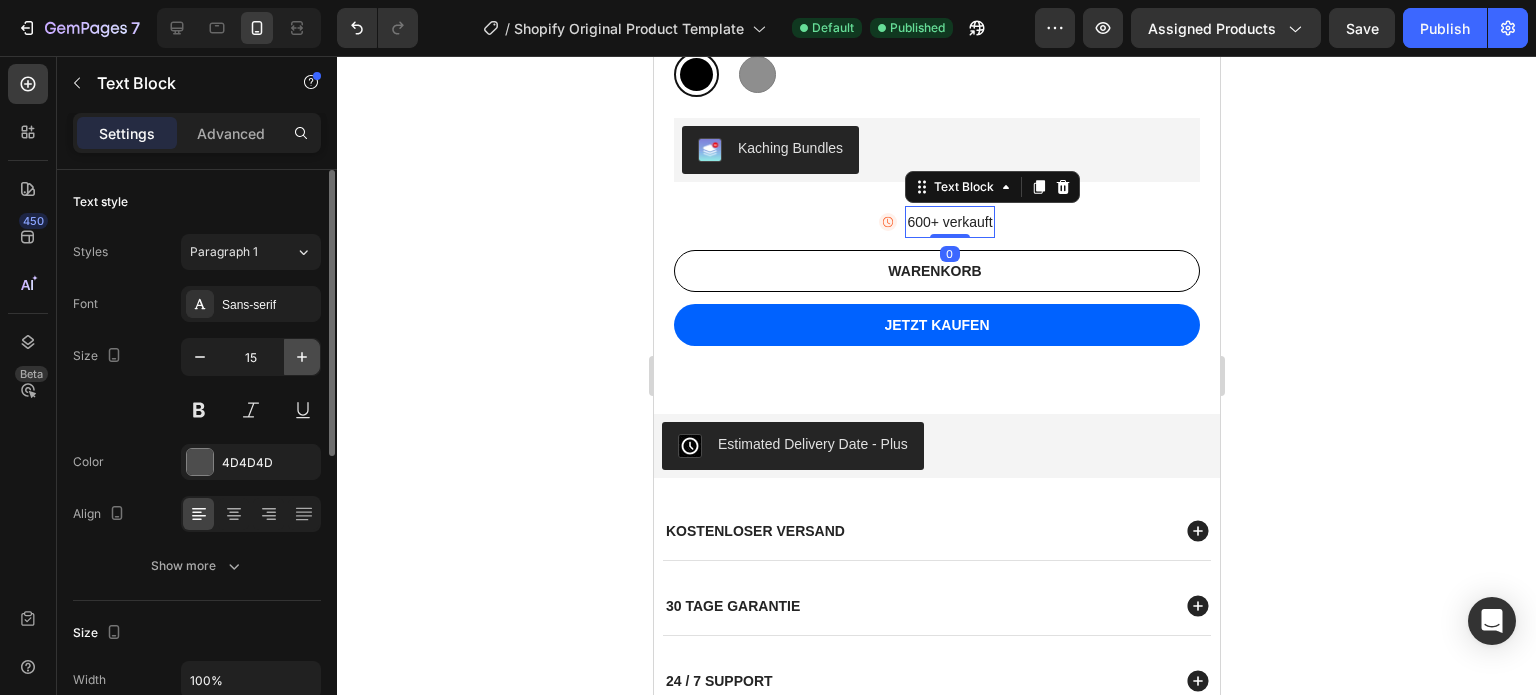click 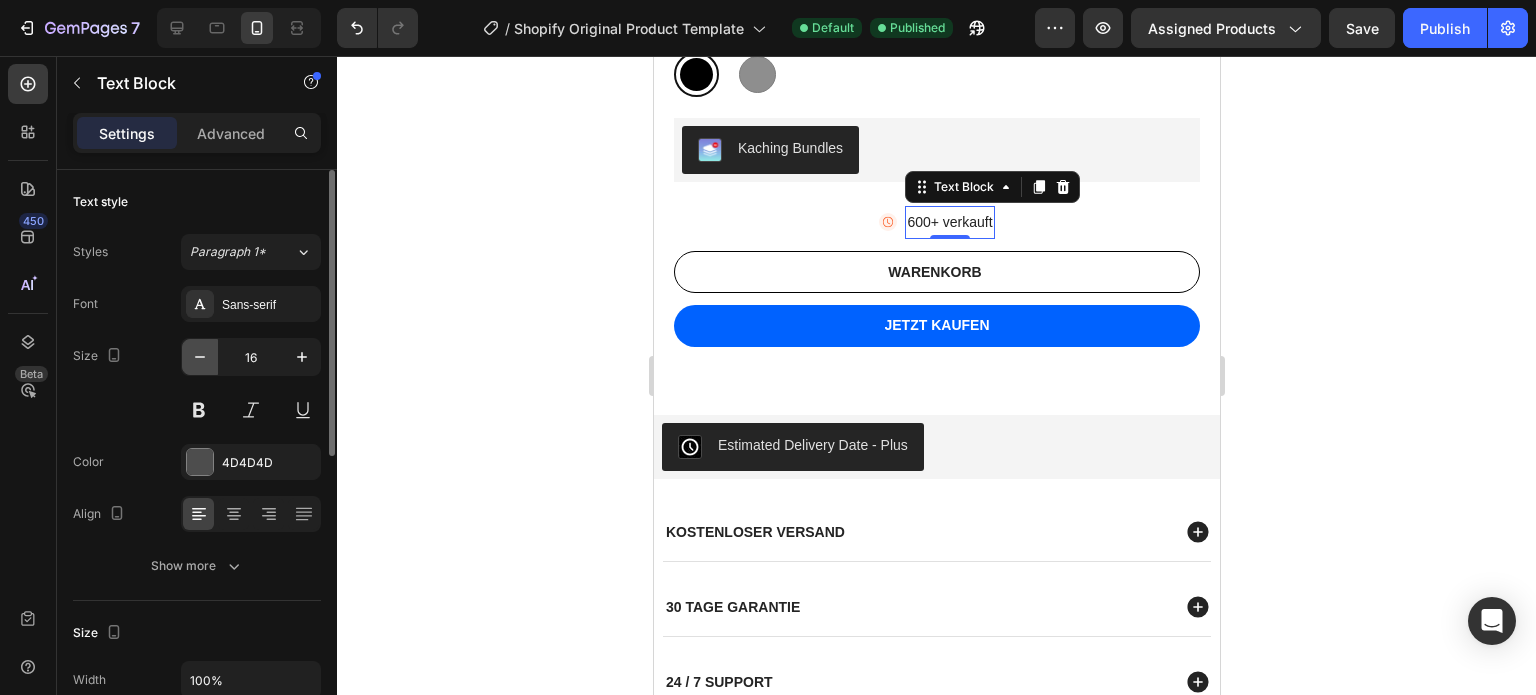 click 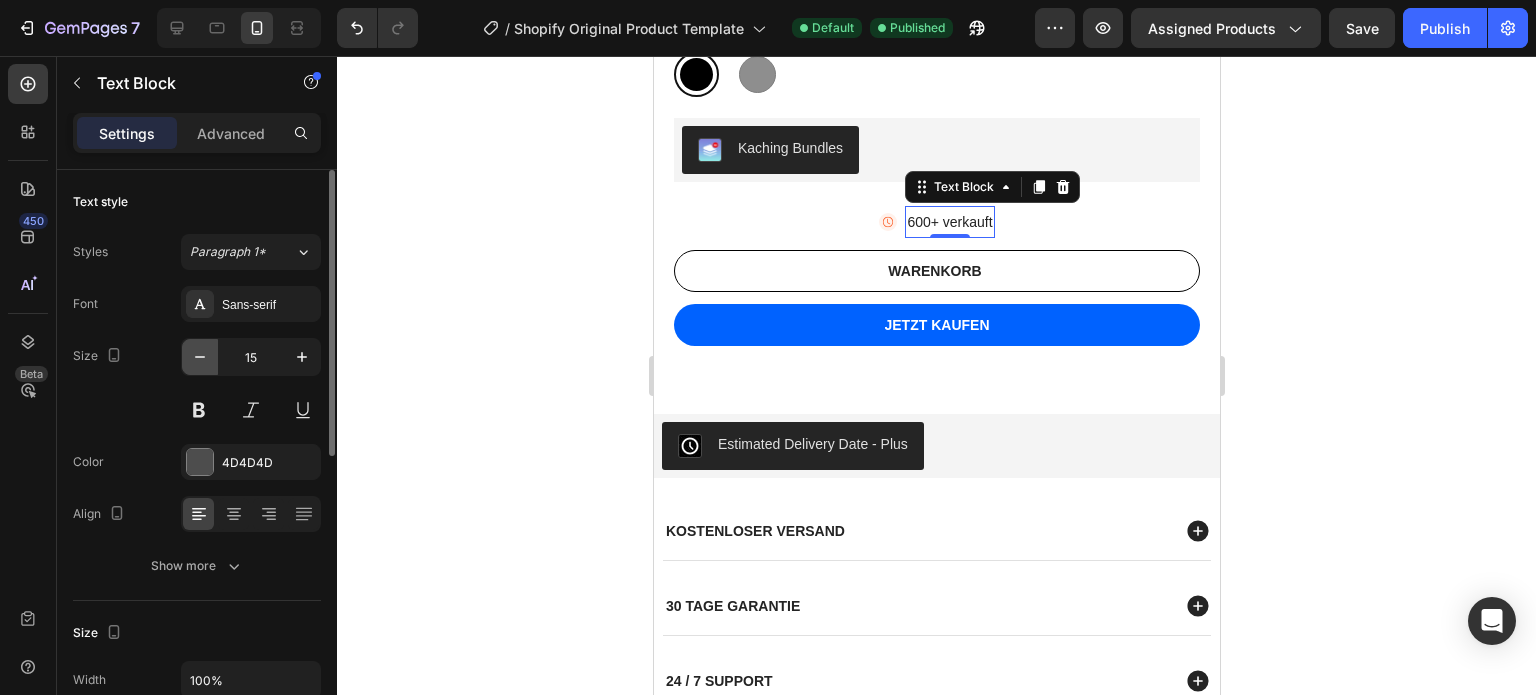 click 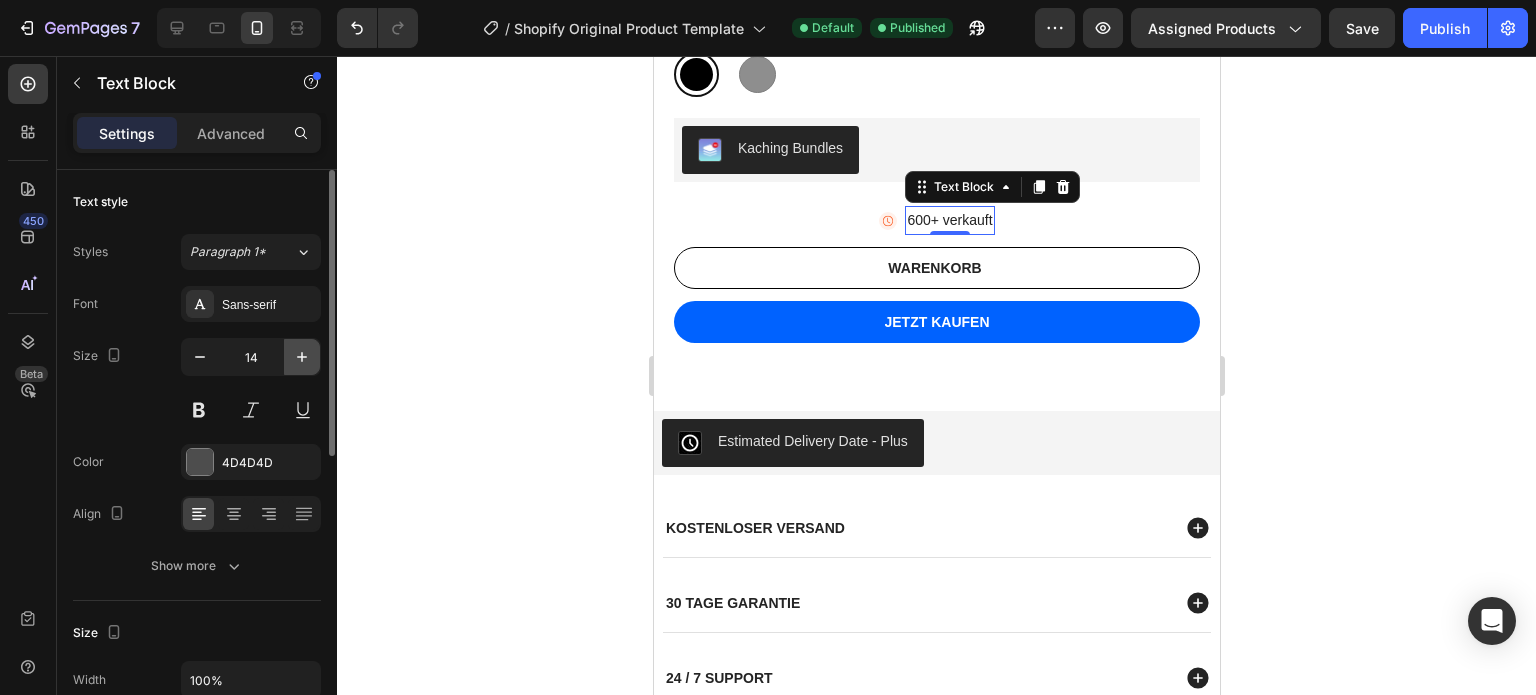click 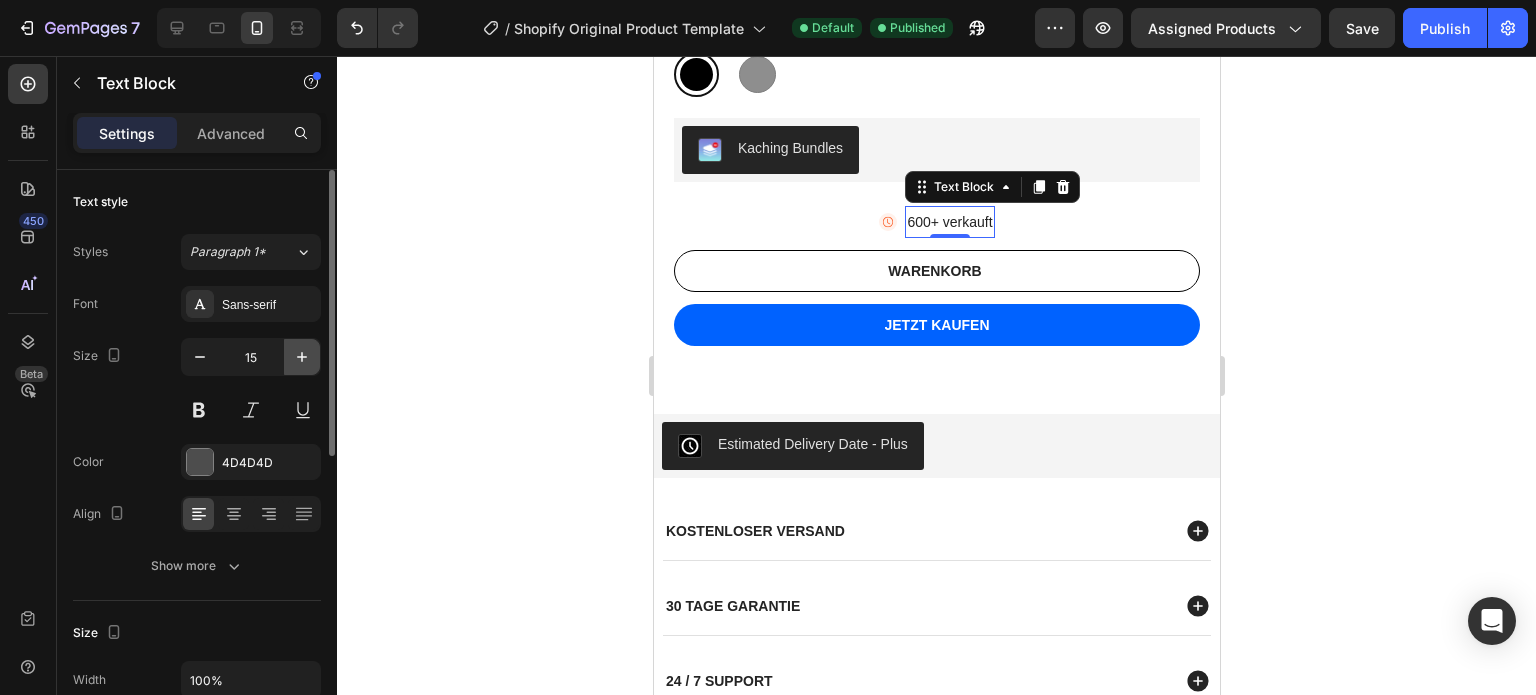 click 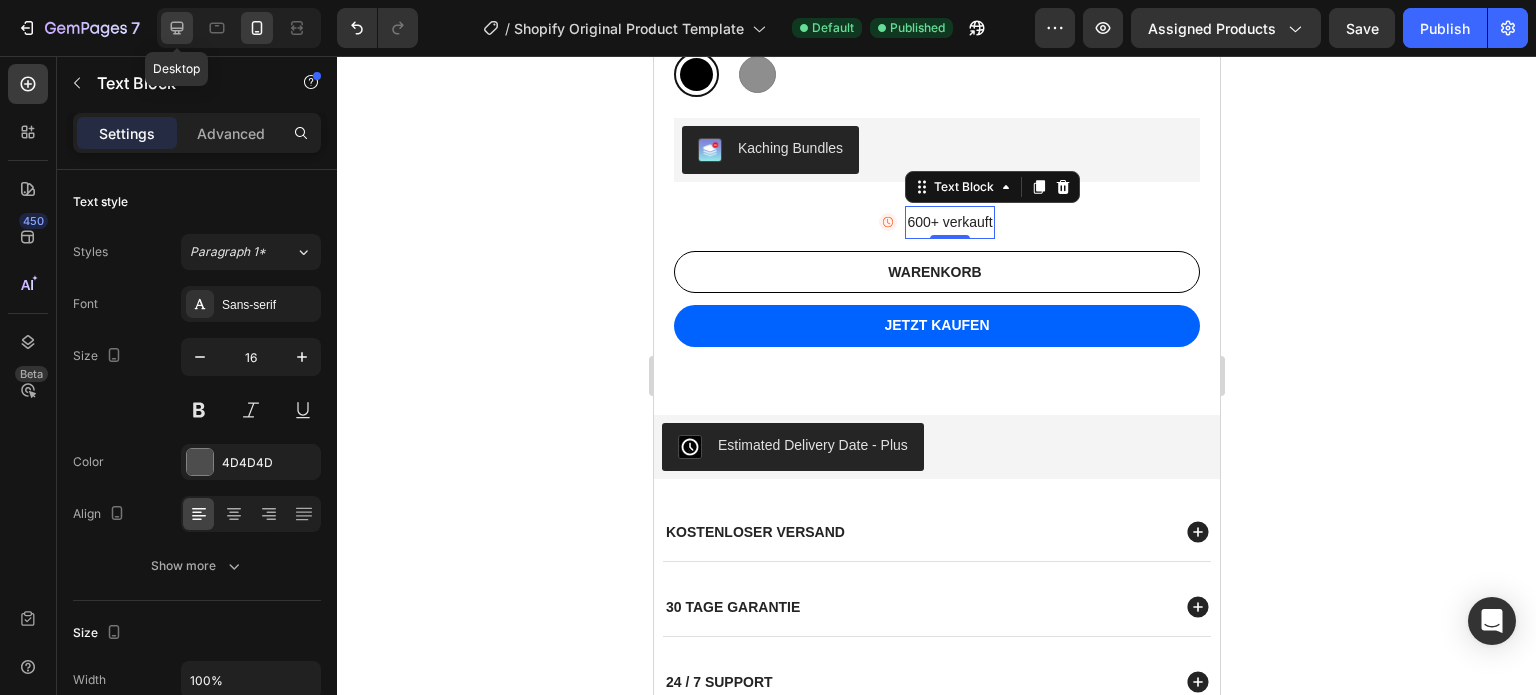 click 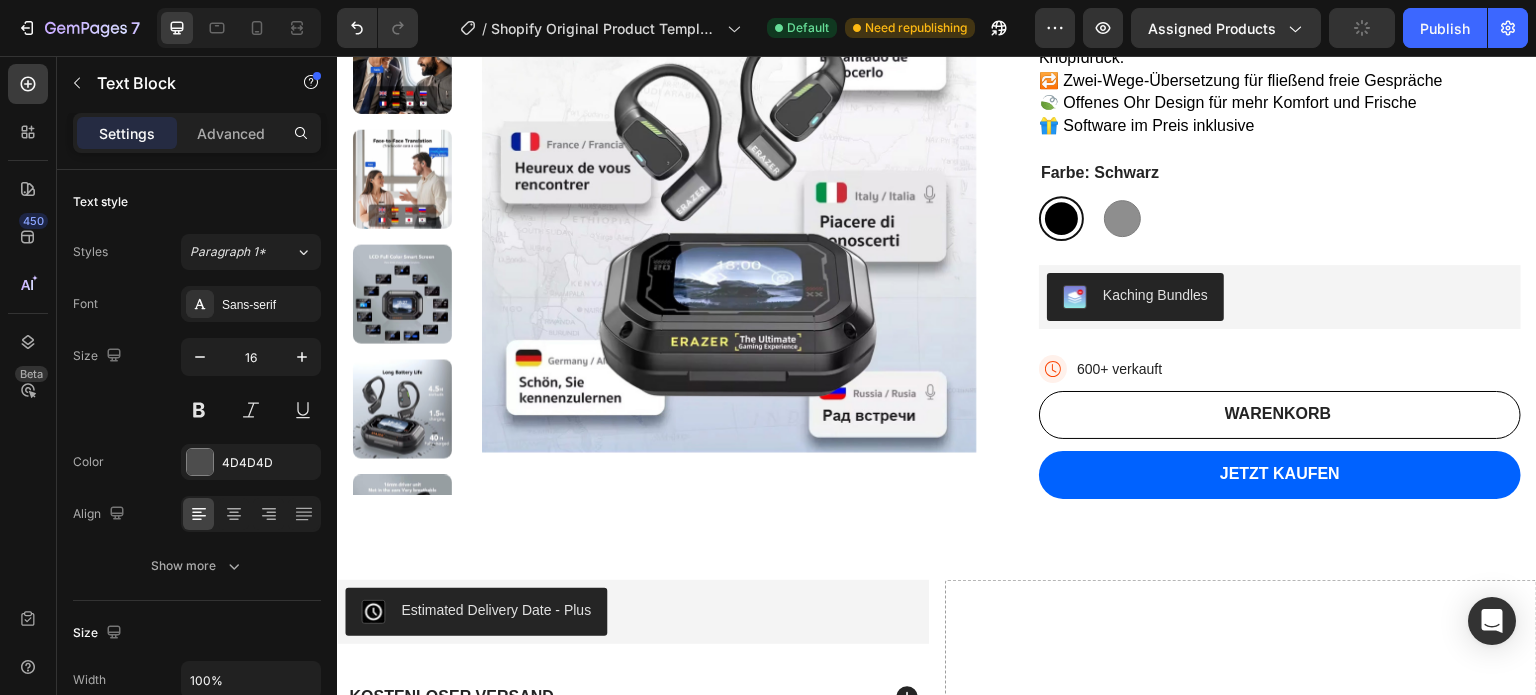 scroll, scrollTop: 256, scrollLeft: 0, axis: vertical 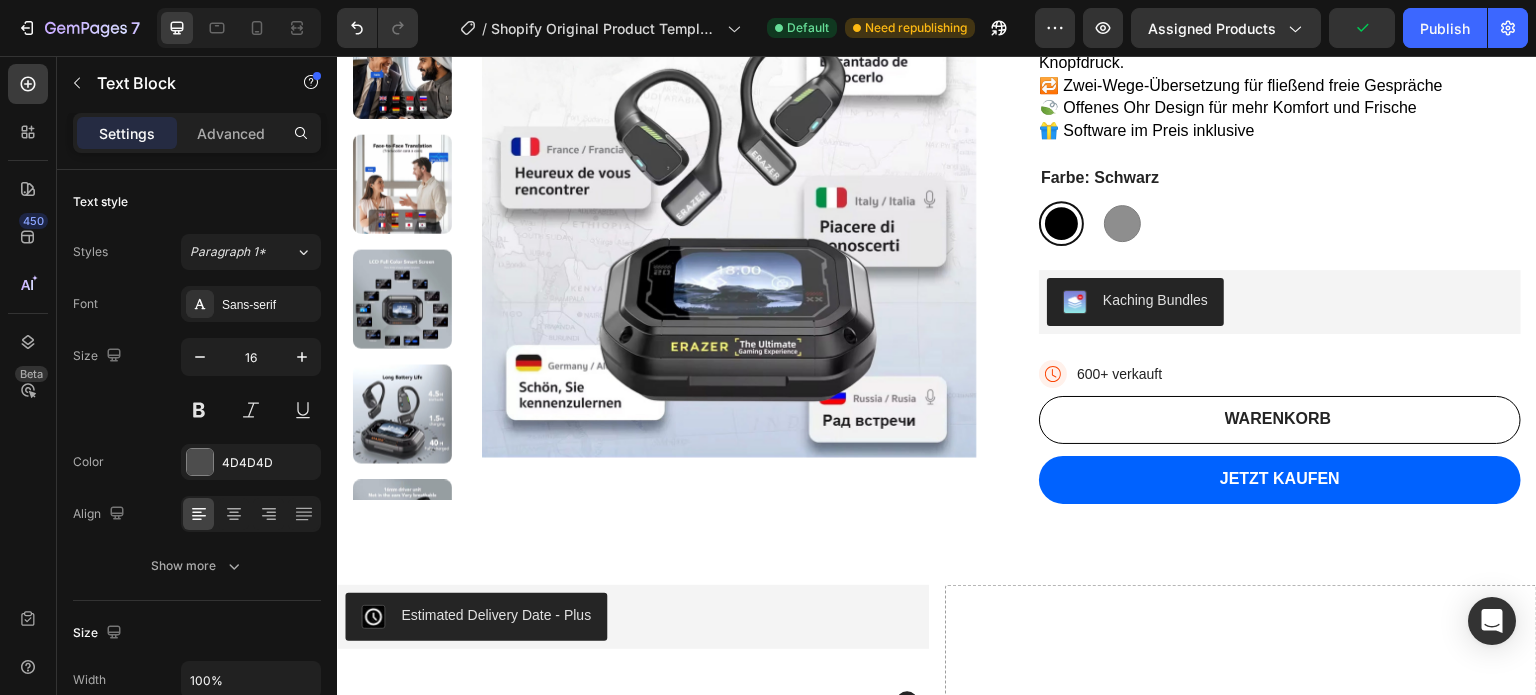 click on "600+ verkauft" at bounding box center [1119, 374] 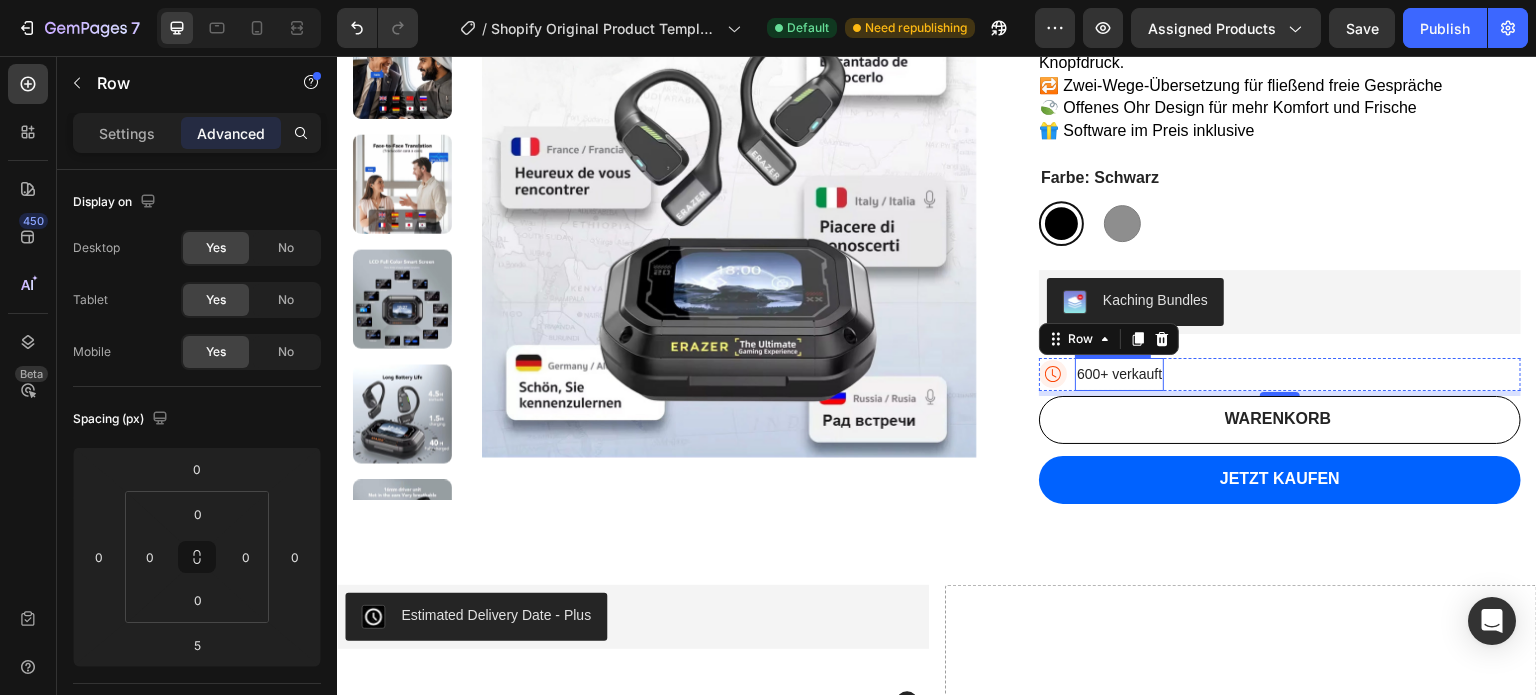 click on "600+ verkauft" at bounding box center (1119, 374) 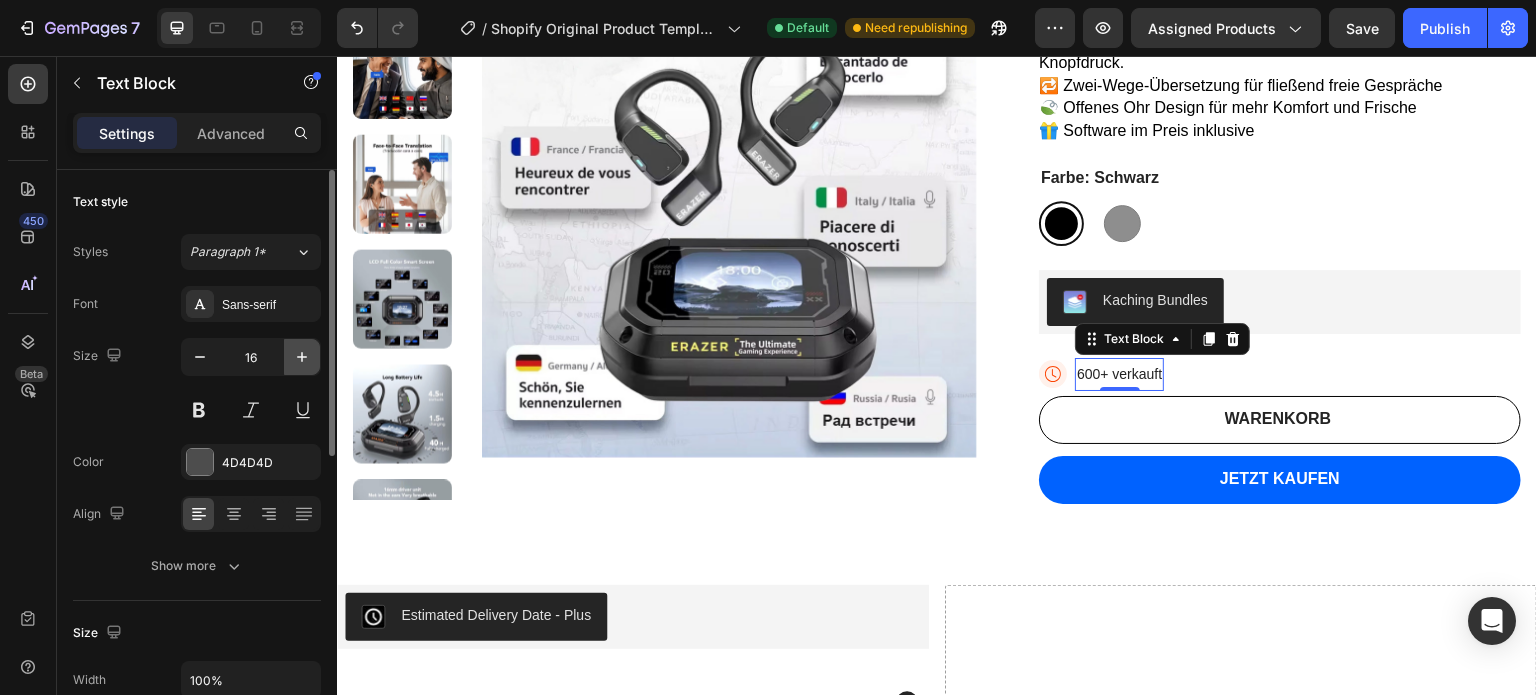 click 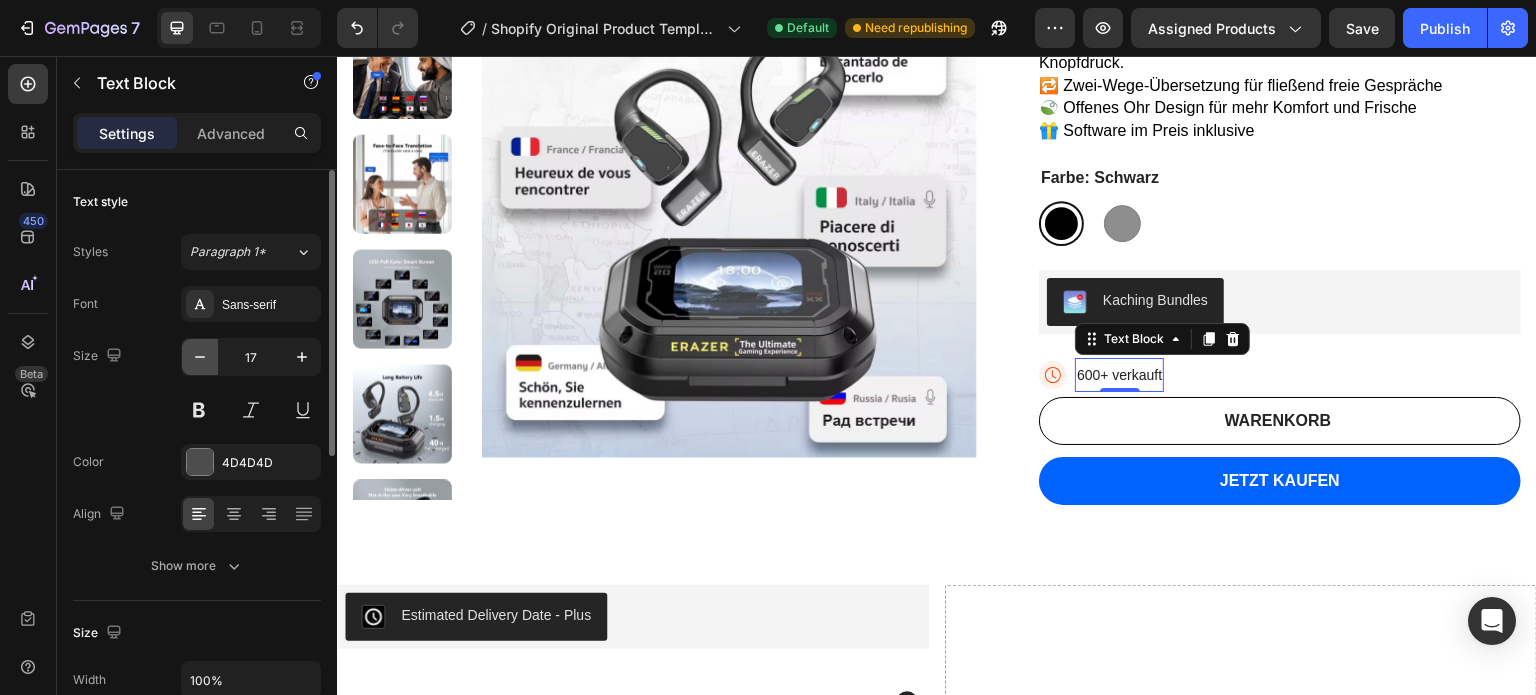 click at bounding box center (200, 357) 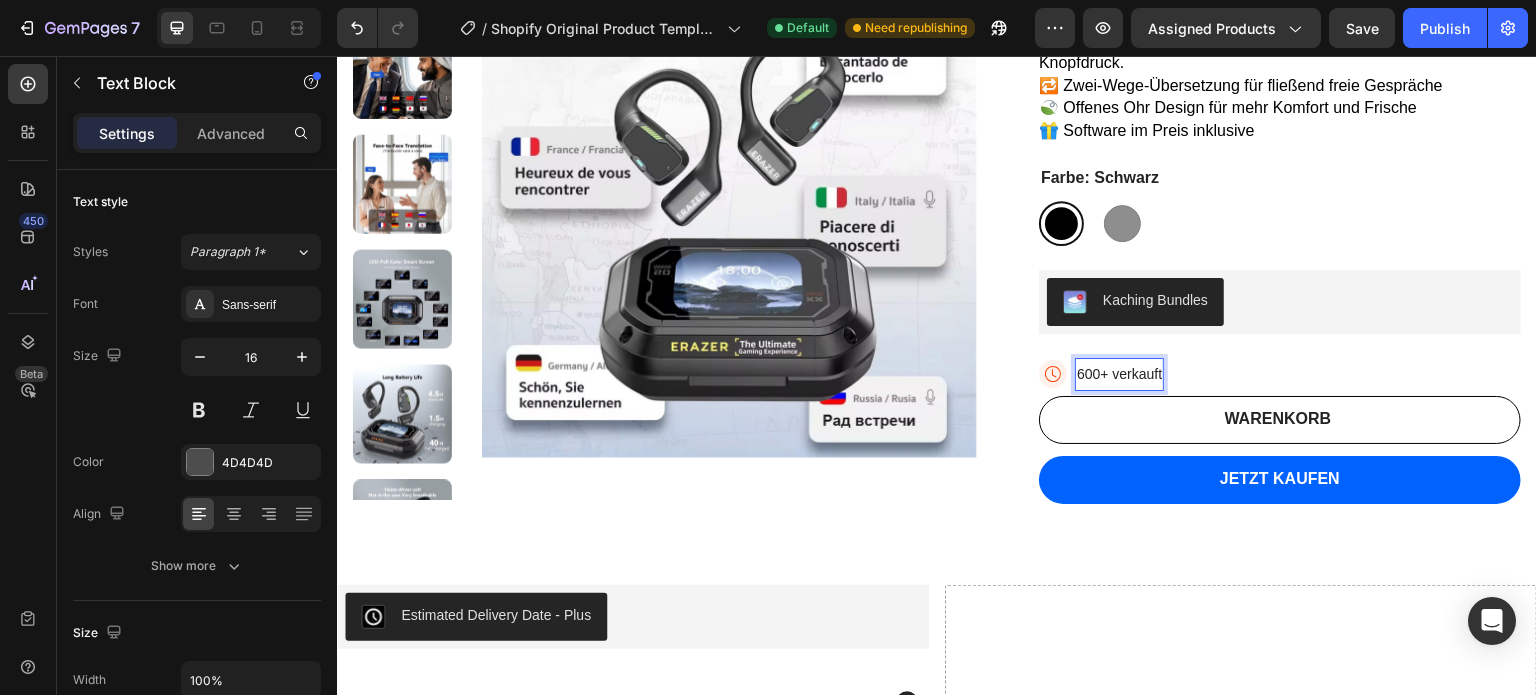 click on "600+ verkauft" at bounding box center [1119, 374] 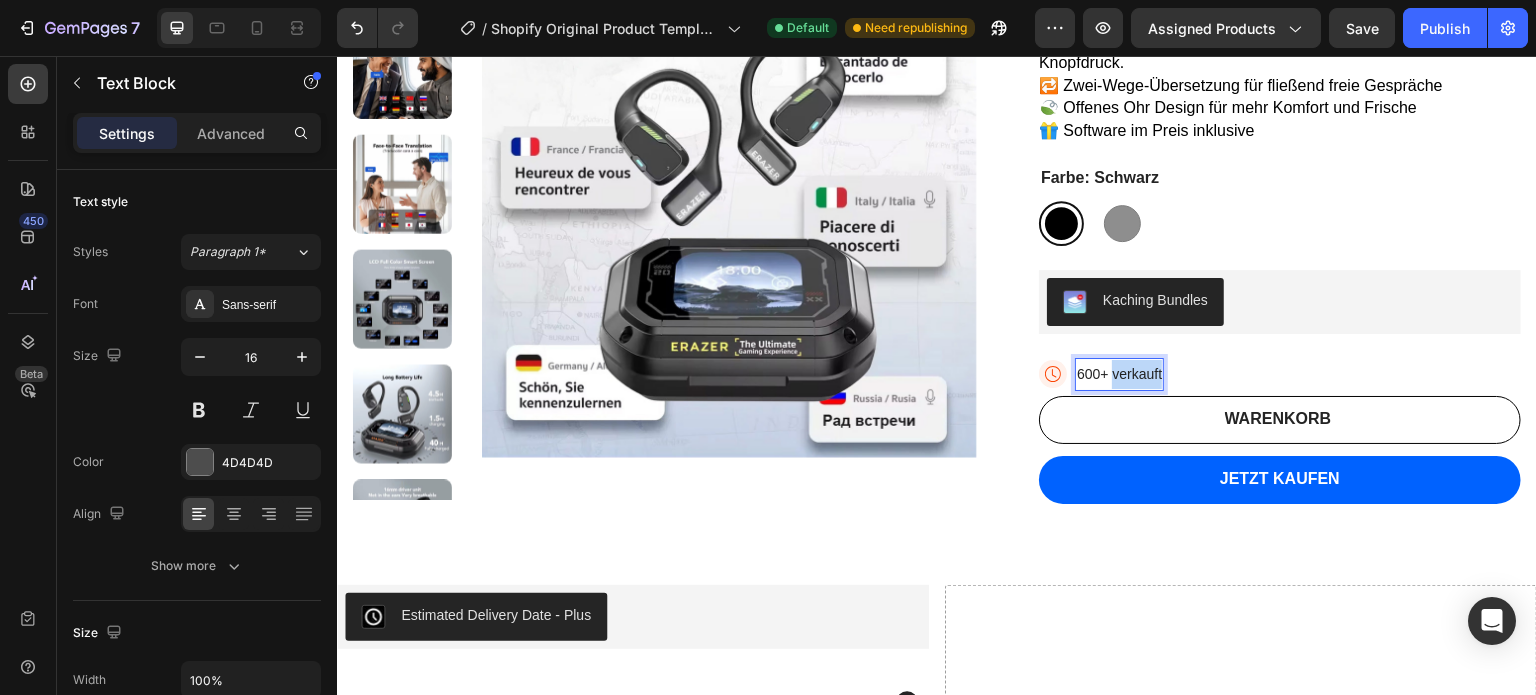 click on "600+ verkauft" at bounding box center [1119, 374] 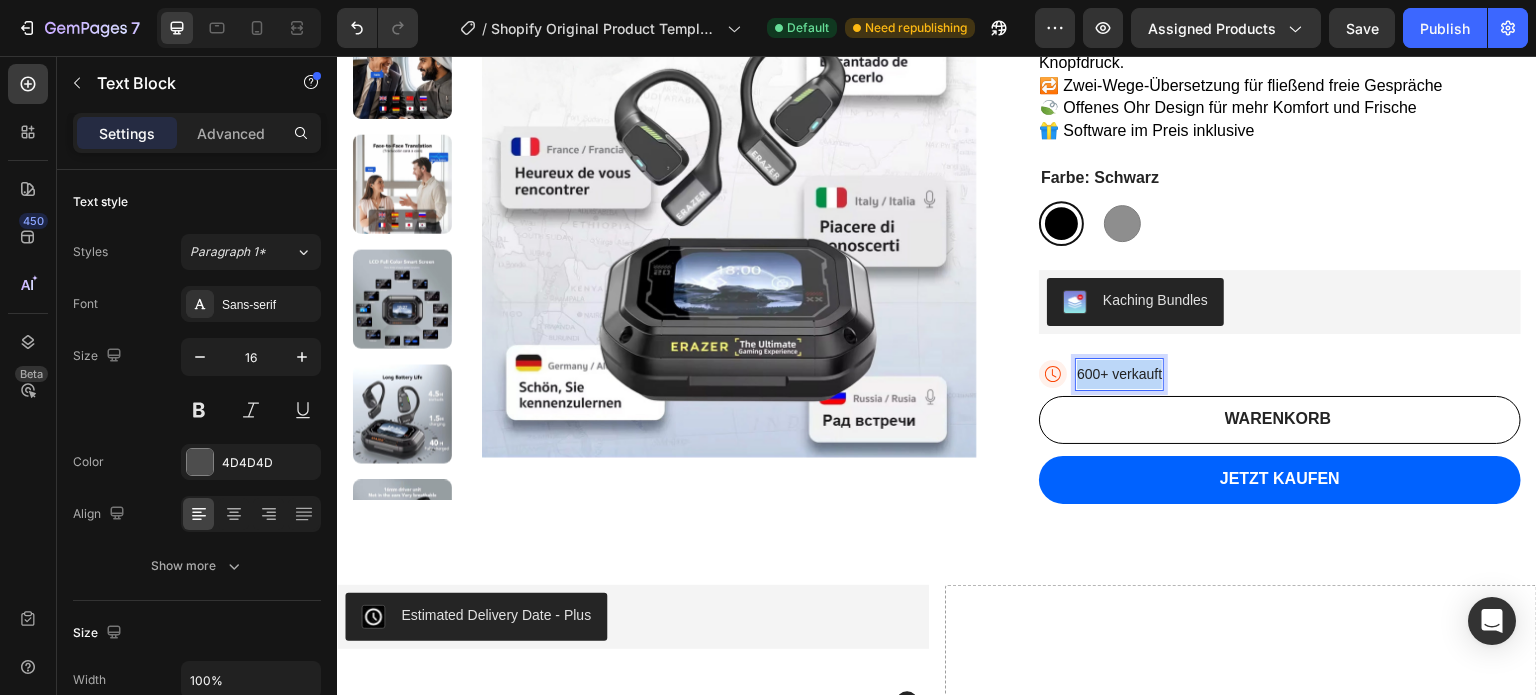 click on "600+ verkauft" at bounding box center [1119, 374] 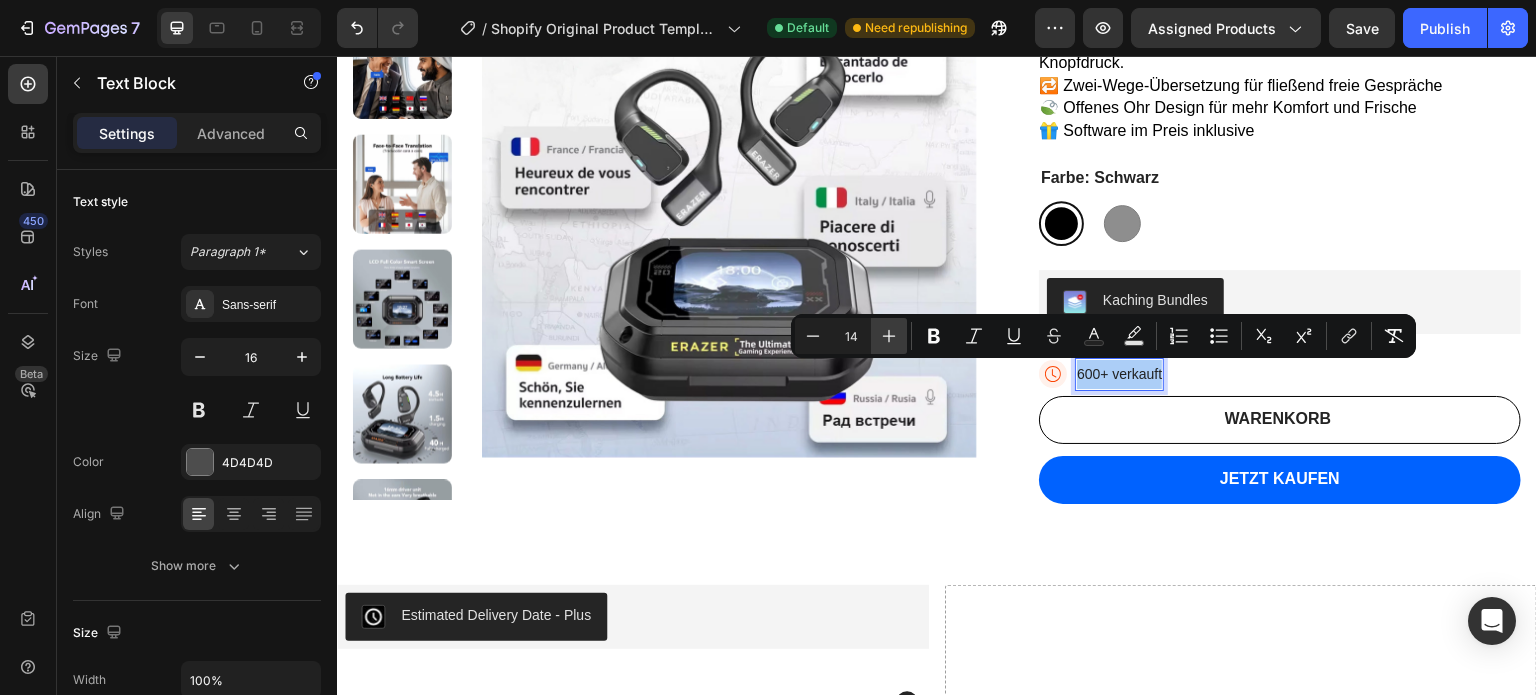 click 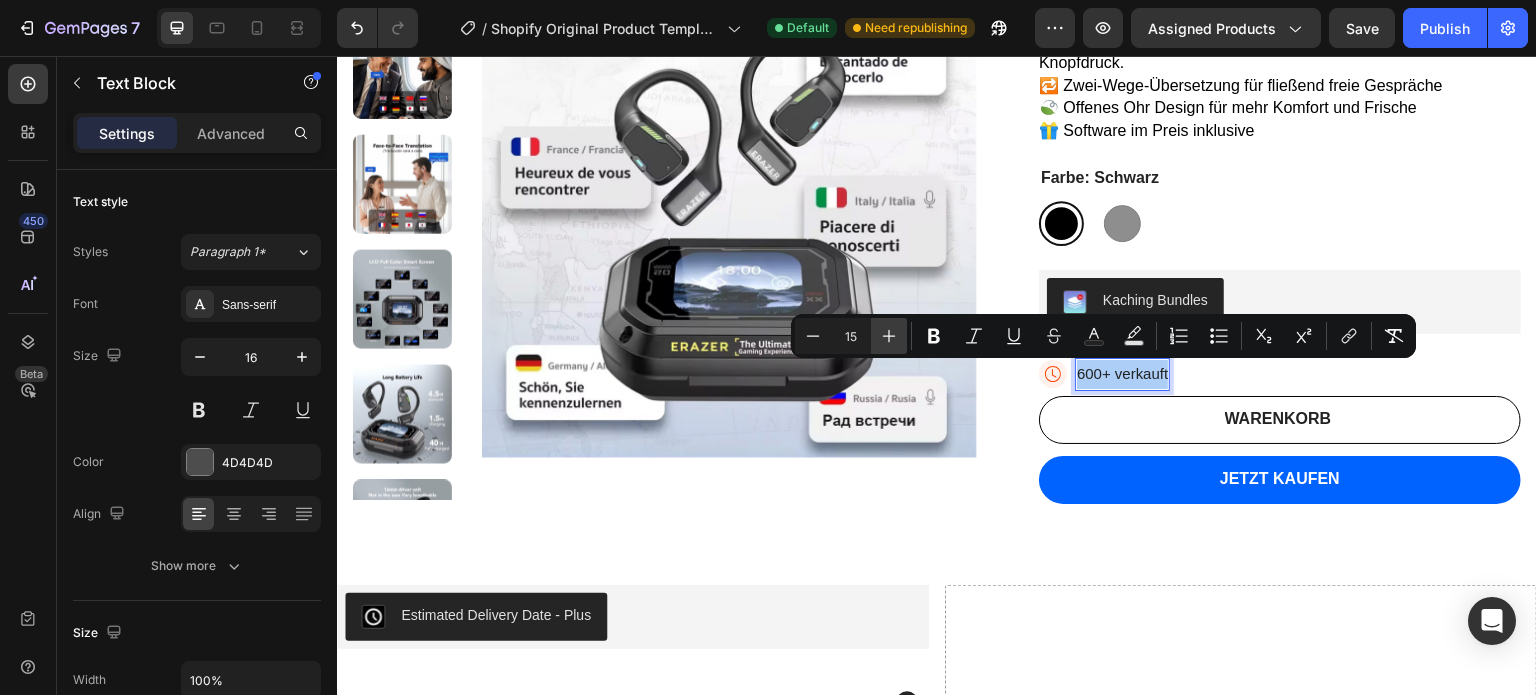 click 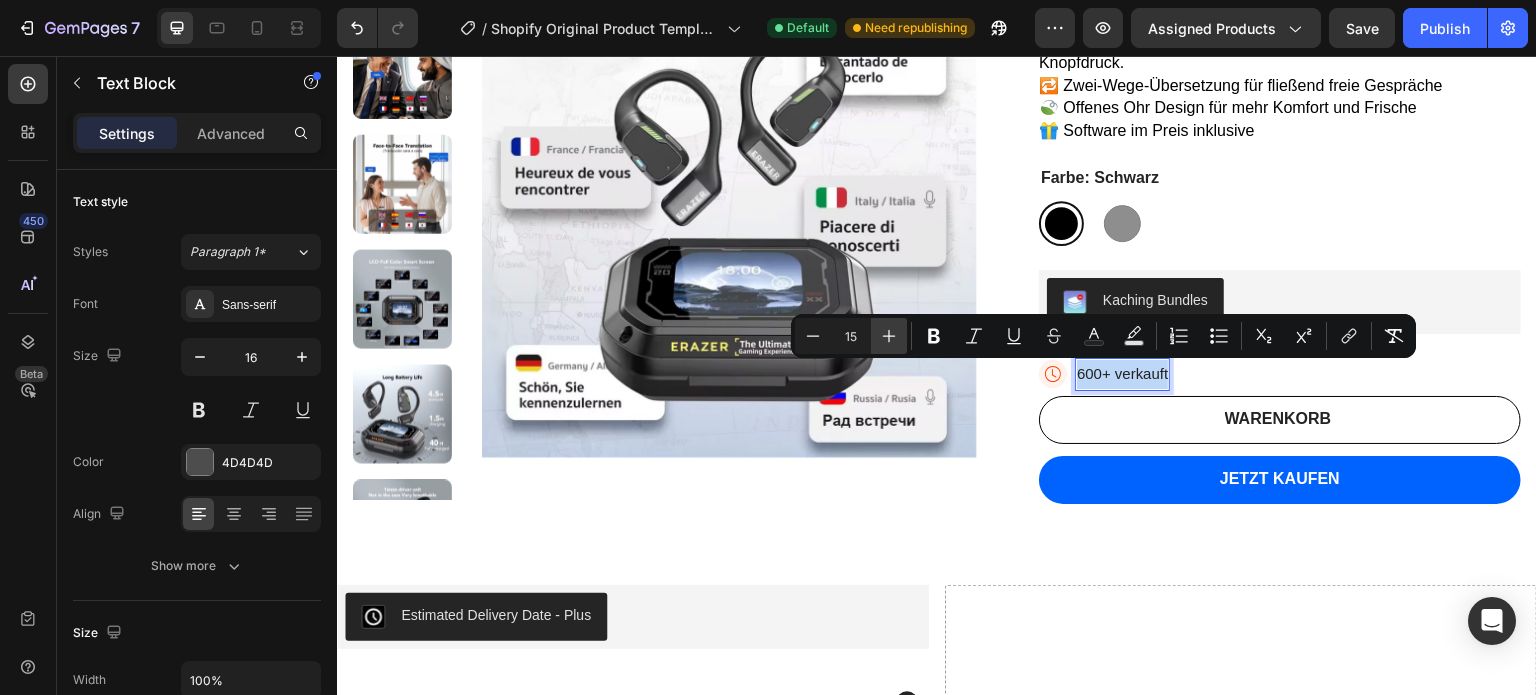 type on "16" 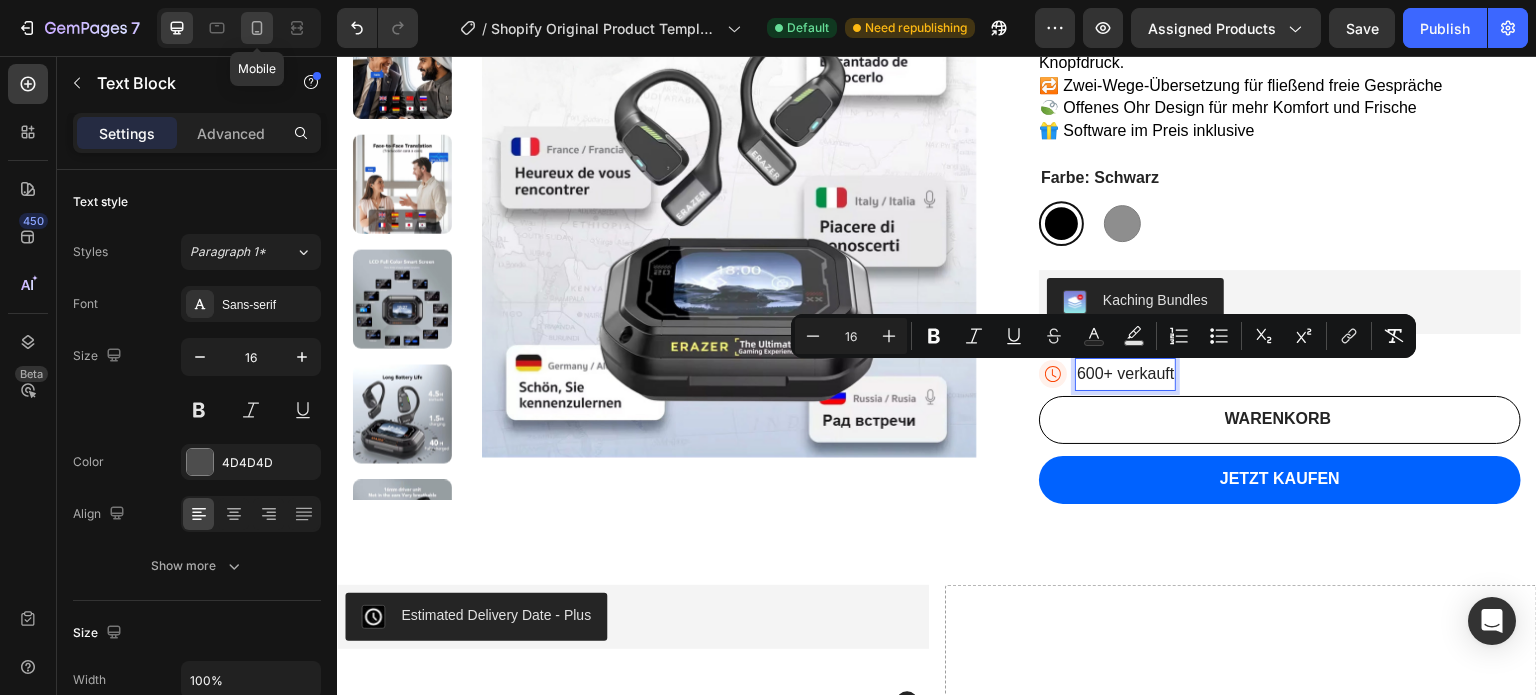 click 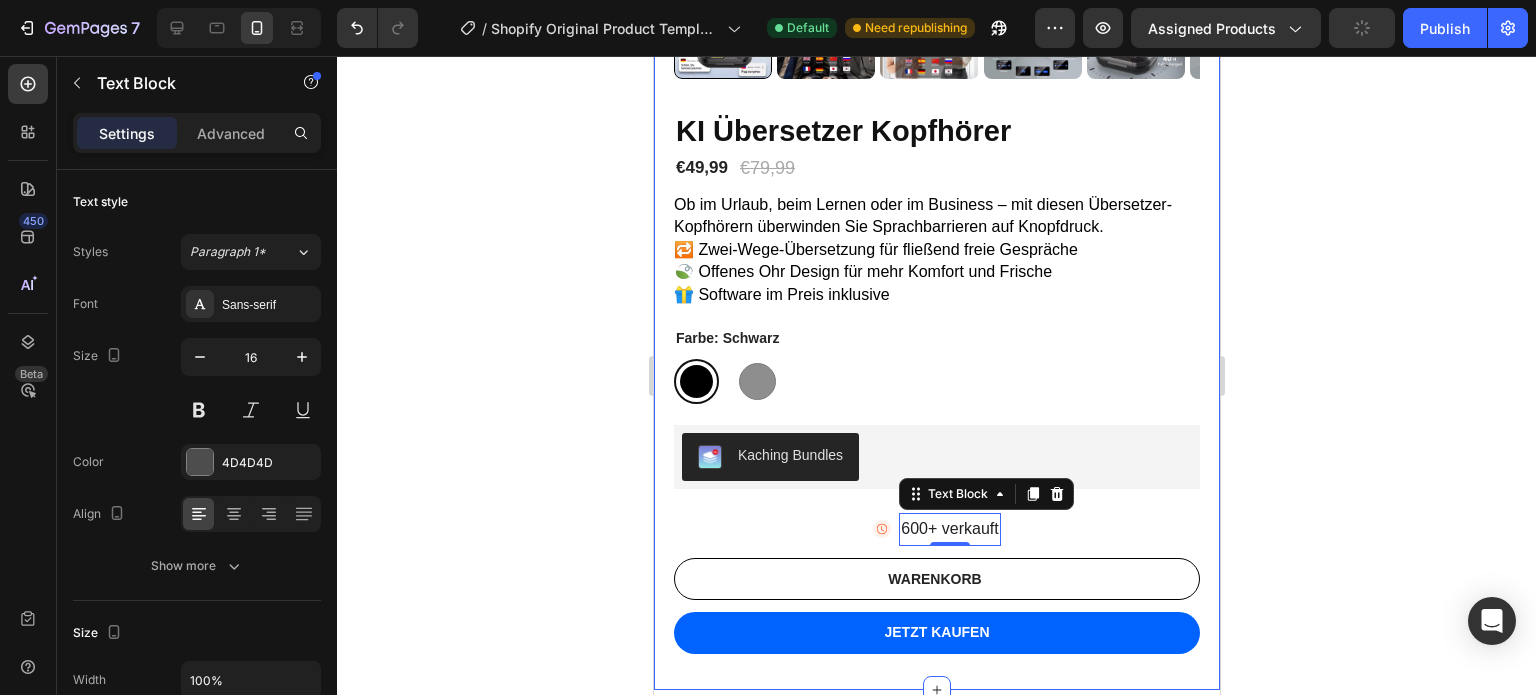 scroll, scrollTop: 1084, scrollLeft: 0, axis: vertical 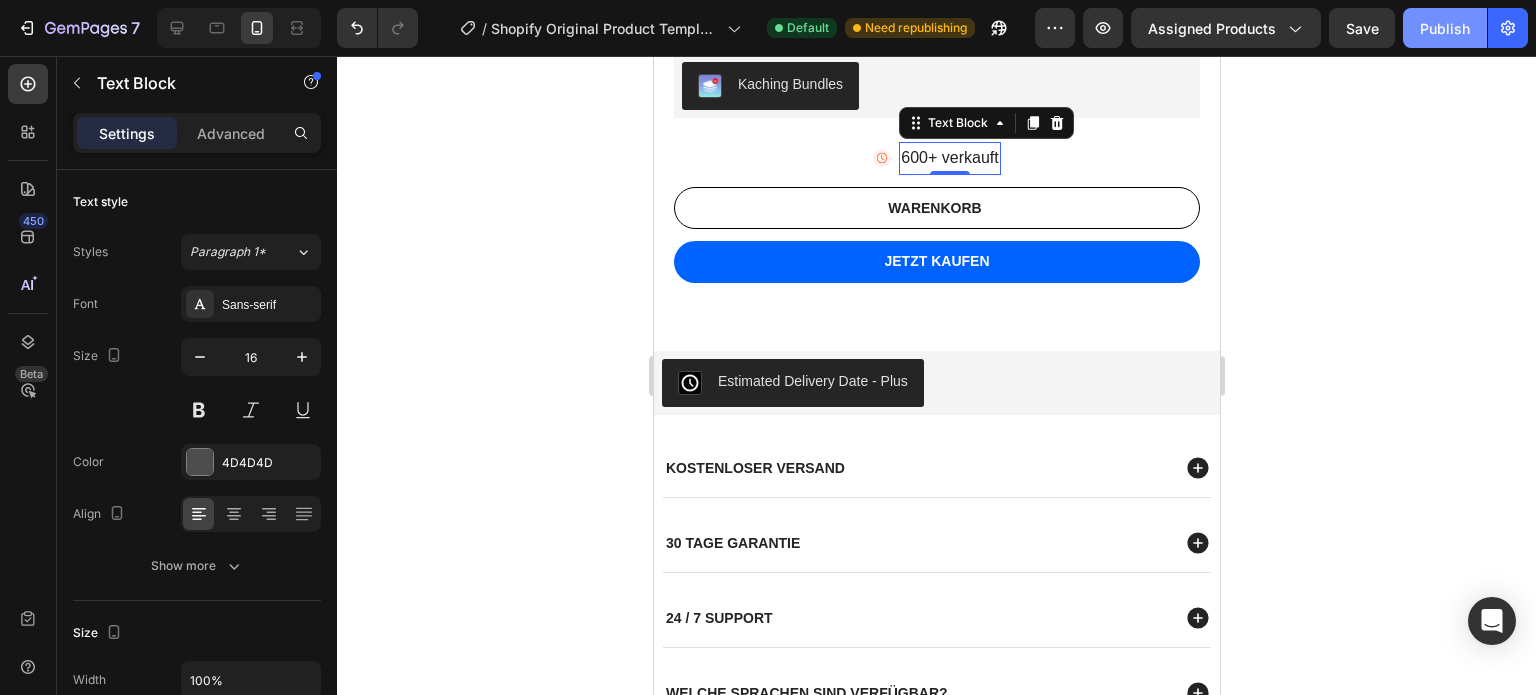 click on "Publish" at bounding box center [1445, 28] 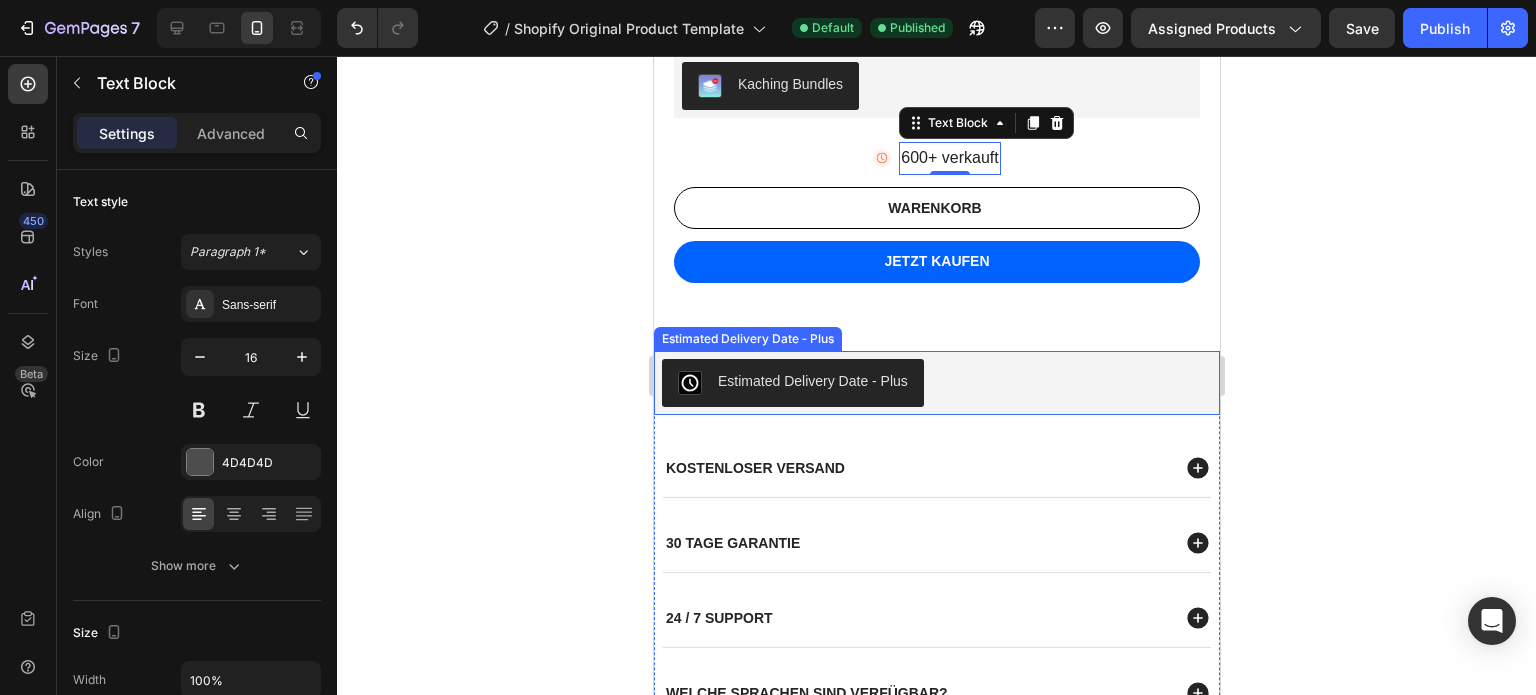 scroll, scrollTop: 856, scrollLeft: 0, axis: vertical 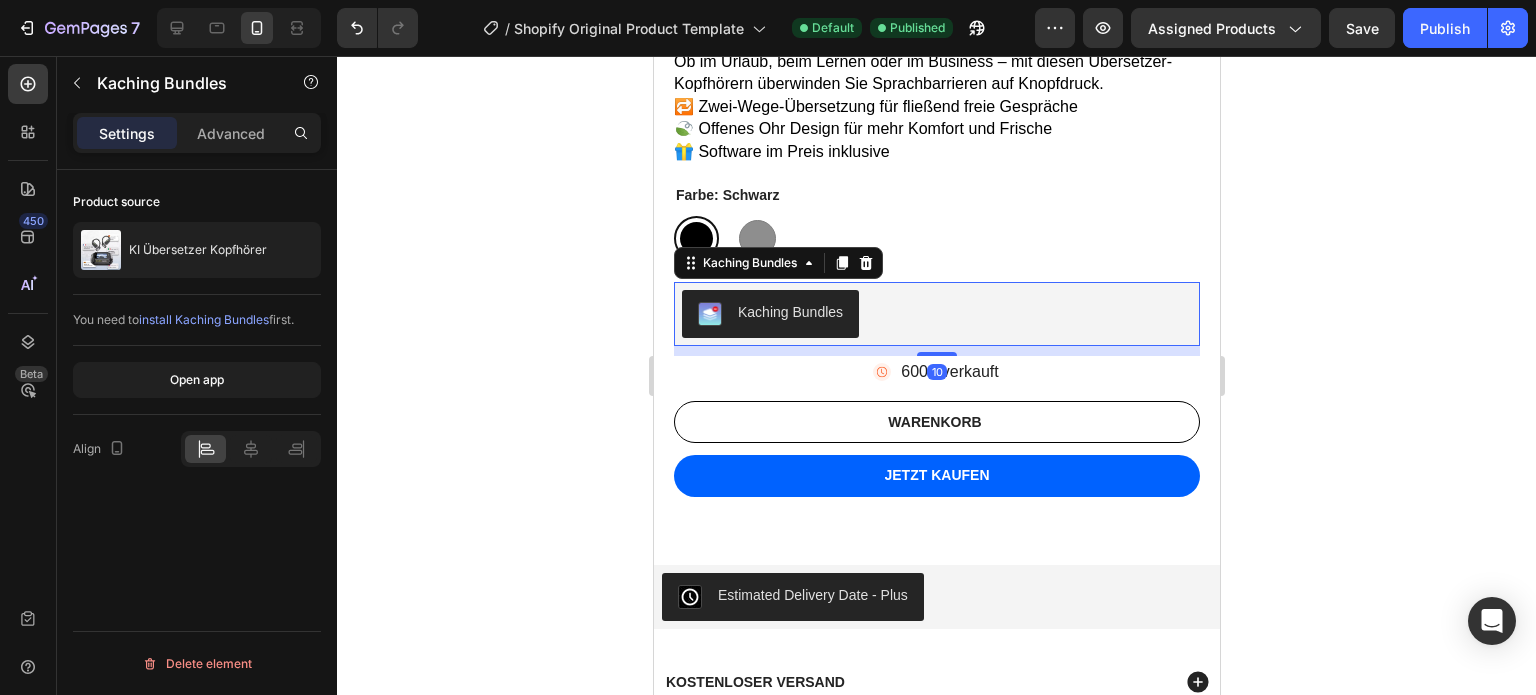 drag, startPoint x: 938, startPoint y: 351, endPoint x: 963, endPoint y: 336, distance: 29.15476 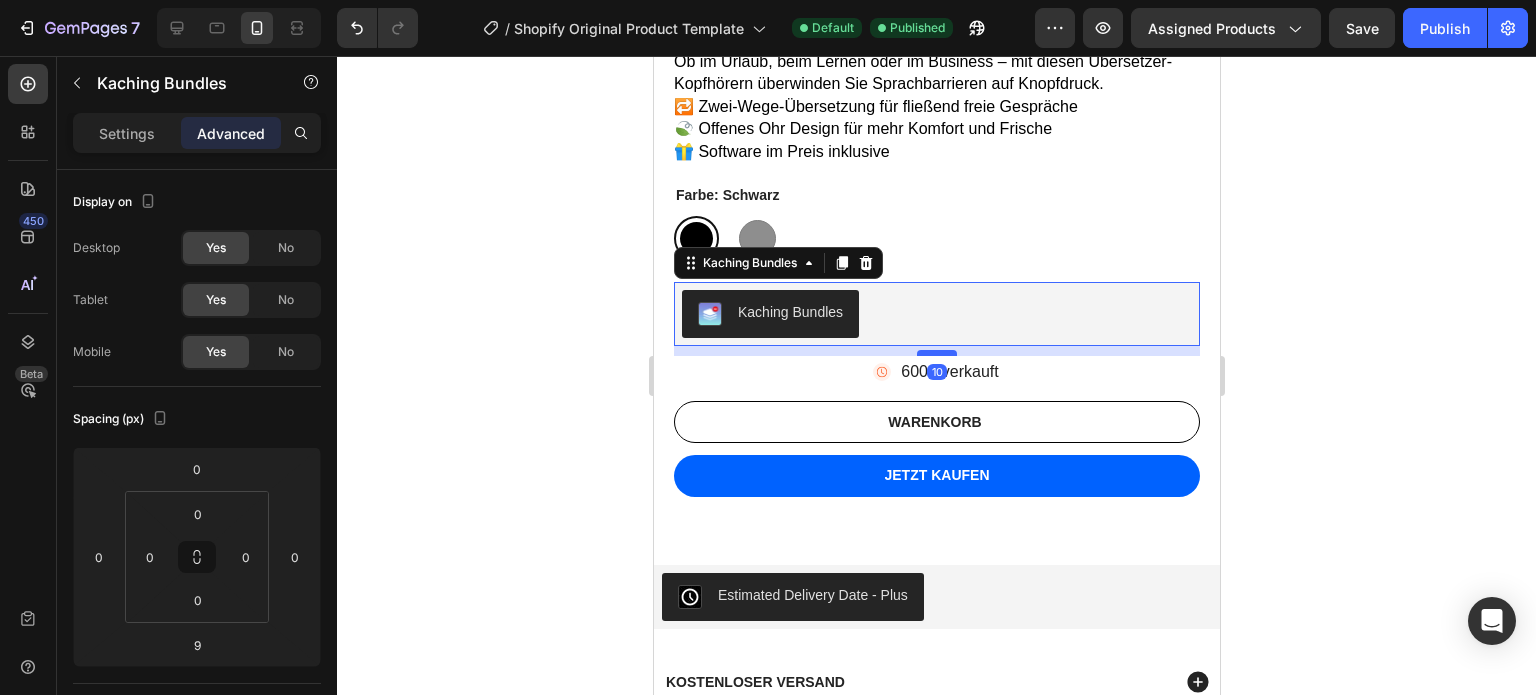 click at bounding box center (936, 353) 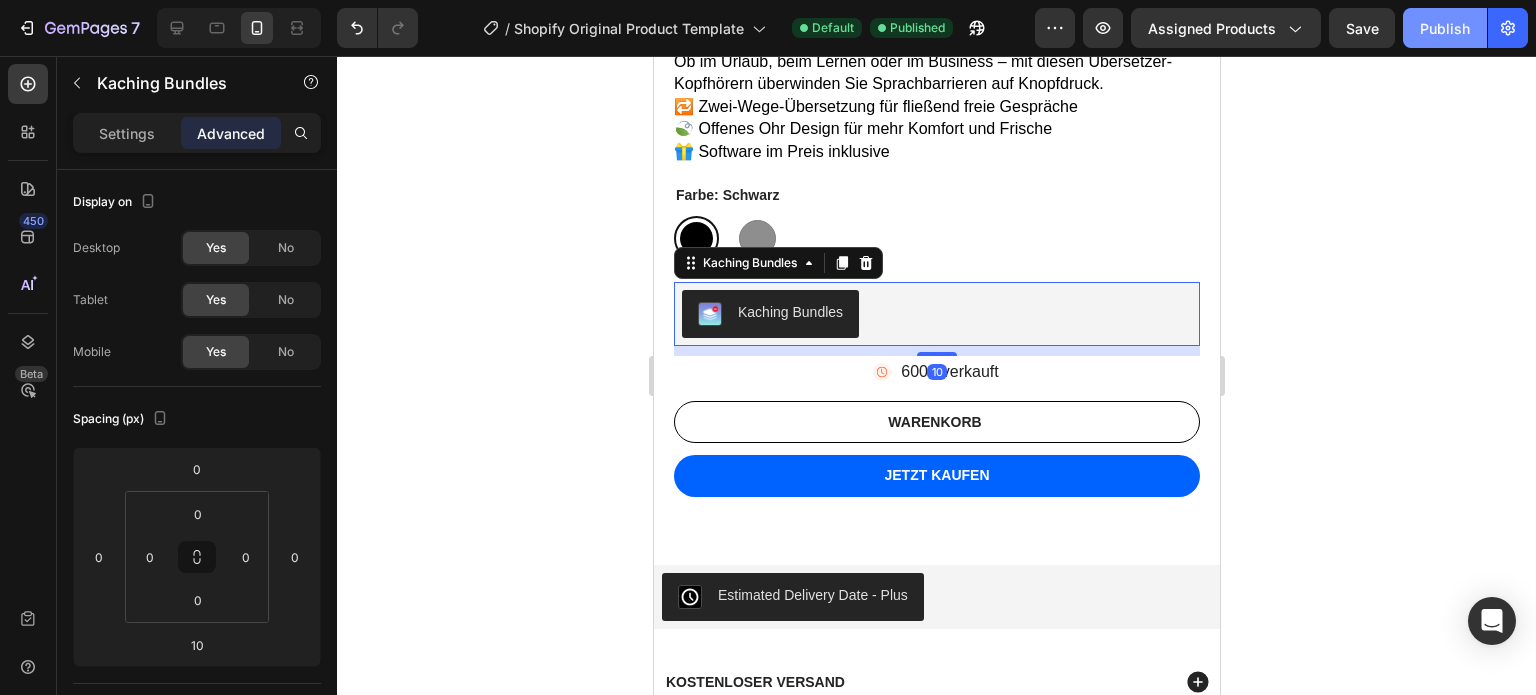 click on "Publish" at bounding box center [1445, 28] 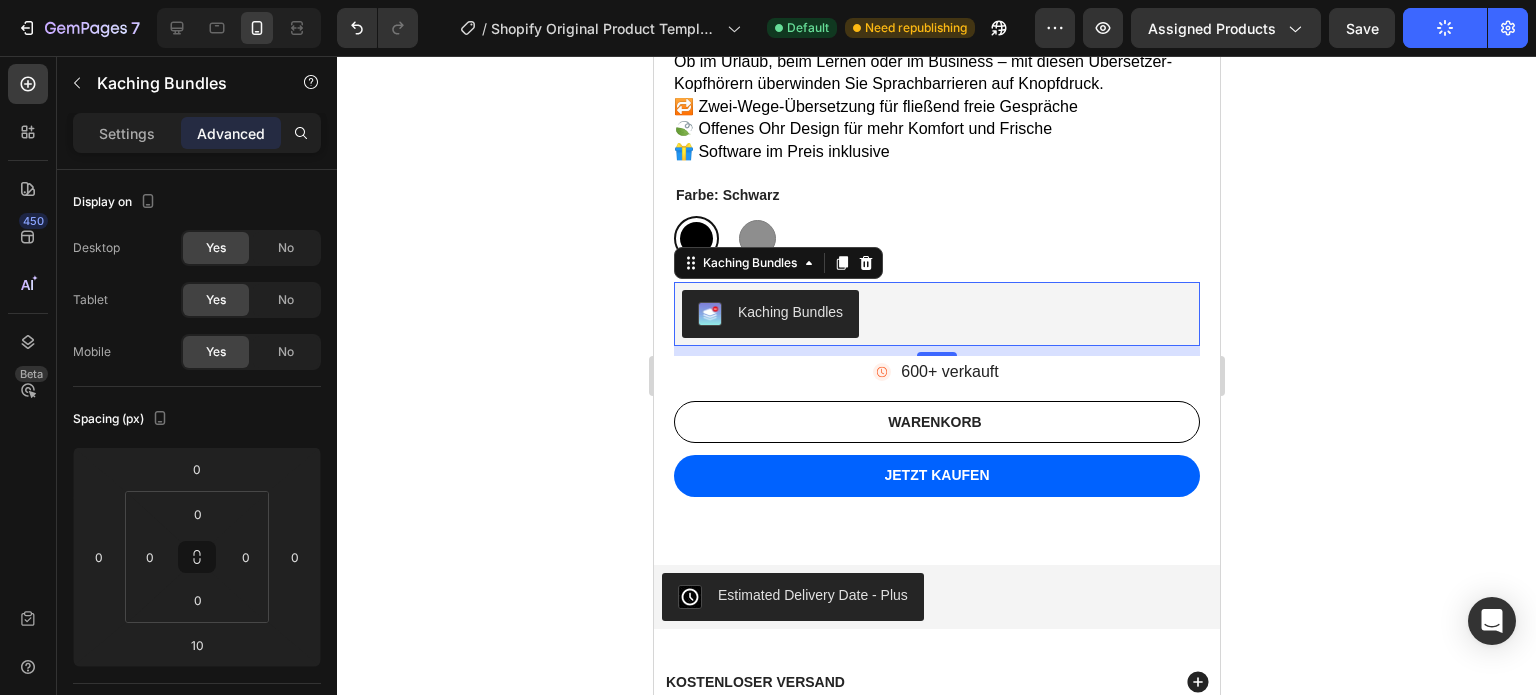 click on "Publish" 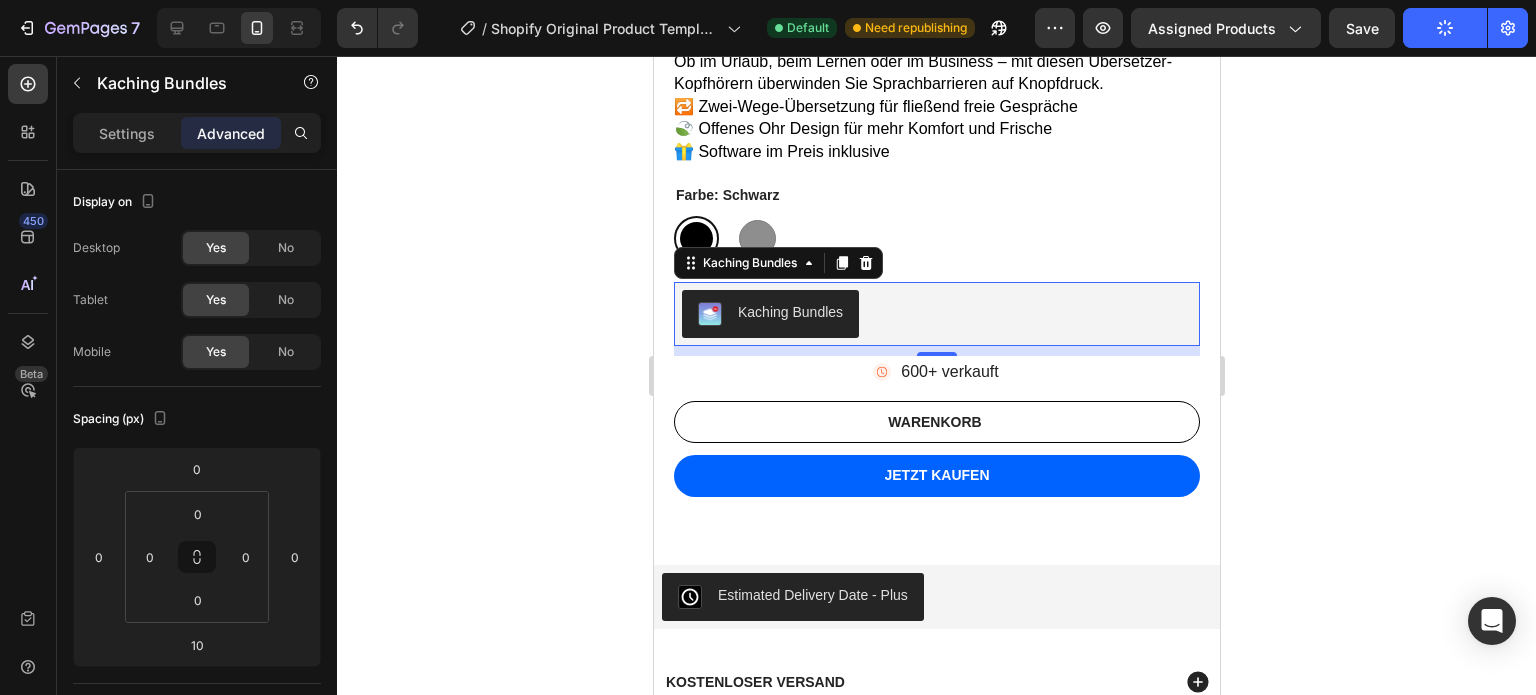 click on "Publish" 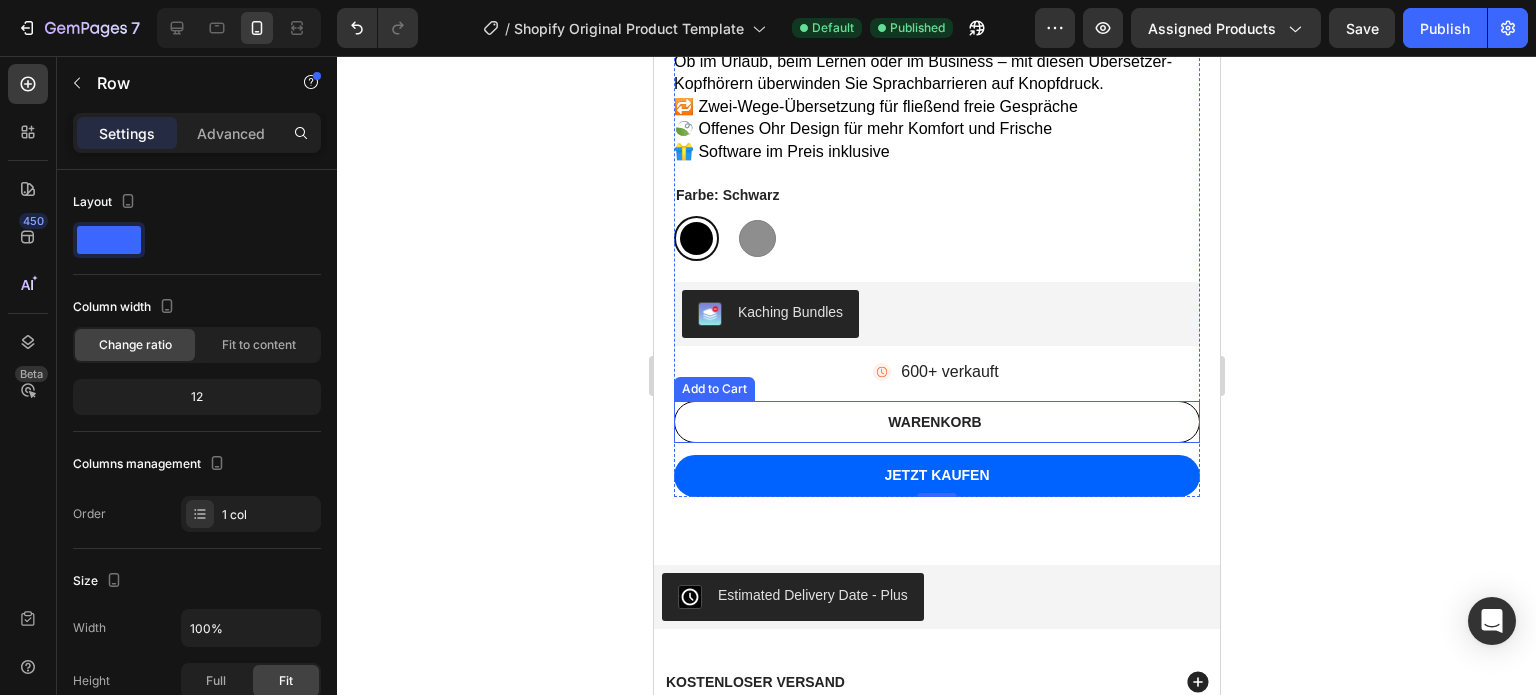 click on "Add to Cart" at bounding box center (713, 389) 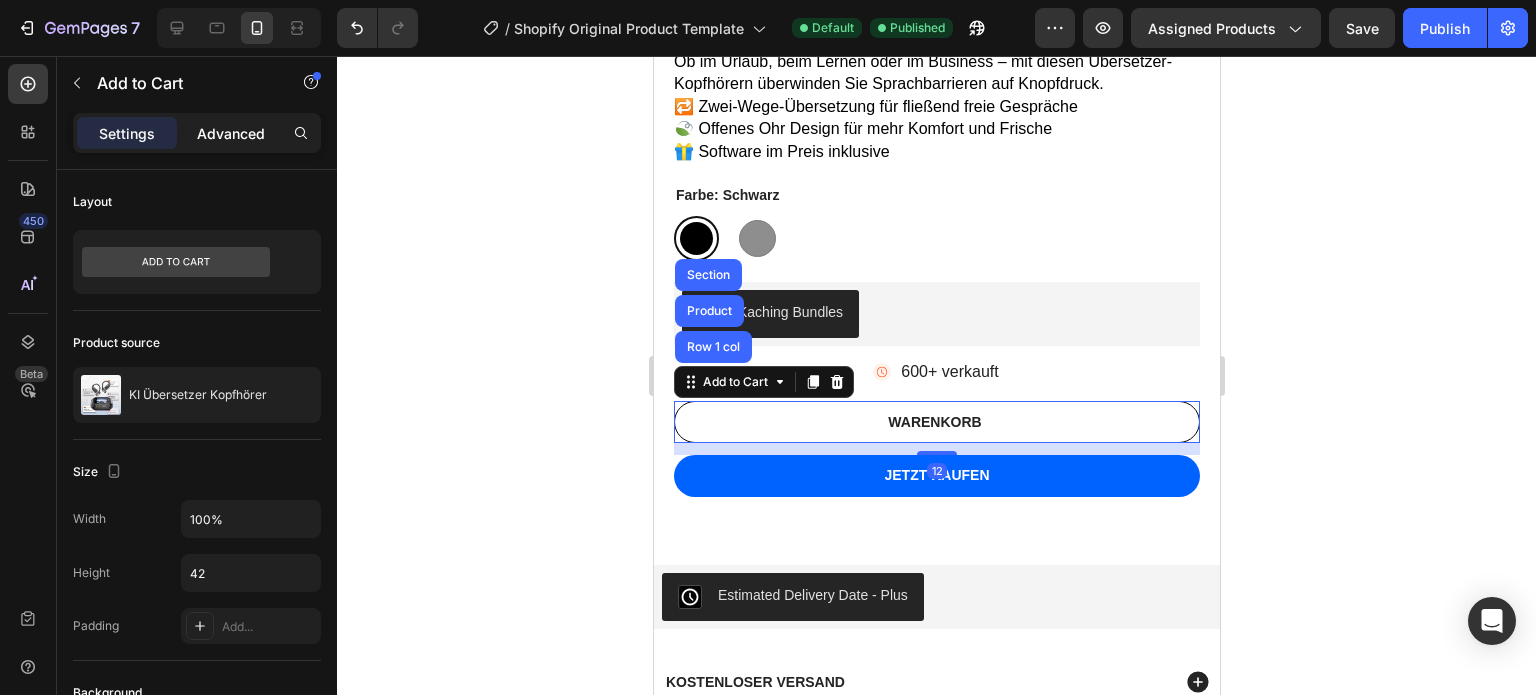 click on "Advanced" at bounding box center [231, 133] 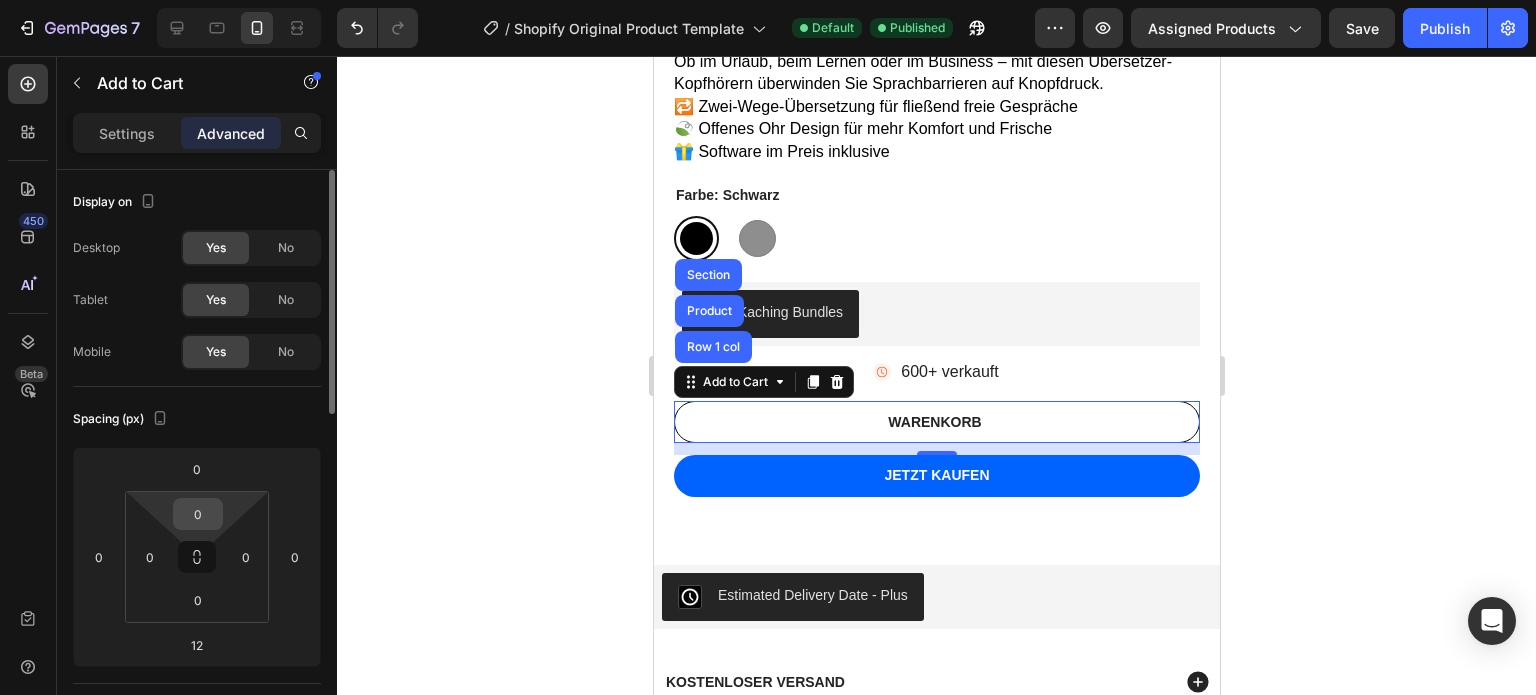 click on "0" at bounding box center [198, 514] 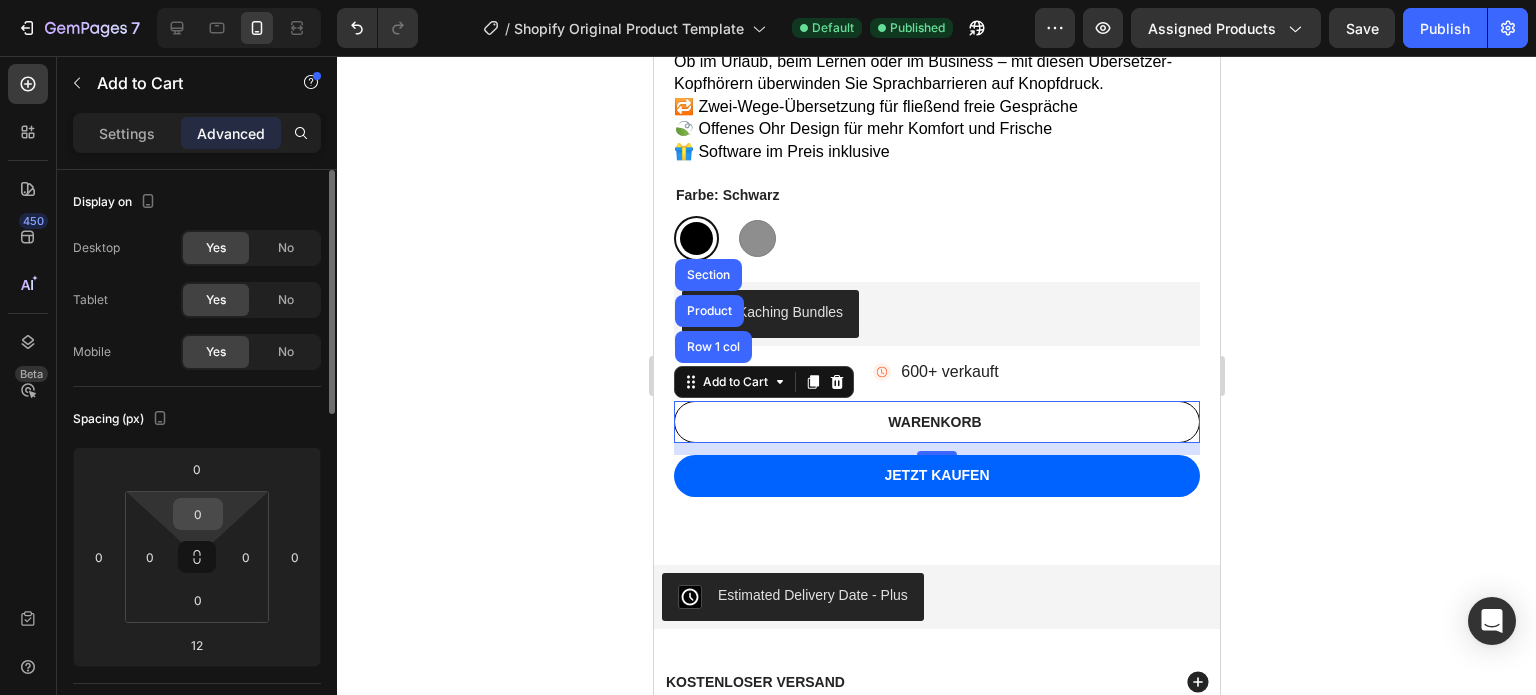 click on "0" at bounding box center [198, 514] 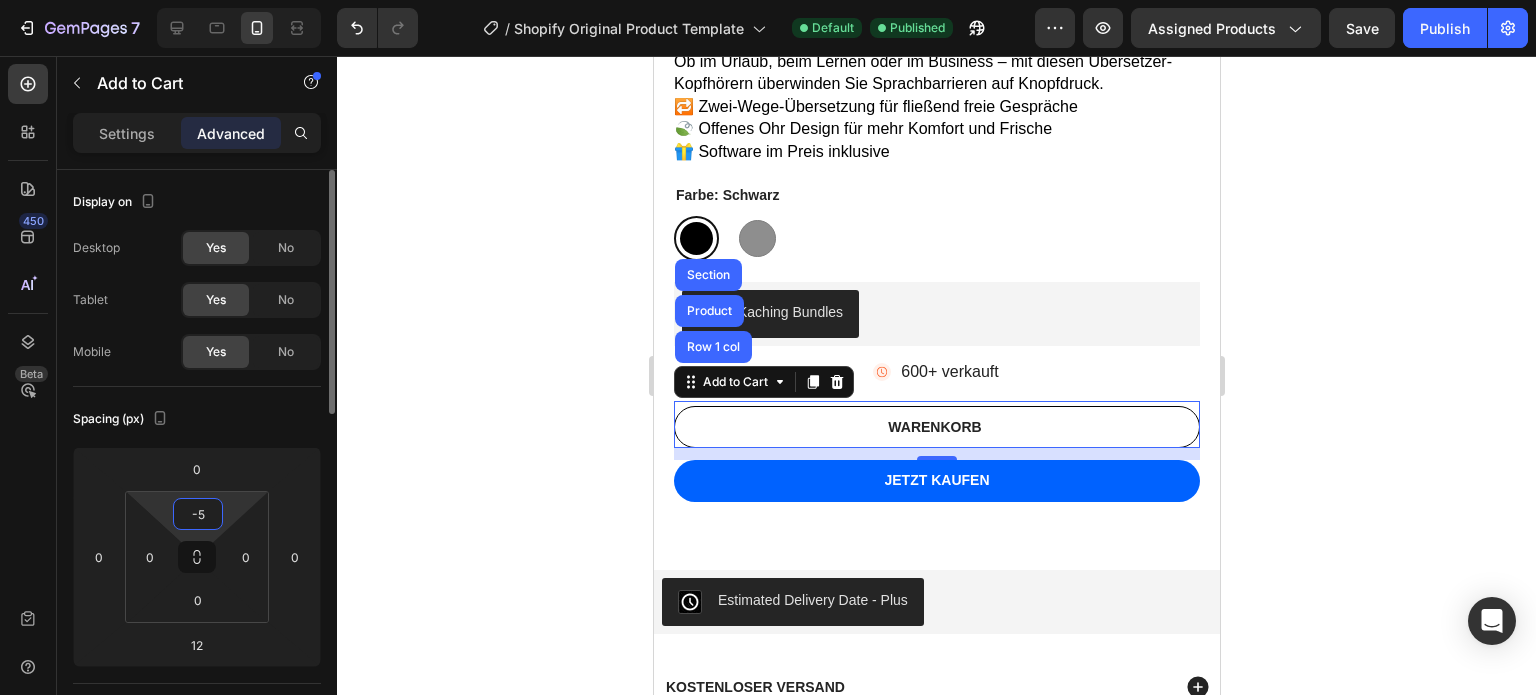type on "-" 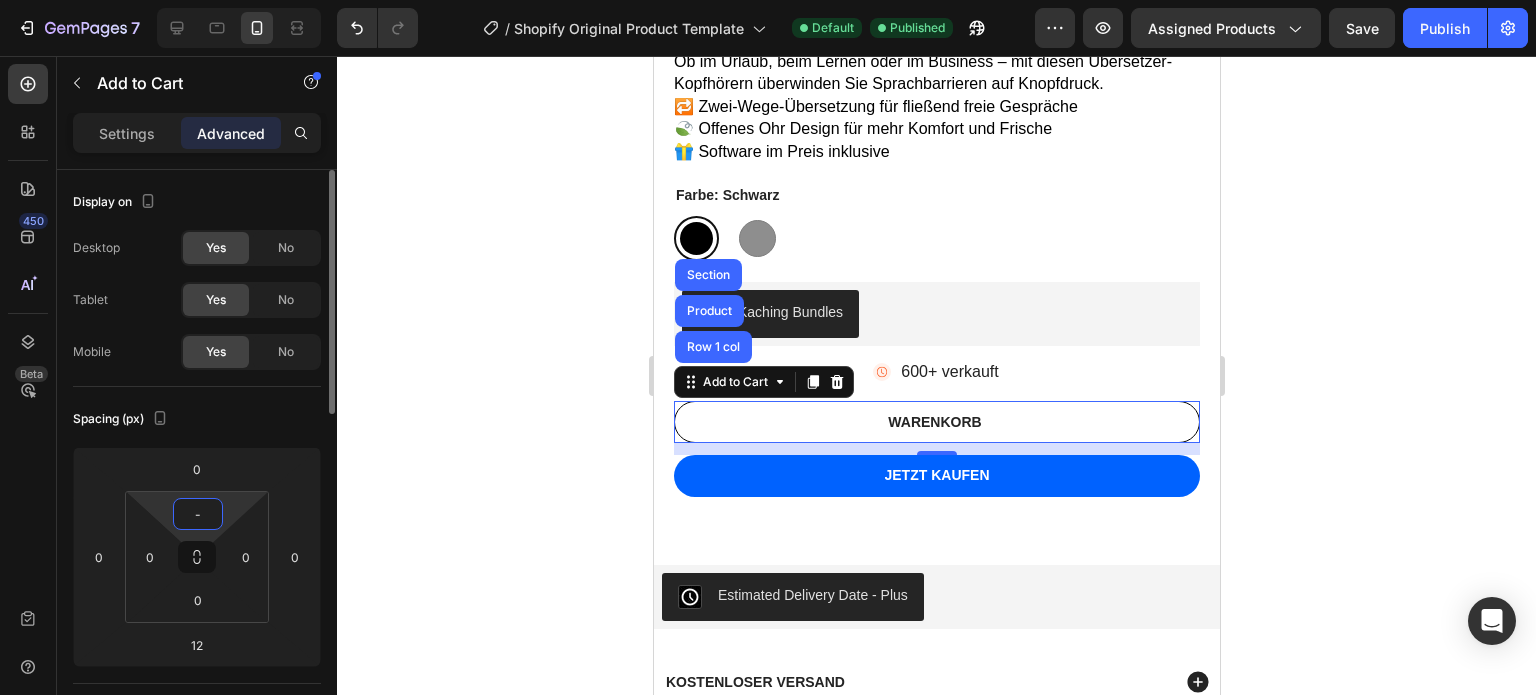 type 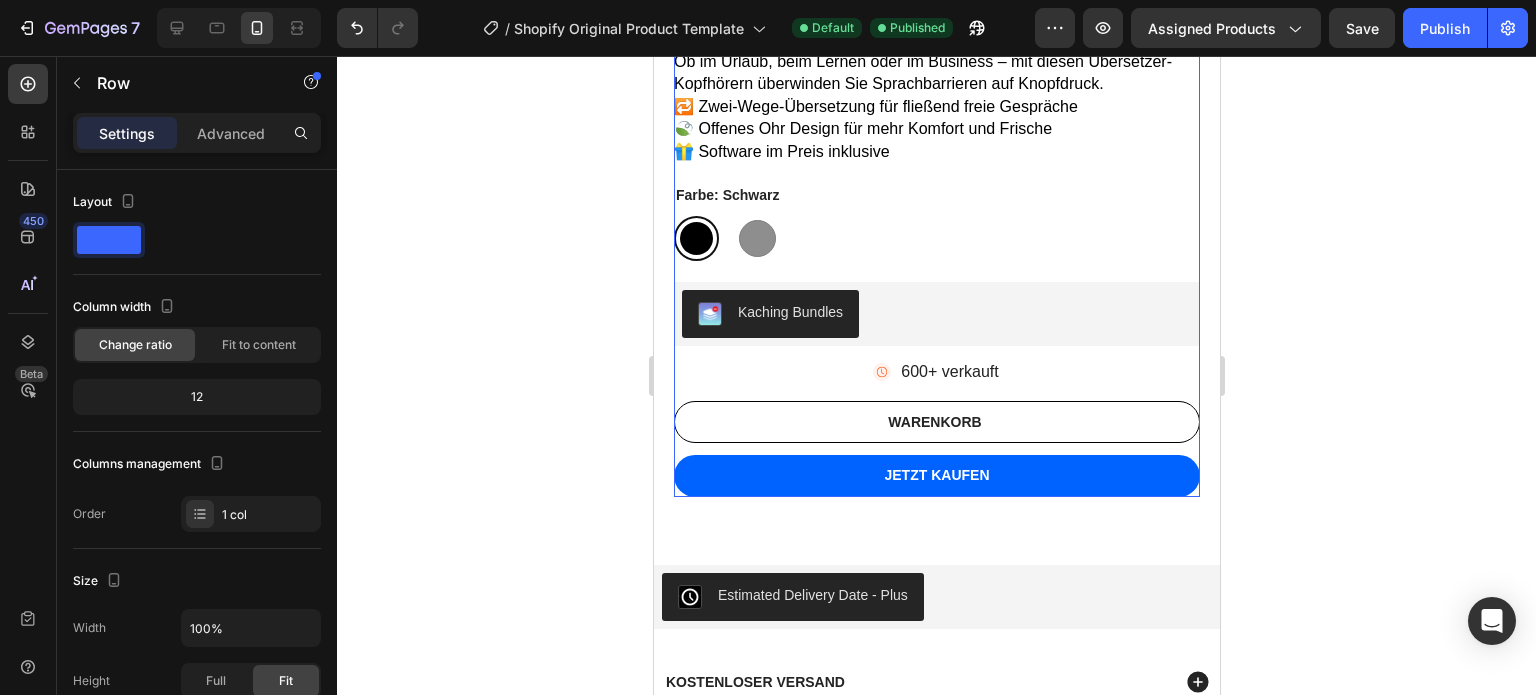 click on "KI Übersetzer Kopfhörer Product Title €49,99 Product Price Product Price €79,99 Product Price Product Price Row Ob im Urlaub, beim Lernen oder im Business – mit diesen Übersetzer-Kopfhörern überwinden Sie Sprachbarrieren auf Knopfdruck. 🔁 Zwei-Wege-Übersetzung für fließend freie Gespräche 🍃 Offenes Ohr Design für mehr Komfort und Frische 🎁 Software im Preis inklusive Product Description Farbe: Schwarz Schwarz Schwarz Grau Grau Product Variants & Swatches Kaching Bundles Kaching Bundles Icon 600+ verkauft Text Block Row WARENKORB Add to Cart JETZT KAUFEN Dynamic Checkout" at bounding box center (936, 232) 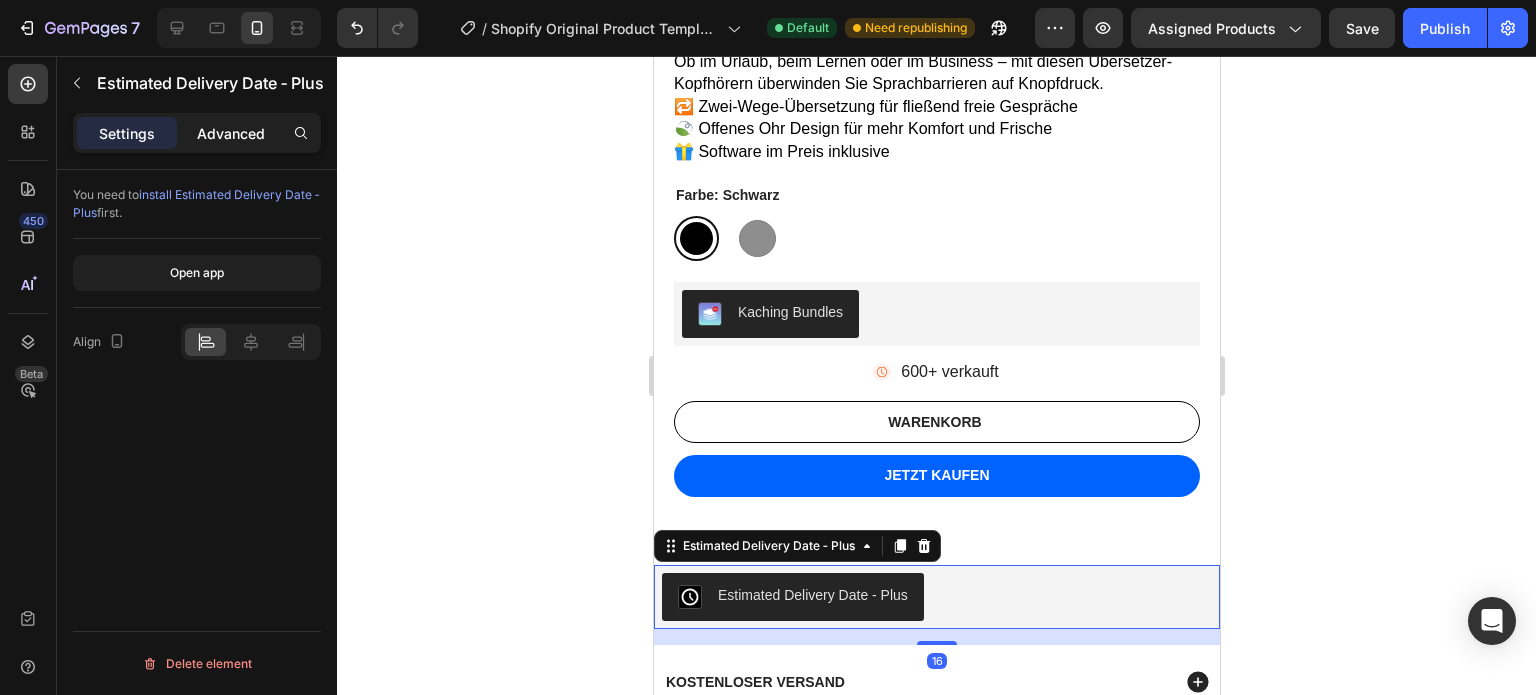 click on "Advanced" at bounding box center (231, 133) 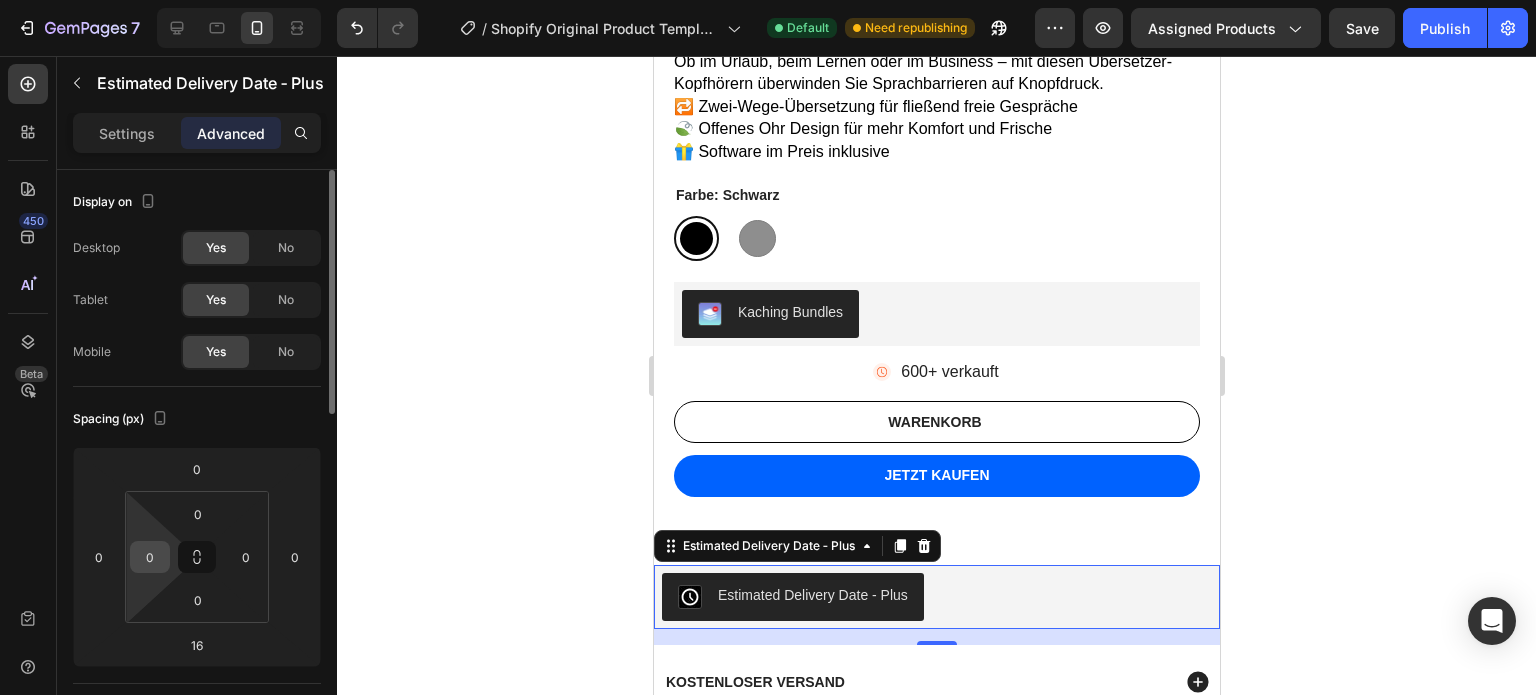 click on "0" at bounding box center (150, 557) 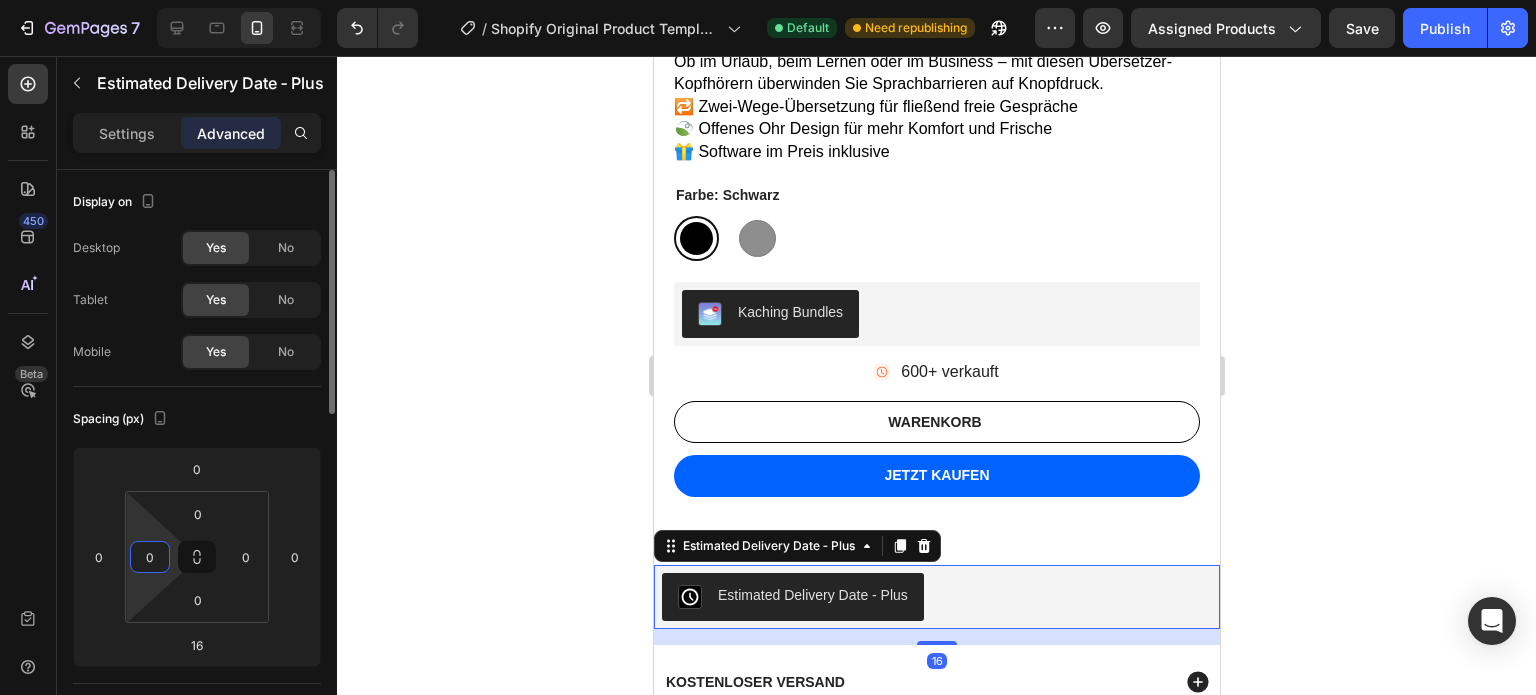 click on "0" at bounding box center [150, 557] 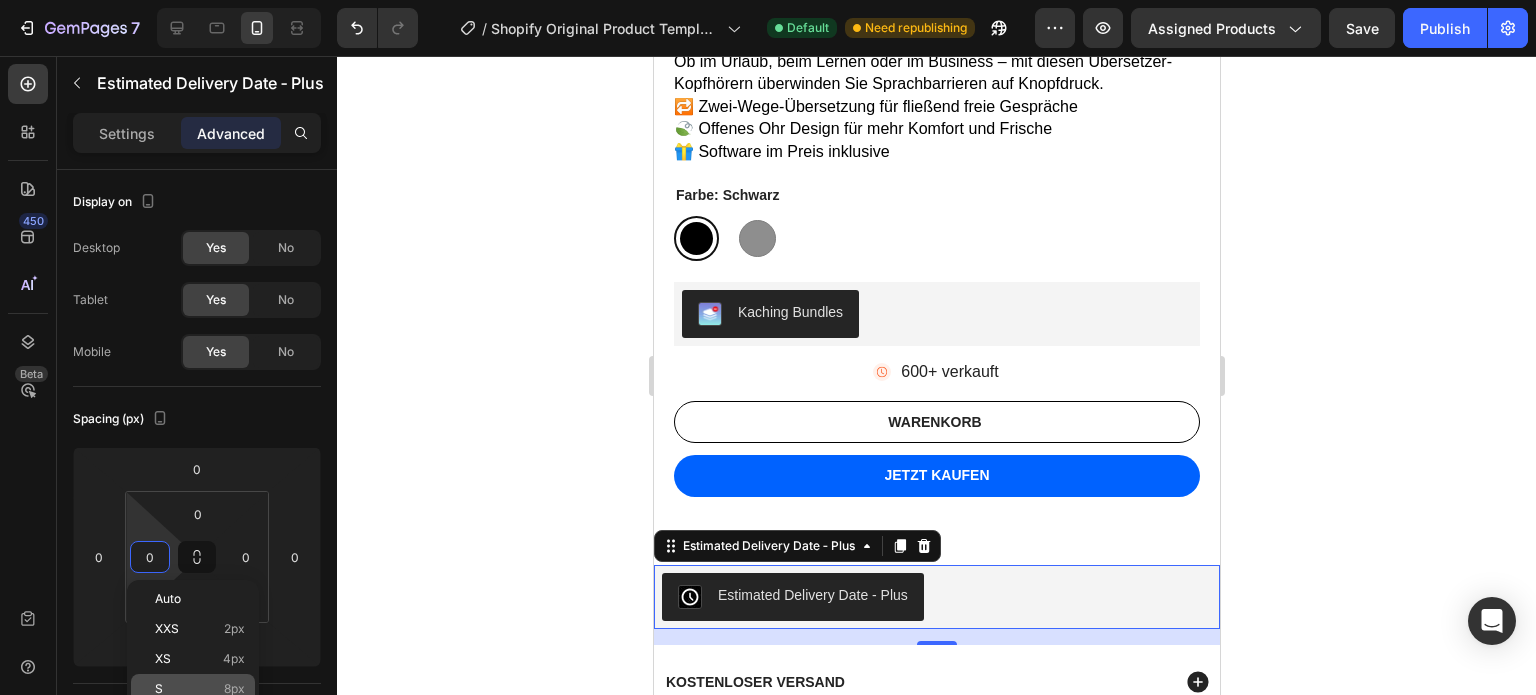 click on "S 8px" at bounding box center [200, 689] 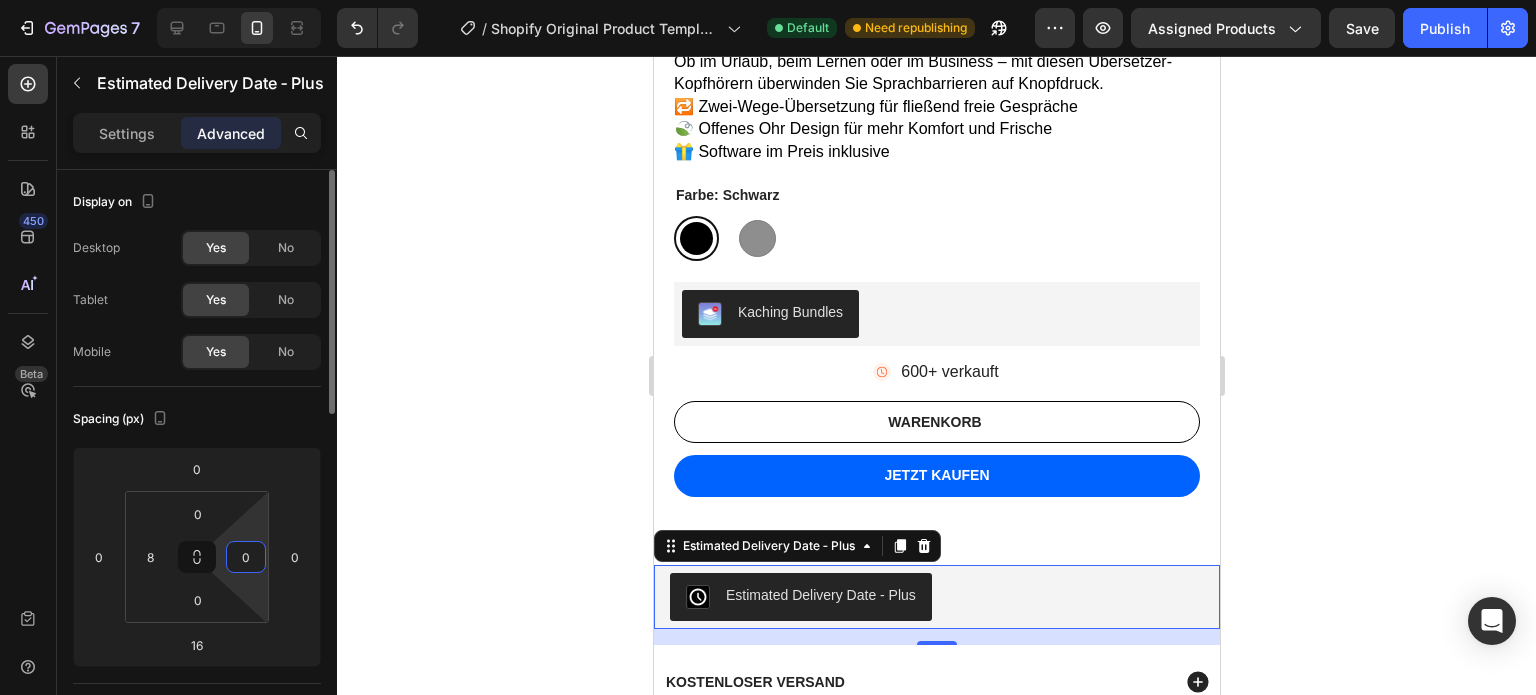 click on "0" at bounding box center [246, 557] 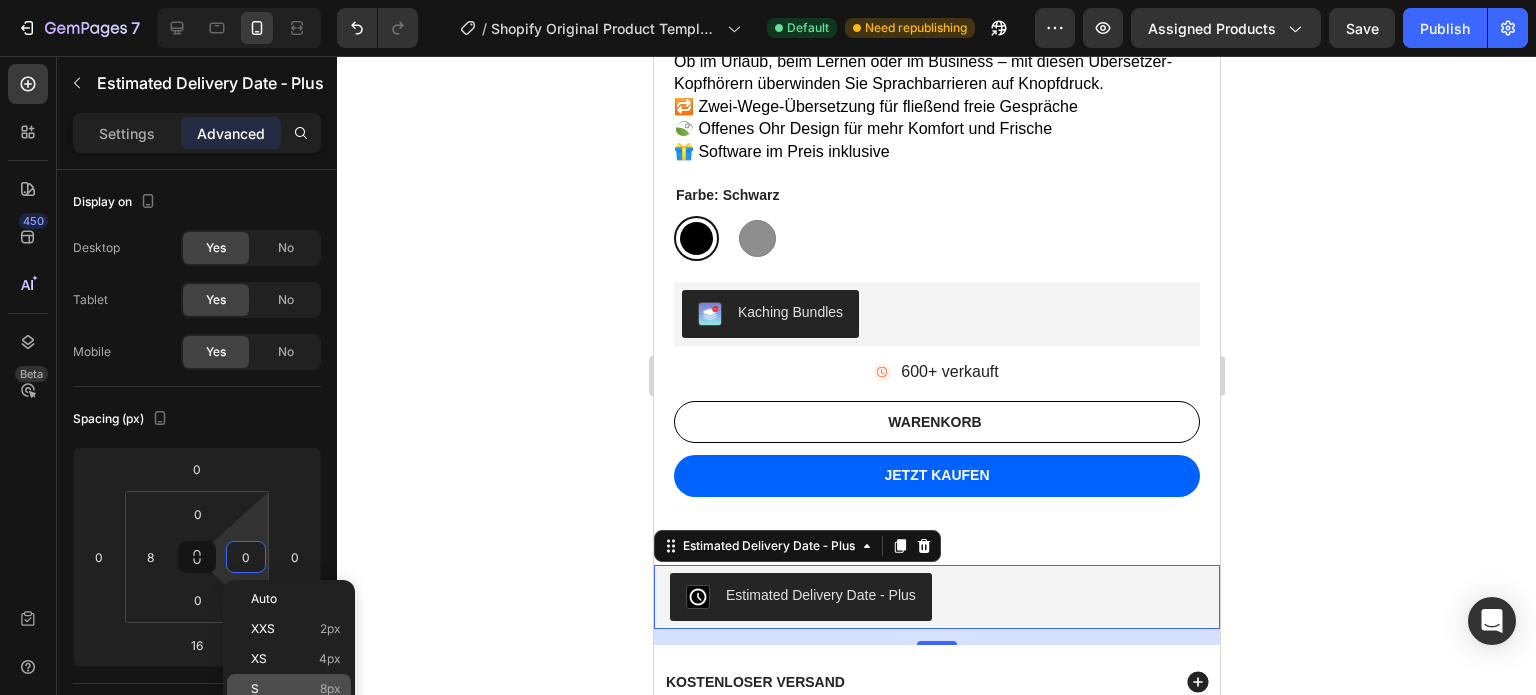 click on "S 8px" at bounding box center (296, 689) 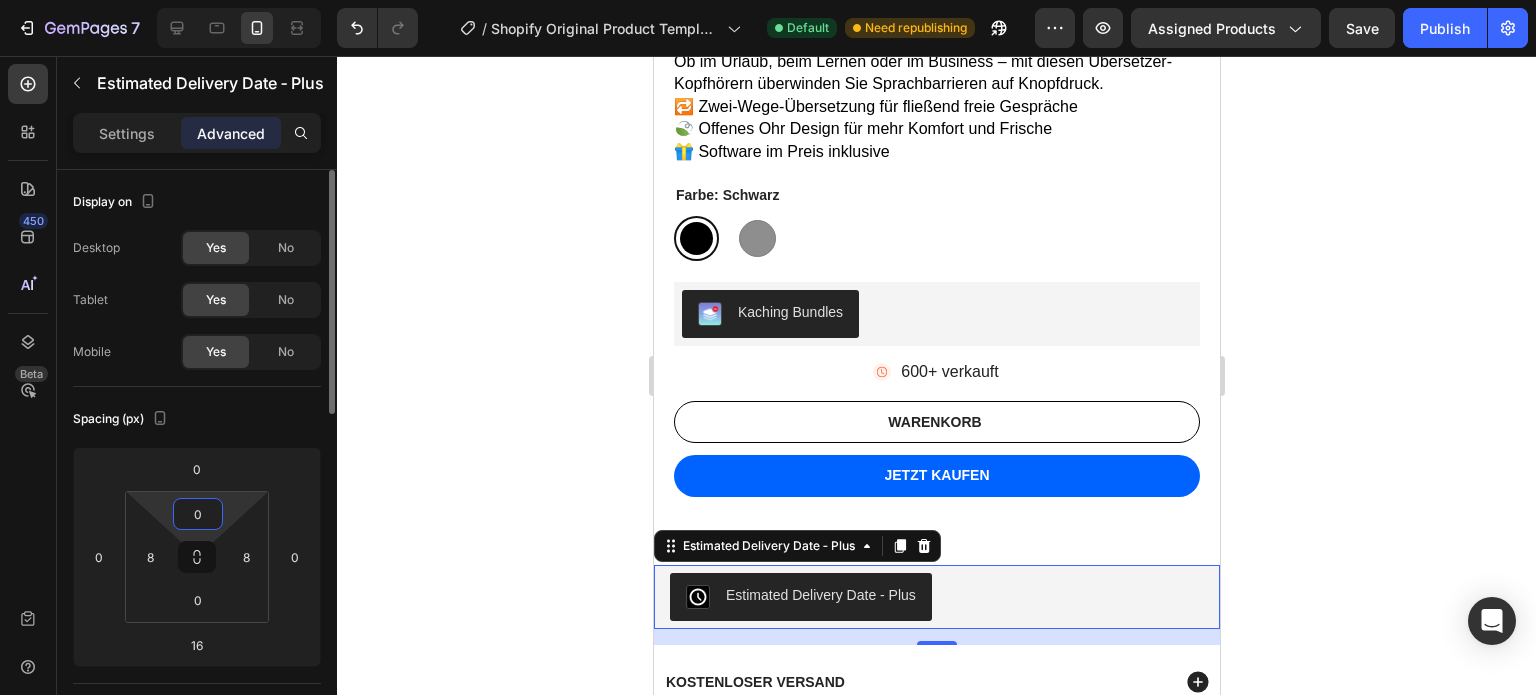 click on "0" at bounding box center (198, 514) 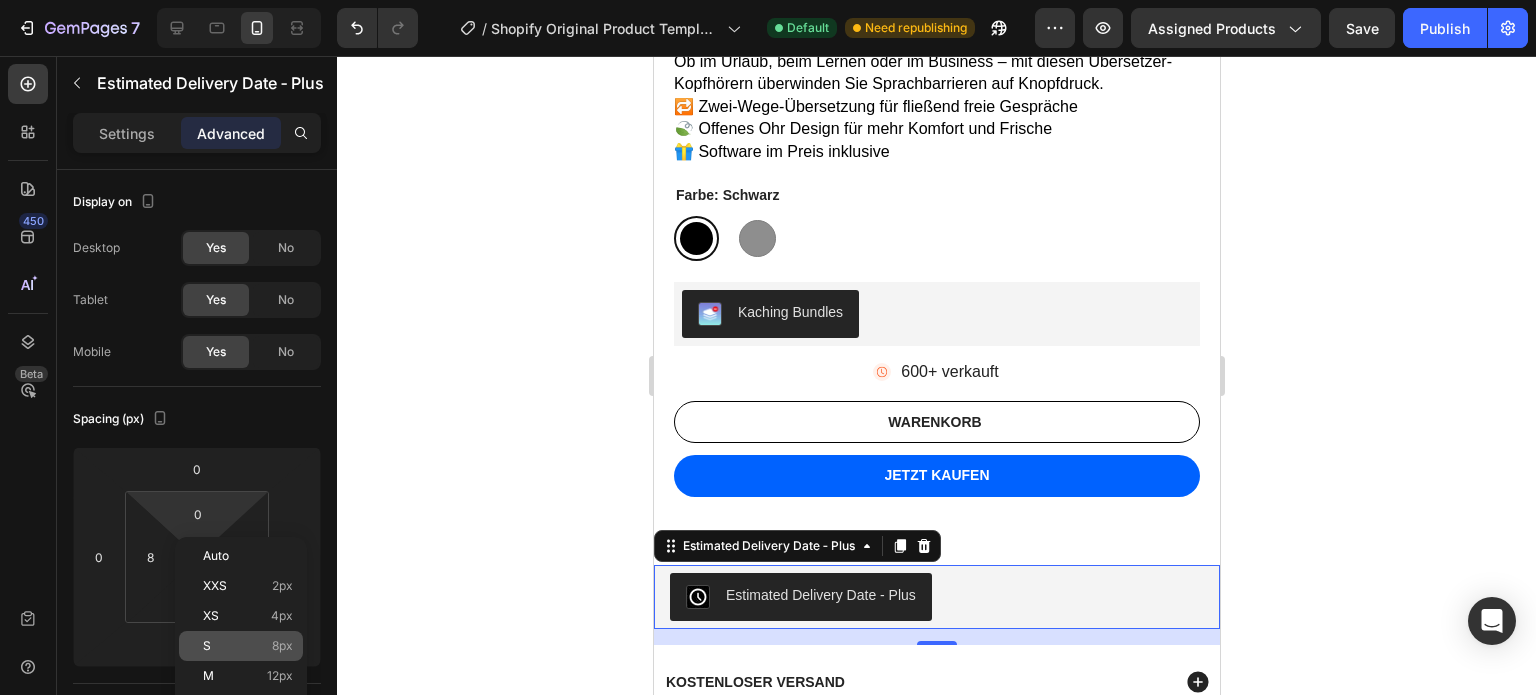 click on "S 8px" at bounding box center [248, 646] 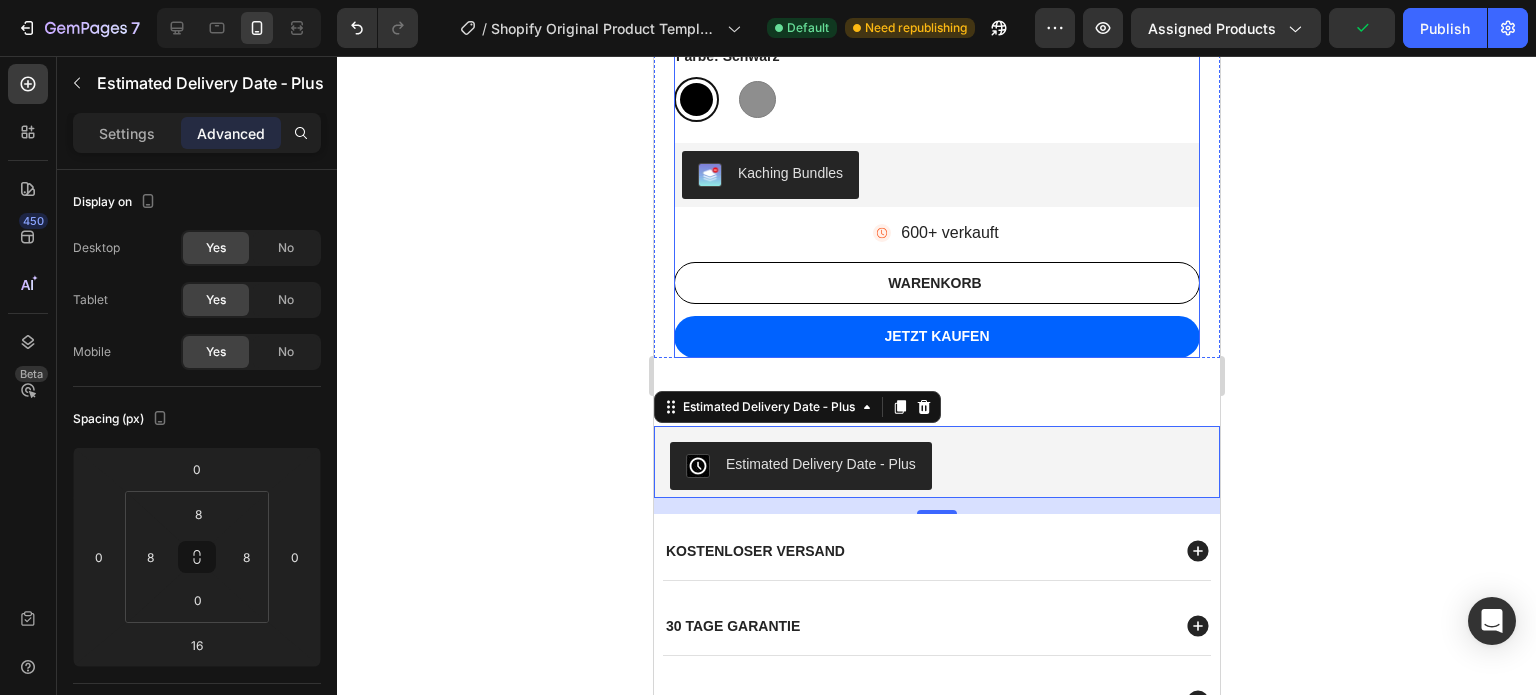 scroll, scrollTop: 996, scrollLeft: 0, axis: vertical 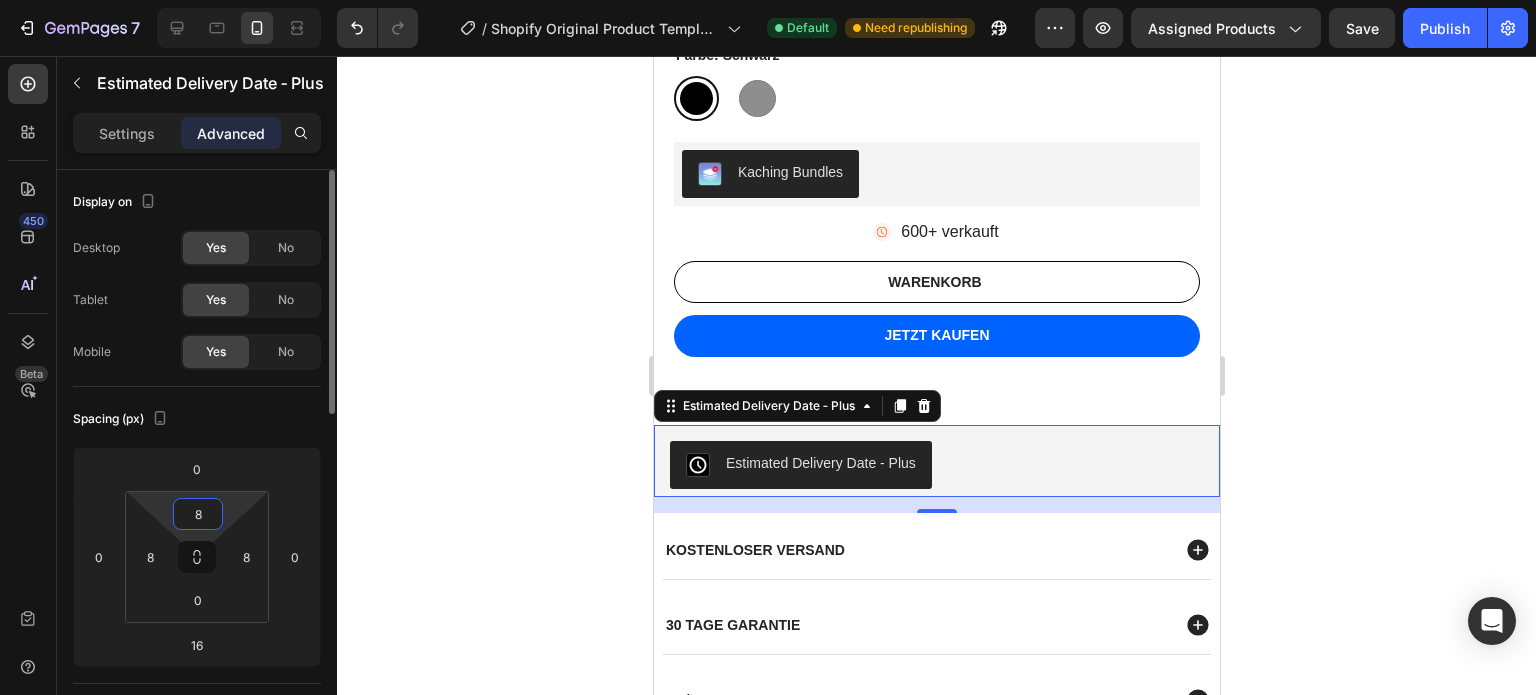 click on "8" at bounding box center [198, 514] 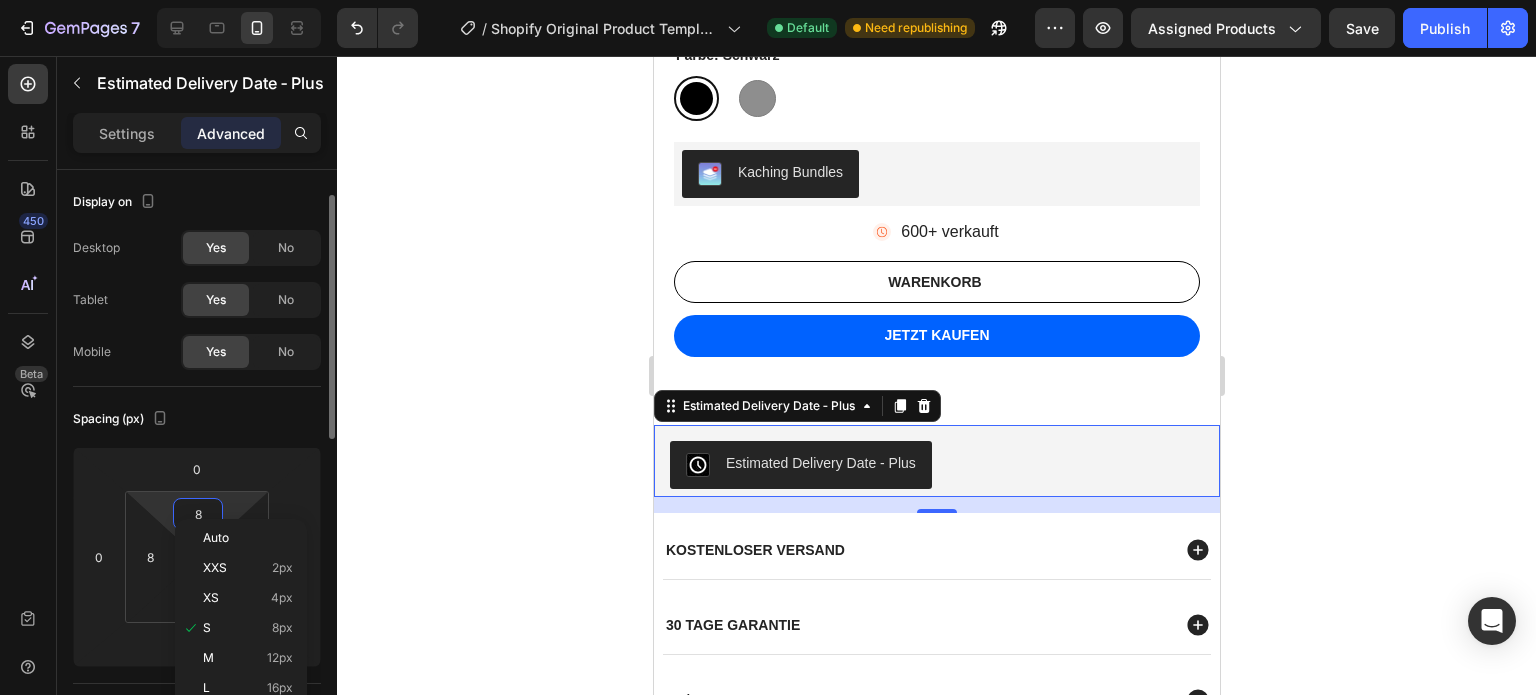 scroll, scrollTop: 18, scrollLeft: 0, axis: vertical 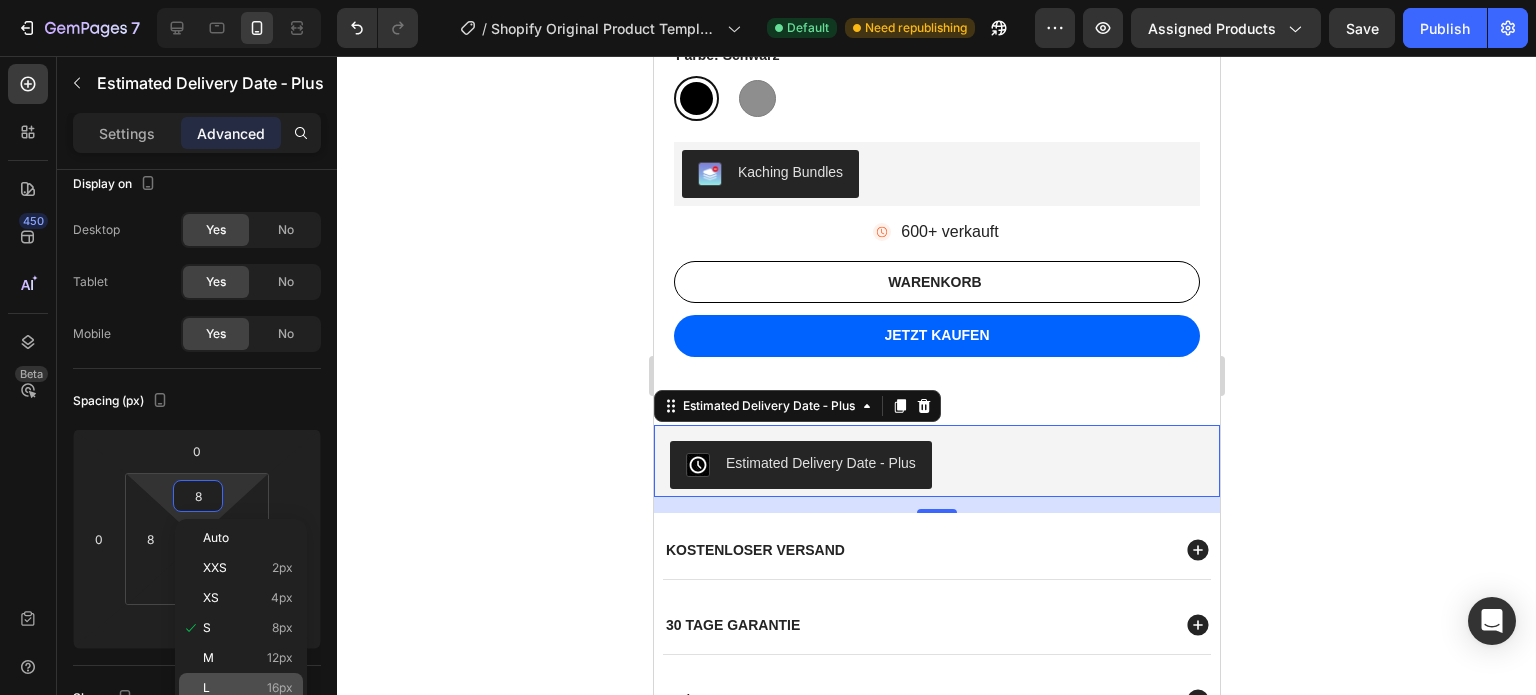 click on "L 16px" at bounding box center [248, 688] 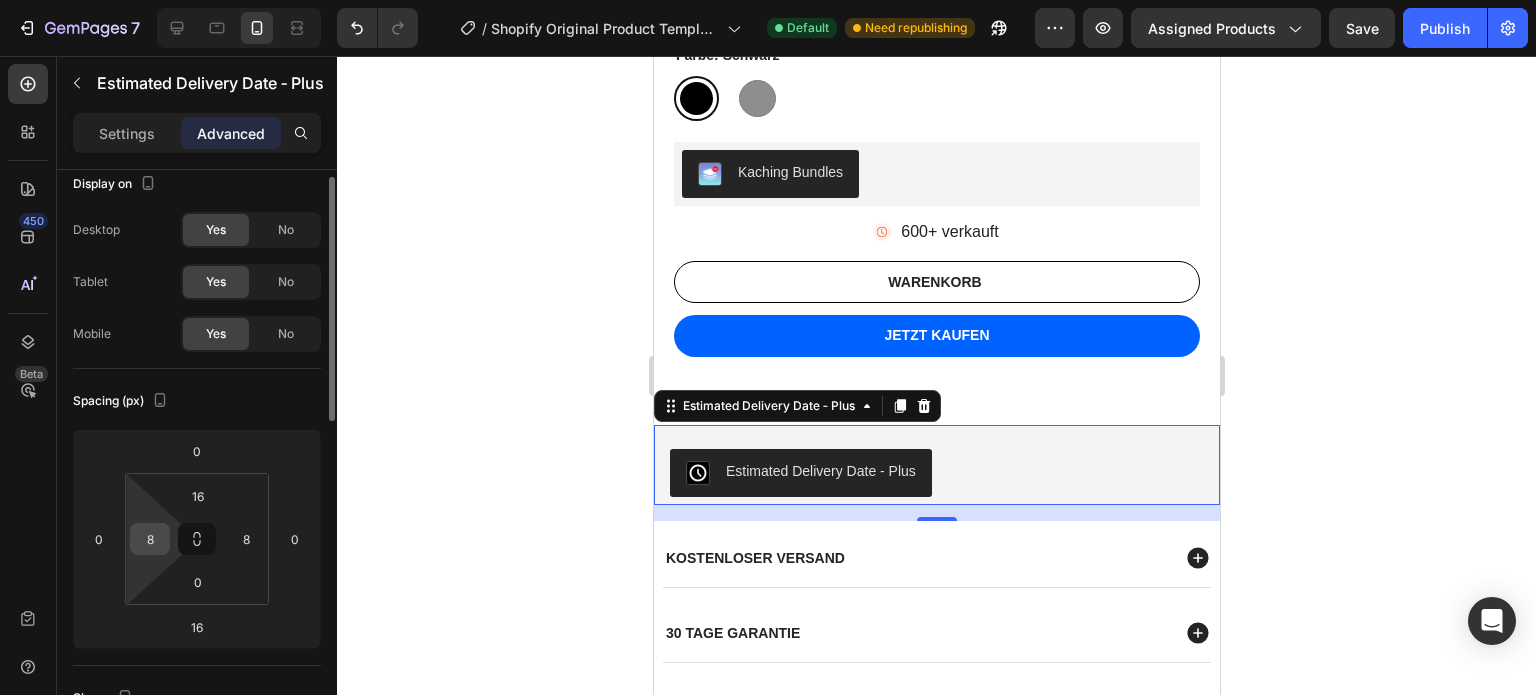 click on "8" at bounding box center (150, 539) 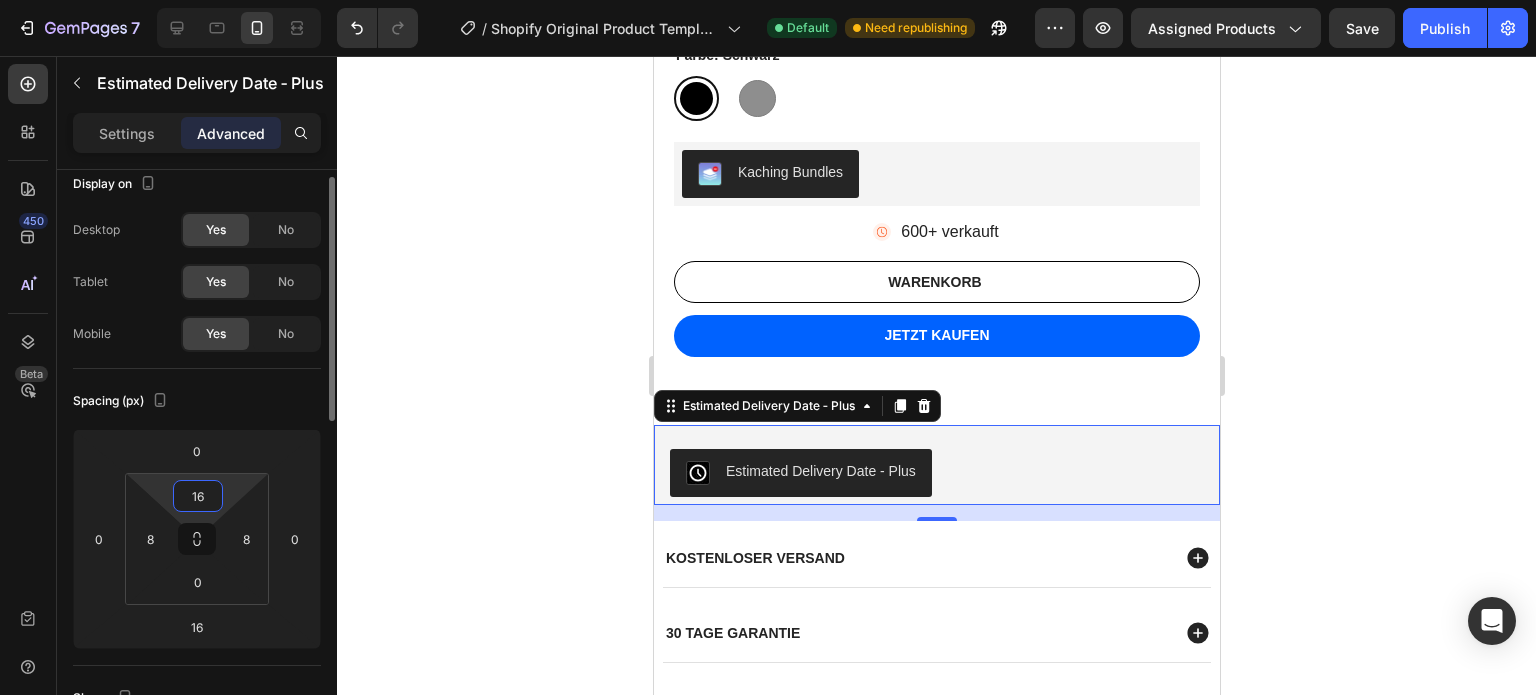 click on "16" at bounding box center (198, 496) 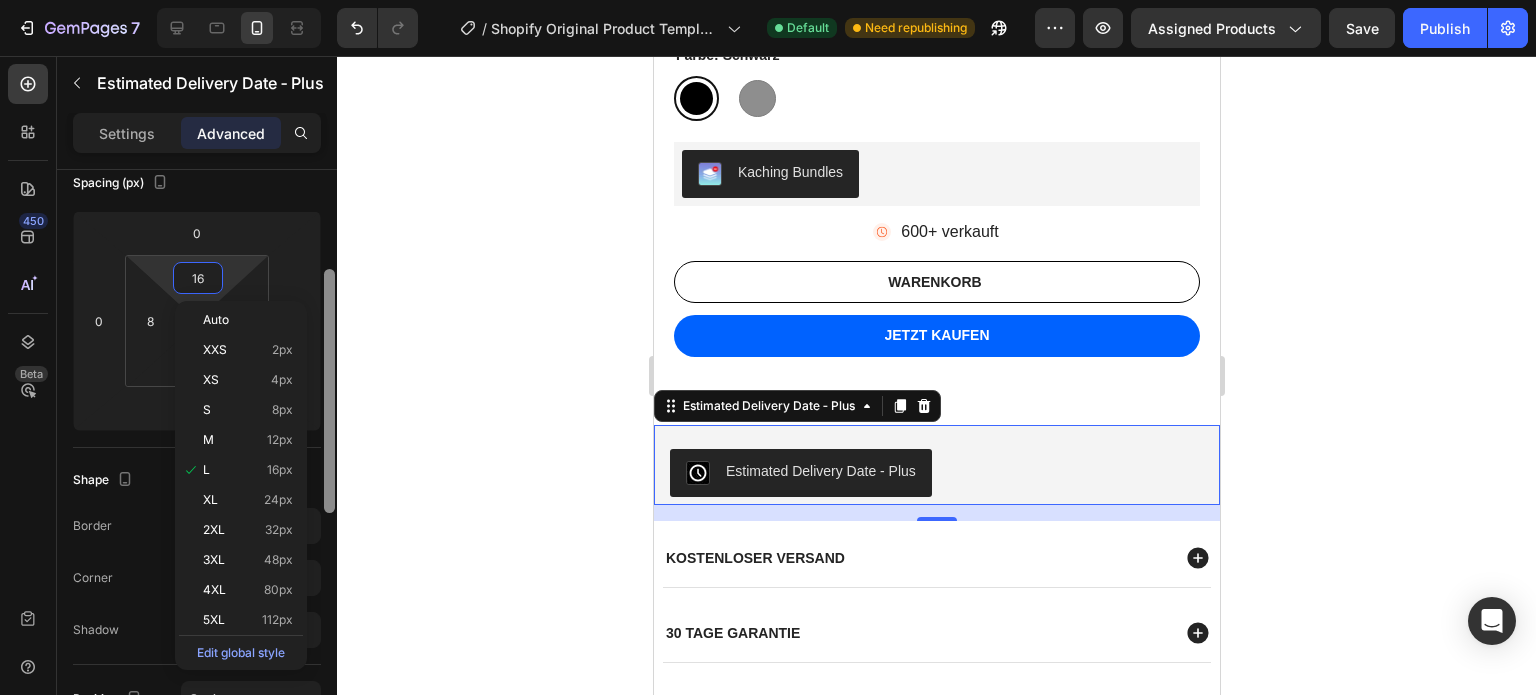 scroll, scrollTop: 238, scrollLeft: 0, axis: vertical 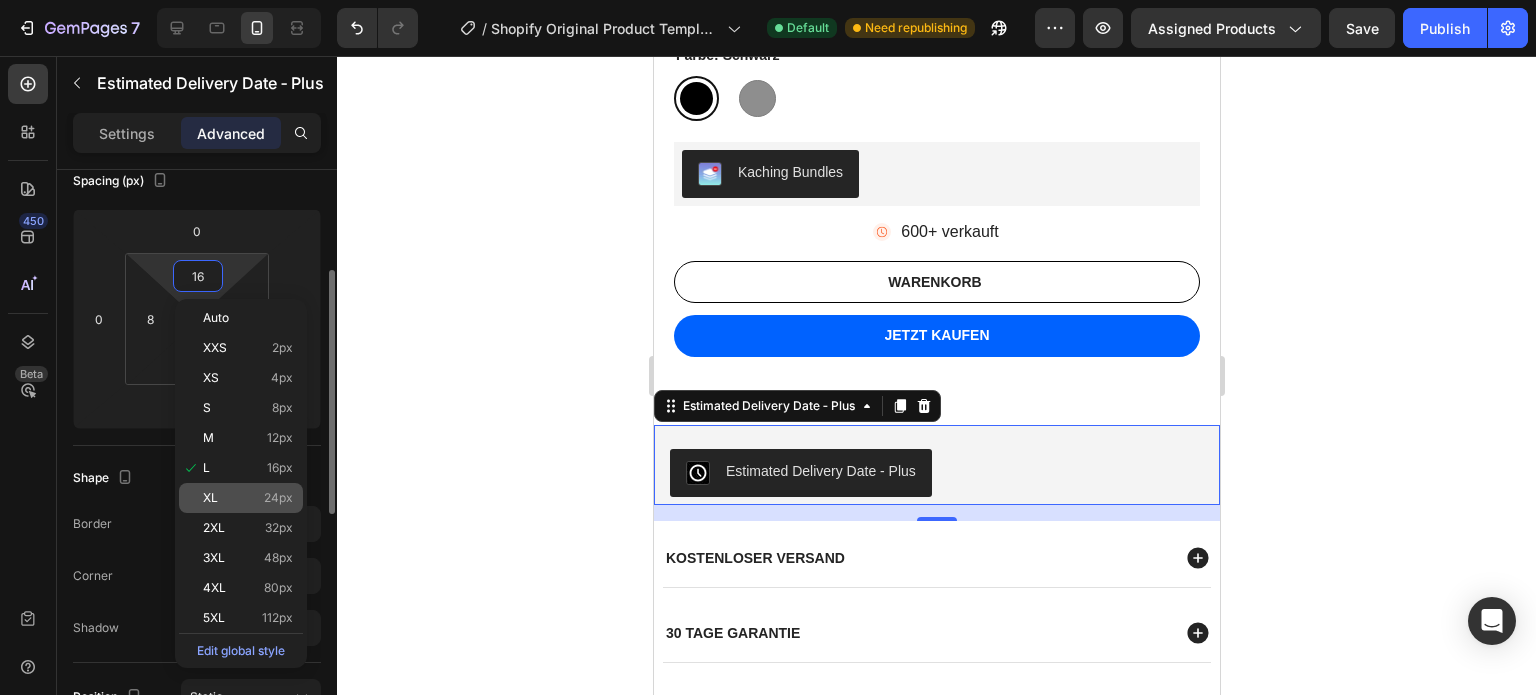click on "24px" at bounding box center (278, 498) 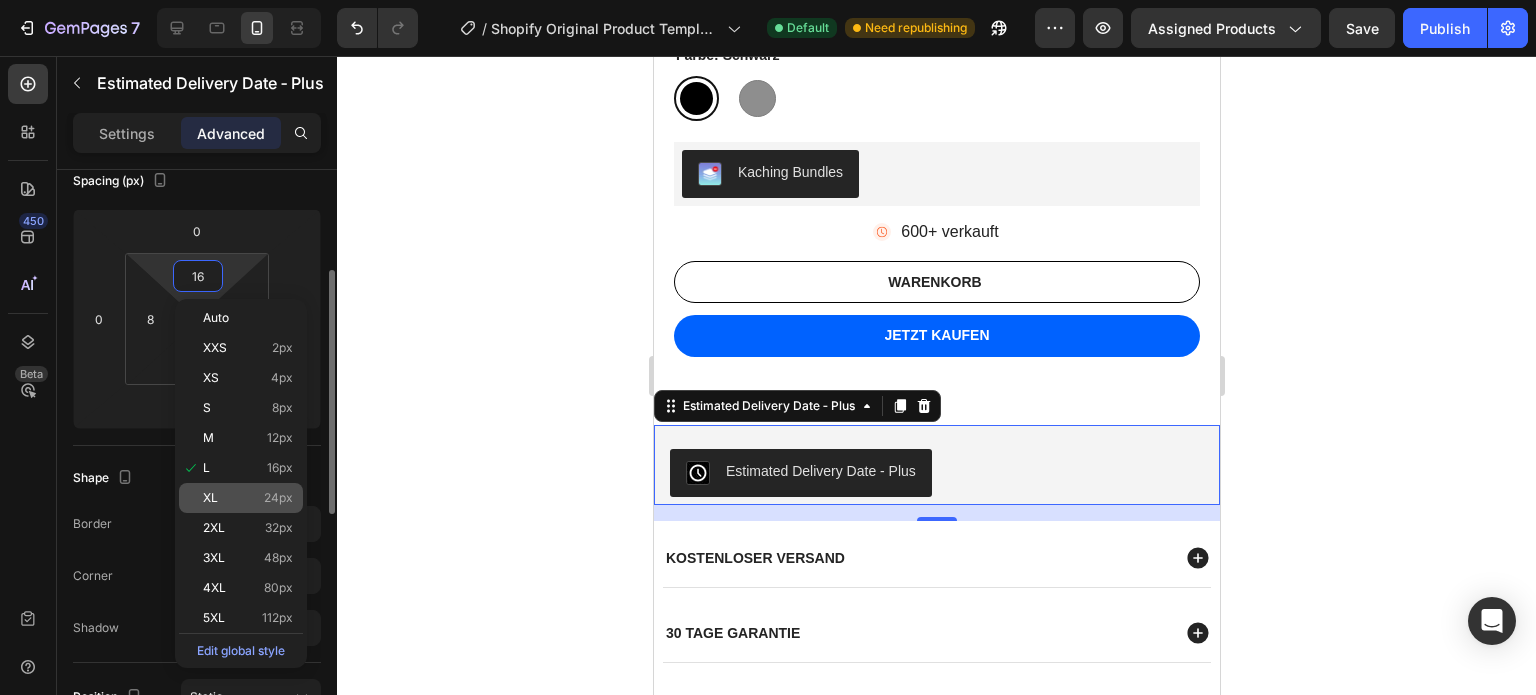 type on "24" 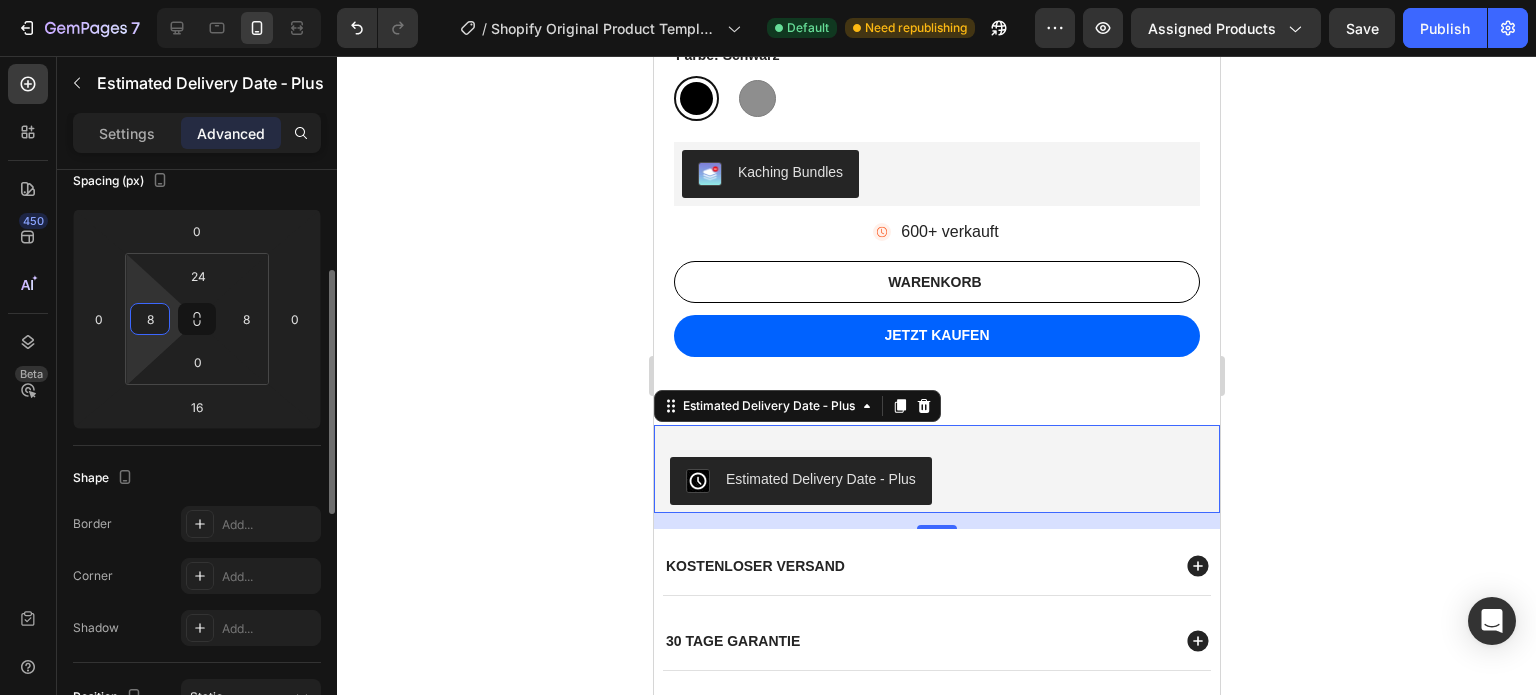 click on "8" at bounding box center (150, 319) 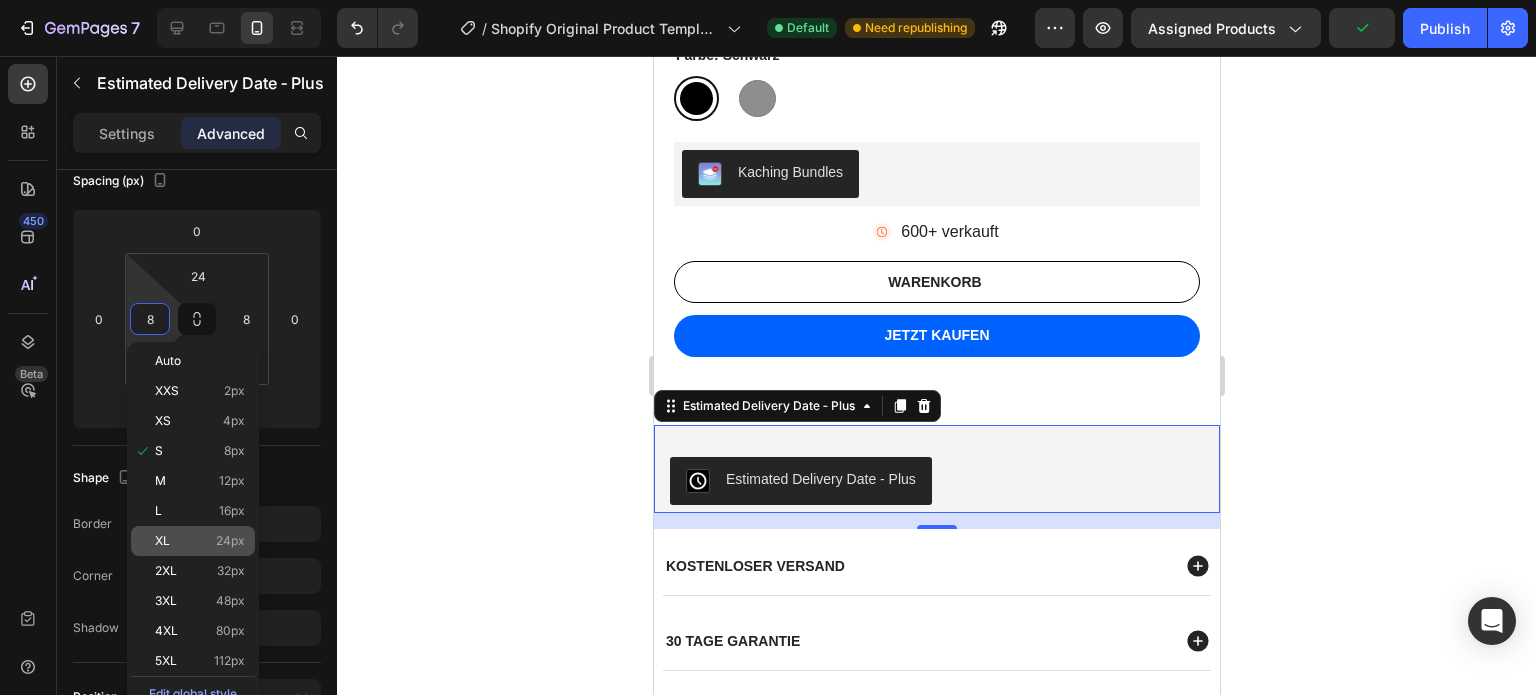 click on "24px" at bounding box center [230, 541] 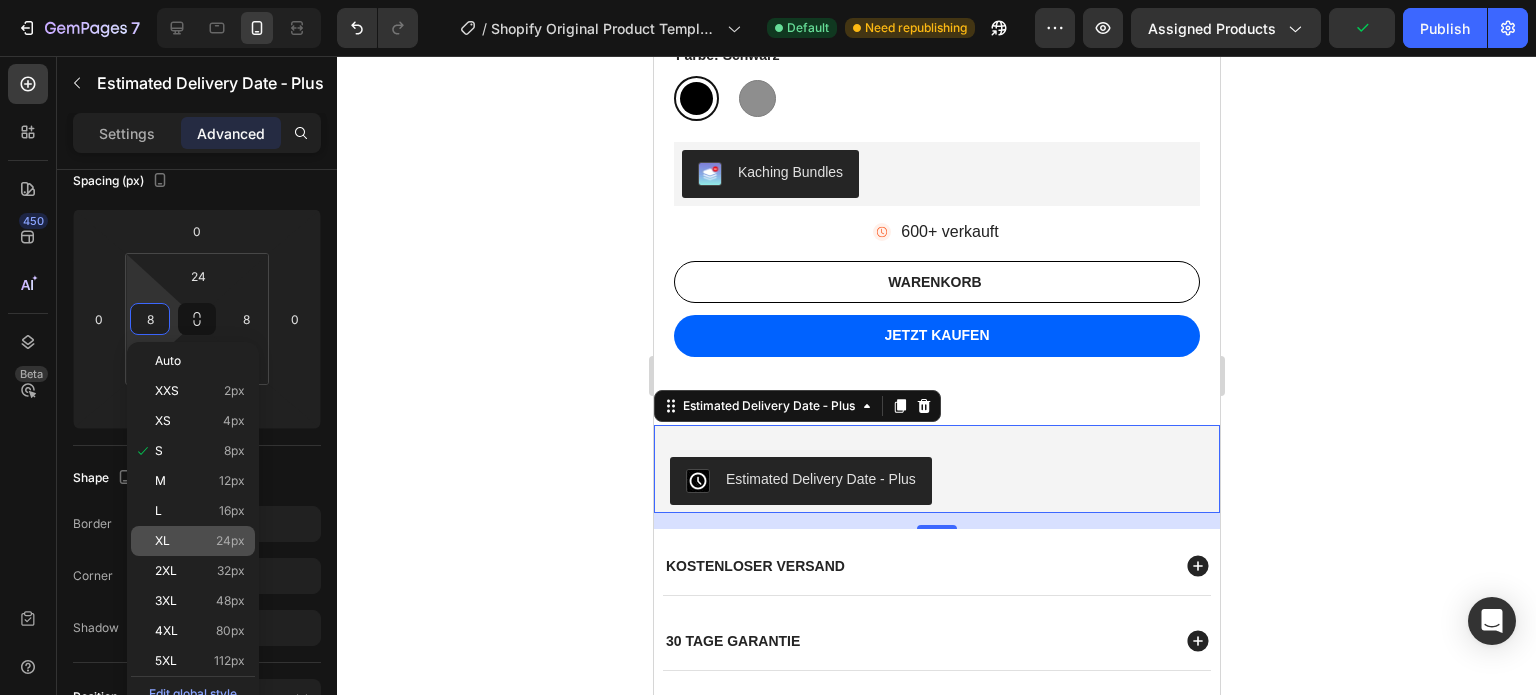 type on "24" 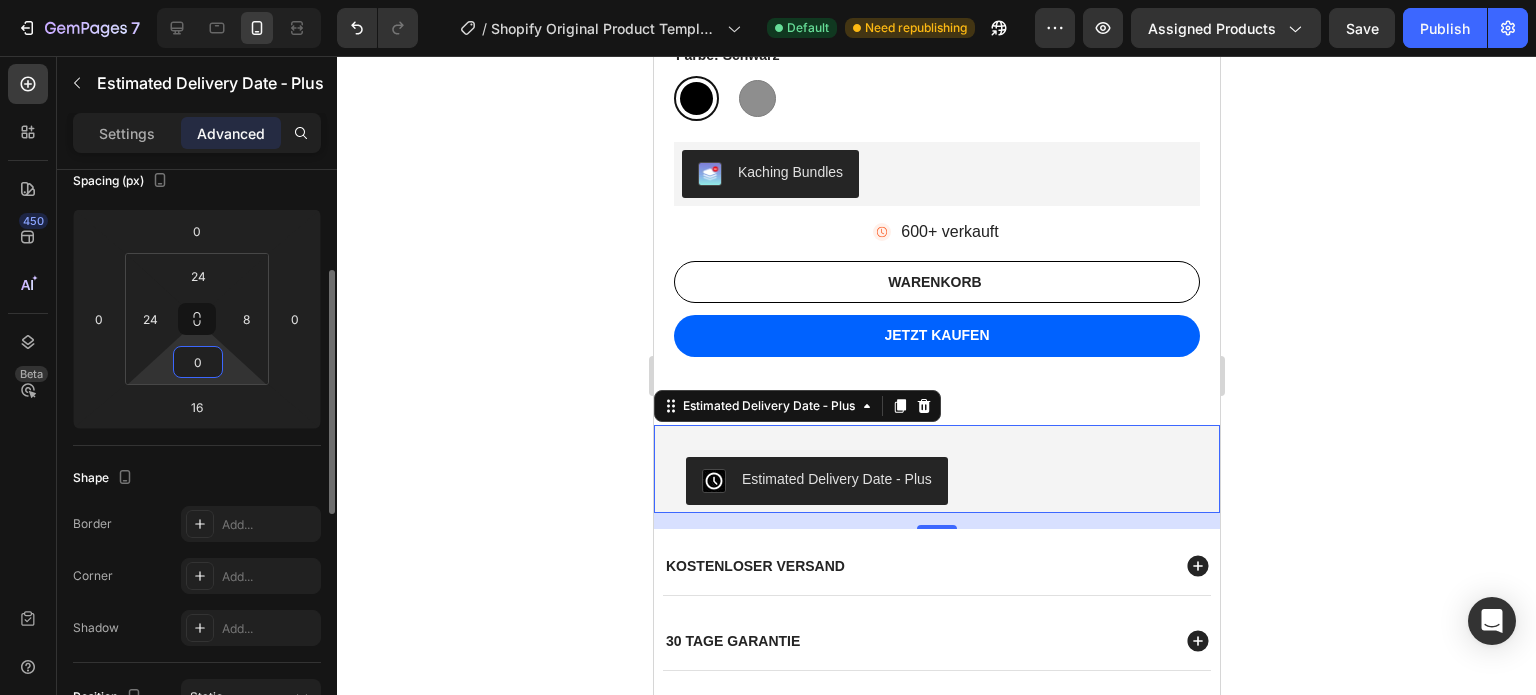click on "0" at bounding box center (198, 362) 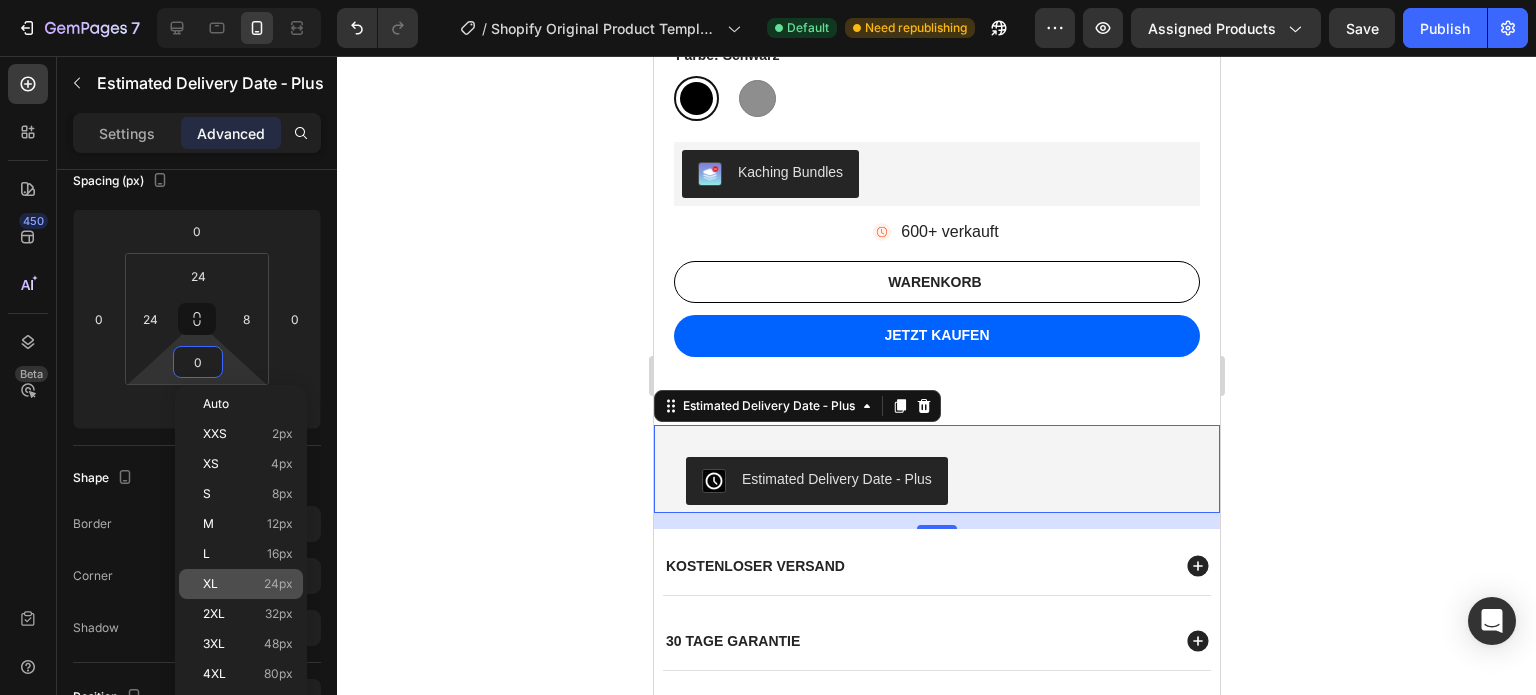 click on "XL 24px" 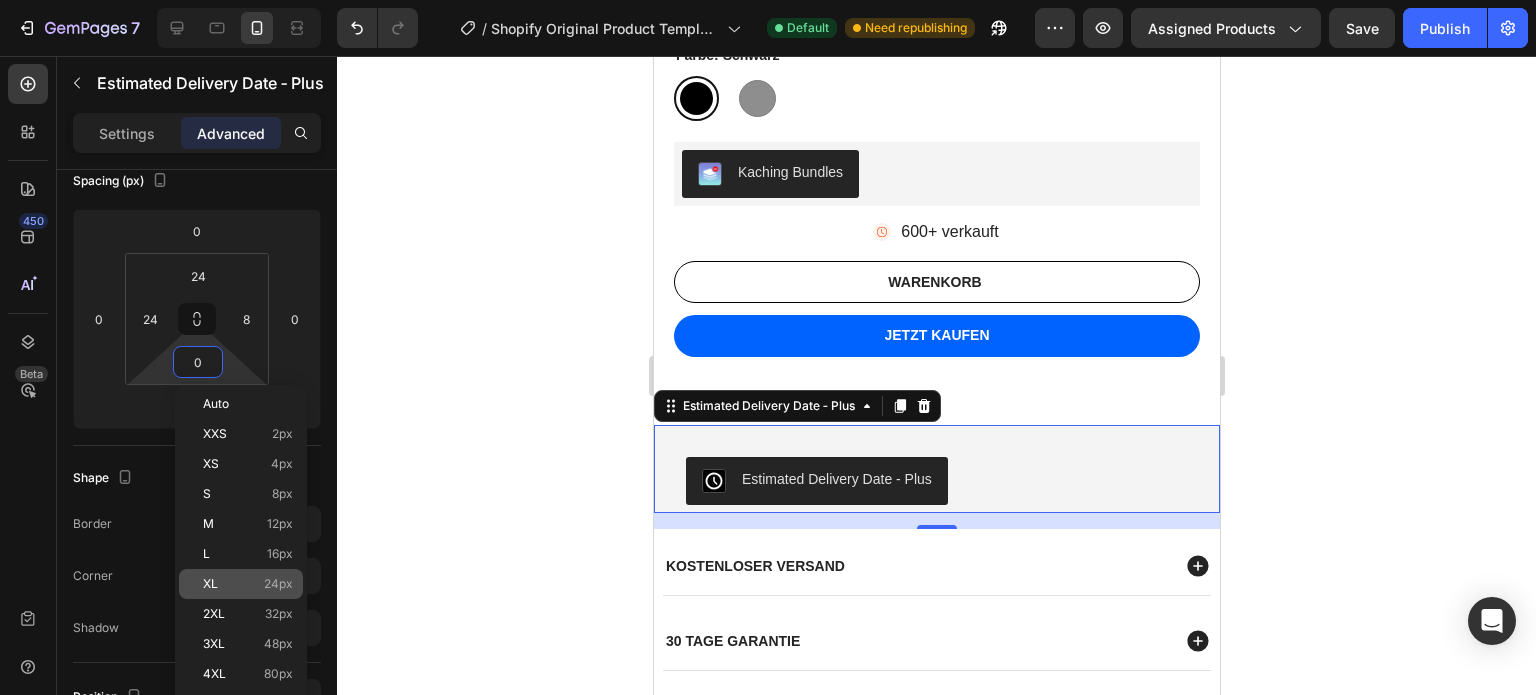 type on "24" 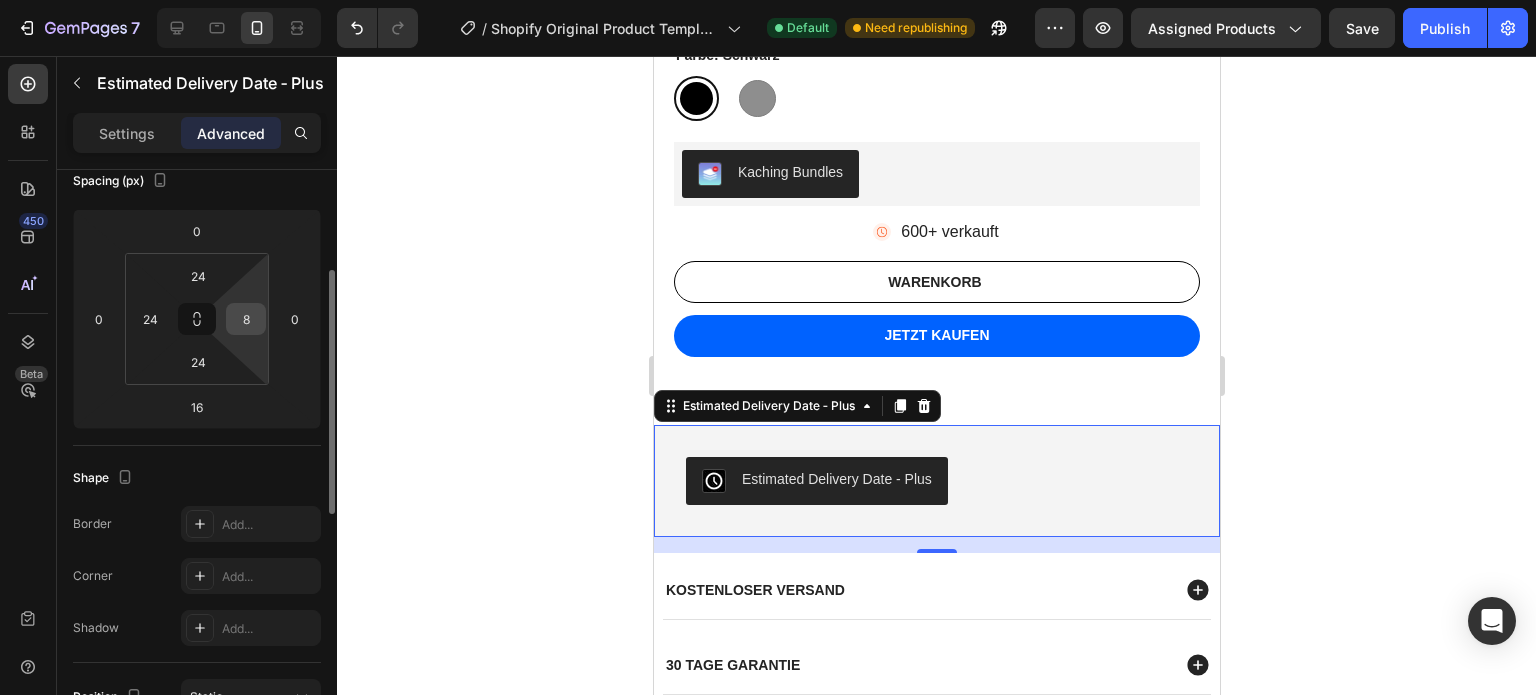 click on "8" at bounding box center (246, 319) 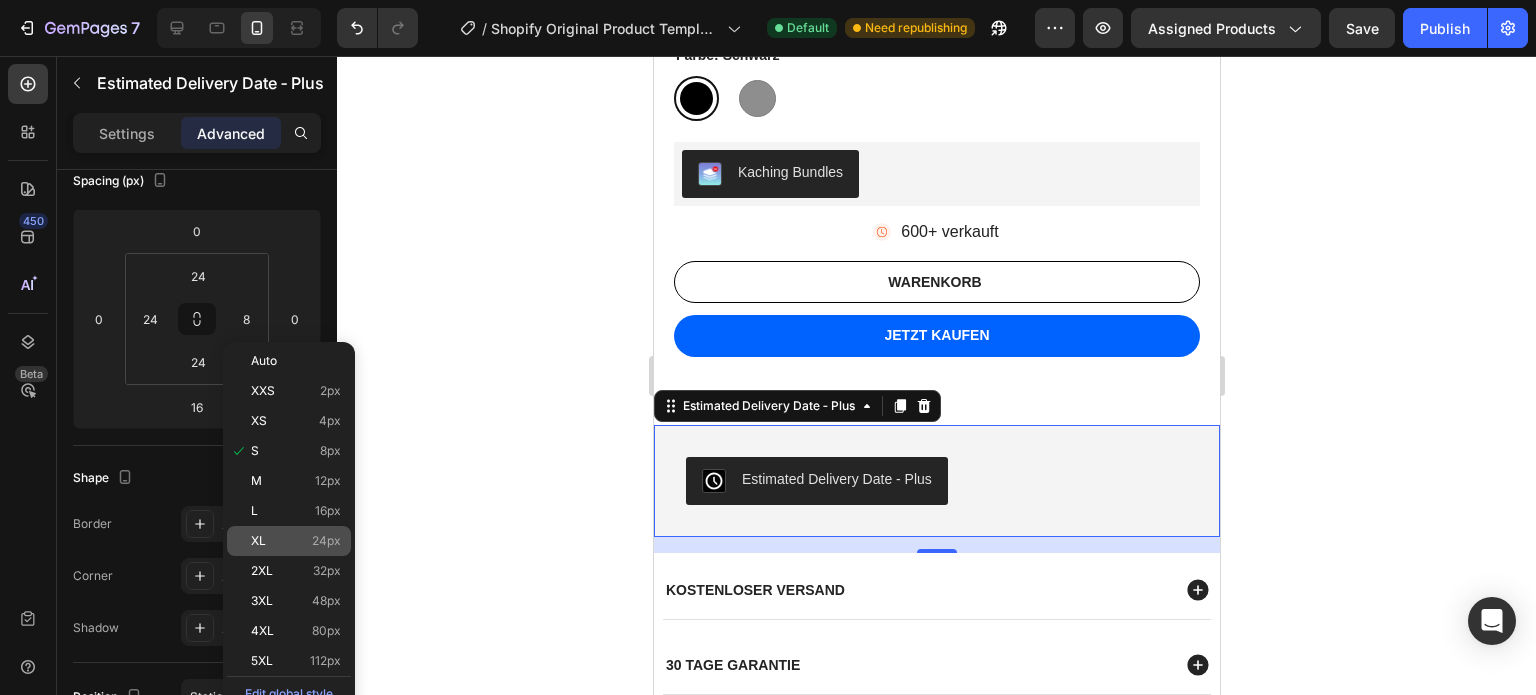 click on "XL 24px" at bounding box center (296, 541) 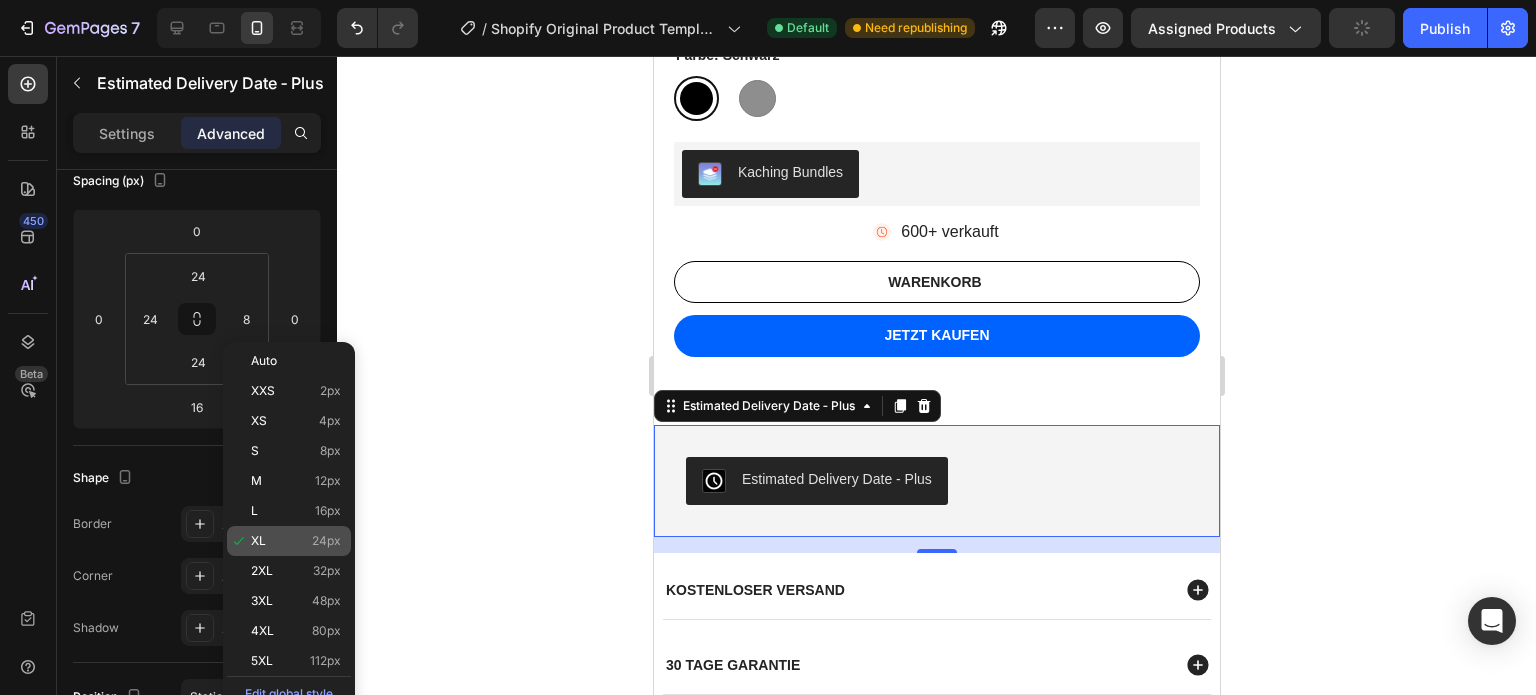 type on "24" 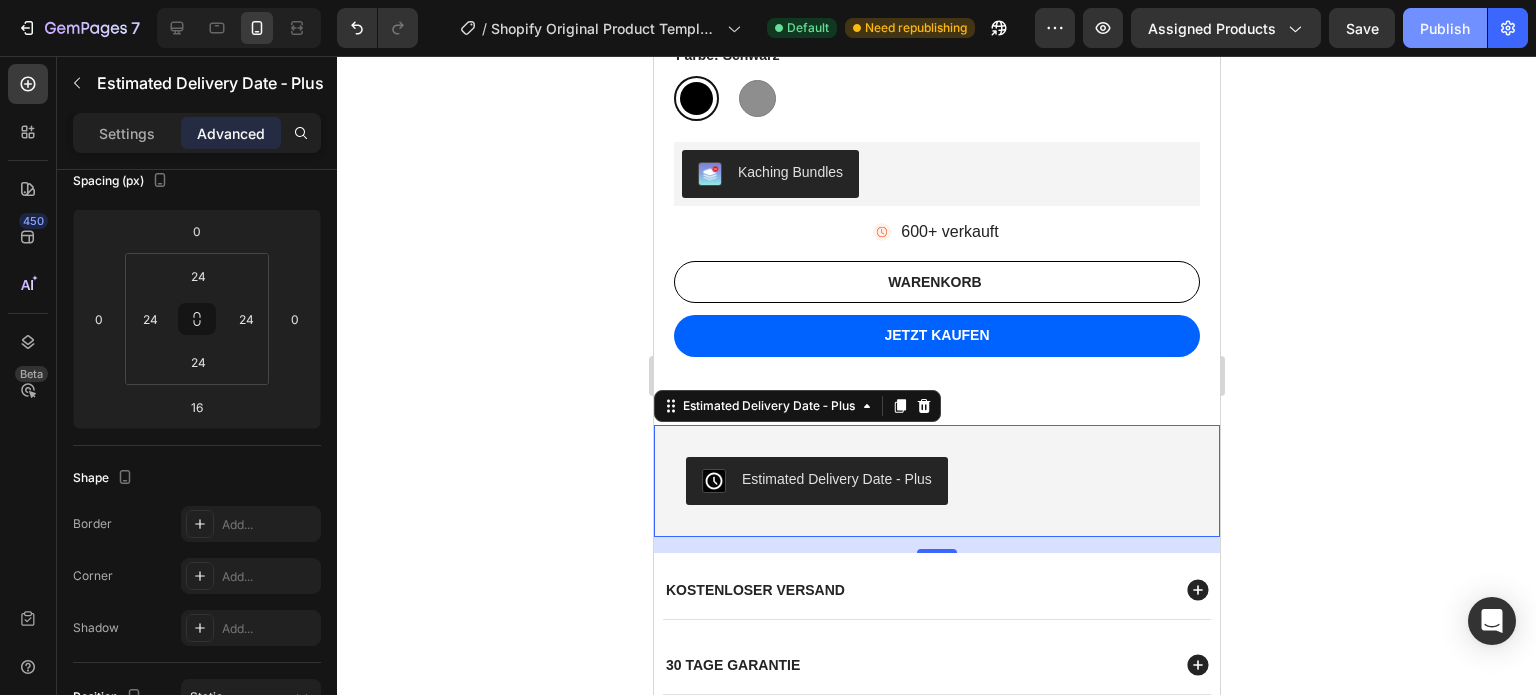 click on "Publish" at bounding box center [1445, 28] 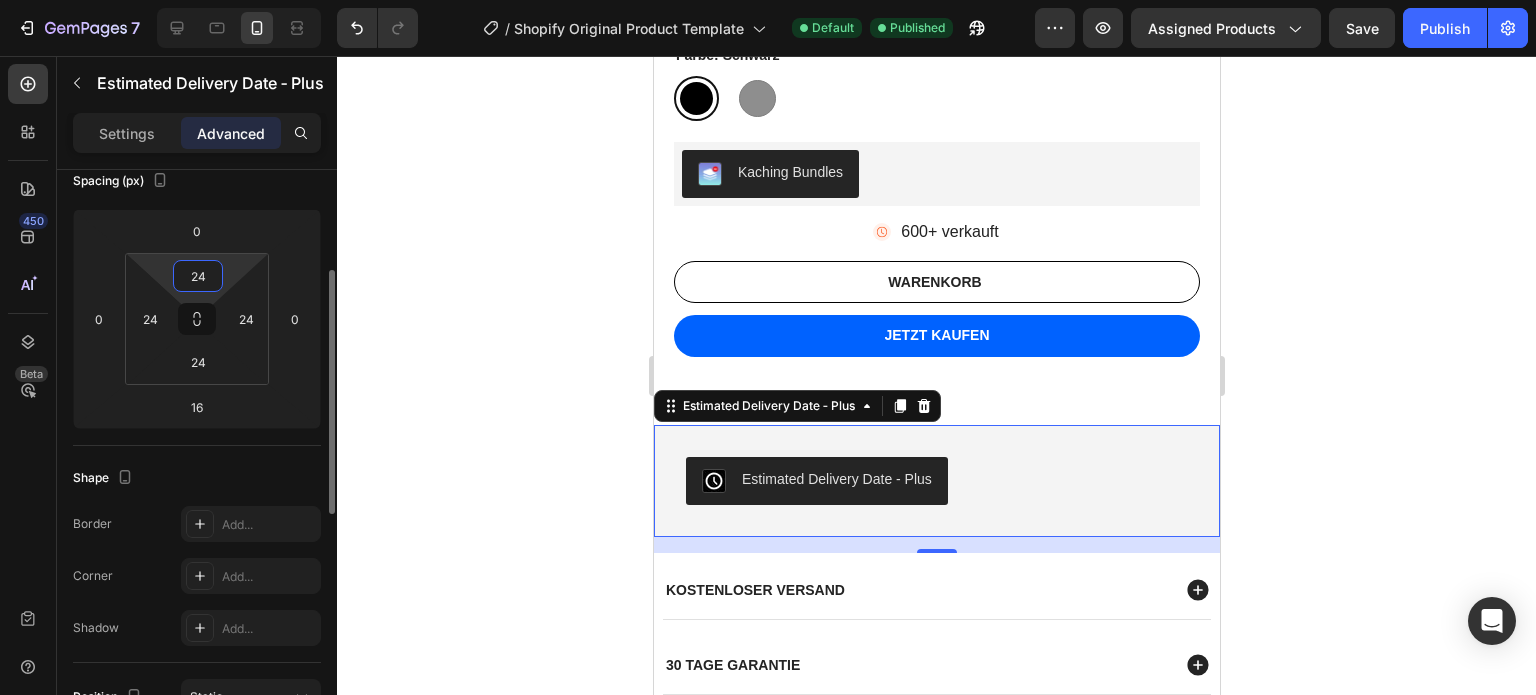 click on "24" at bounding box center [198, 276] 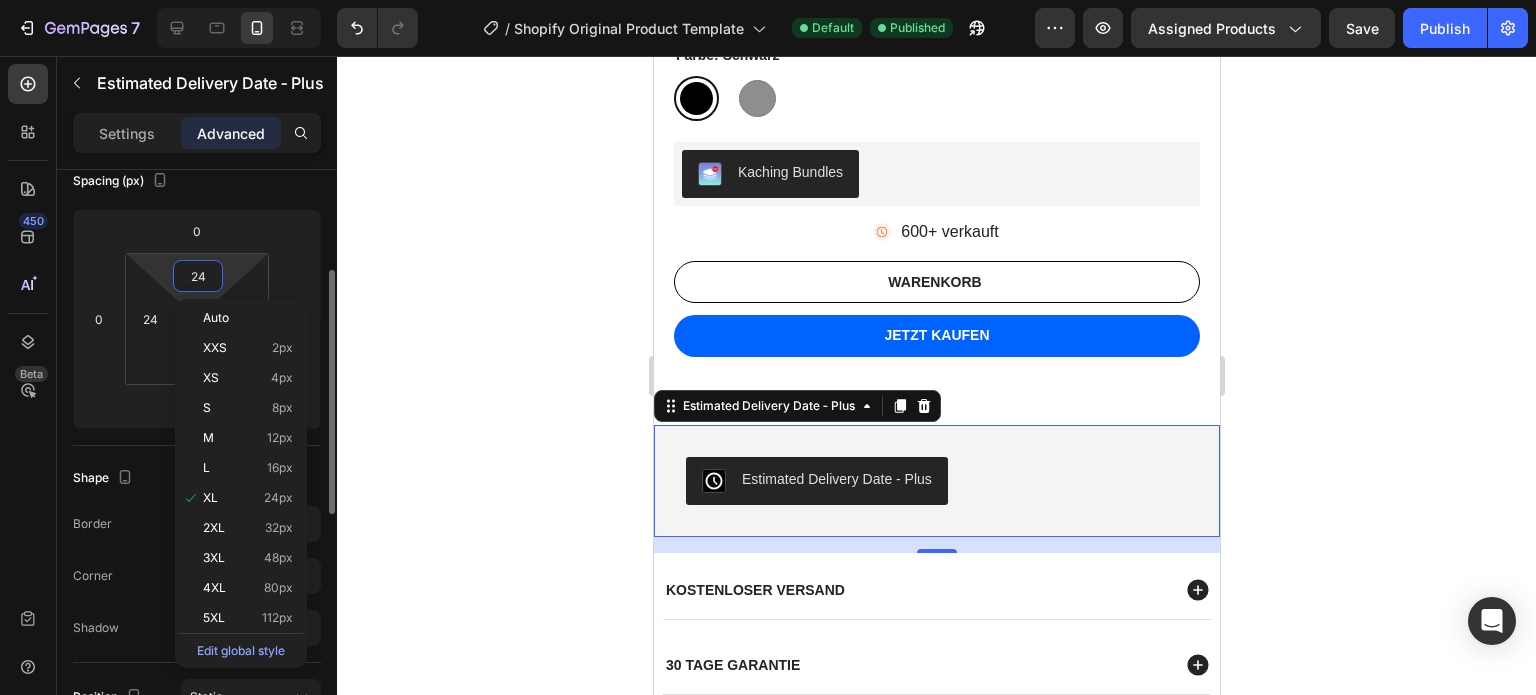type on "0" 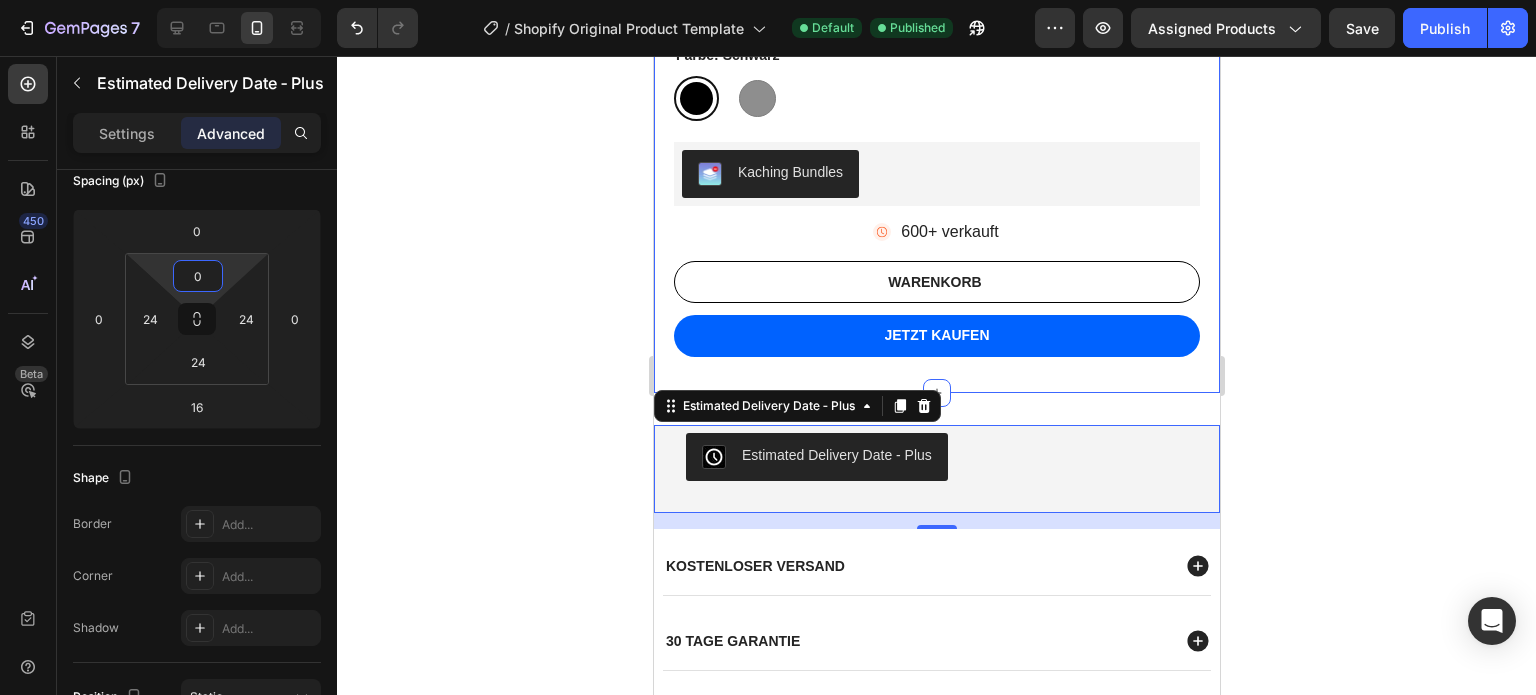 click on "130+ Sprachen Item List IPX5 Wasserfest Item List 24h Akkulaufzeit mit Case Item List Heute: Gratis Versand Item List 130+ Sprachen Item List IPX5 Wasserfest Item List 24h Akkulaufzeit mit Case Item List Heute: Gratis Versand Item List Marquee Product Images KI Übersetzer Kopfhörer Product Title €49,99 Product Price Product Price €79,99 Product Price Product Price Row Ob im Urlaub, beim Lernen oder im Business – mit diesen Übersetzer-Kopfhörern überwinden Sie Sprachbarrieren auf Knopfdruck. 🔁 Zwei-Wege-Übersetzung für fließend freie Gespräche 🍃 Offenes Ohr Design für mehr Komfort und Frische 🎁 Software im Preis inklusive Product Description Farbe: Schwarz Schwarz Schwarz Grau Grau Product Variants & Swatches Kaching Bundles" at bounding box center (936, -253) 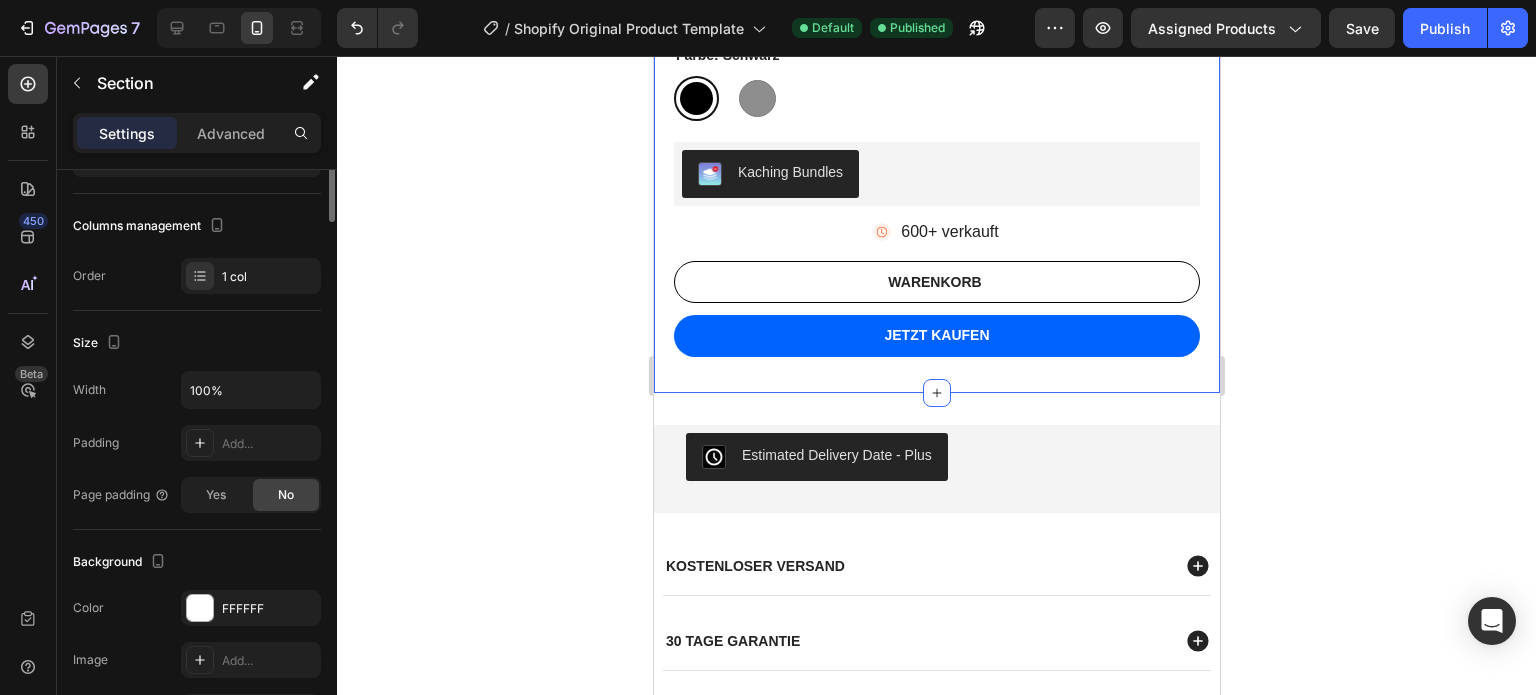 scroll, scrollTop: 0, scrollLeft: 0, axis: both 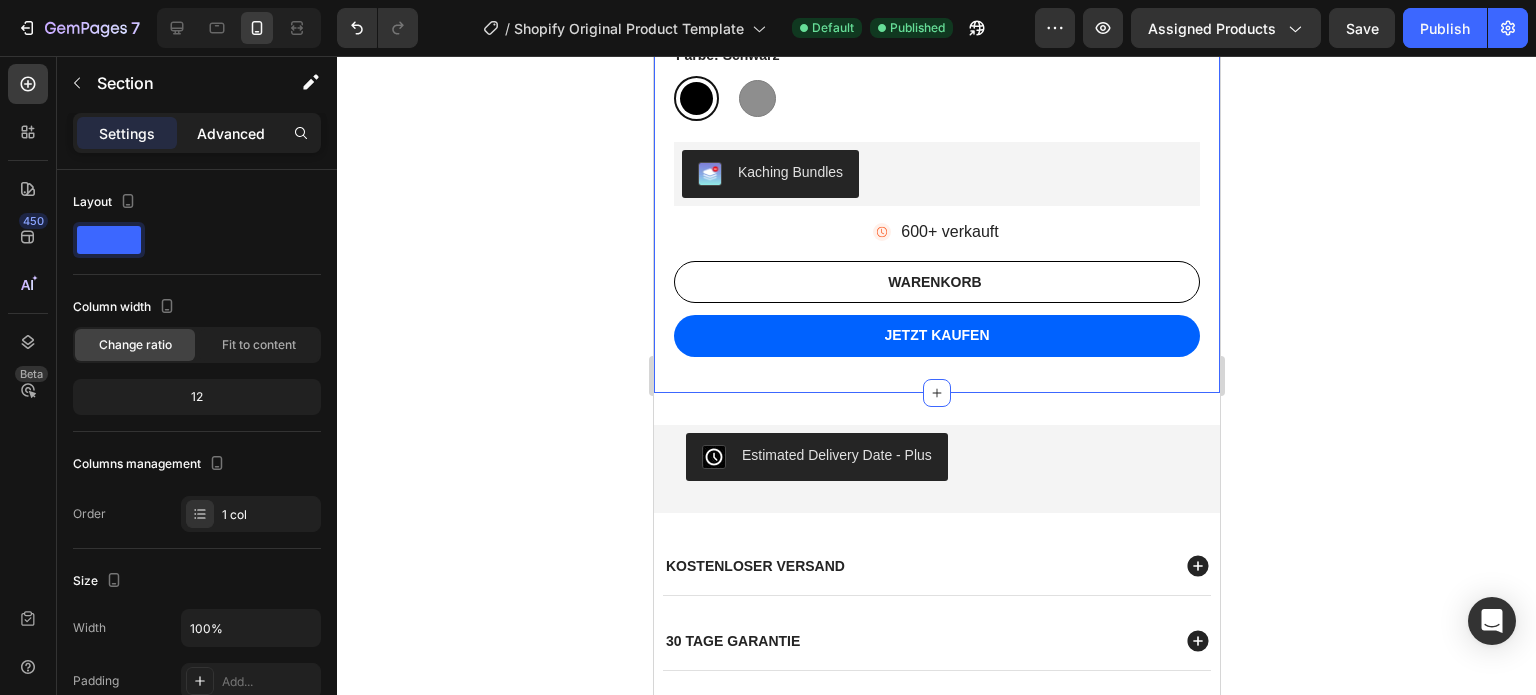 click on "Advanced" at bounding box center (231, 133) 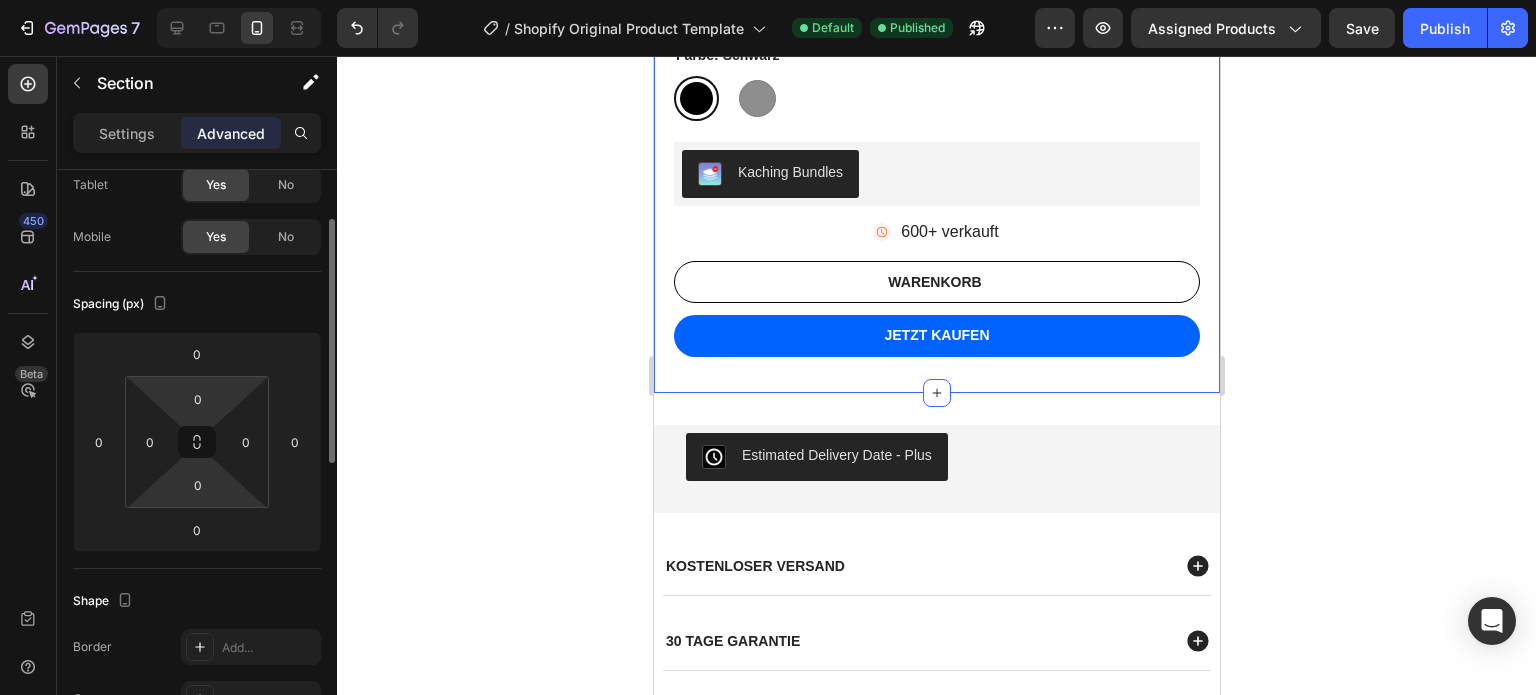 scroll, scrollTop: 116, scrollLeft: 0, axis: vertical 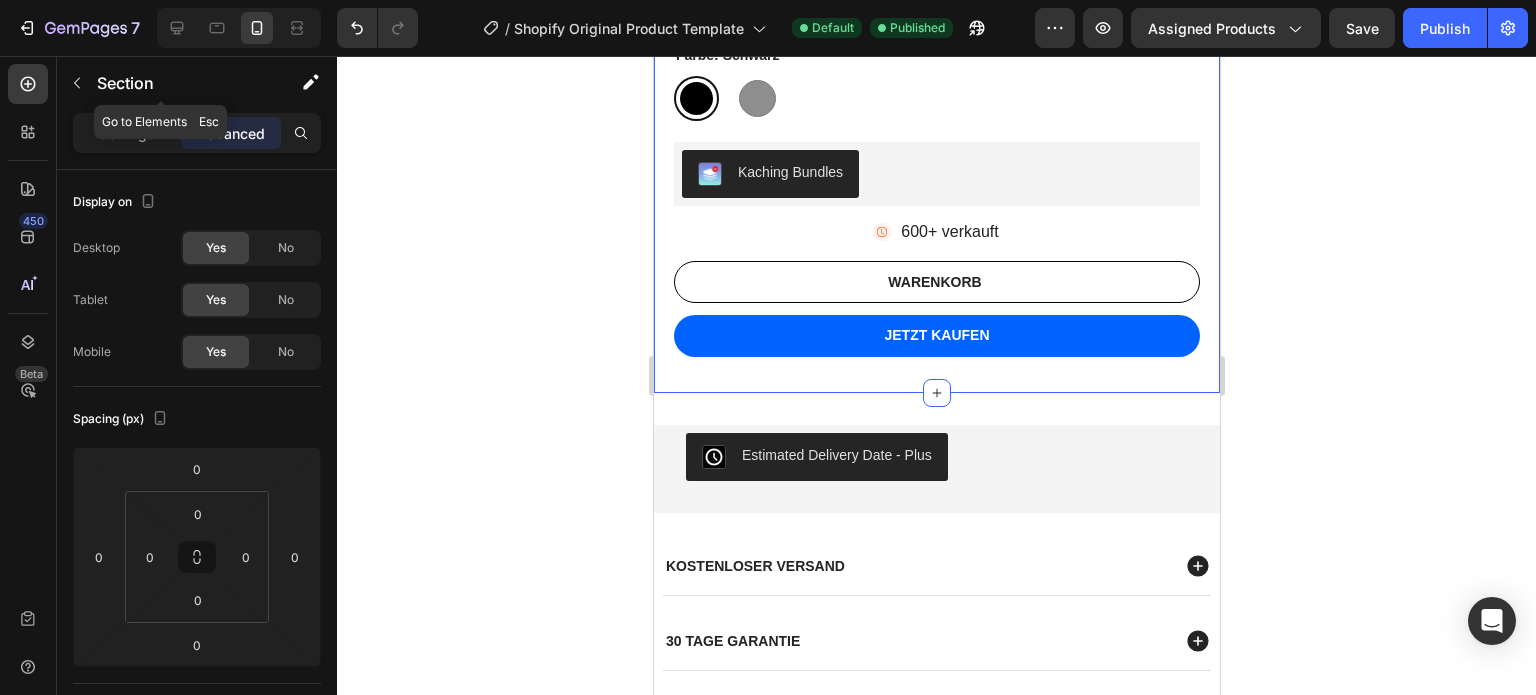 click on "Section" 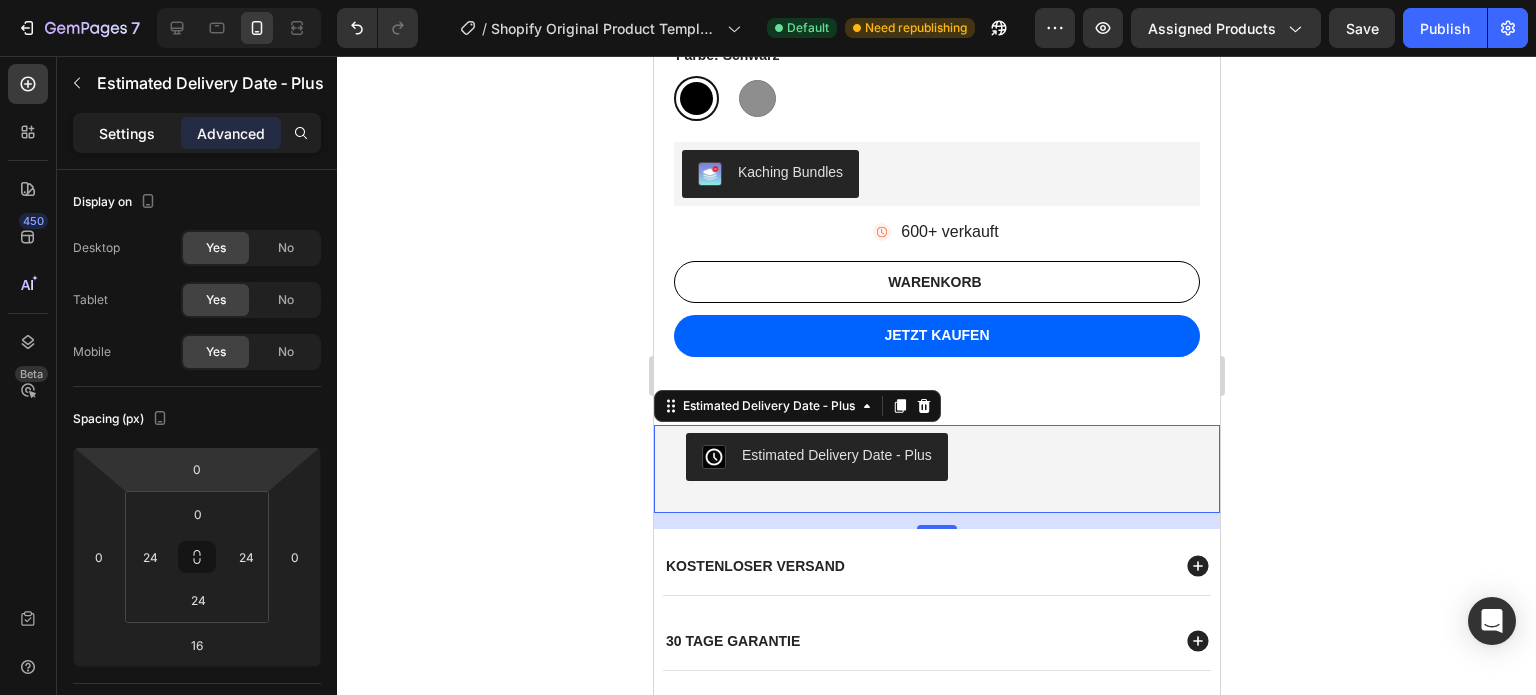 click on "Settings" 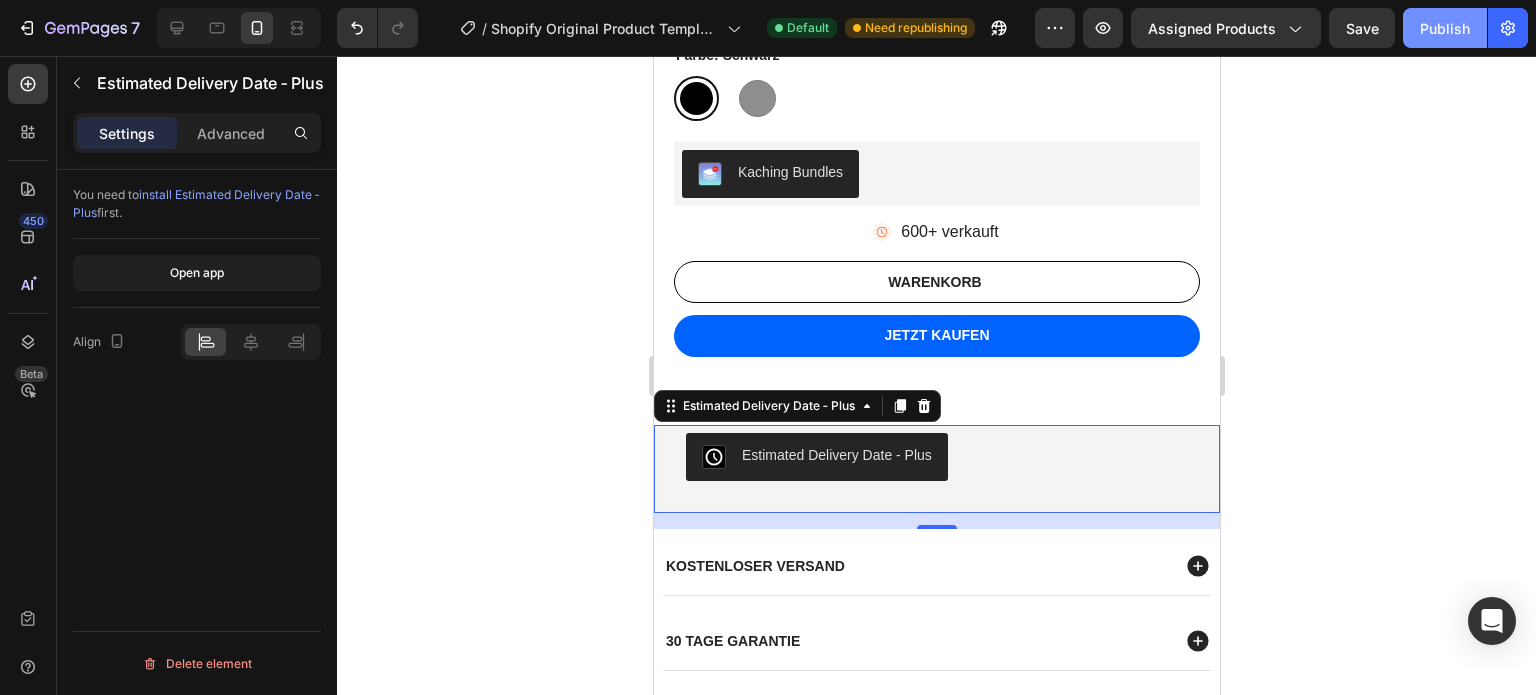 click on "Publish" at bounding box center [1445, 28] 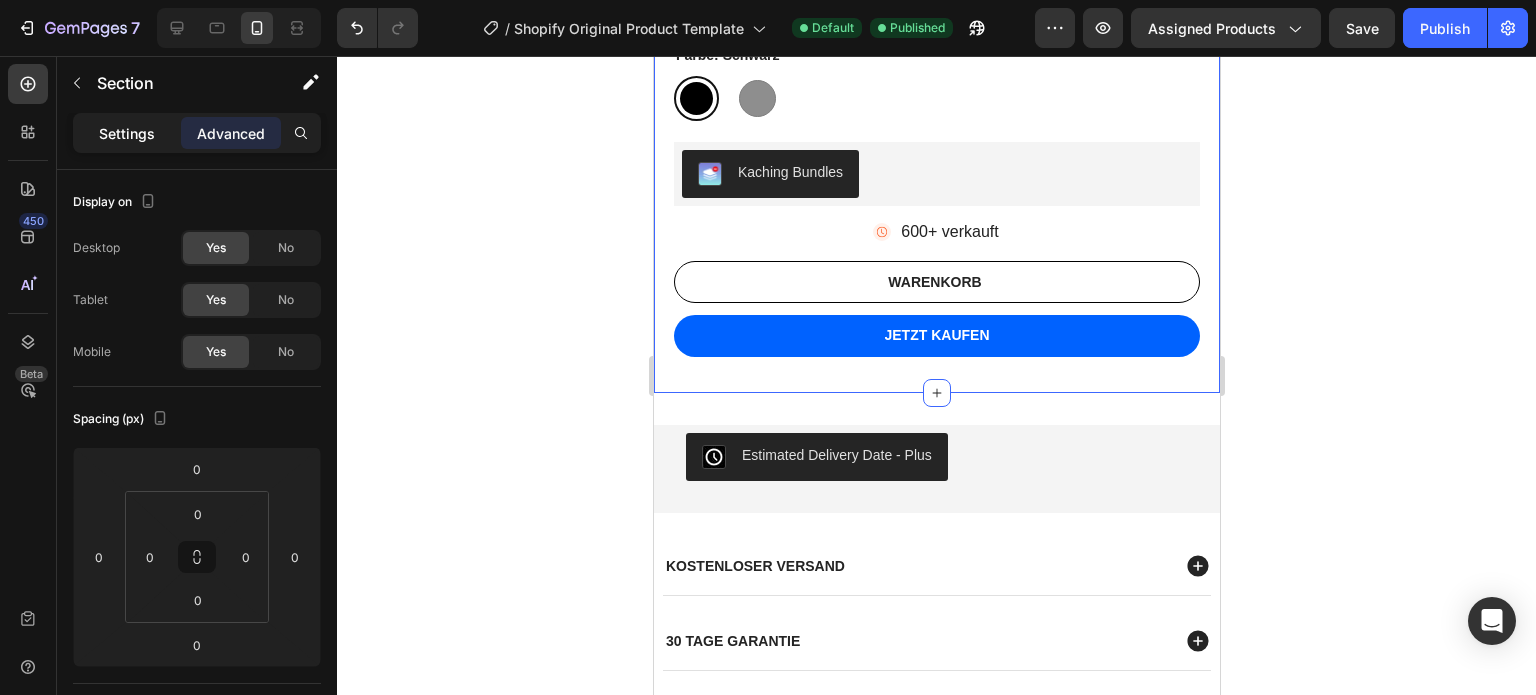 click on "Settings" 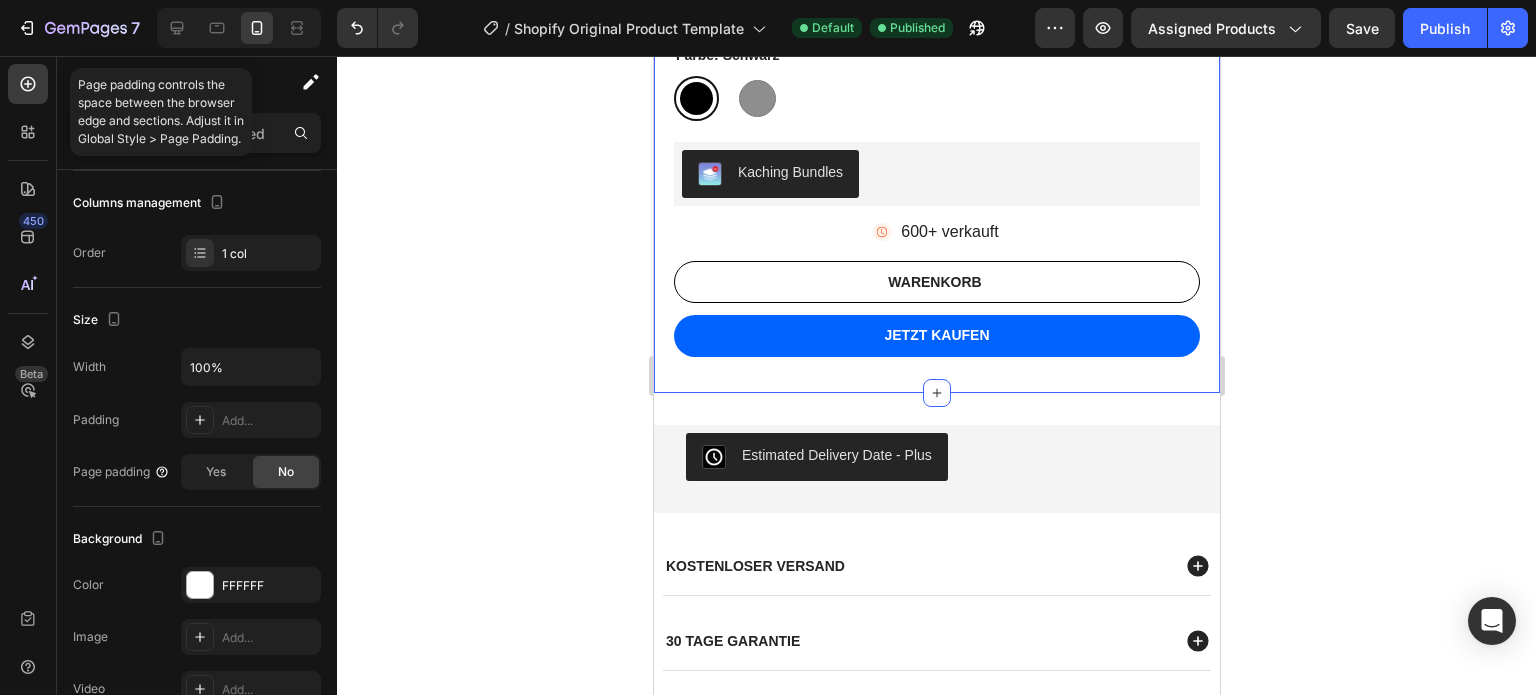 scroll, scrollTop: 584, scrollLeft: 0, axis: vertical 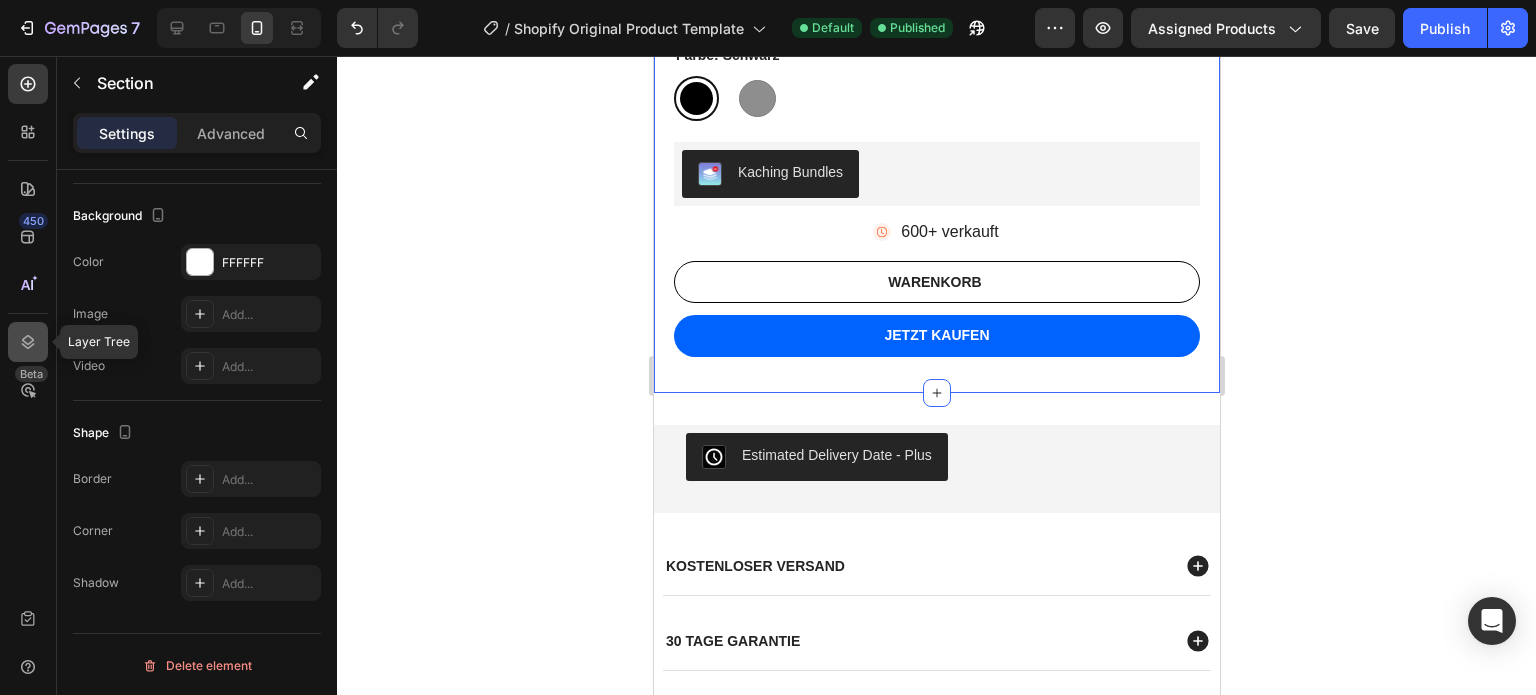 click 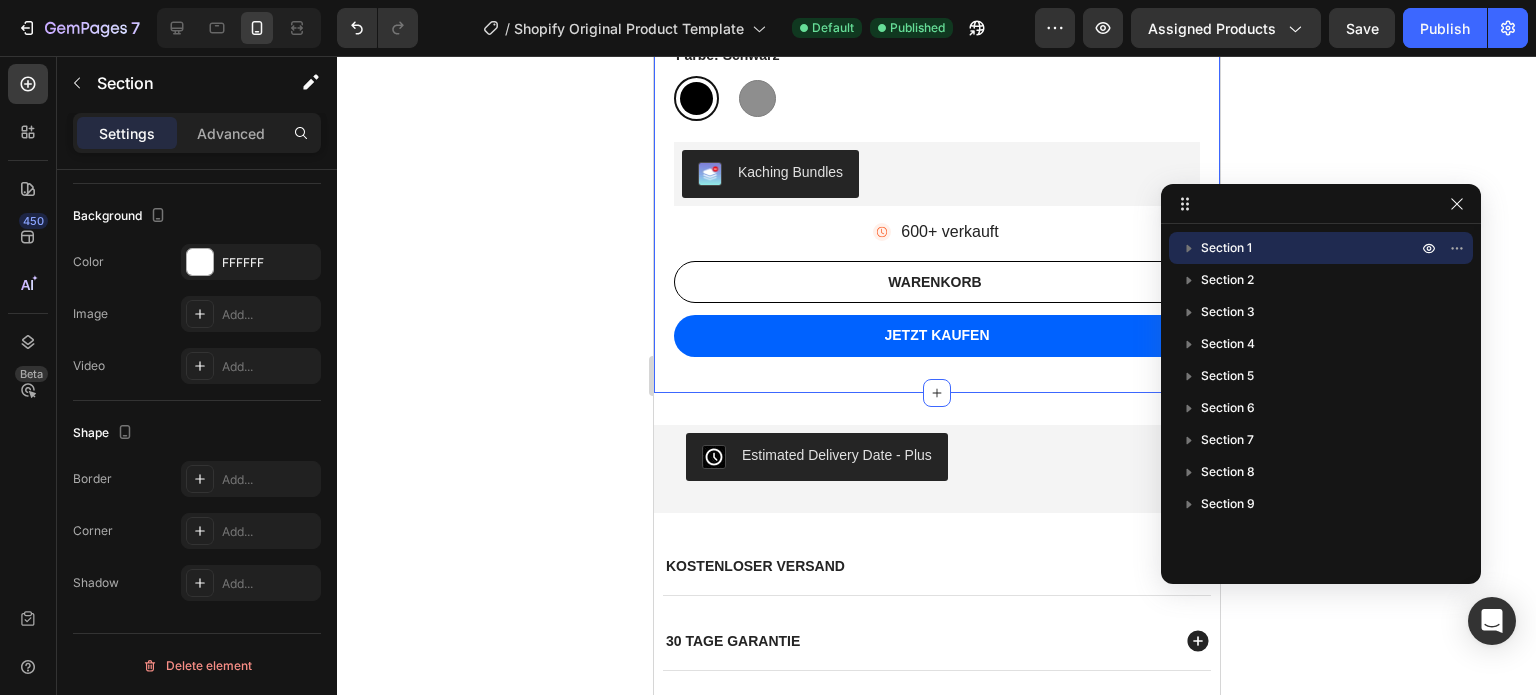 drag, startPoint x: 803, startPoint y: 355, endPoint x: 1300, endPoint y: 203, distance: 519.72394 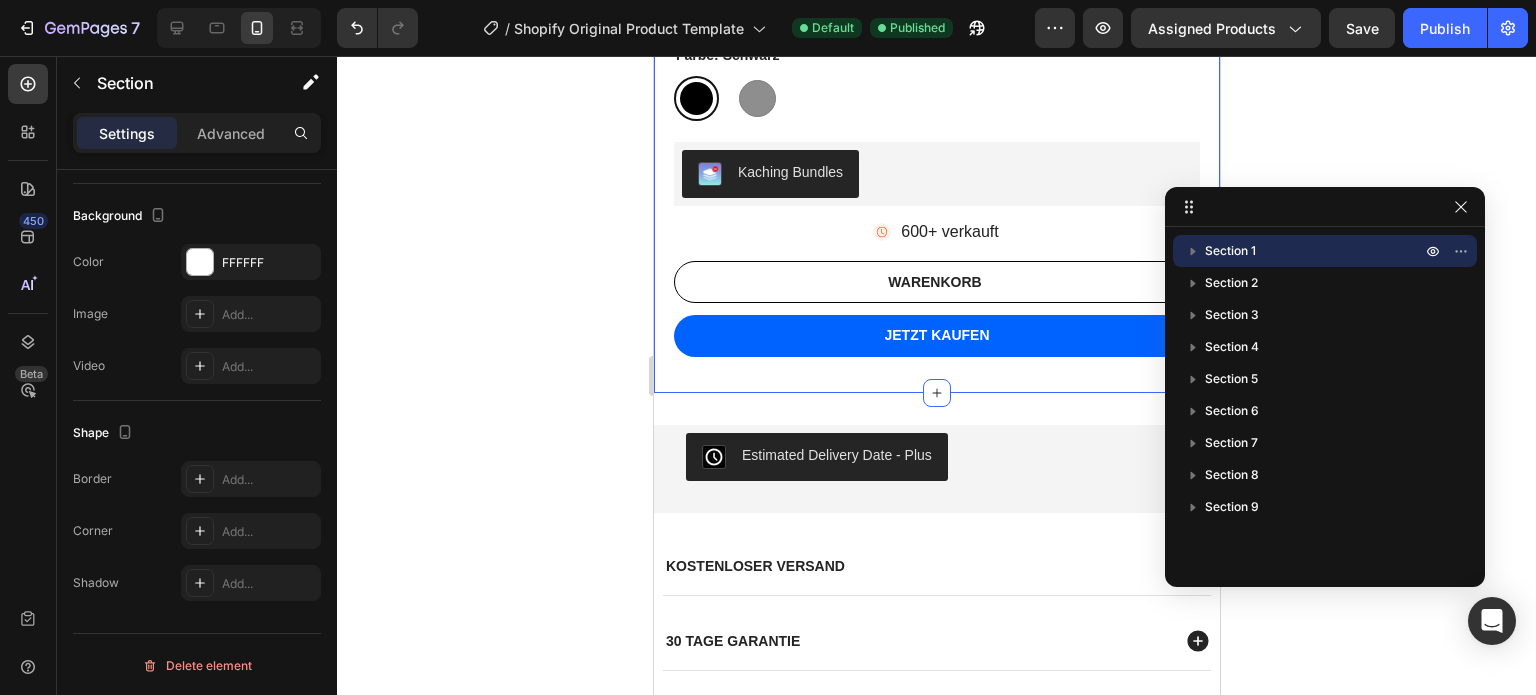 click on "Section 1" at bounding box center [1315, 251] 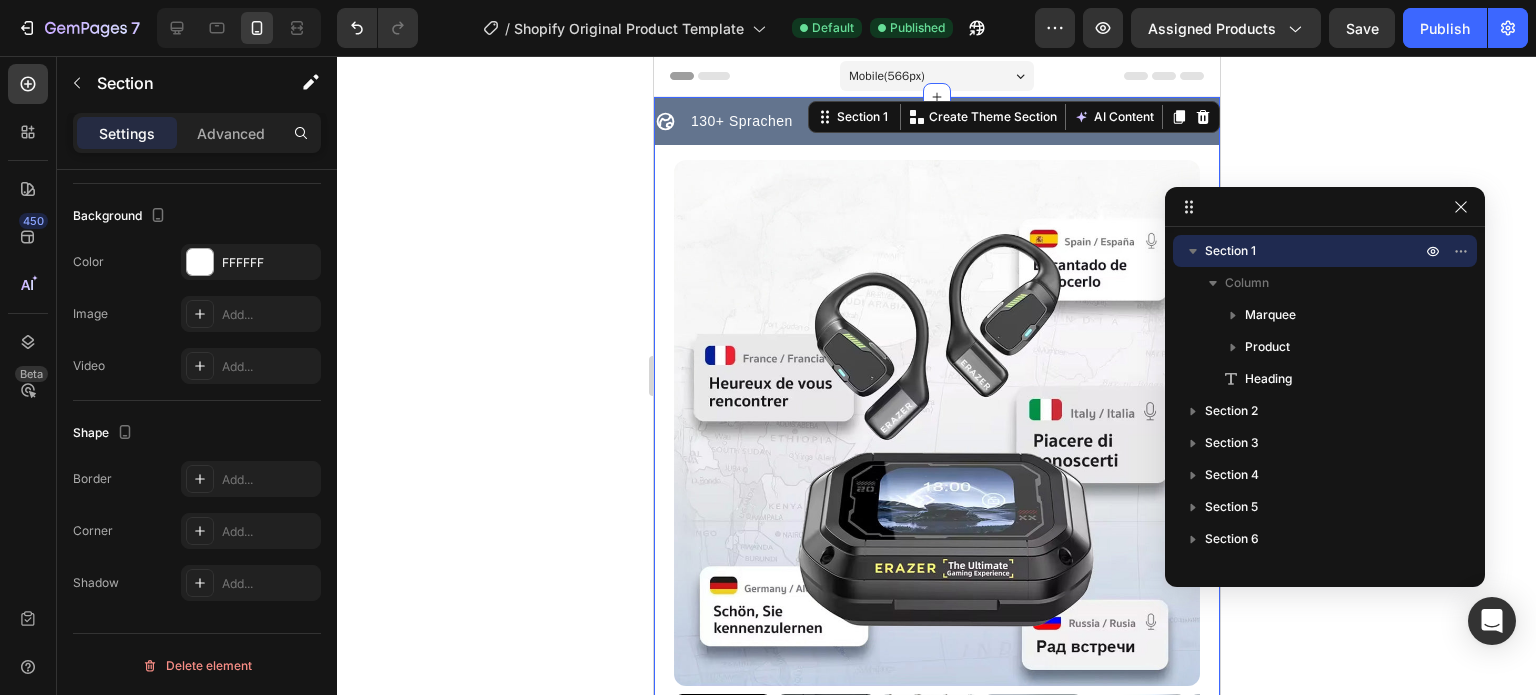 scroll, scrollTop: 0, scrollLeft: 0, axis: both 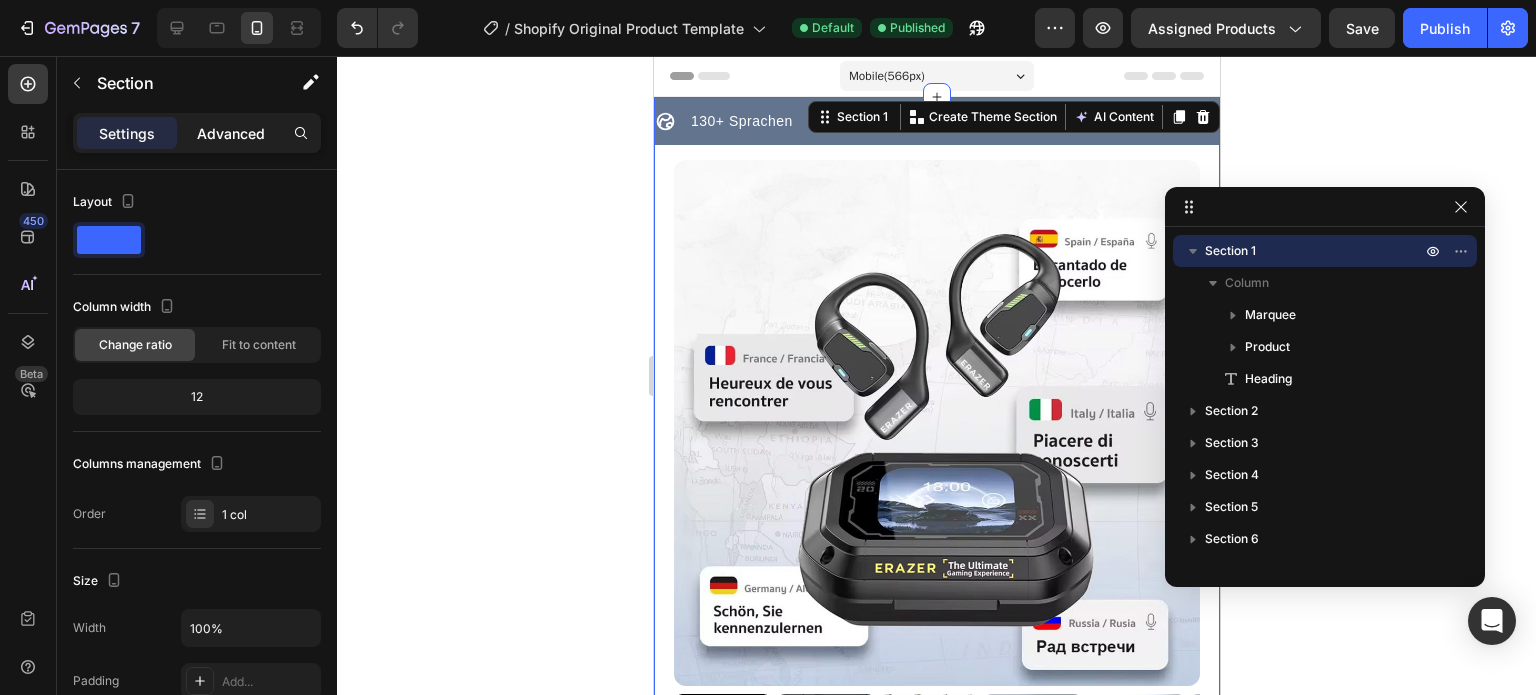 click on "Advanced" at bounding box center (231, 133) 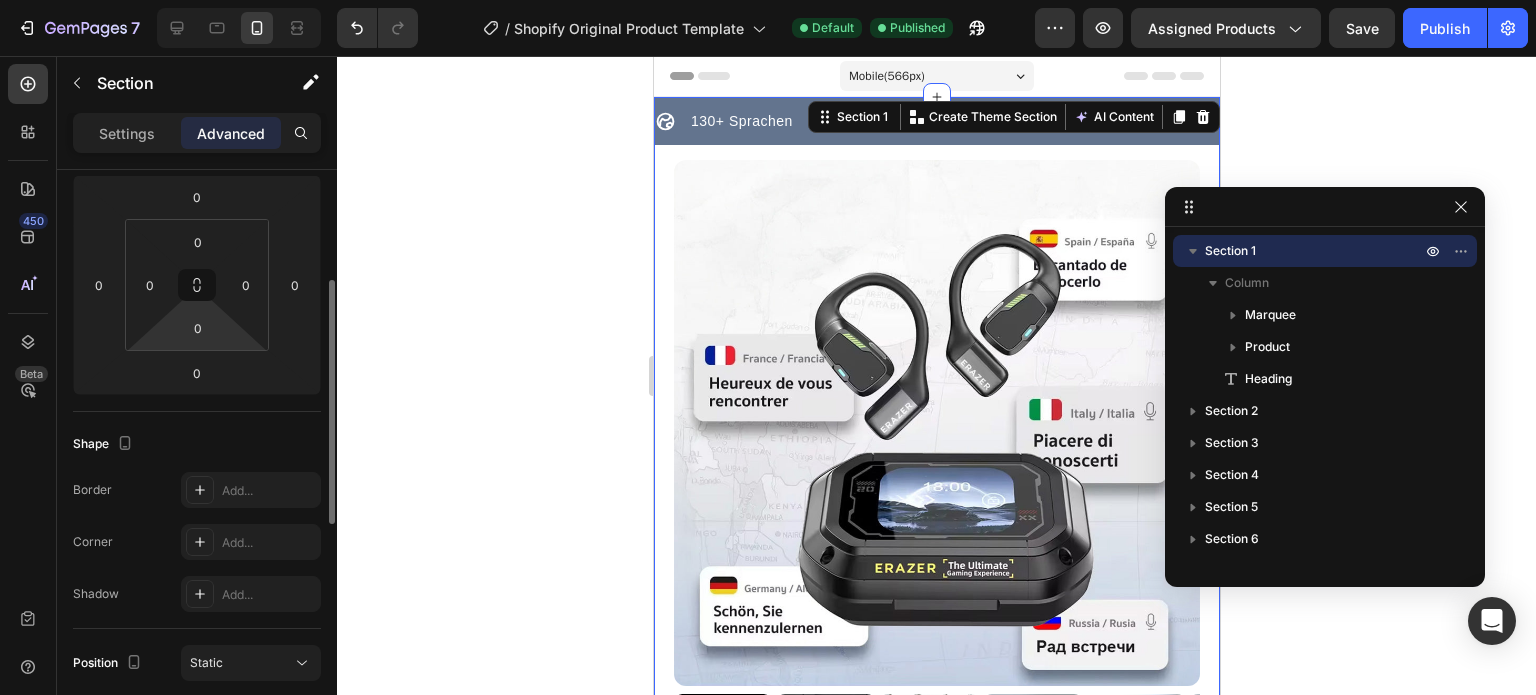 scroll, scrollTop: 272, scrollLeft: 0, axis: vertical 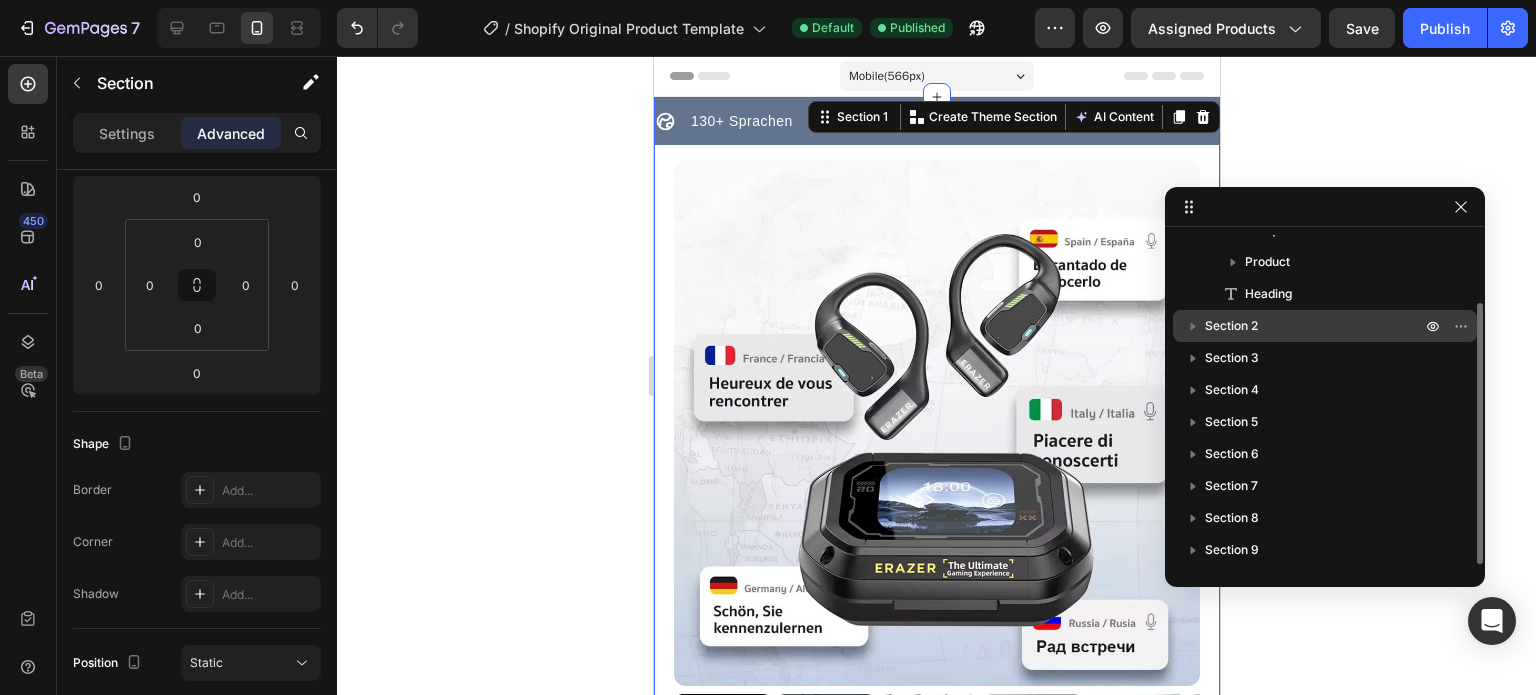 click on "Section 2" at bounding box center (1315, 326) 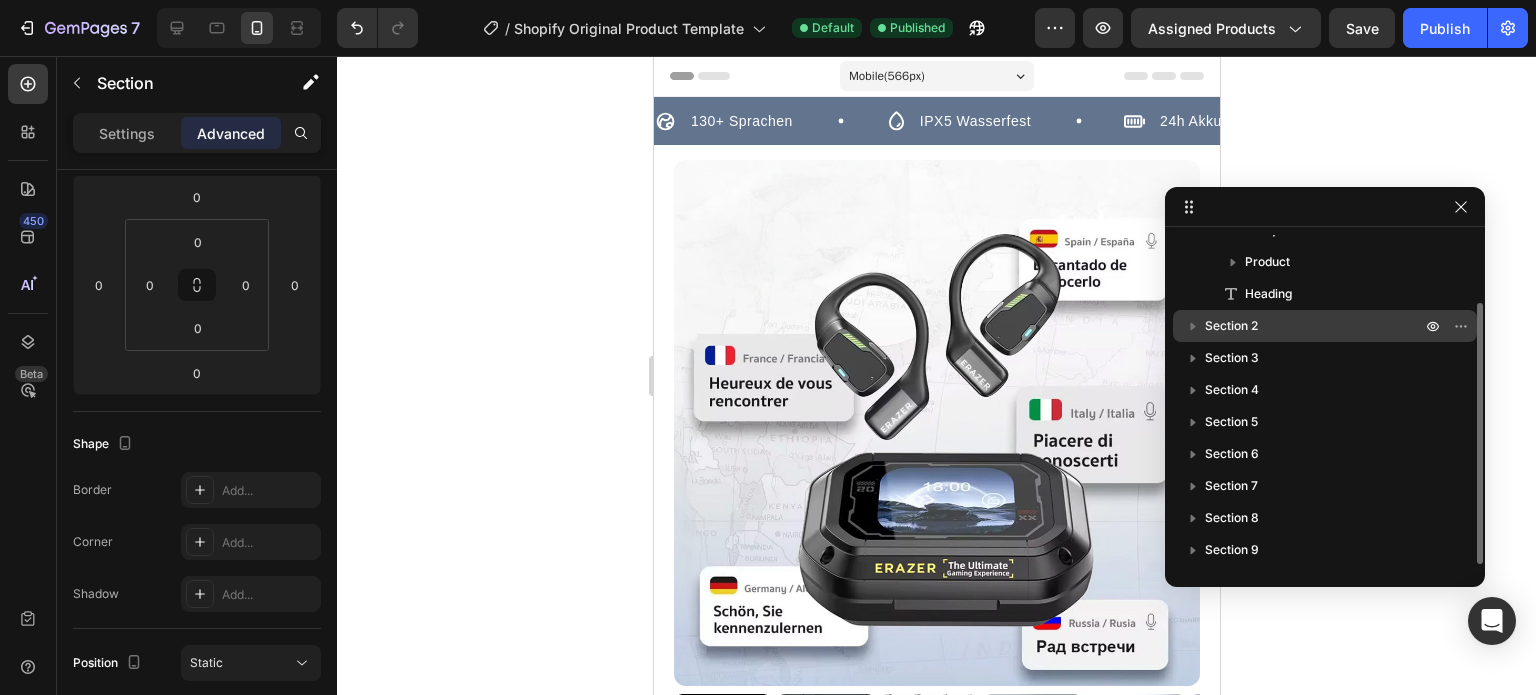 scroll, scrollTop: 103, scrollLeft: 0, axis: vertical 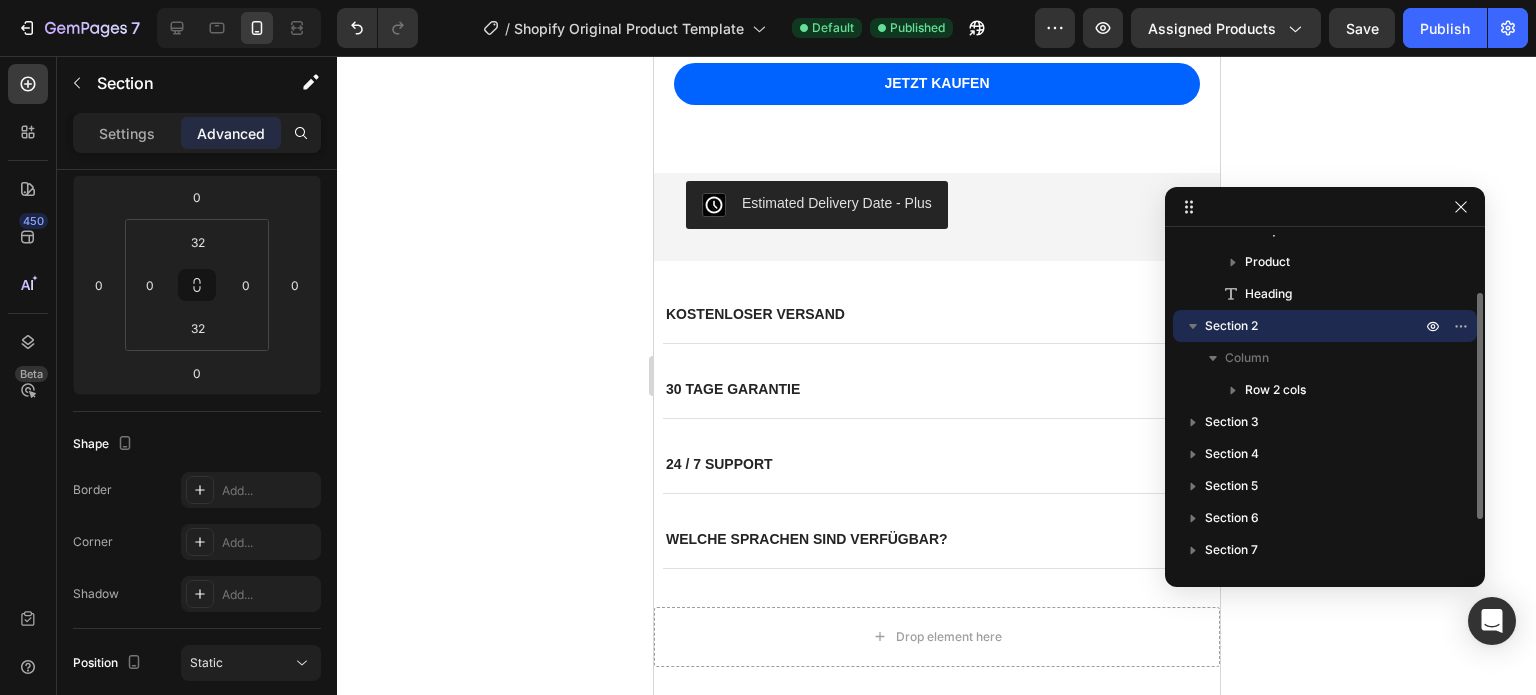 click on "Section 2" at bounding box center [1315, 326] 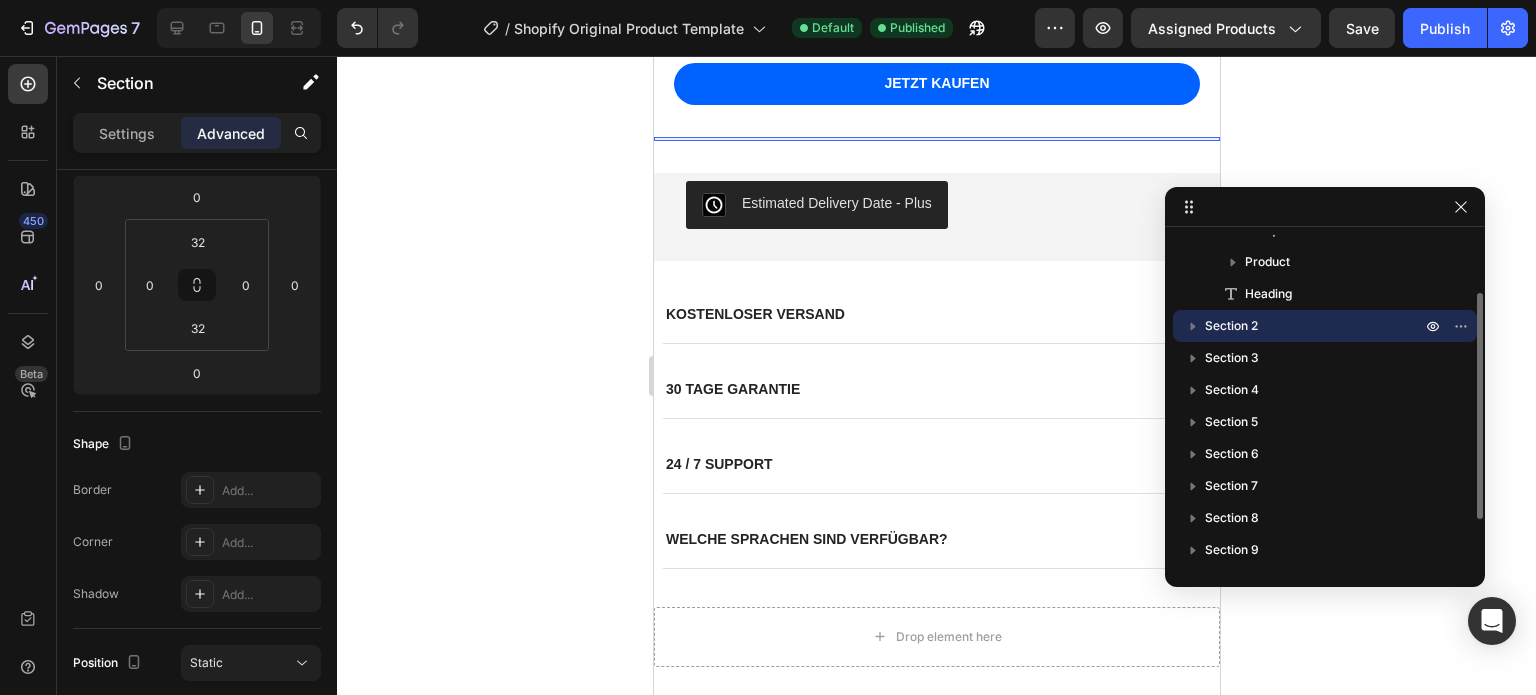 drag, startPoint x: 1271, startPoint y: 325, endPoint x: 1264, endPoint y: 315, distance: 12.206555 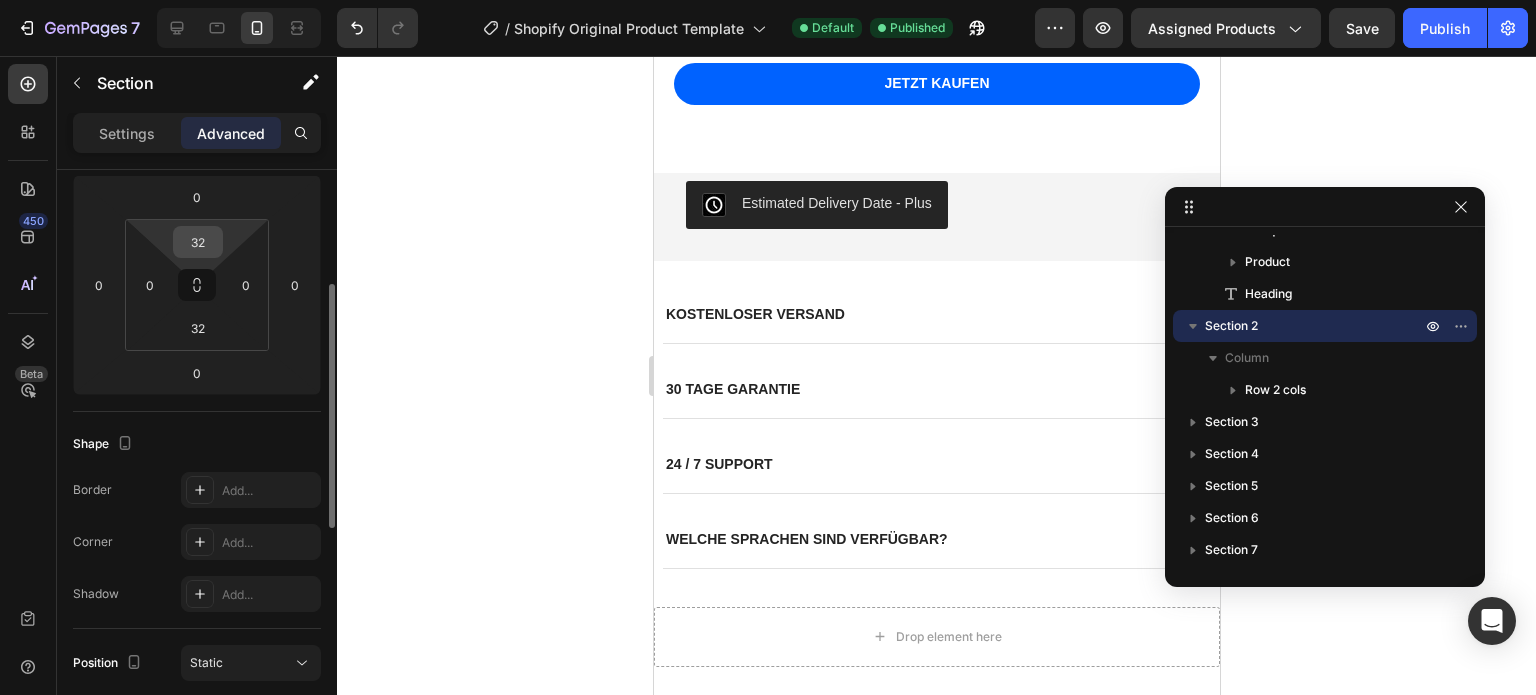 click on "32" at bounding box center (198, 242) 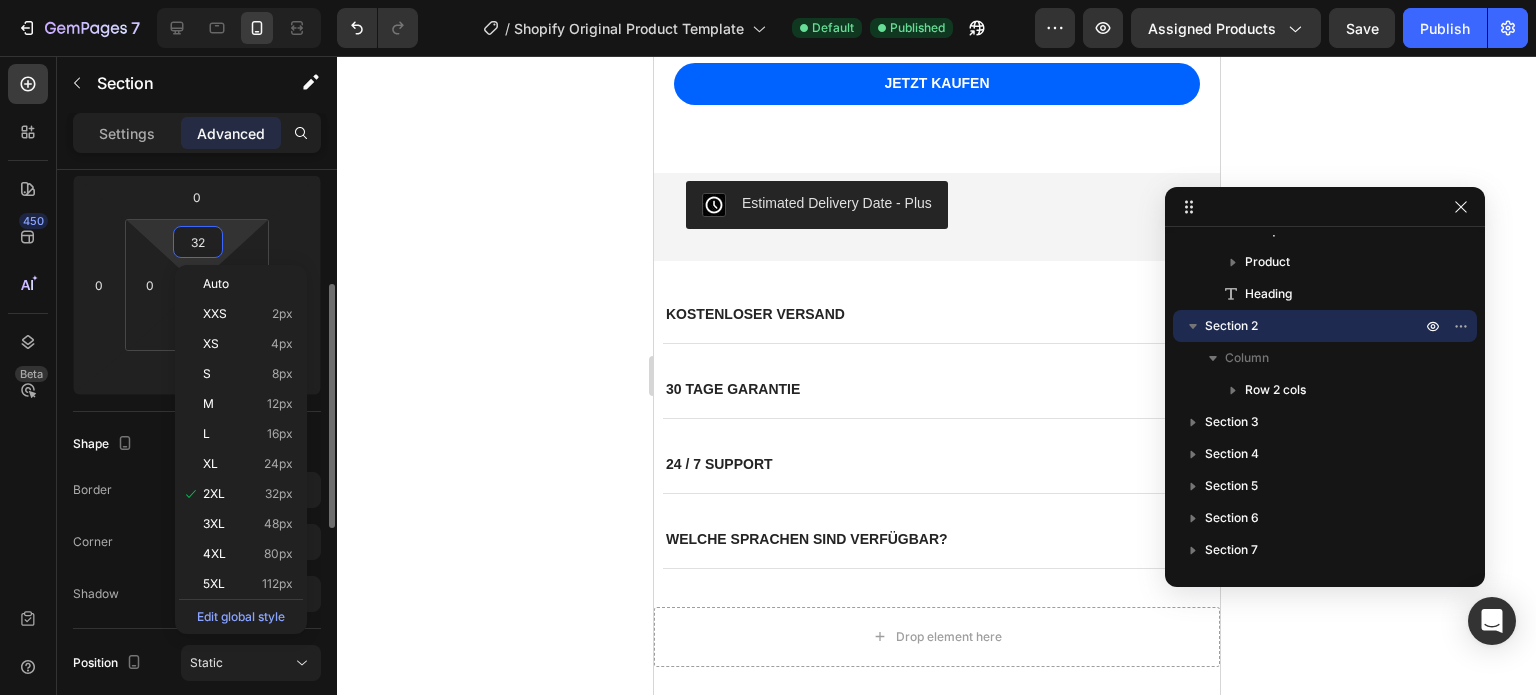 click on "32" at bounding box center (198, 242) 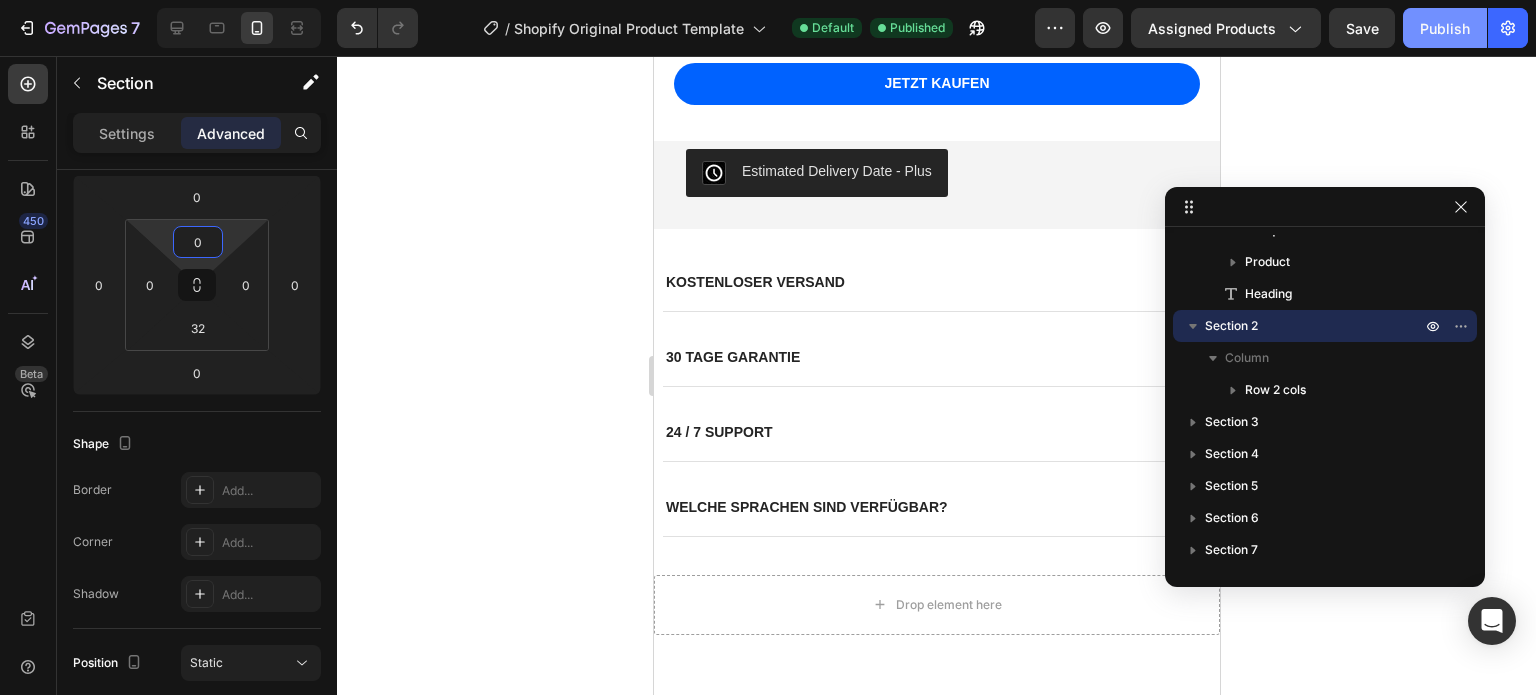 type on "0" 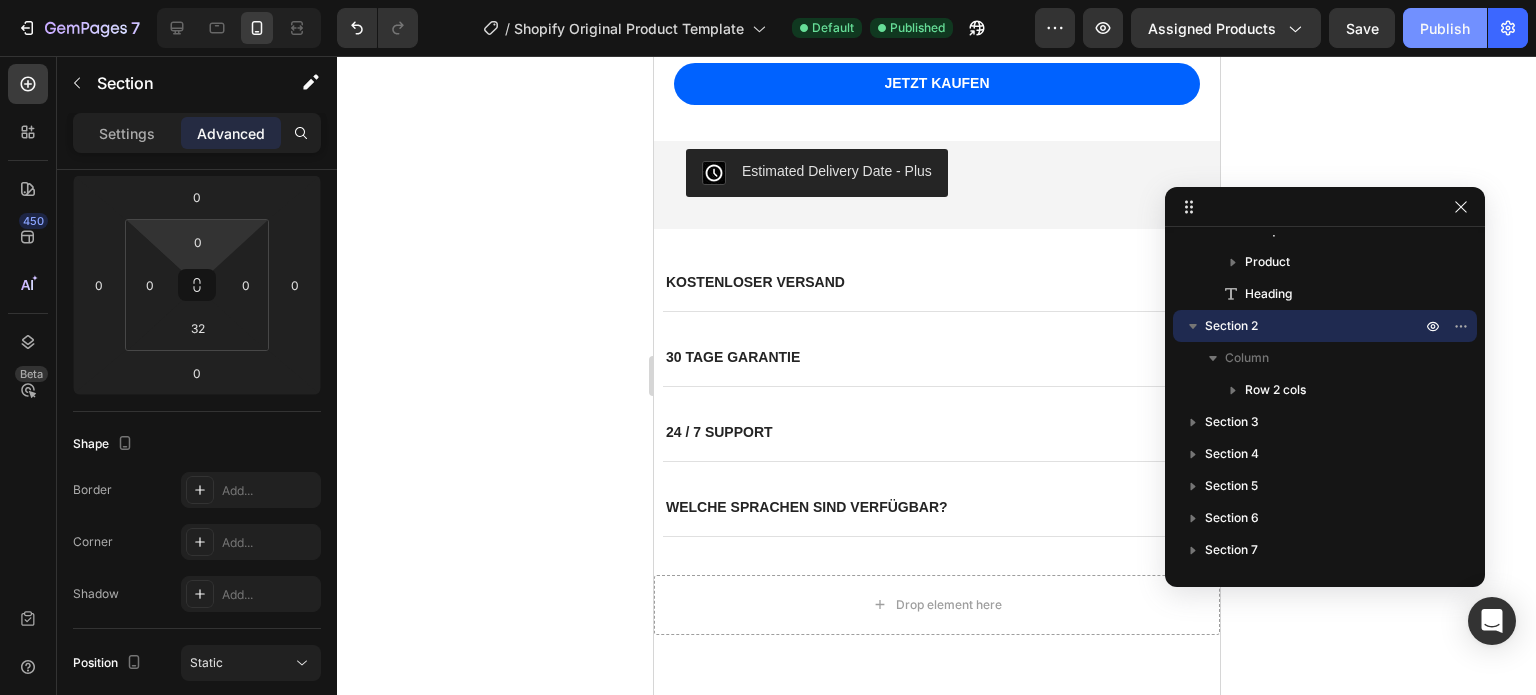 click on "Publish" 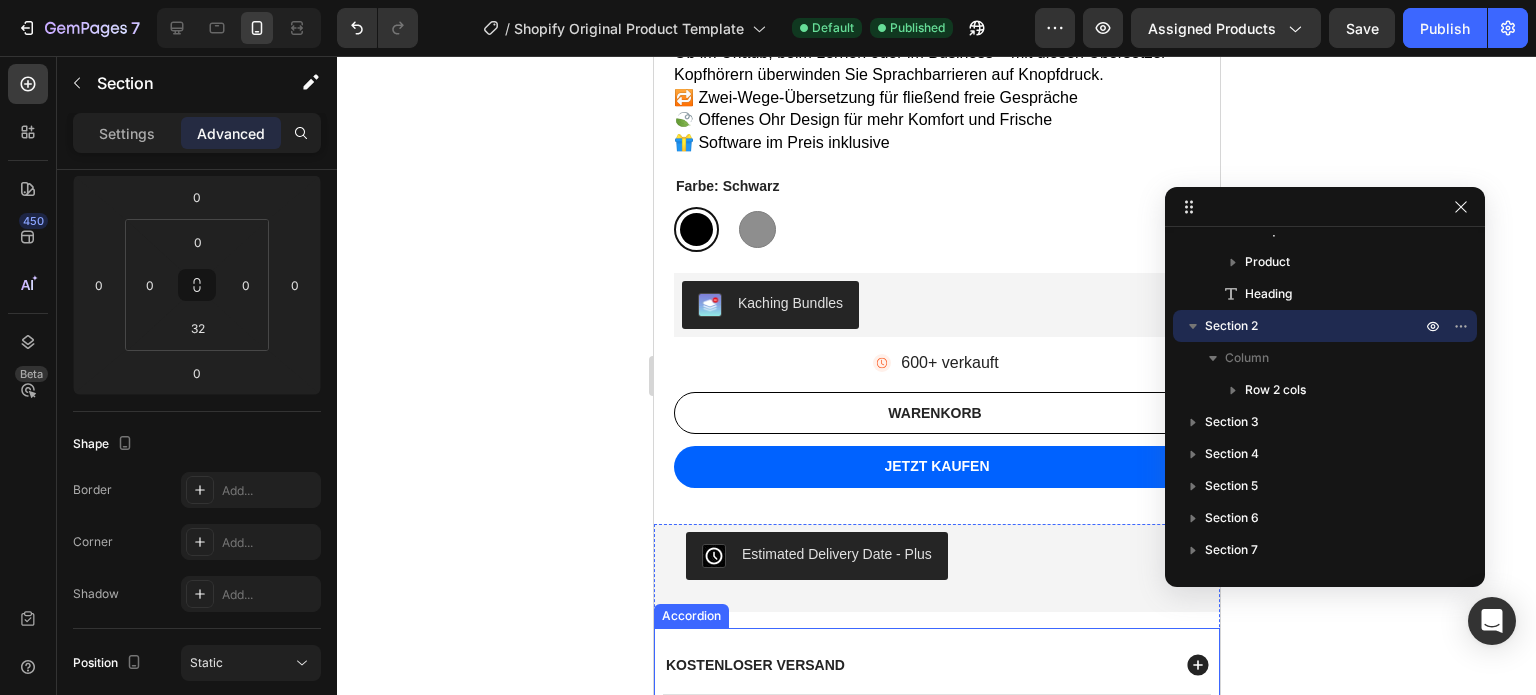 scroll, scrollTop: 864, scrollLeft: 0, axis: vertical 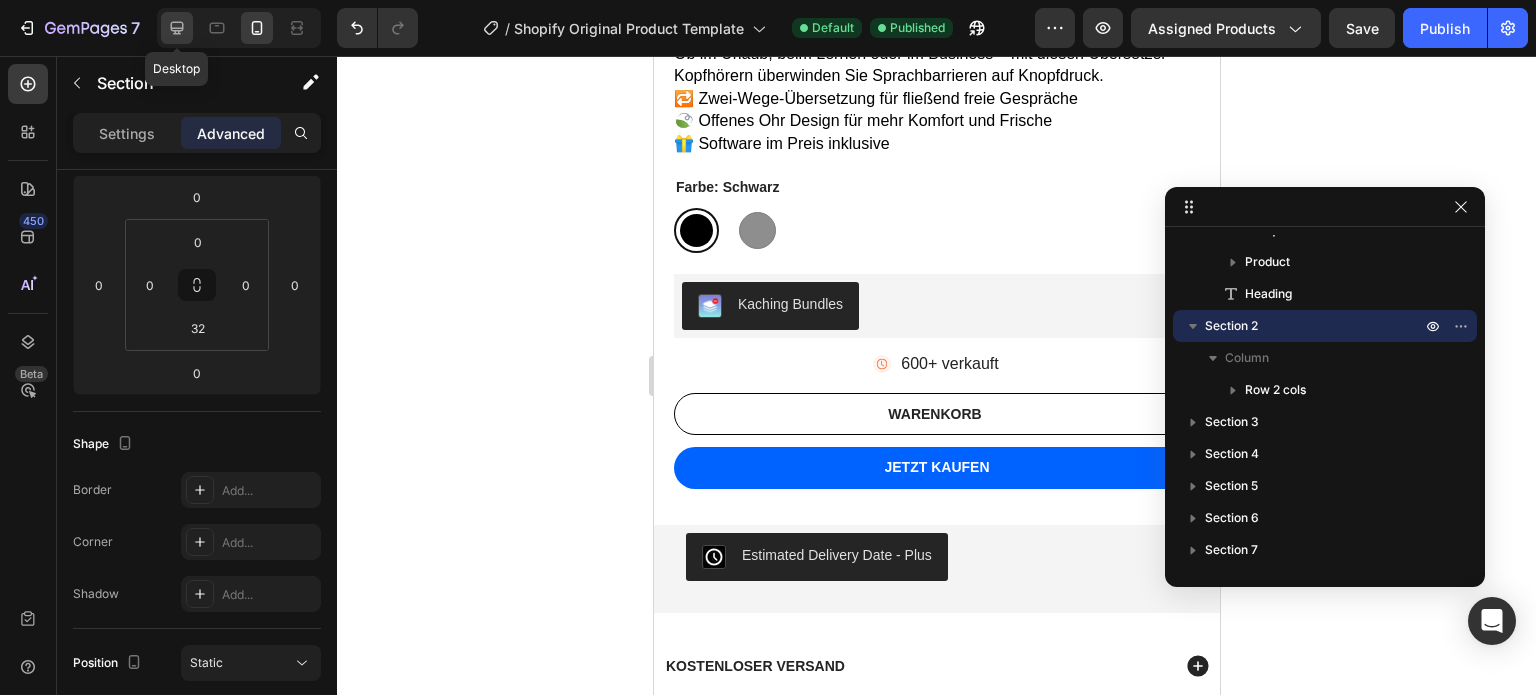 click 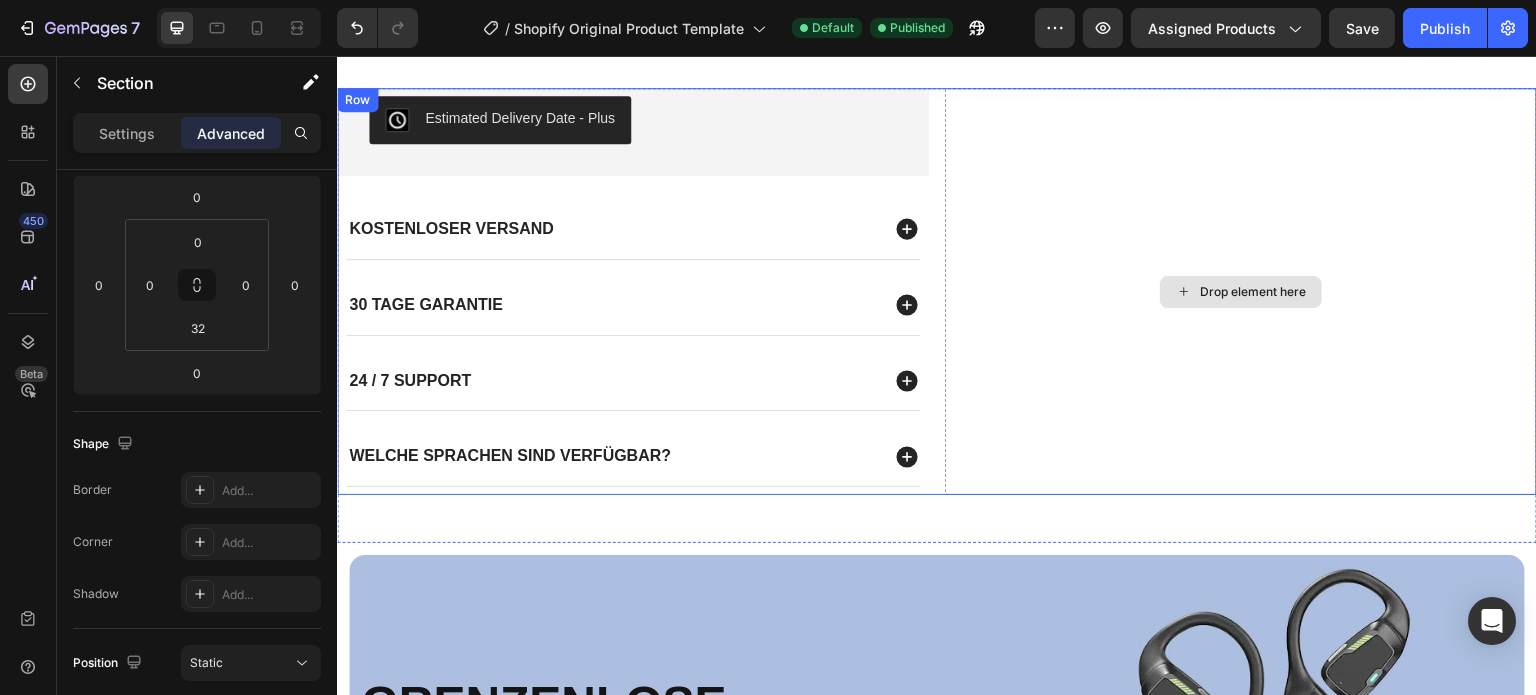 scroll, scrollTop: 639, scrollLeft: 0, axis: vertical 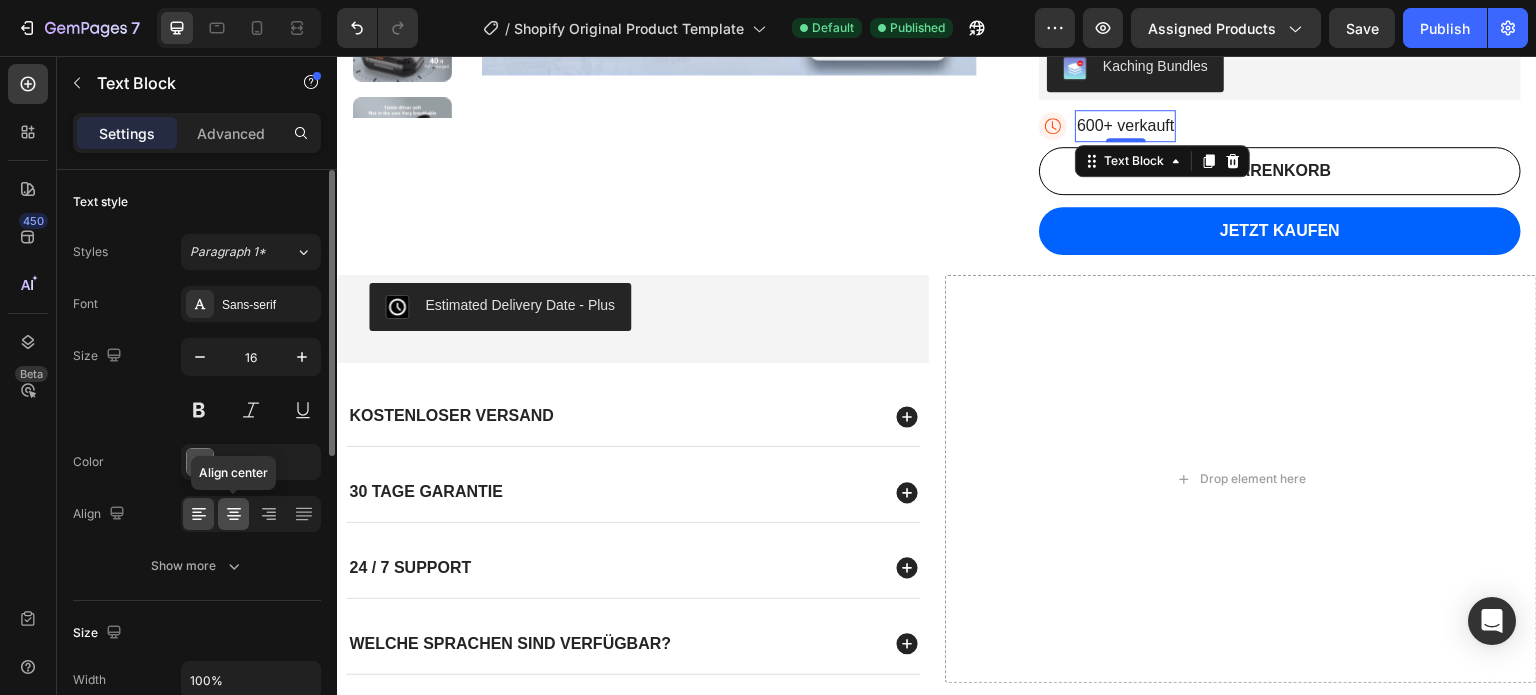 click 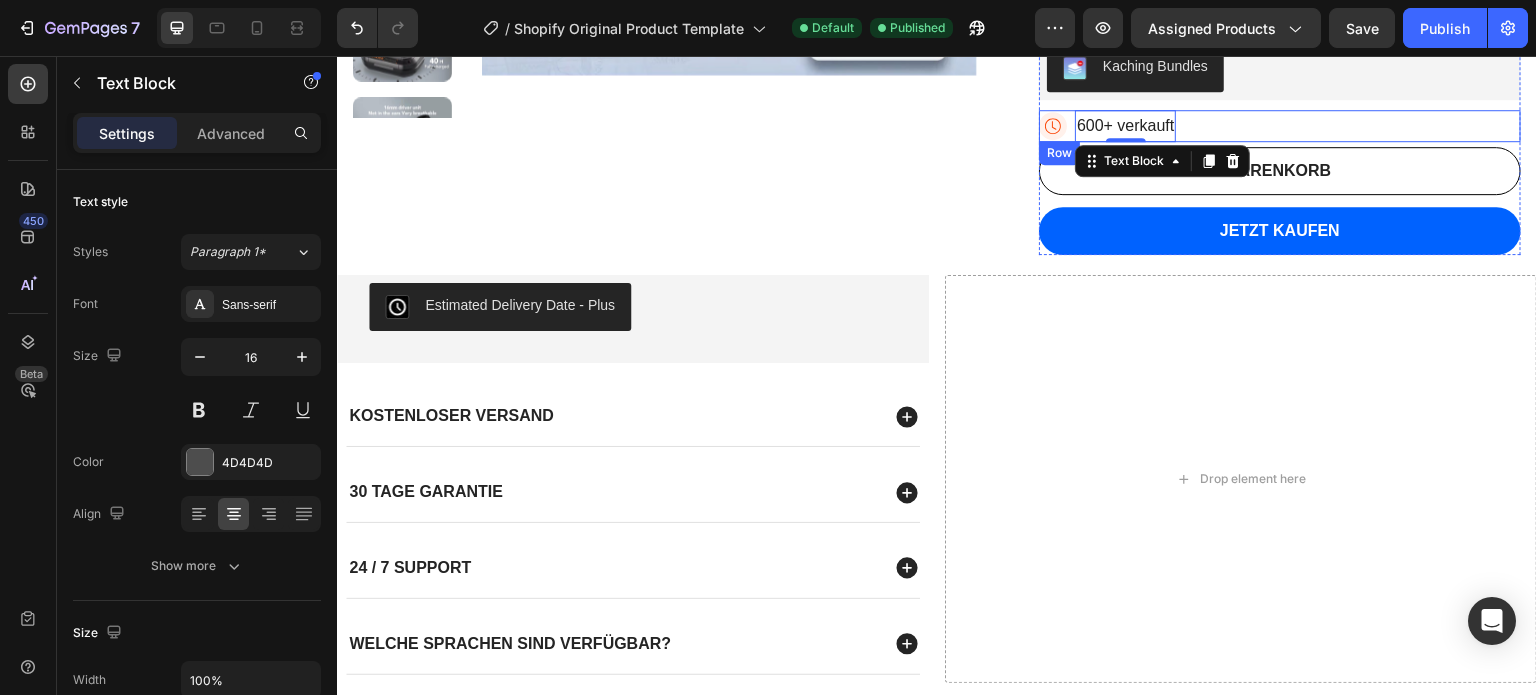 click on "Icon 600+ verkauft Text Block   0 Row" at bounding box center (1280, 126) 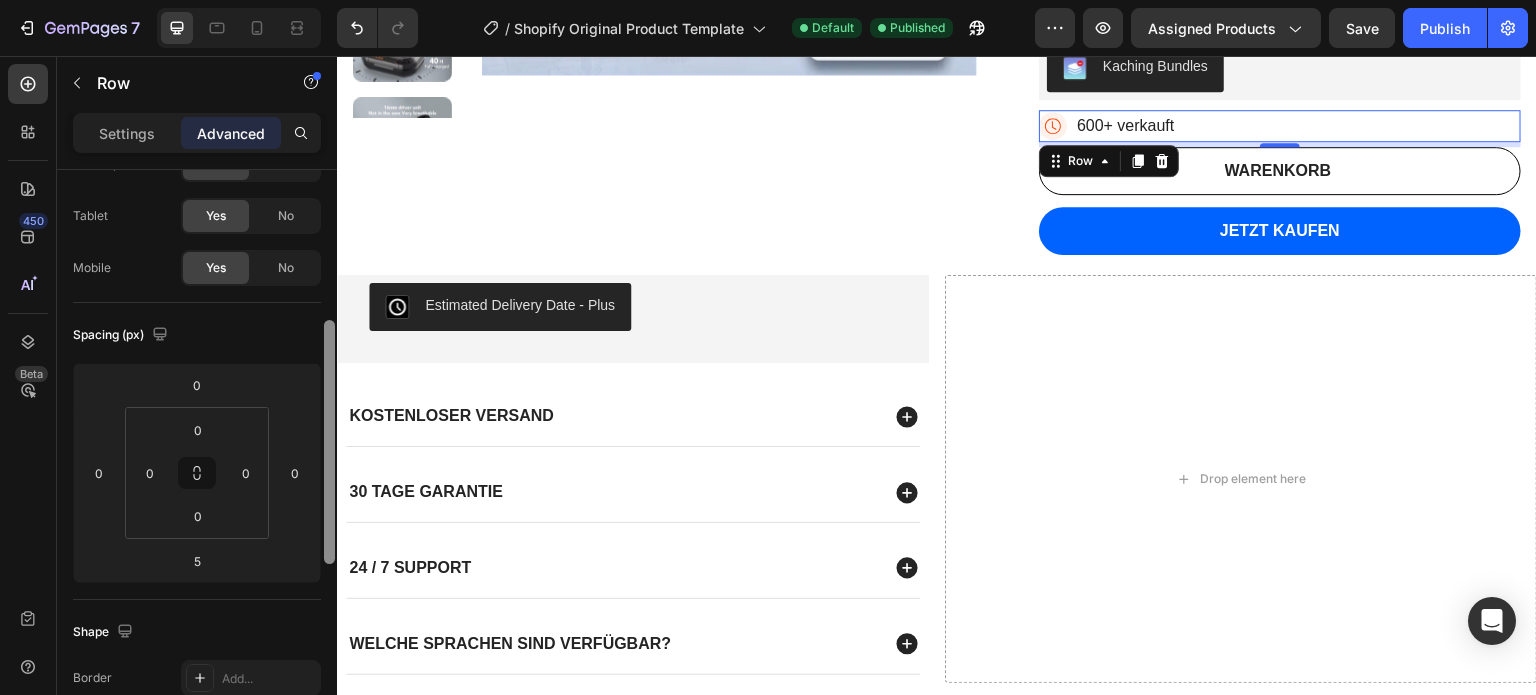 scroll, scrollTop: 0, scrollLeft: 0, axis: both 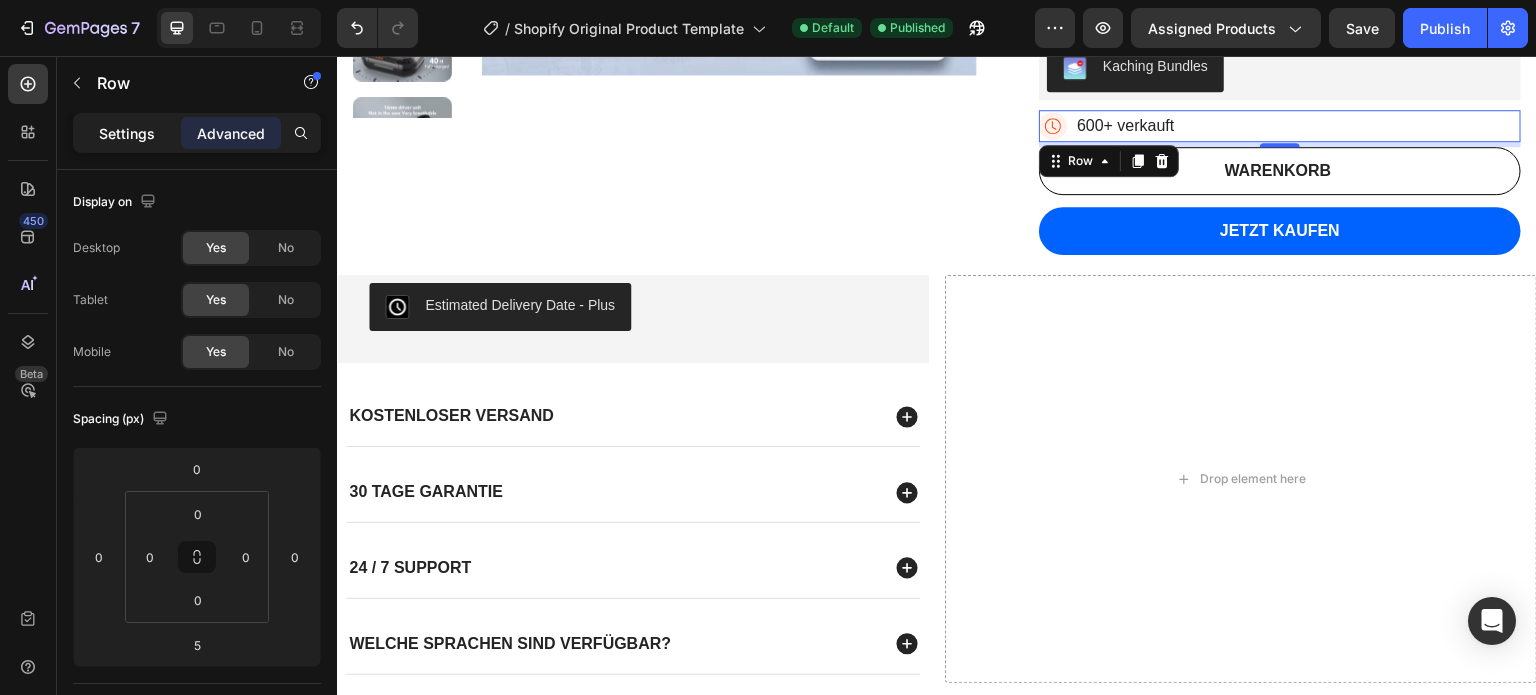 click on "Settings" at bounding box center [127, 133] 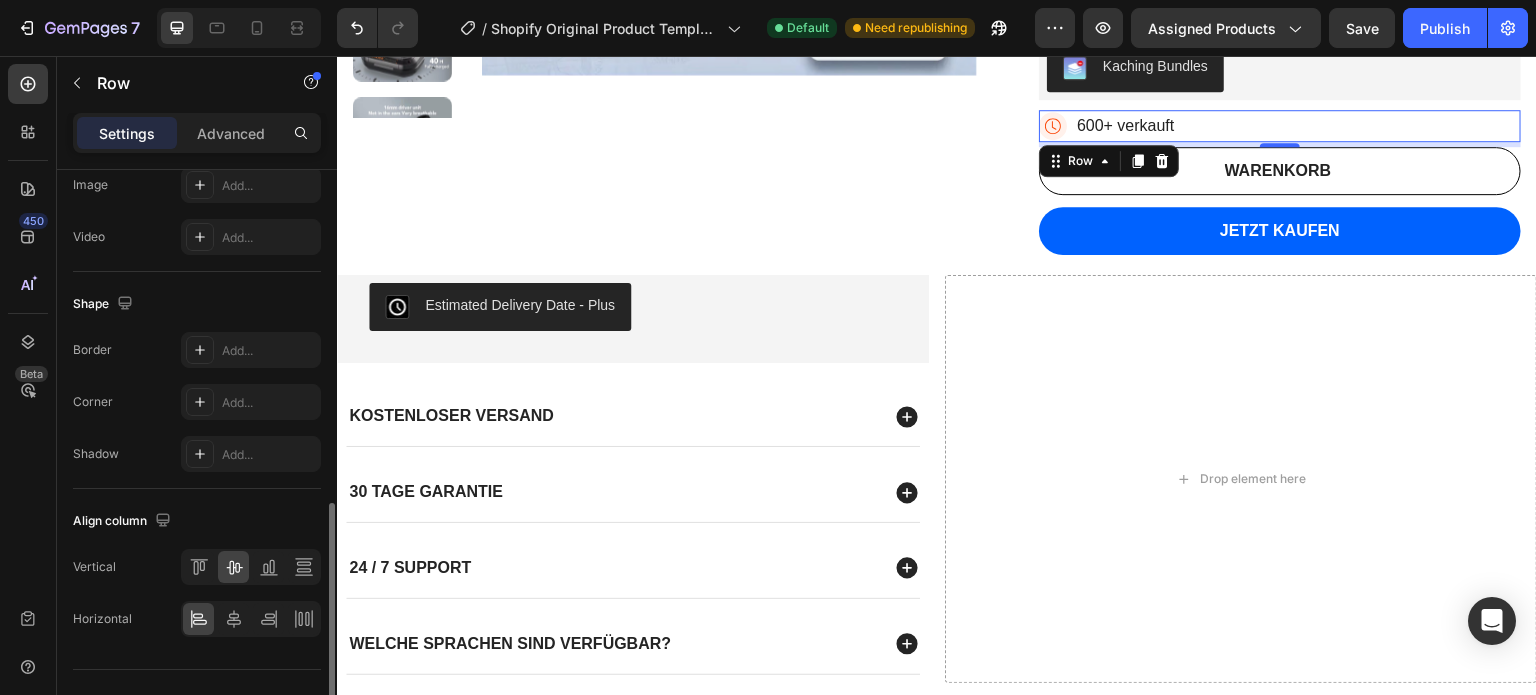 scroll, scrollTop: 863, scrollLeft: 0, axis: vertical 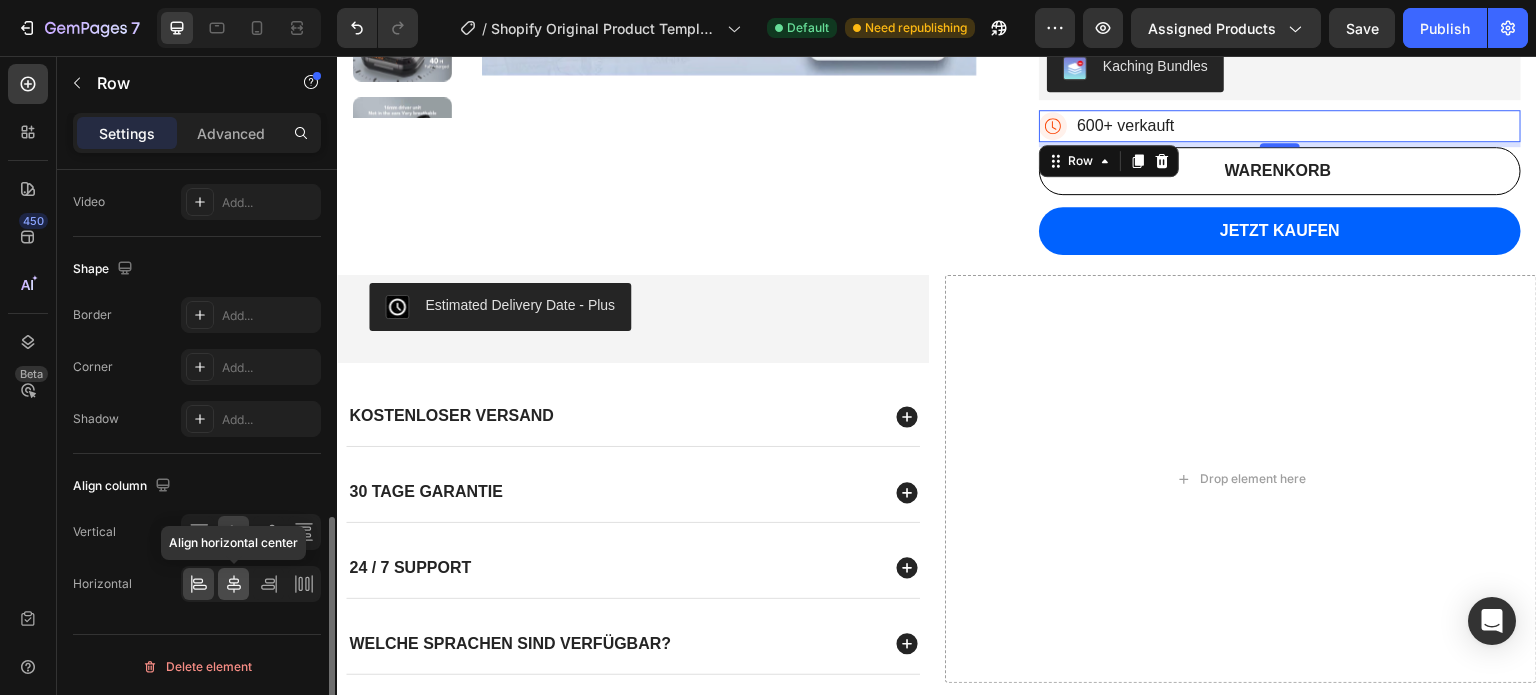 click 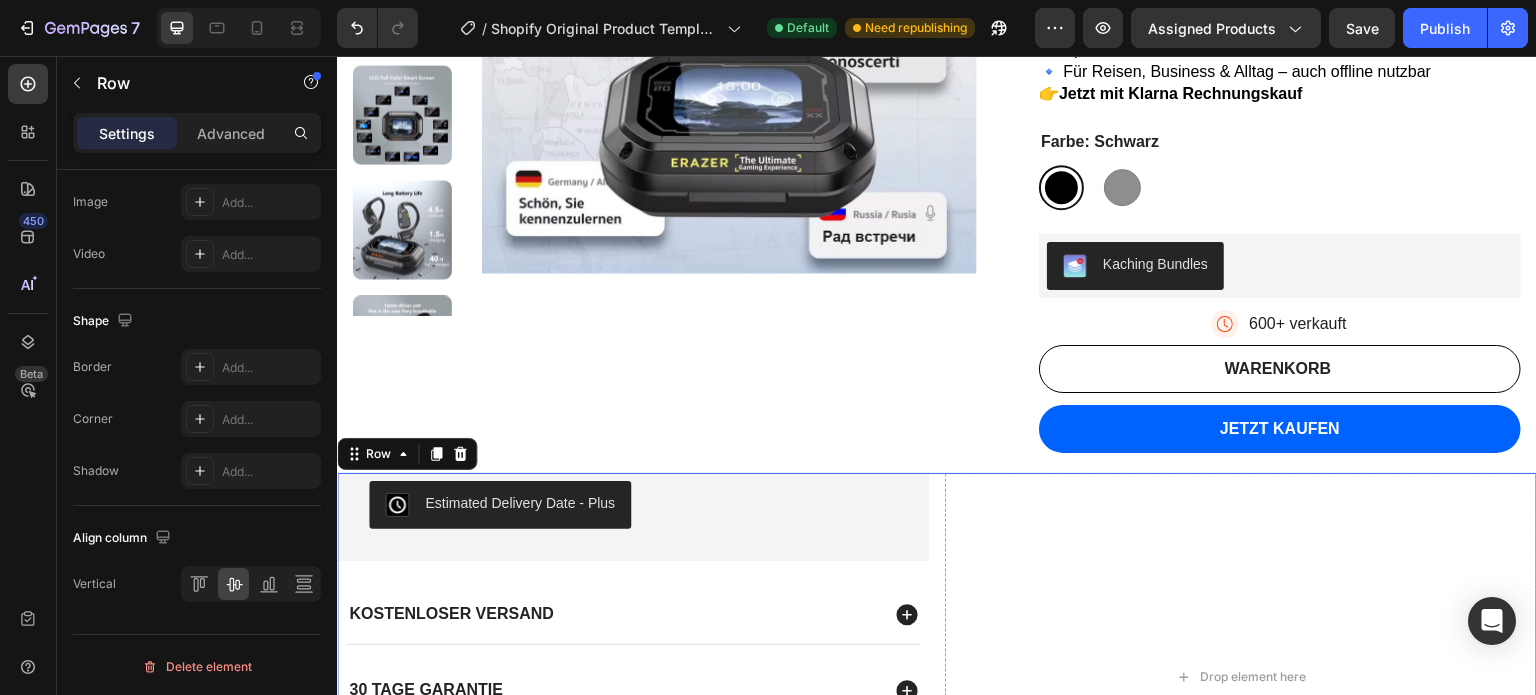 scroll, scrollTop: 440, scrollLeft: 0, axis: vertical 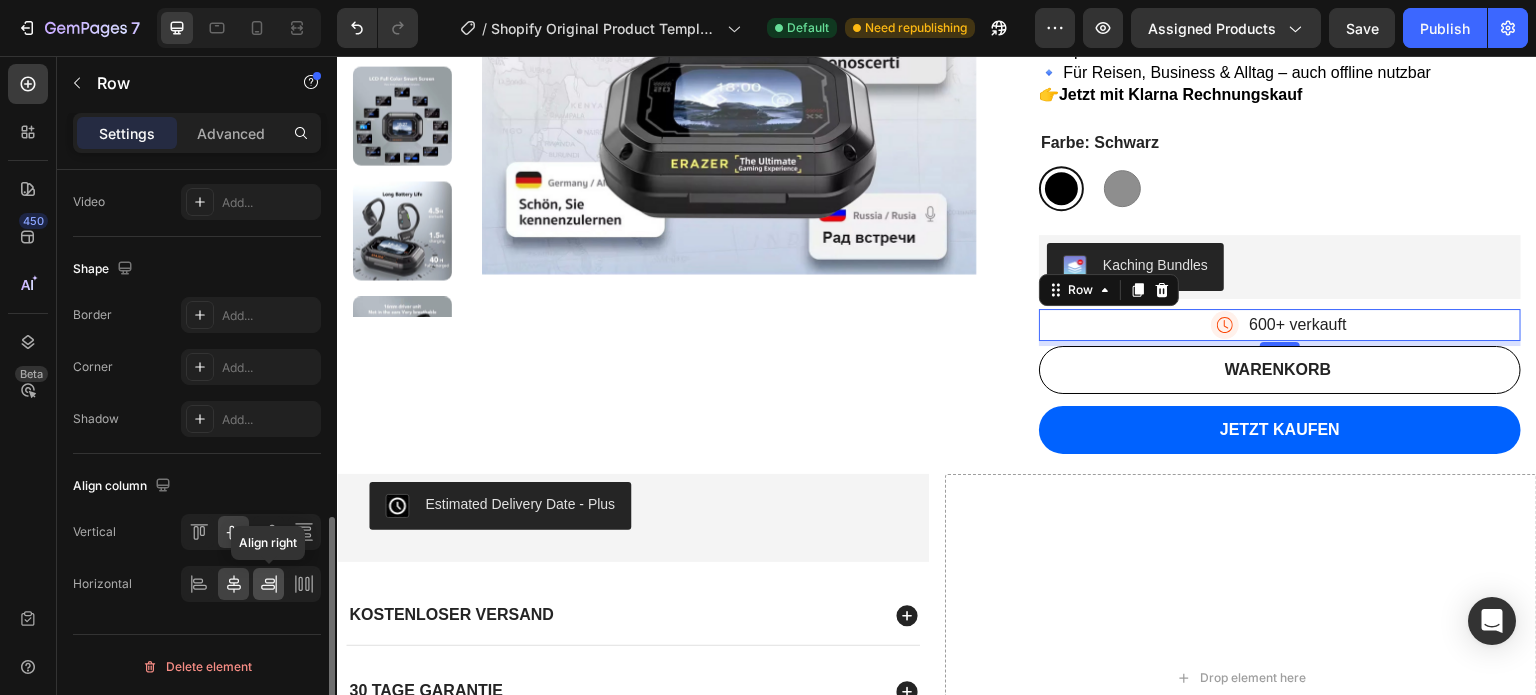 click 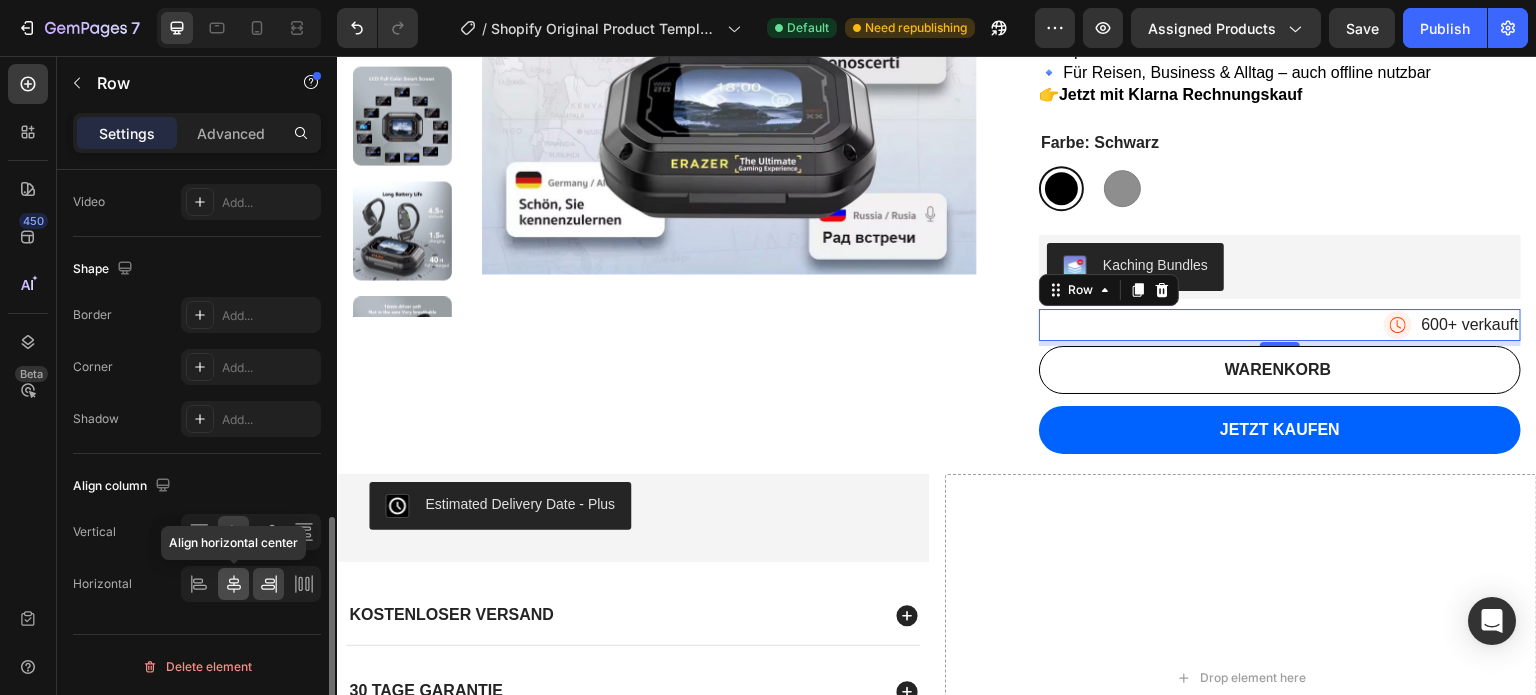 click 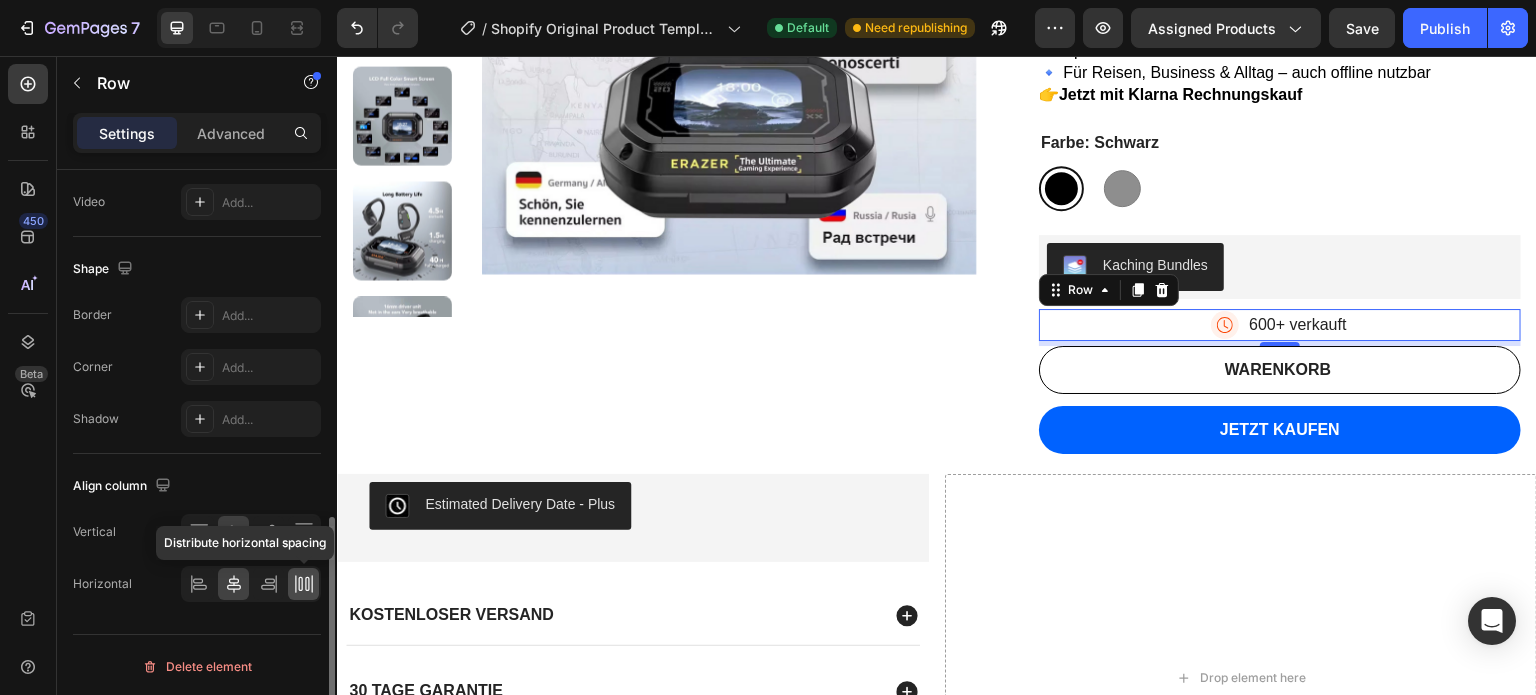click 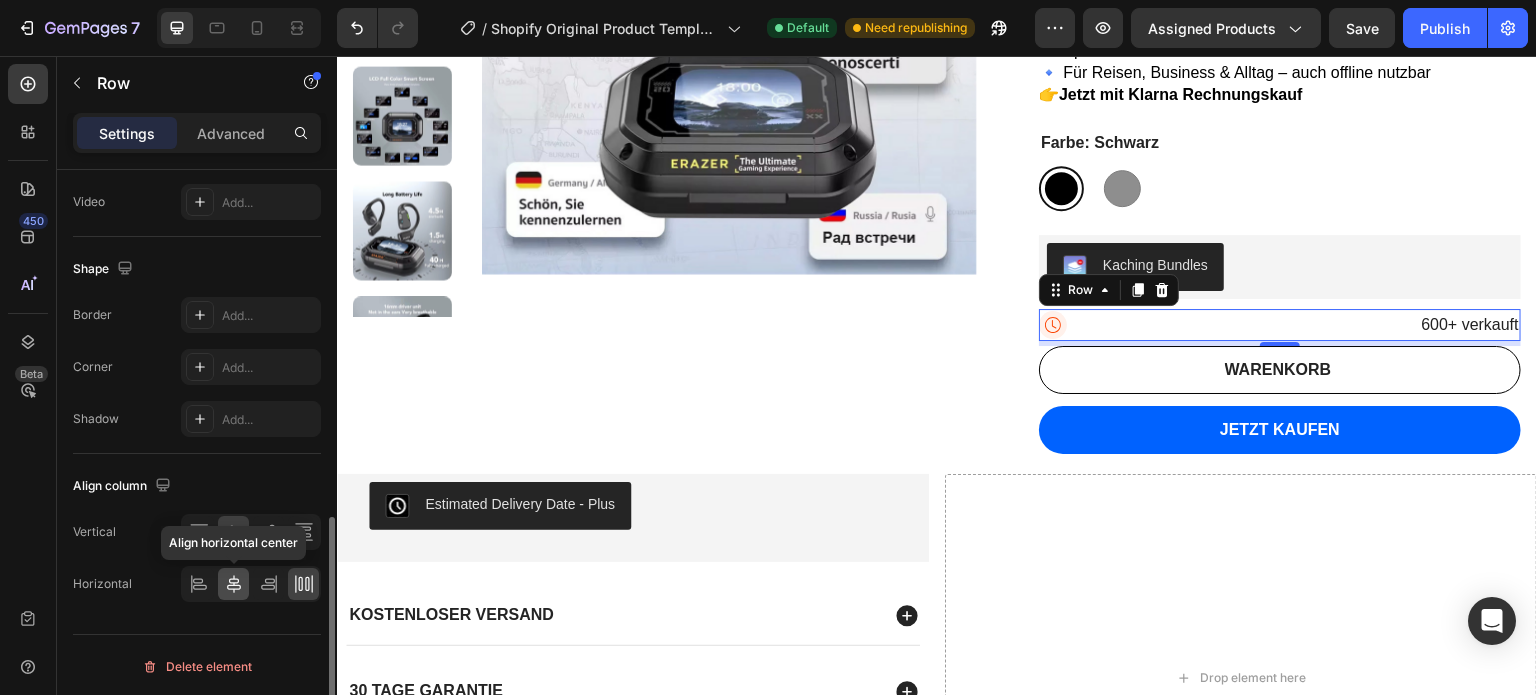 click 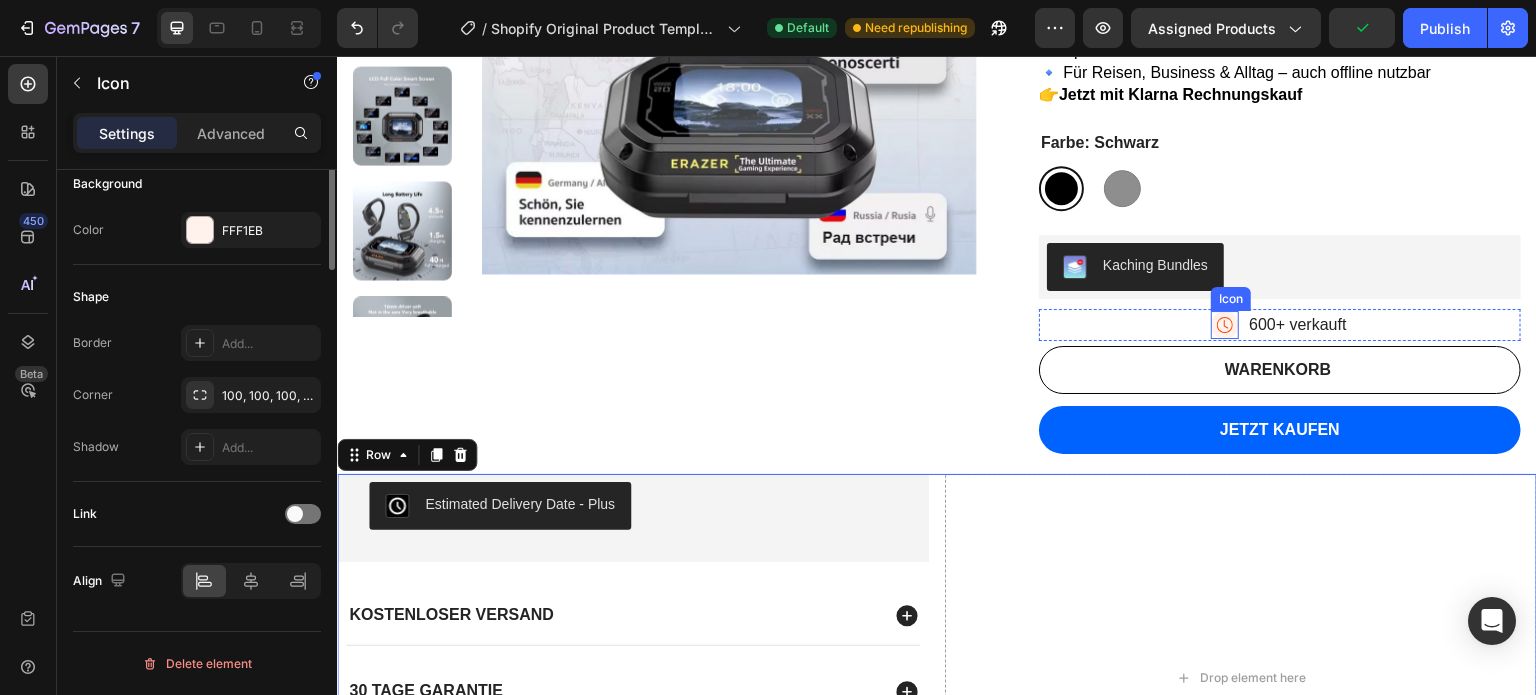 scroll, scrollTop: 0, scrollLeft: 0, axis: both 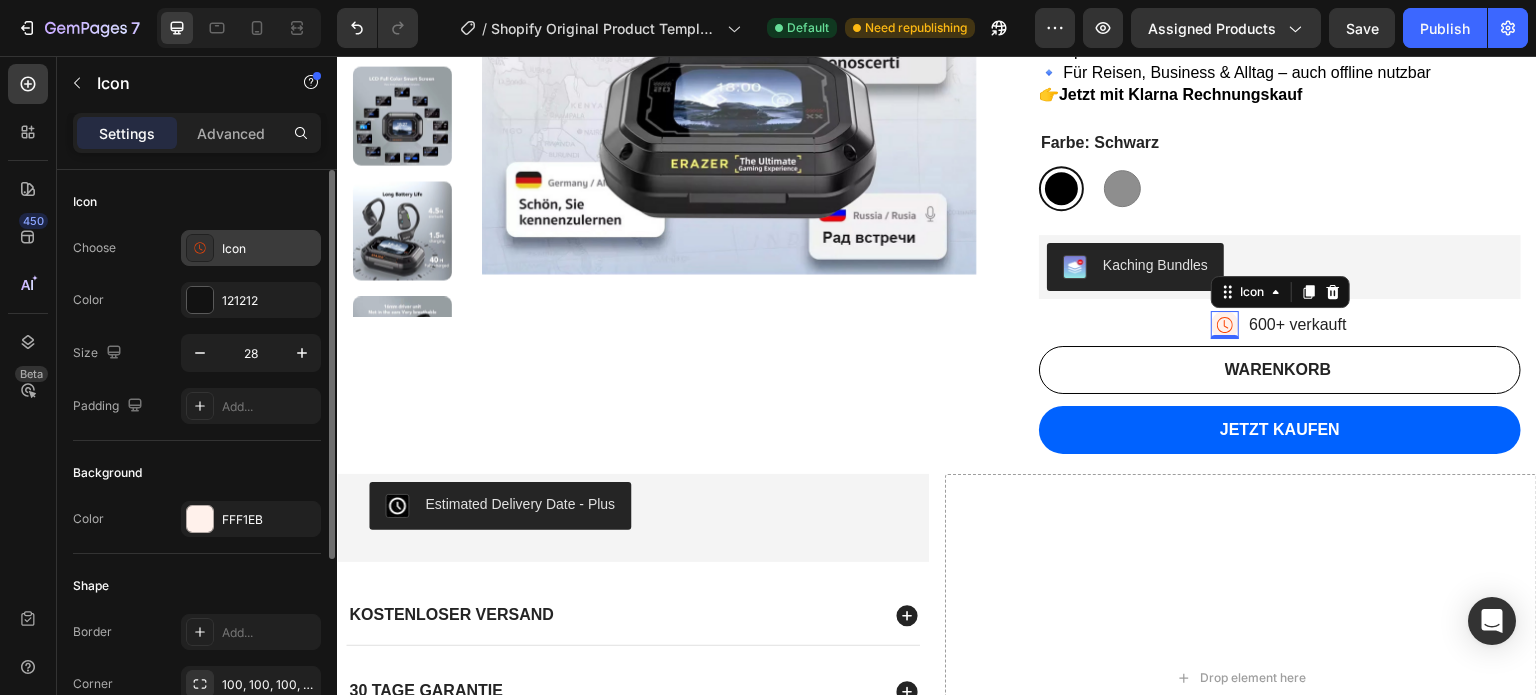 click on "Icon" at bounding box center (269, 249) 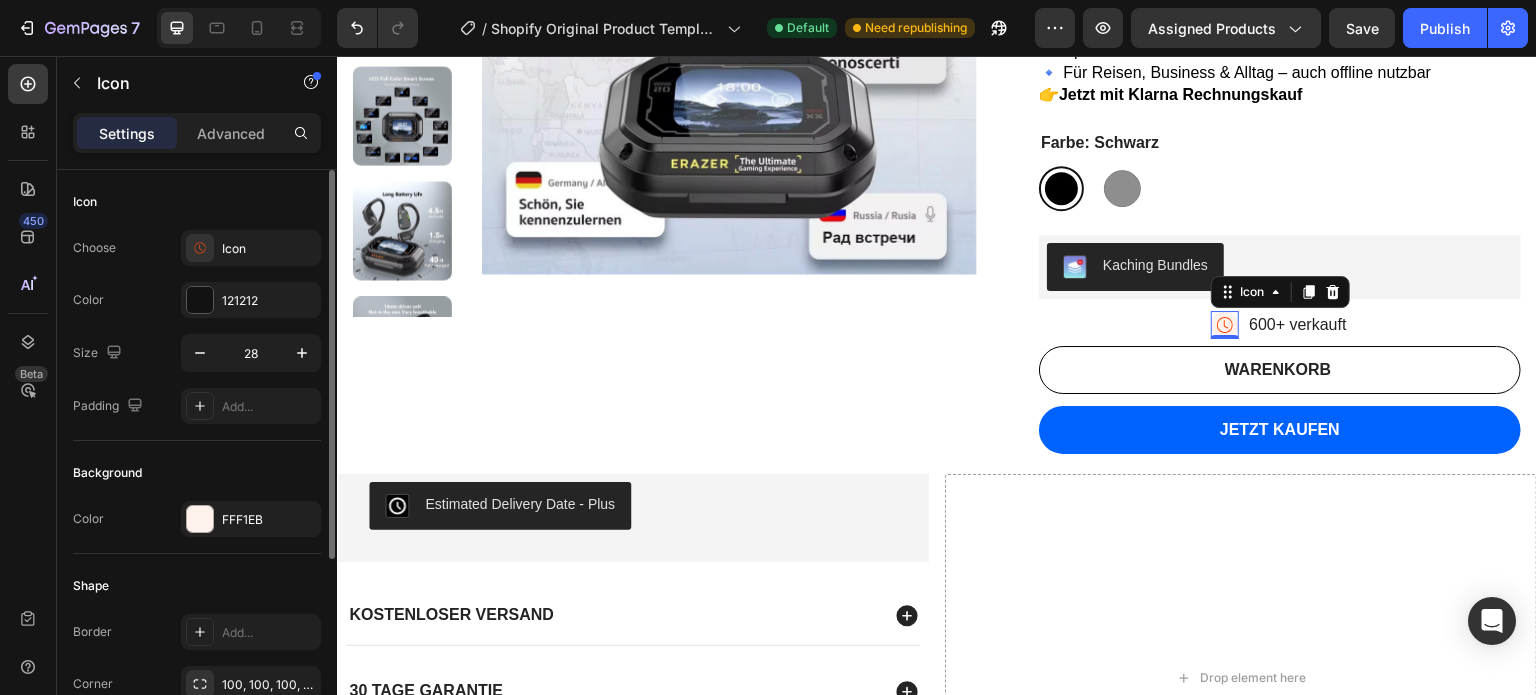 click on "Icon" at bounding box center (197, 202) 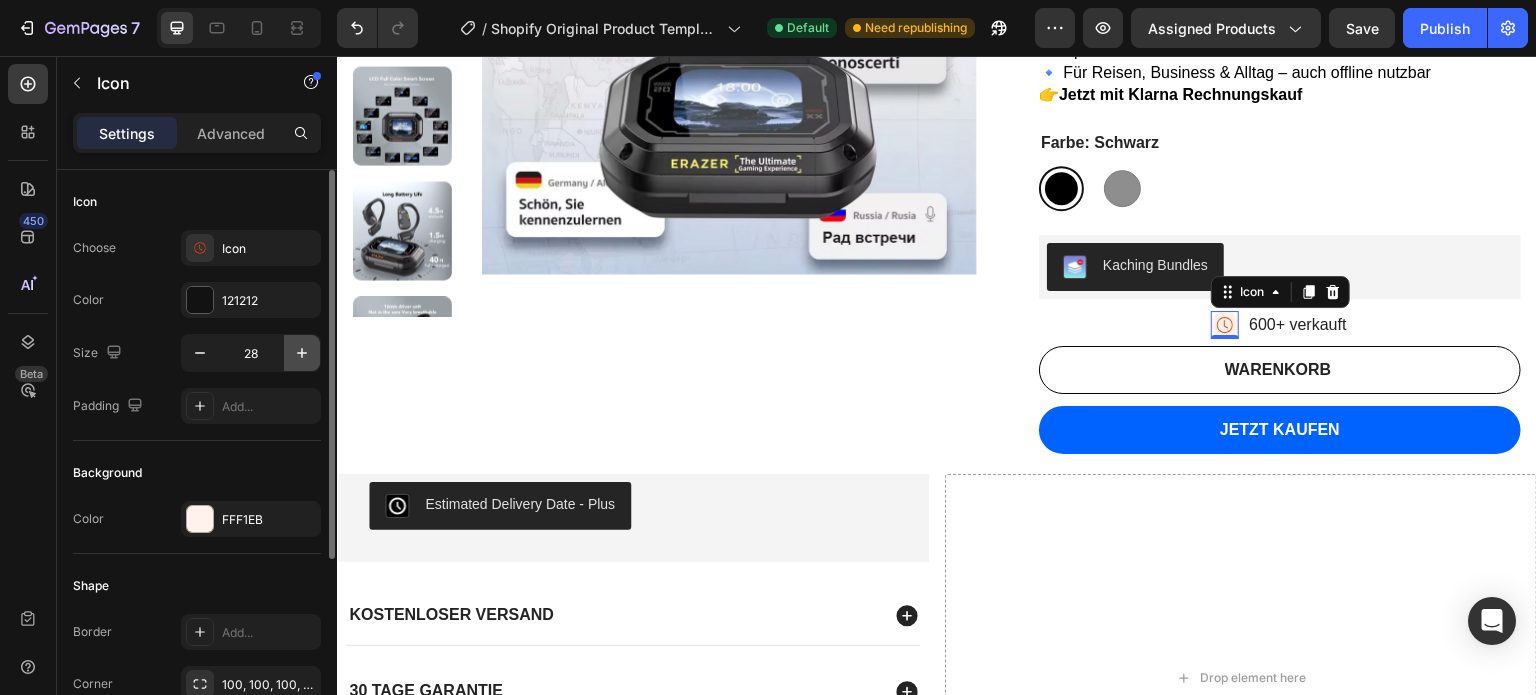 click 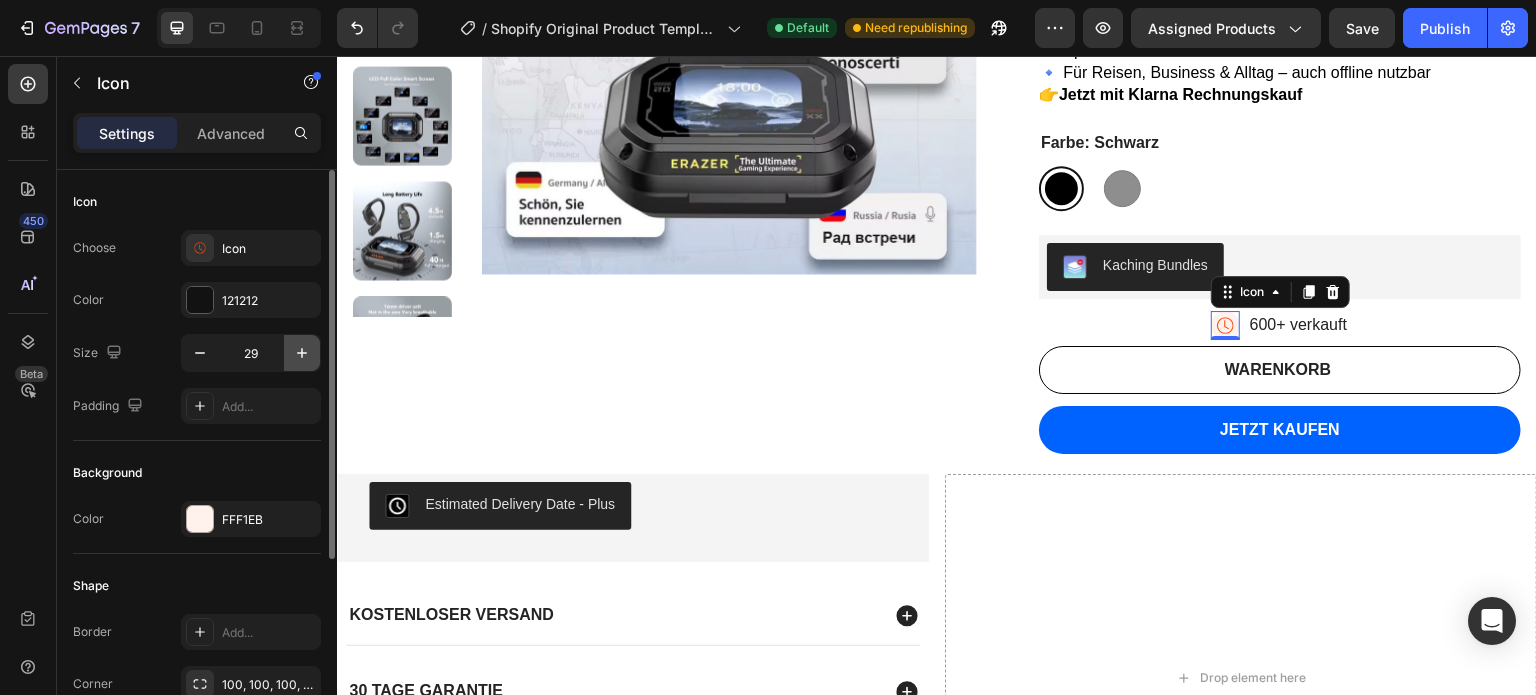 click 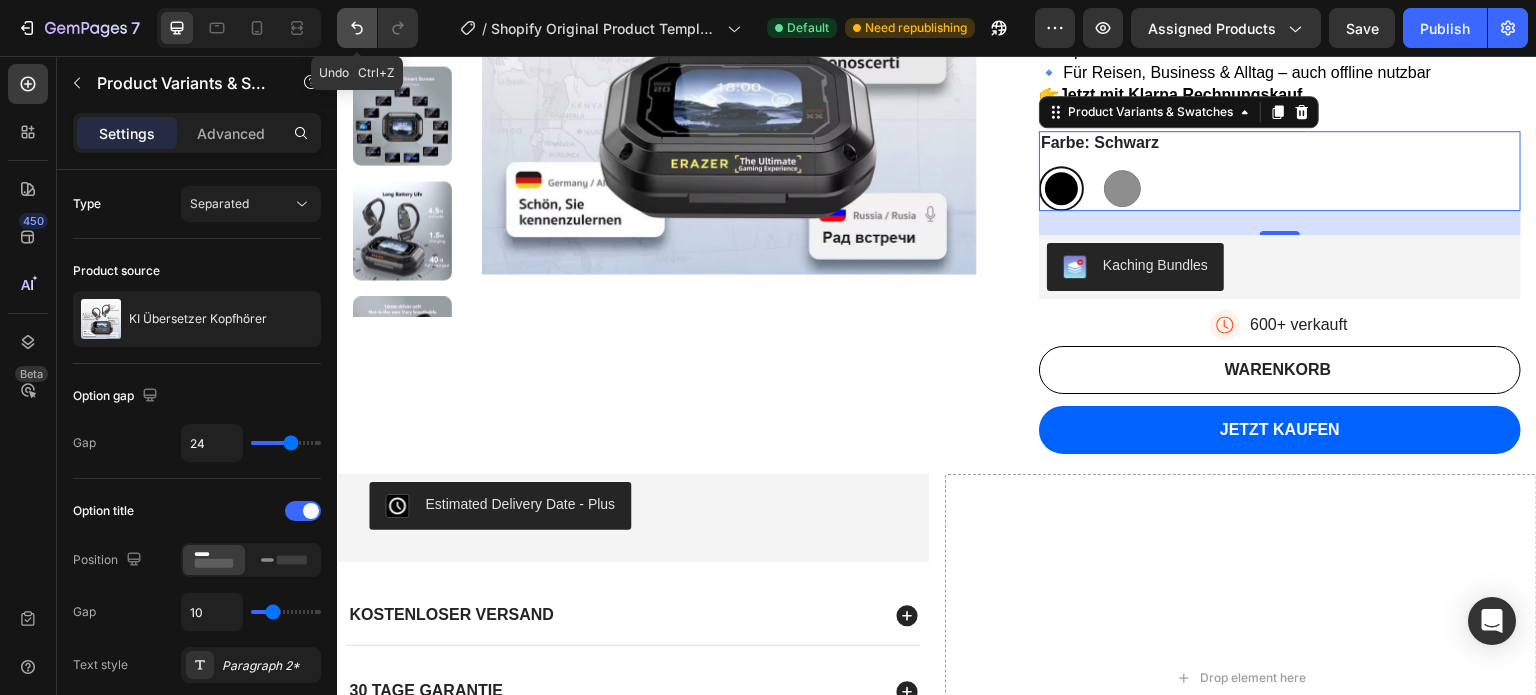 click 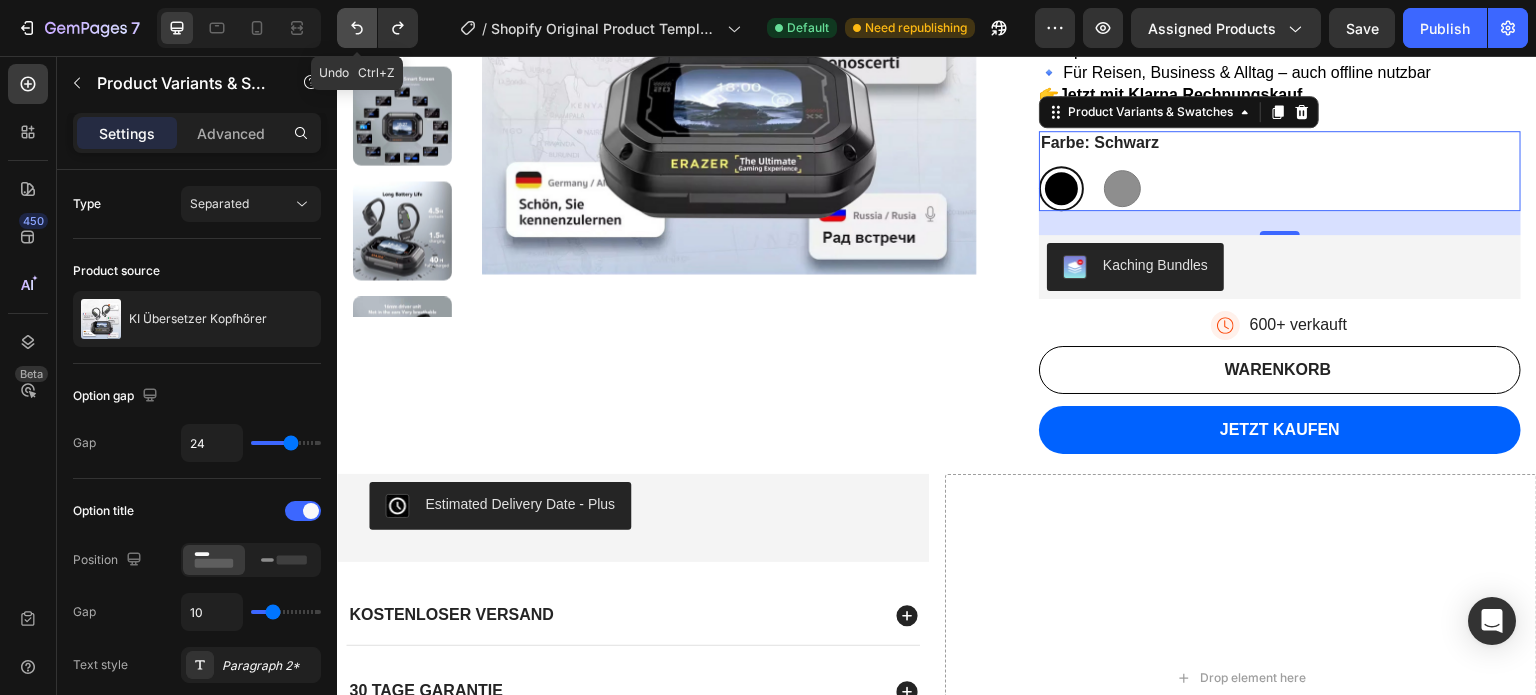 click 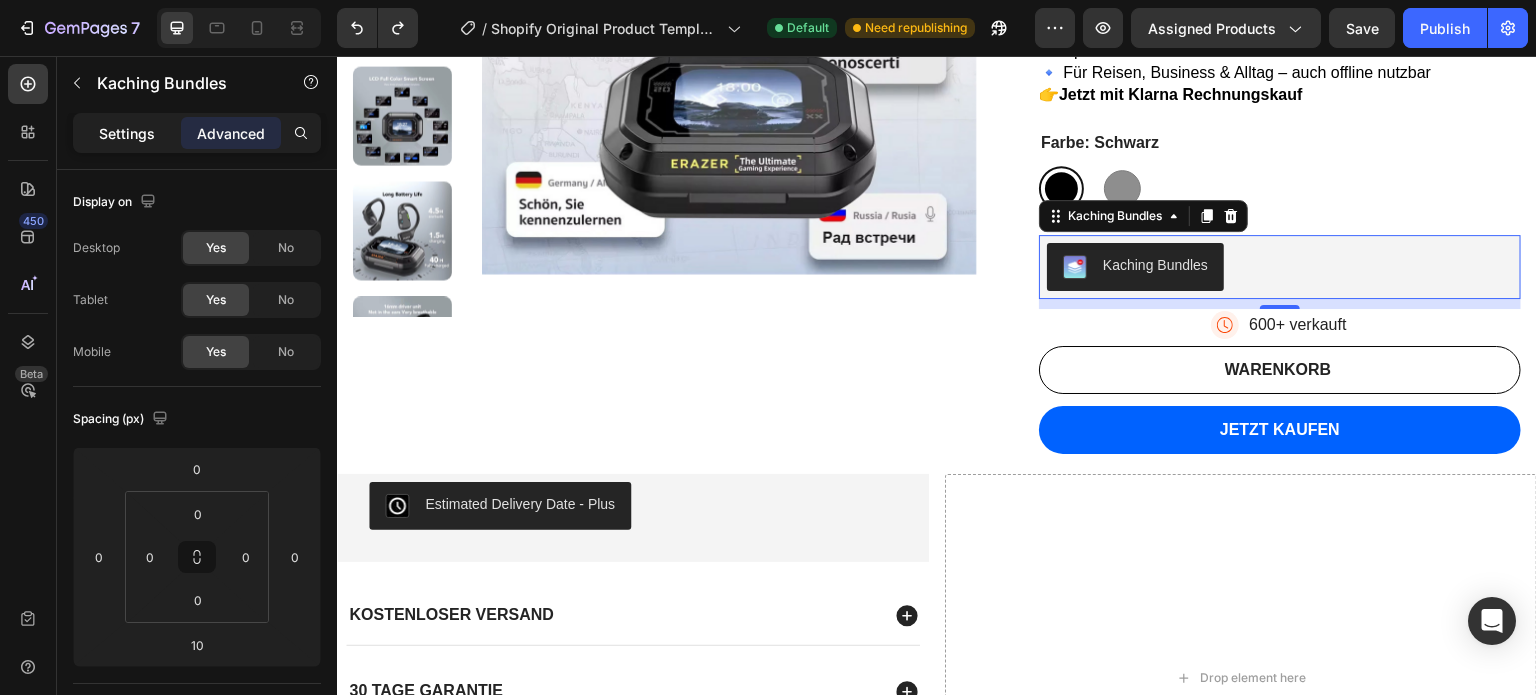 click on "Settings" at bounding box center [127, 133] 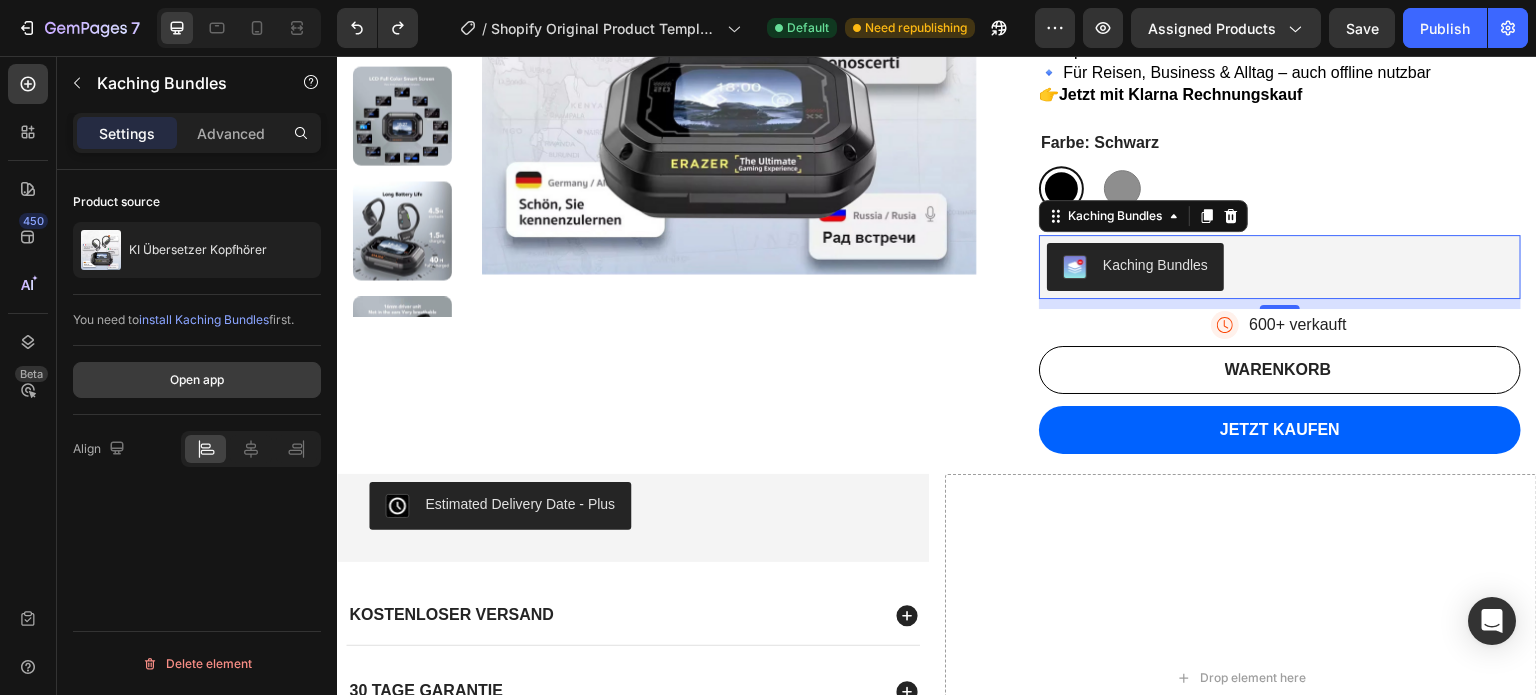 click on "Open app" at bounding box center [197, 380] 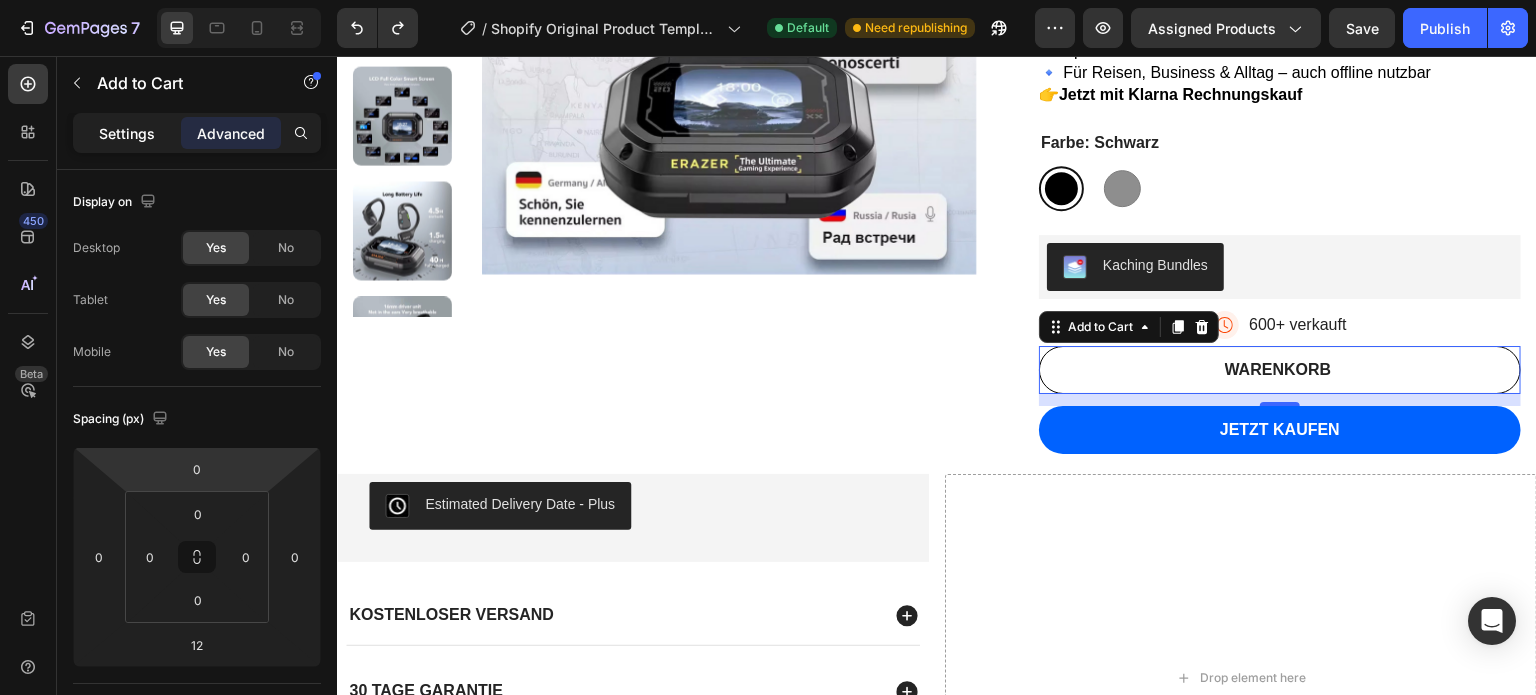 click on "Settings" at bounding box center (127, 133) 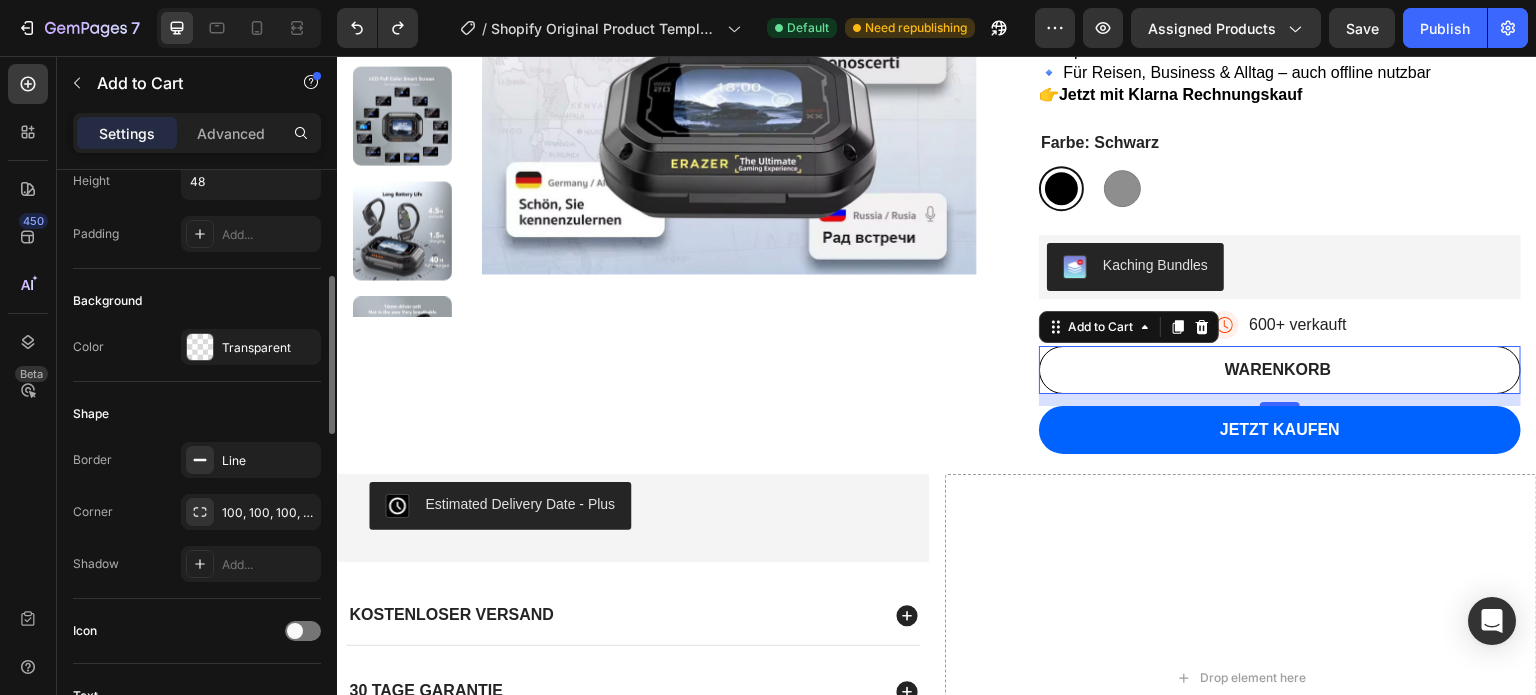 scroll, scrollTop: 452, scrollLeft: 0, axis: vertical 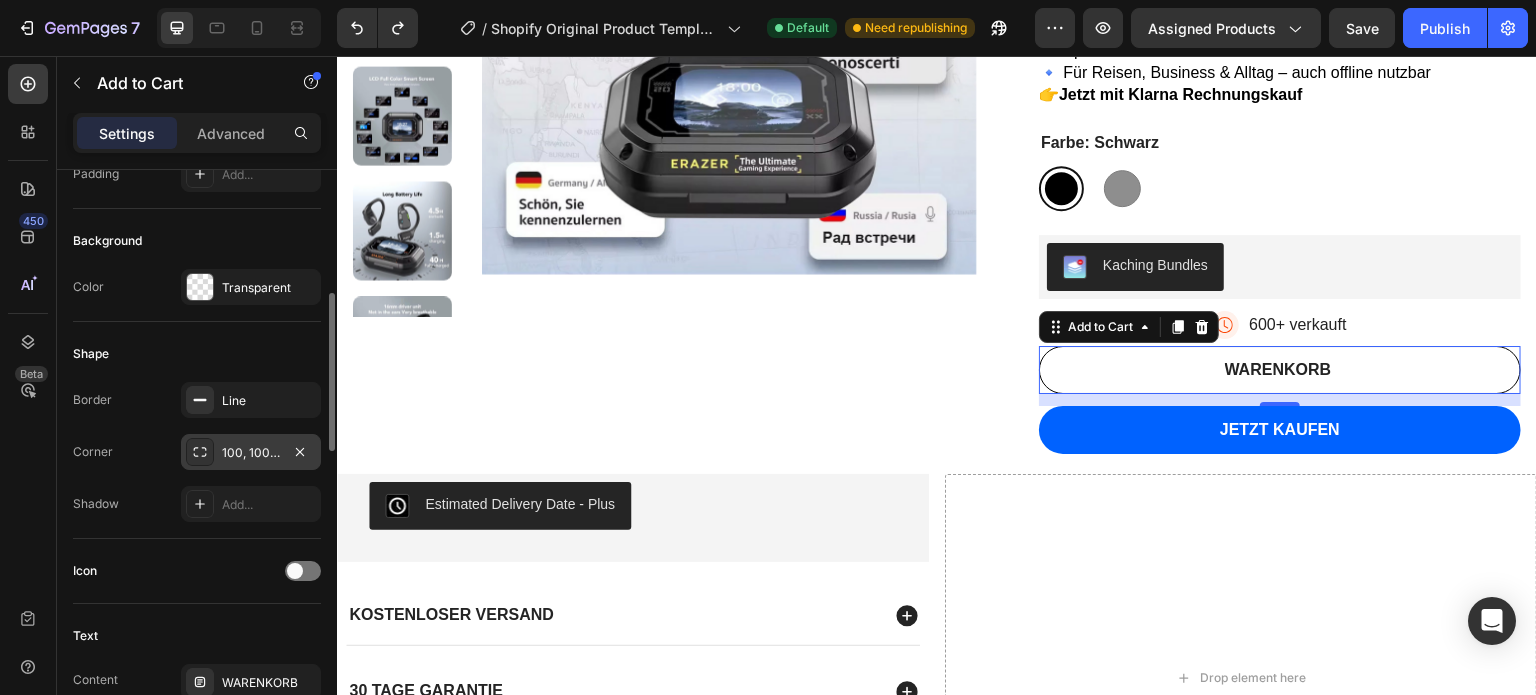 click on "100, 100, 100, 100" at bounding box center (251, 453) 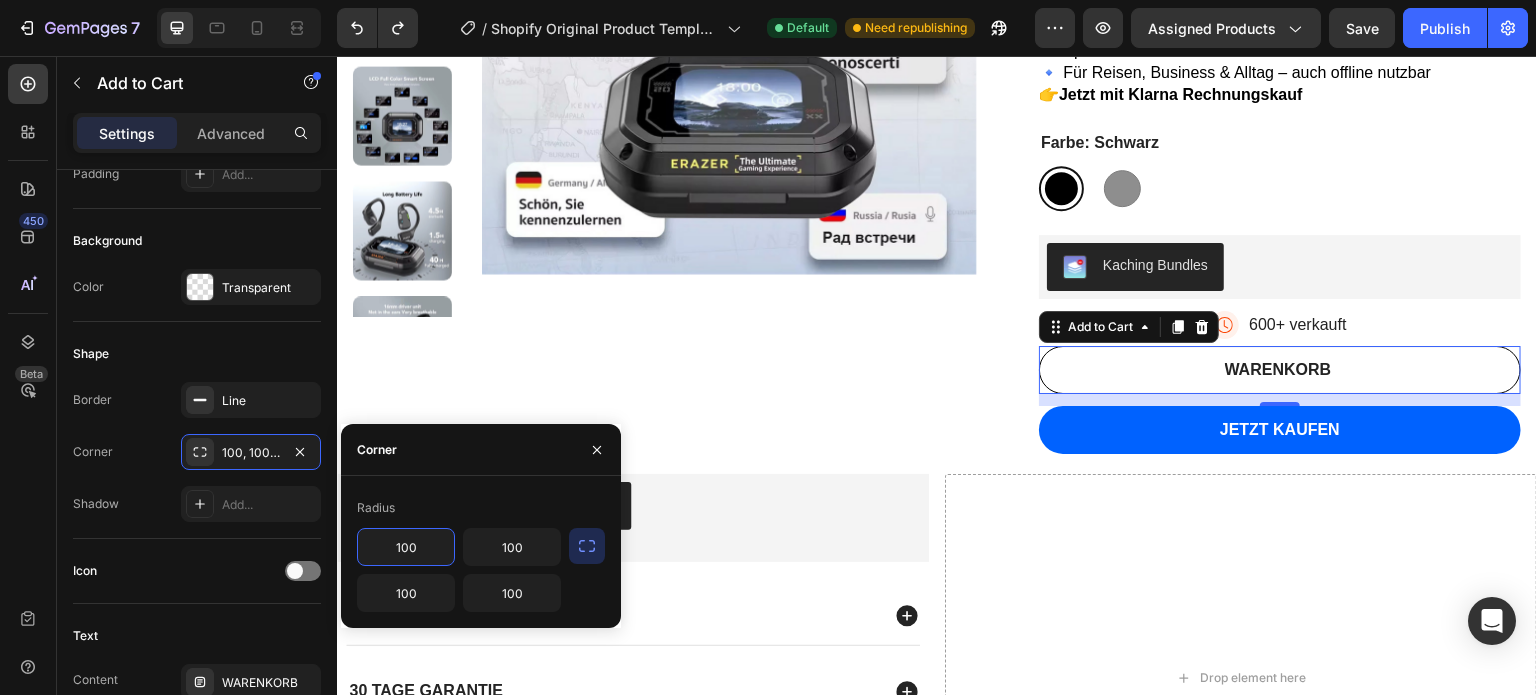 click on "100" at bounding box center [406, 547] 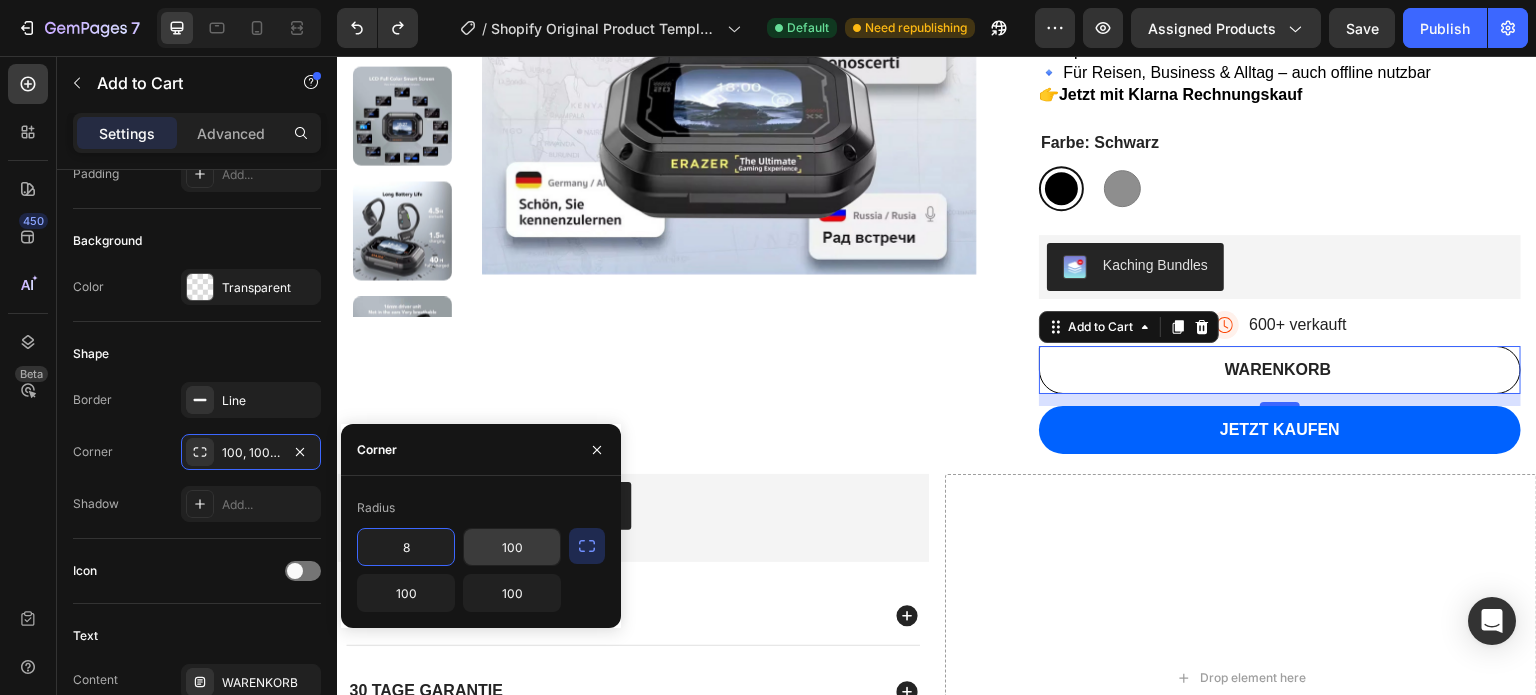 type on "8" 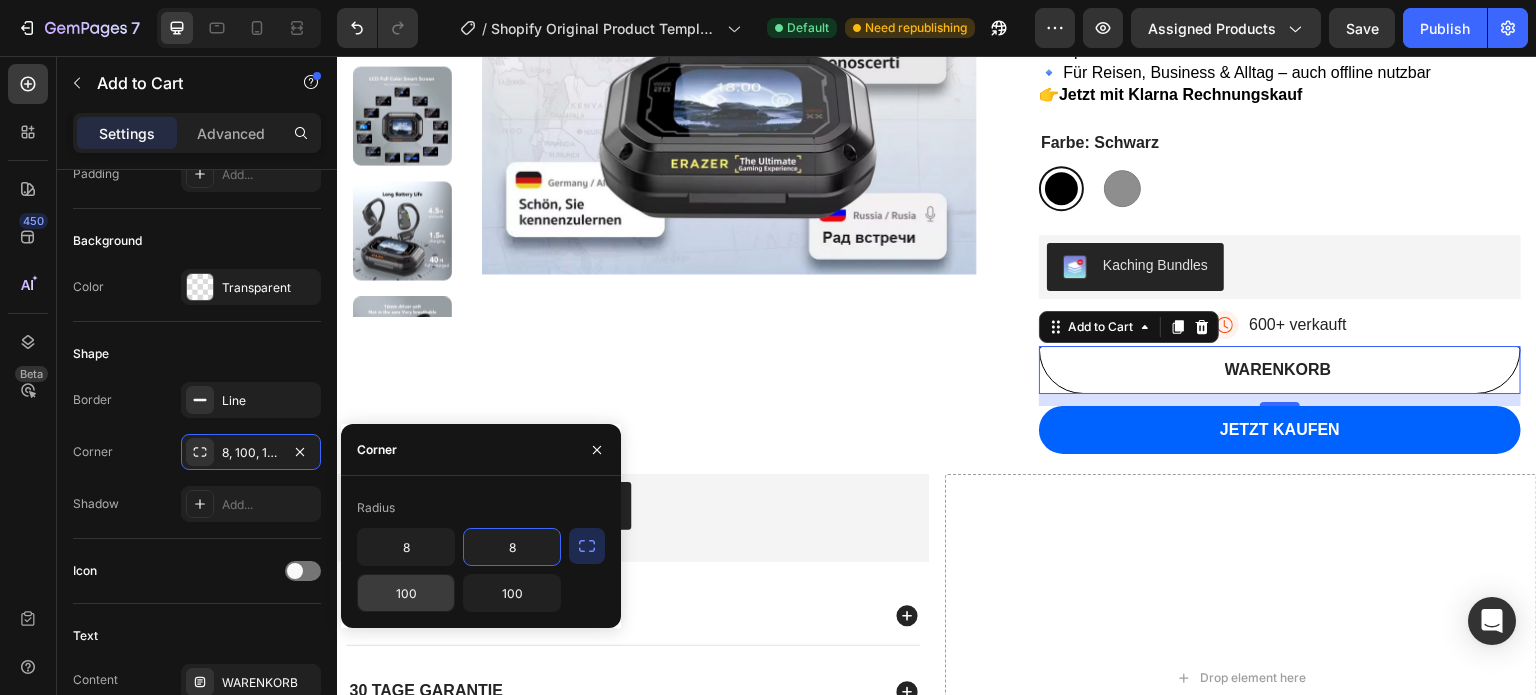 type on "8" 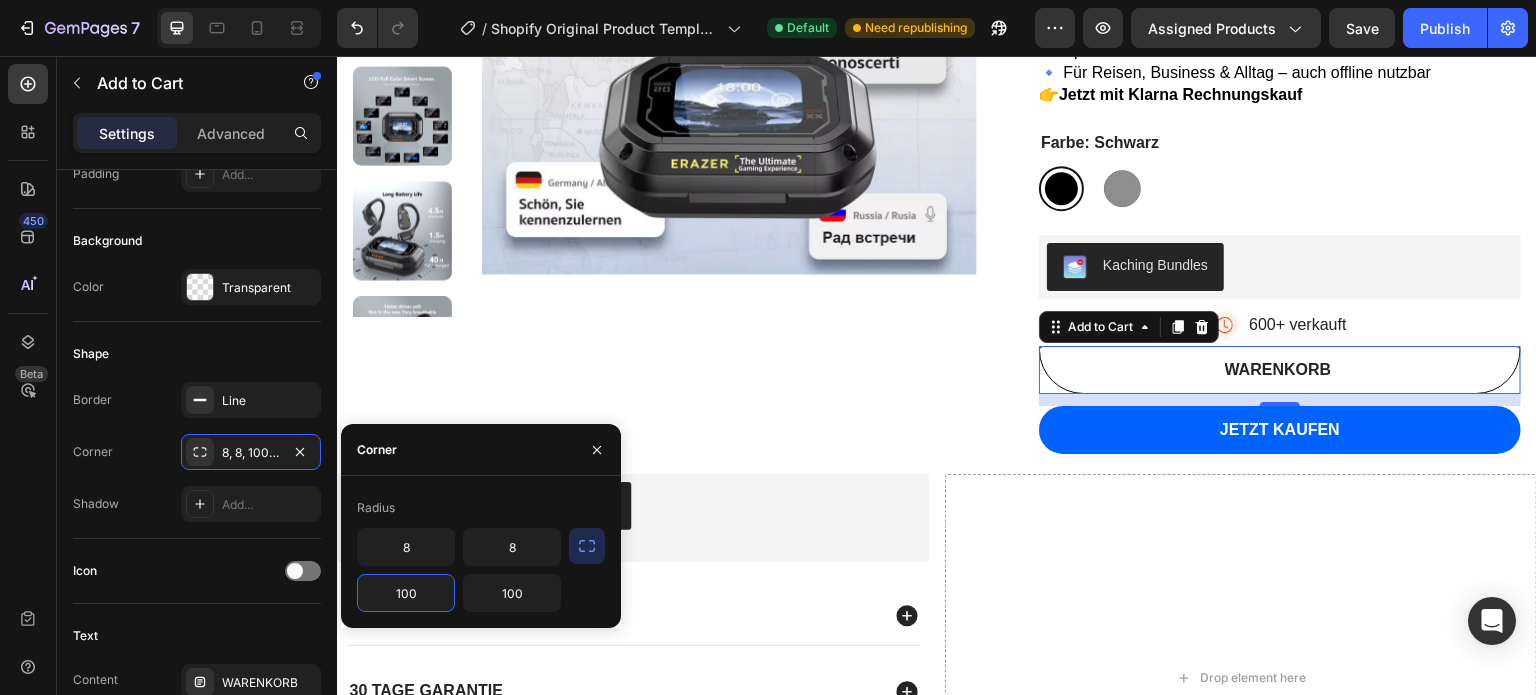click on "100" at bounding box center [406, 593] 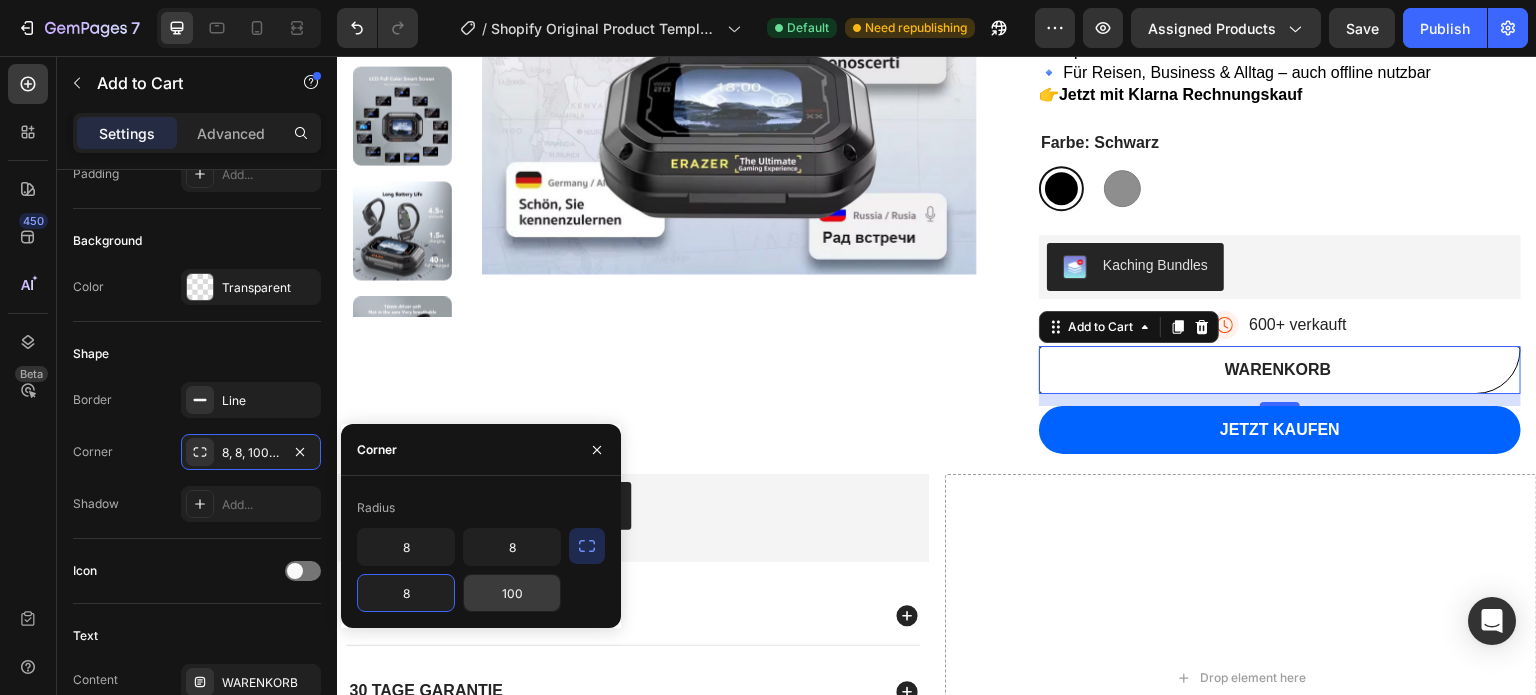 type on "8" 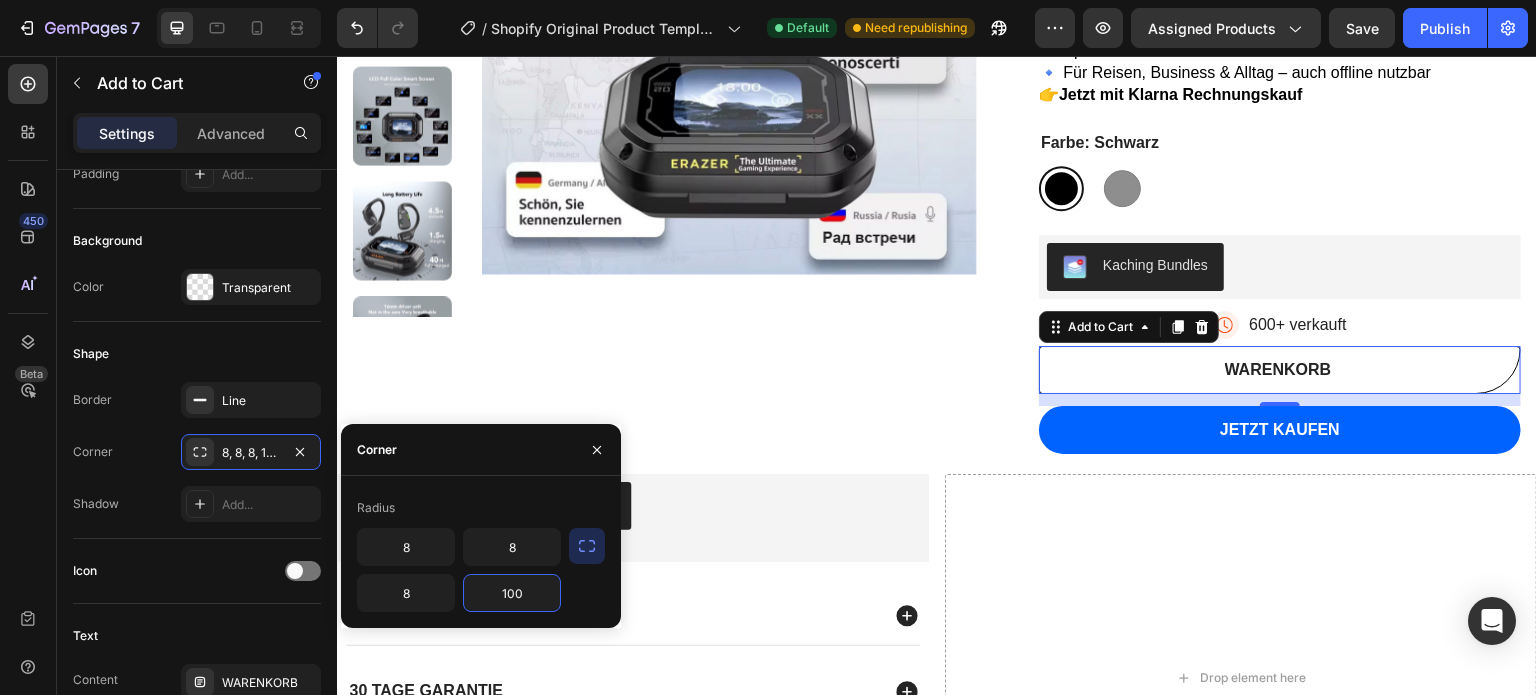 click on "100" at bounding box center (512, 593) 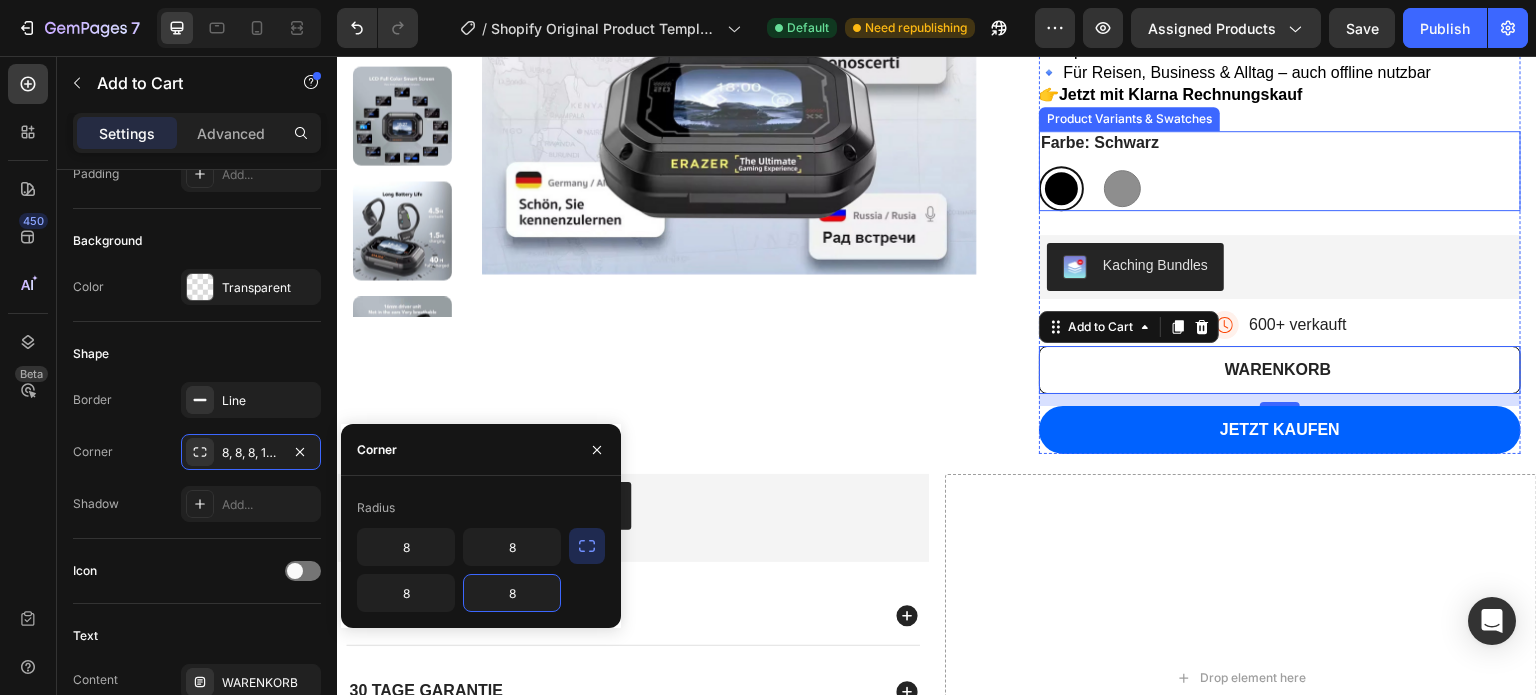 click on "Schwarz Schwarz Grau Grau" at bounding box center (1280, 188) 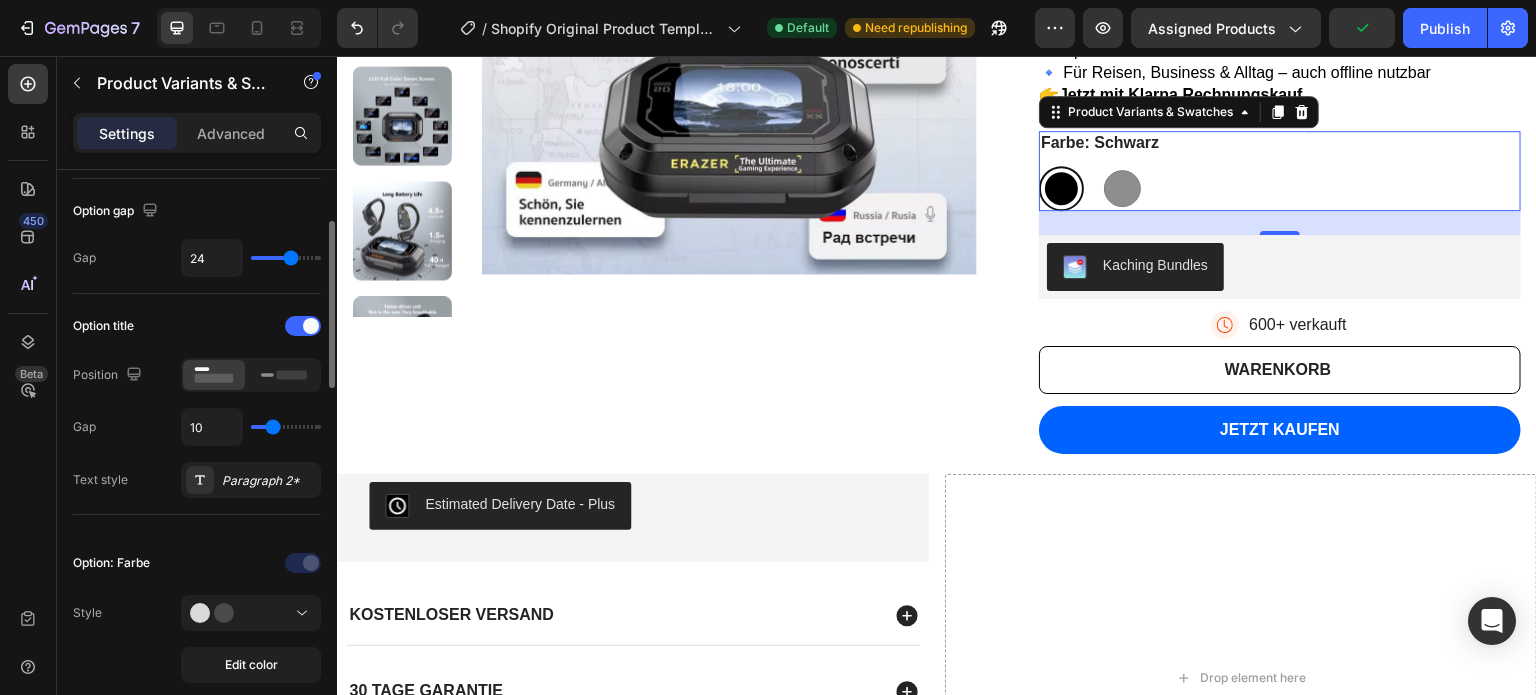 scroll, scrollTop: 192, scrollLeft: 0, axis: vertical 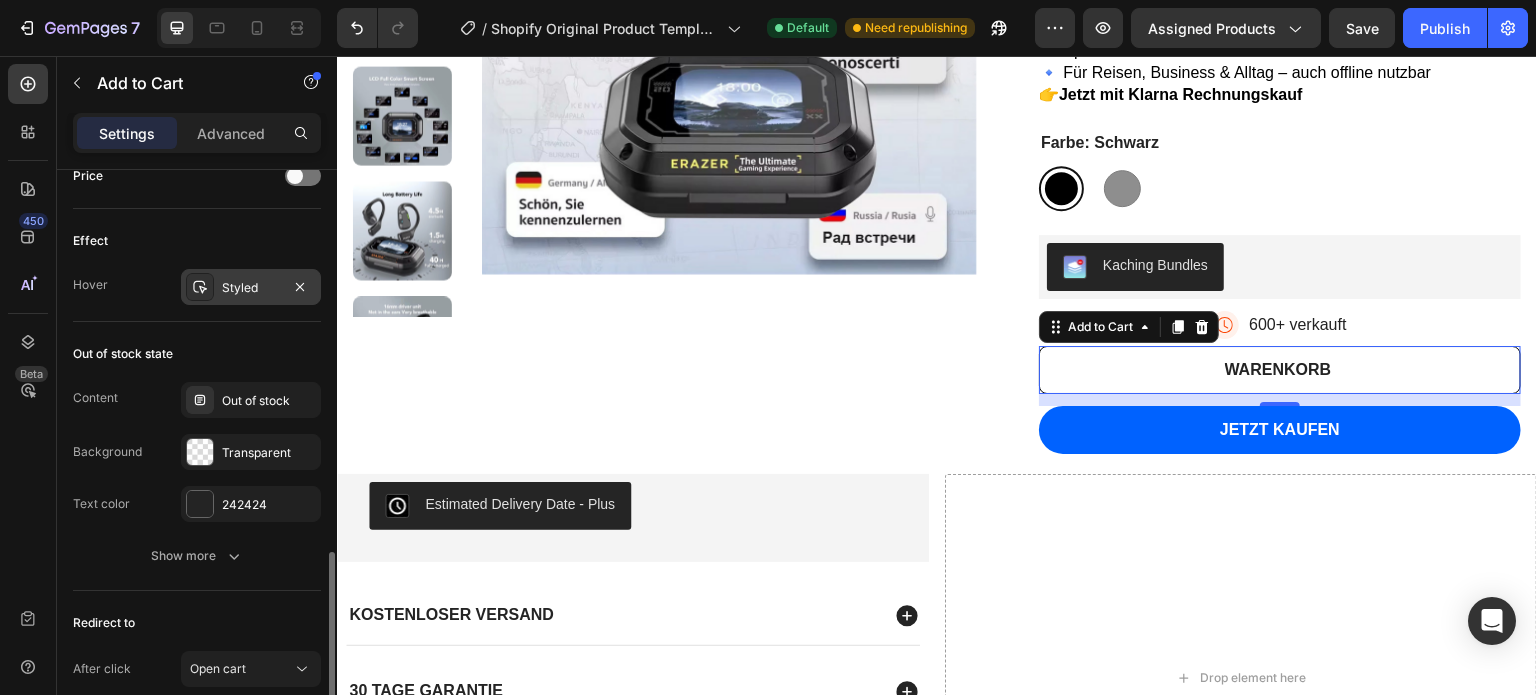 click on "Styled" at bounding box center [251, 288] 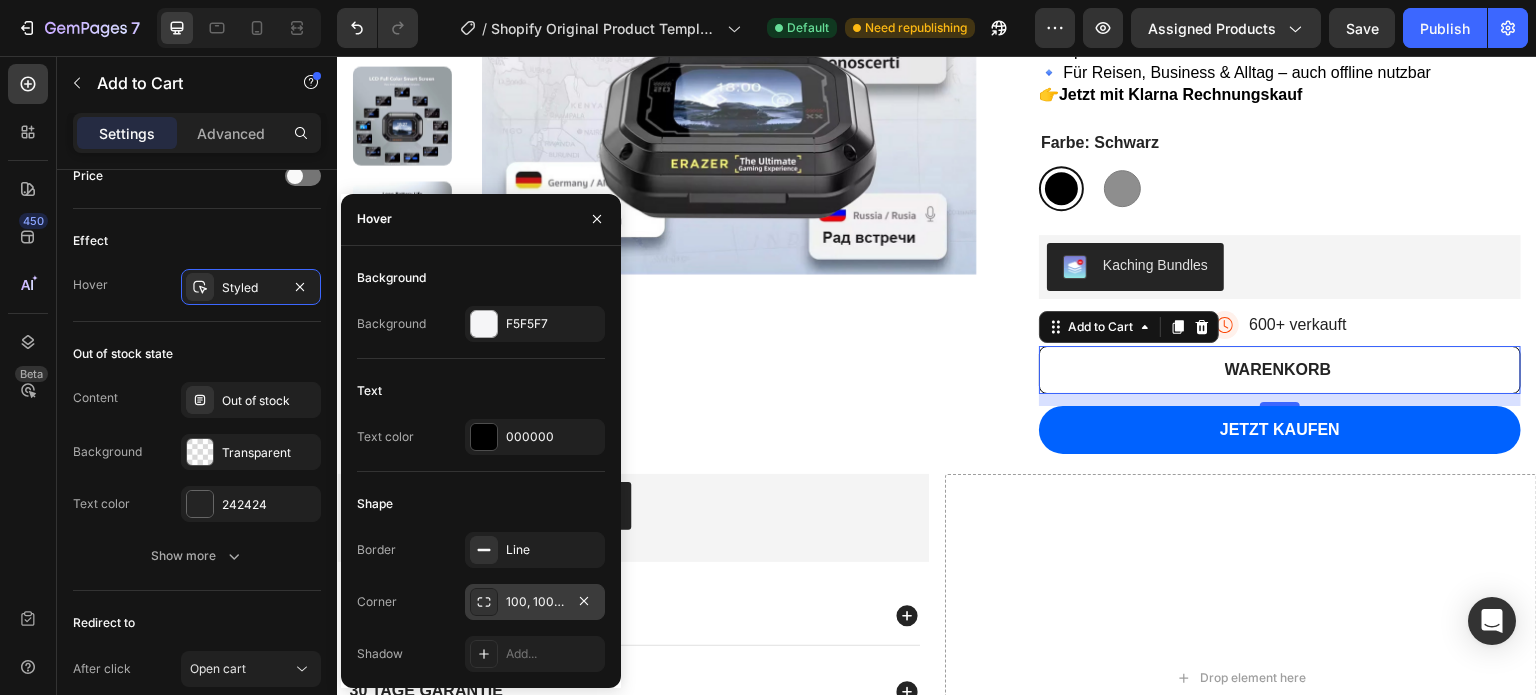 click on "100, 100, 100, 100" at bounding box center (535, 602) 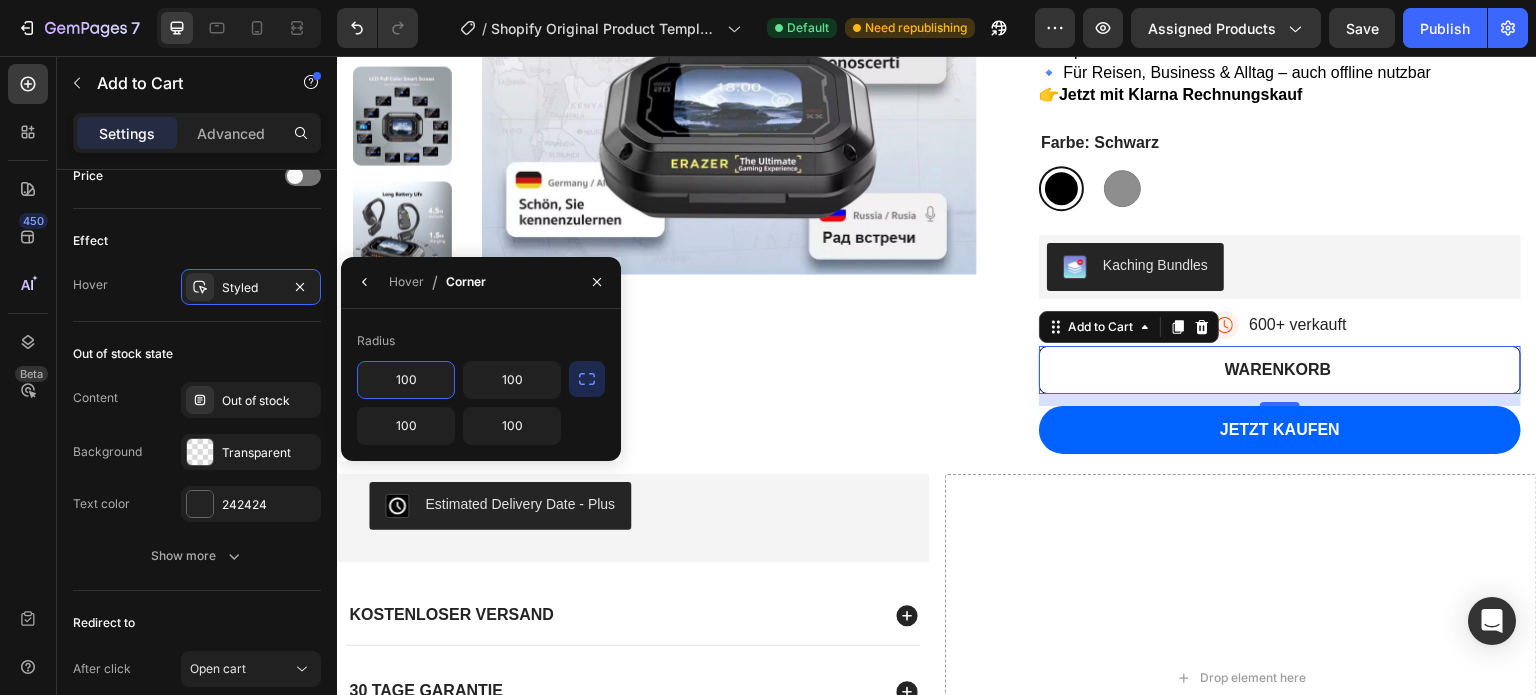 click on "100" at bounding box center (406, 380) 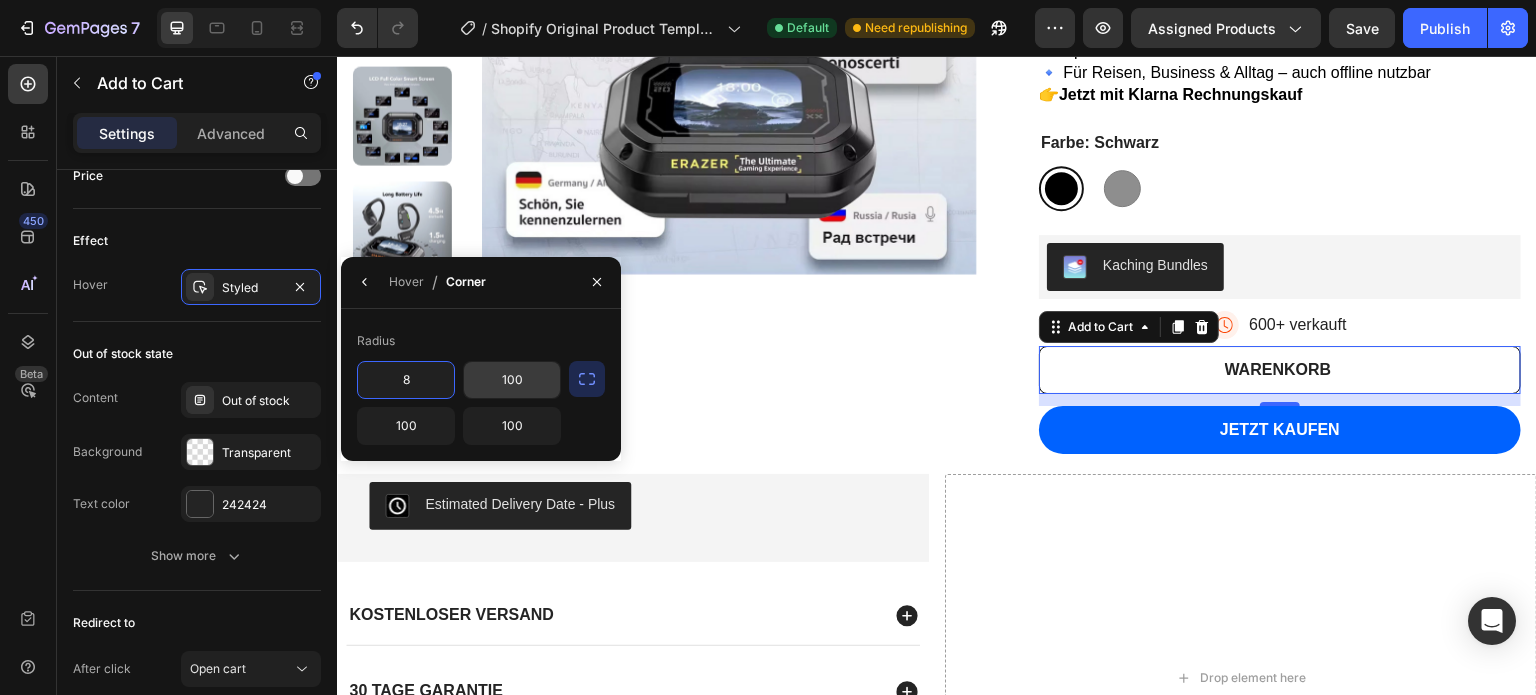 type on "8" 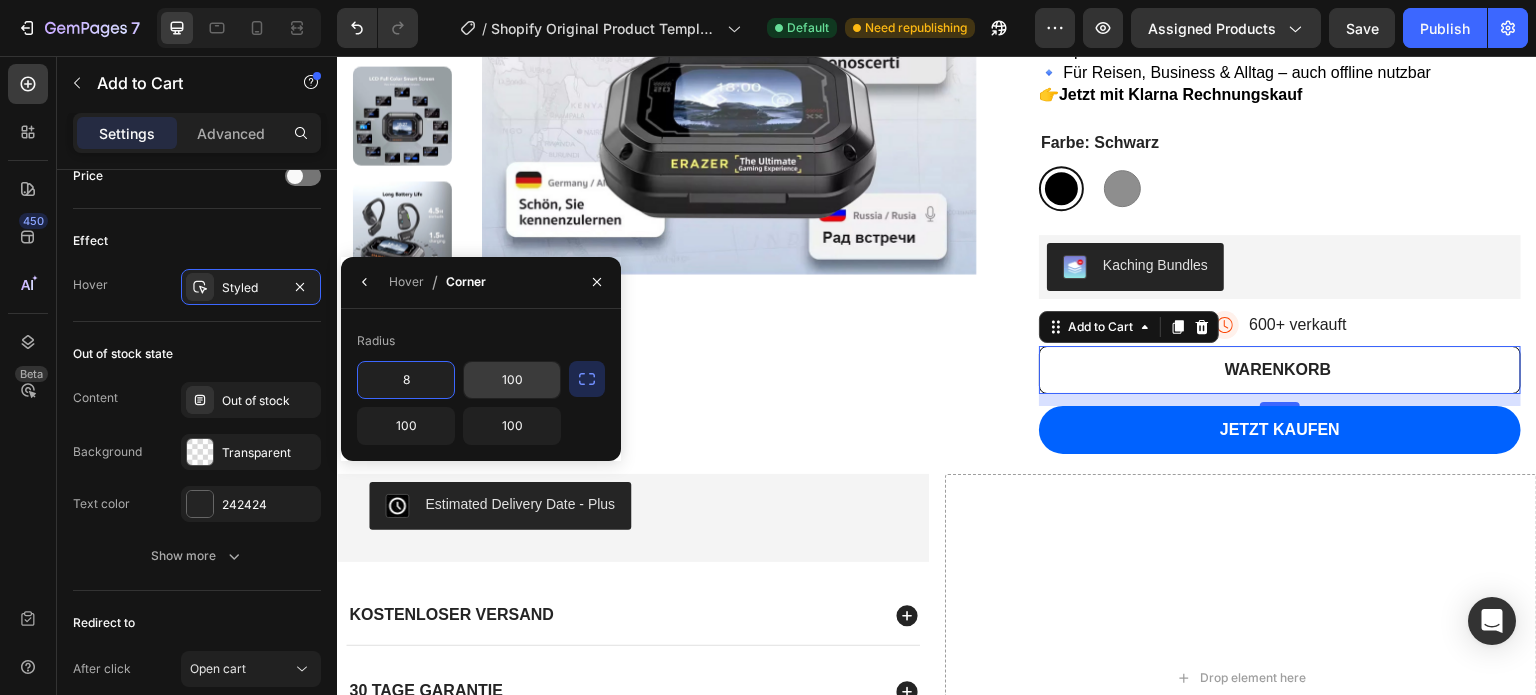 click on "100" at bounding box center (512, 380) 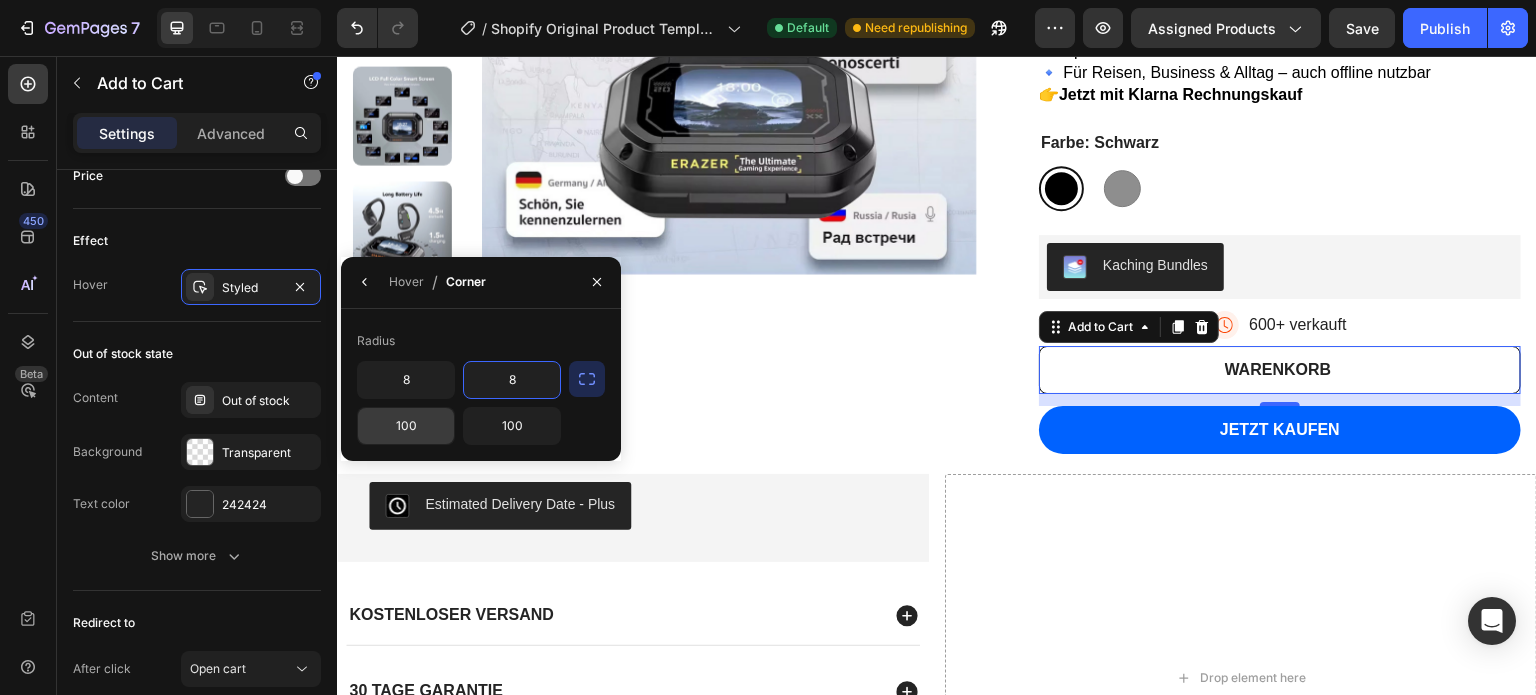 type on "8" 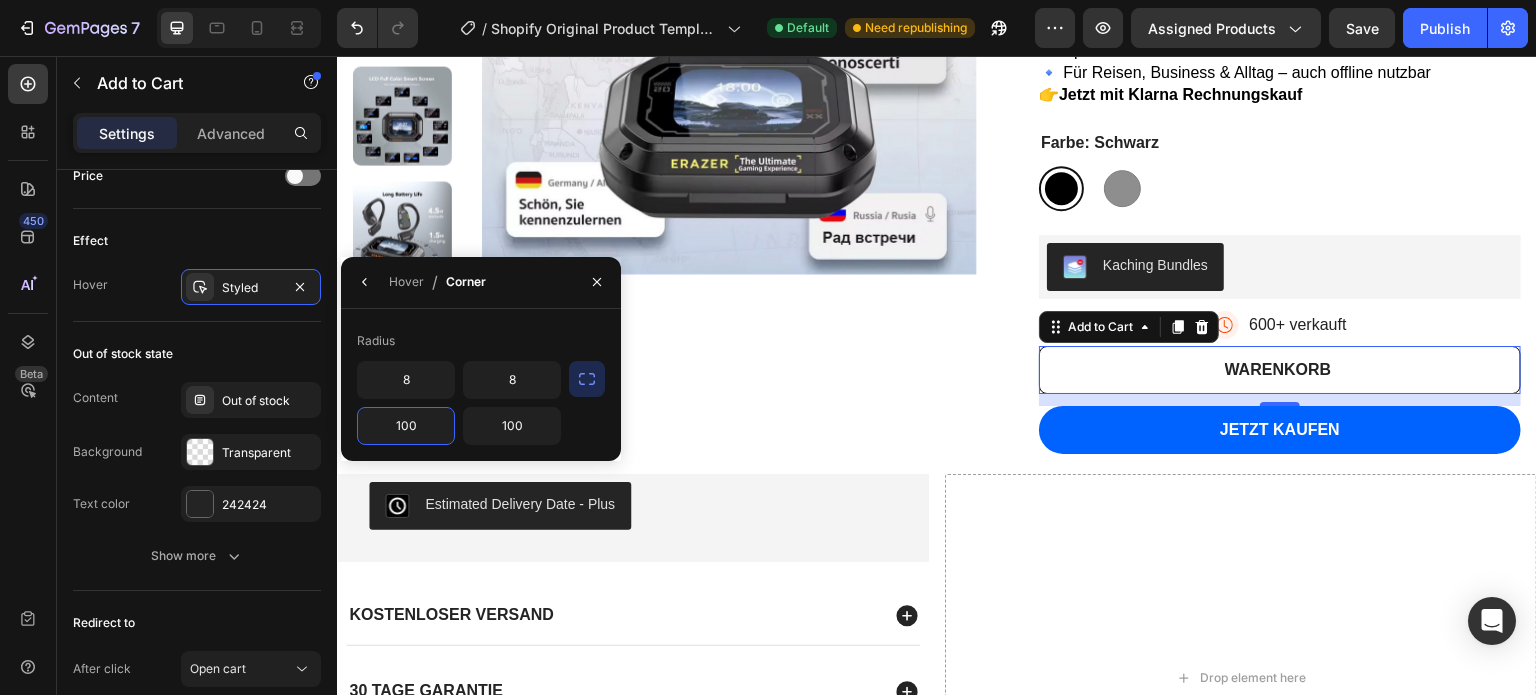 click on "100" at bounding box center (406, 426) 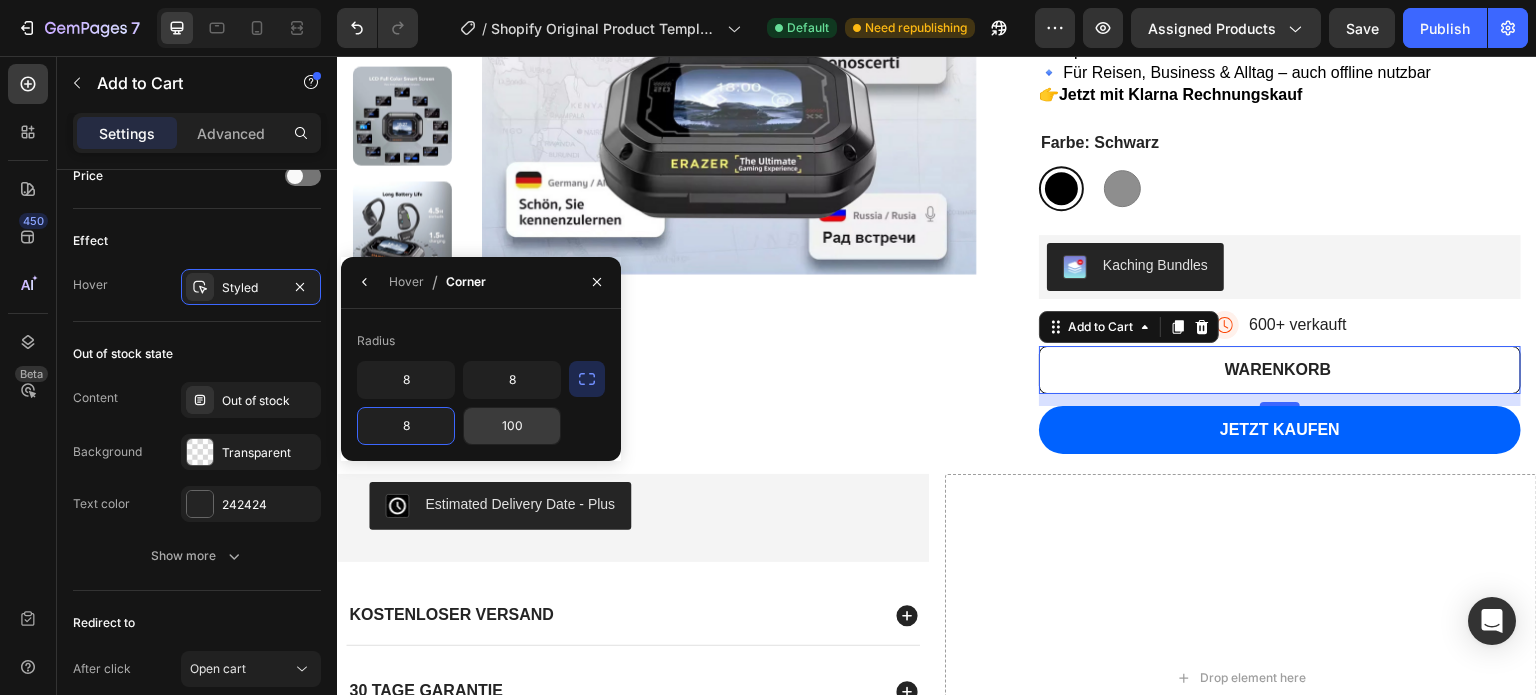 type on "8" 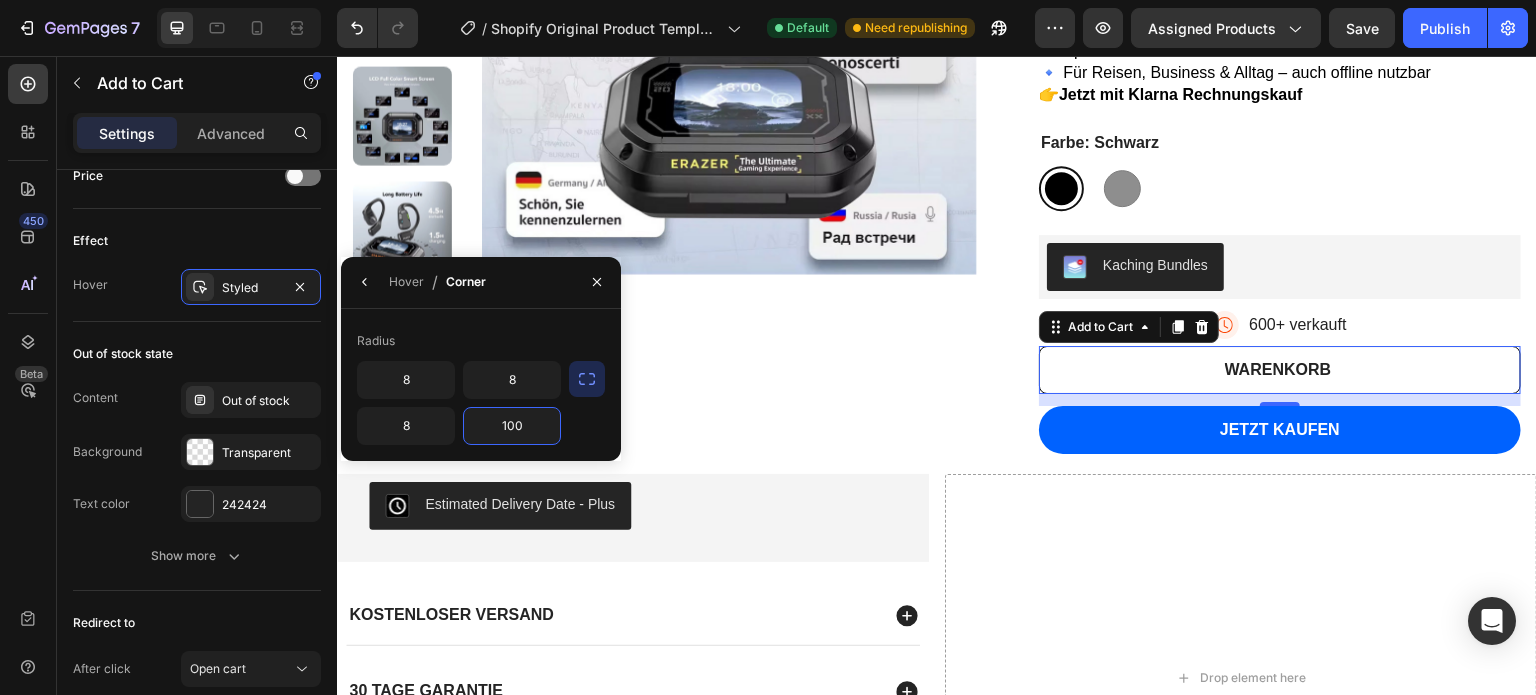 click on "100" at bounding box center (512, 426) 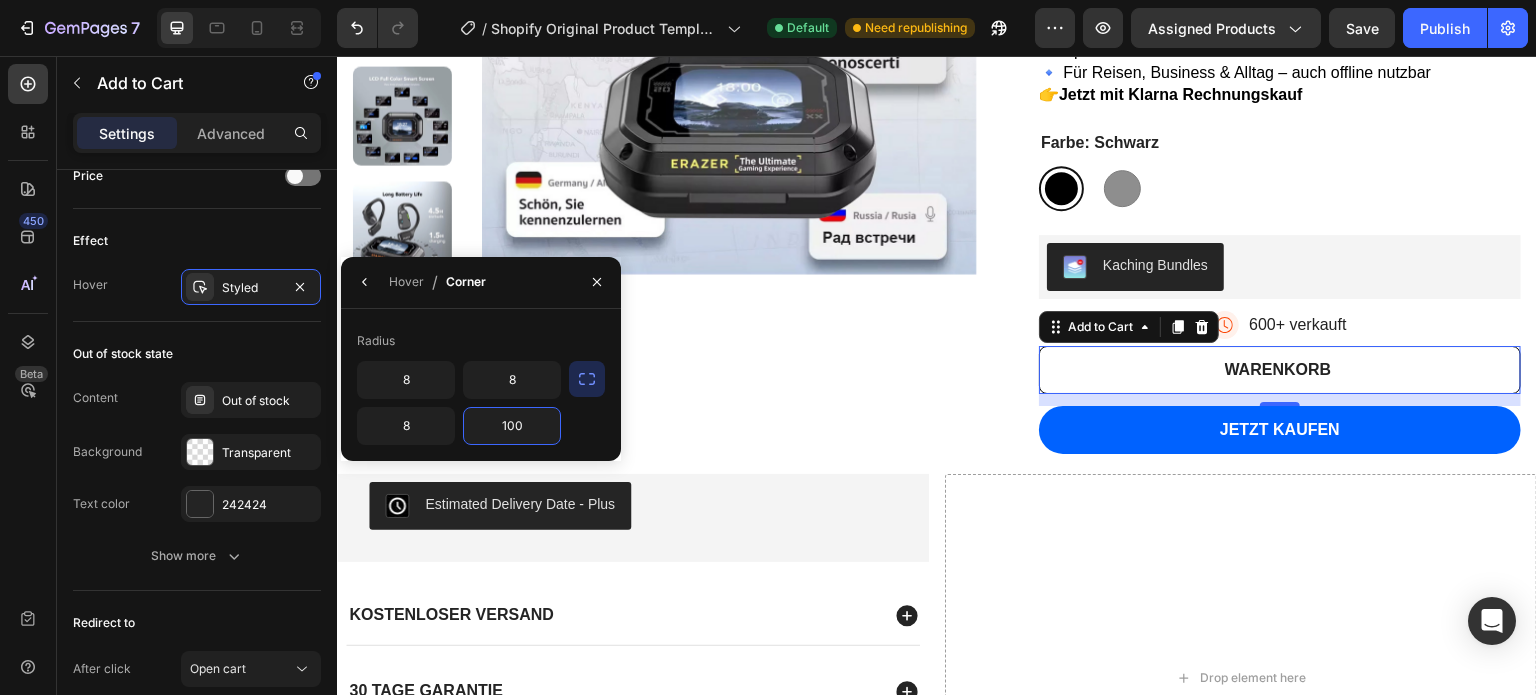 type on "8" 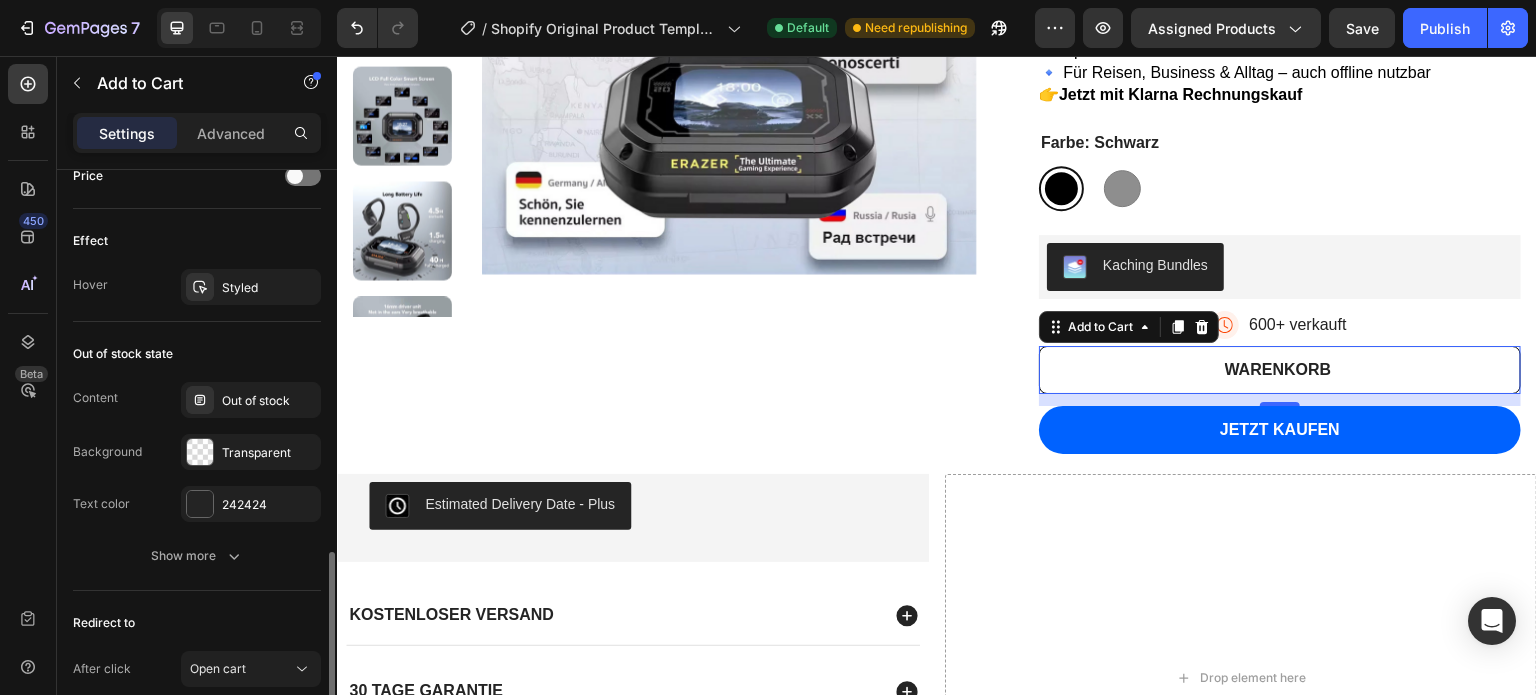 click on "Effect Hover Styled" 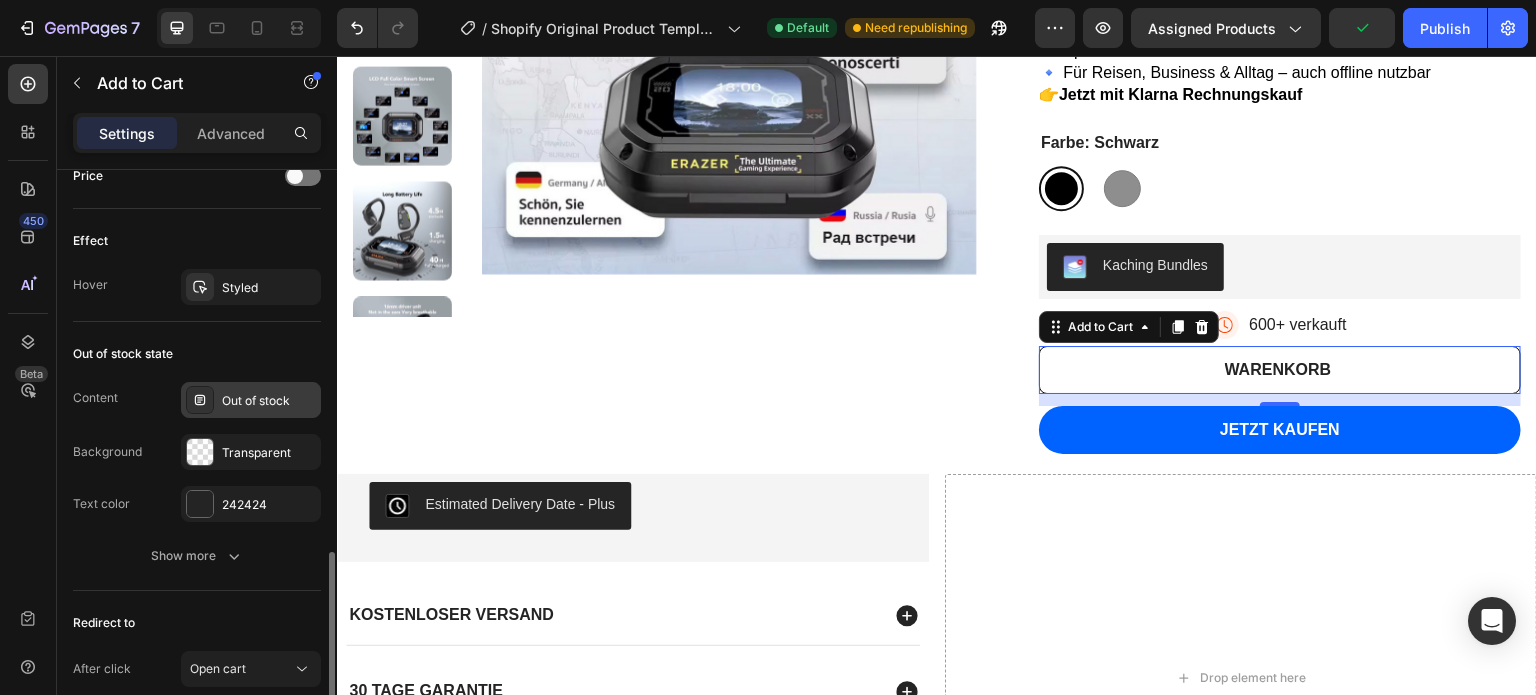 click on "Out of stock" at bounding box center [269, 401] 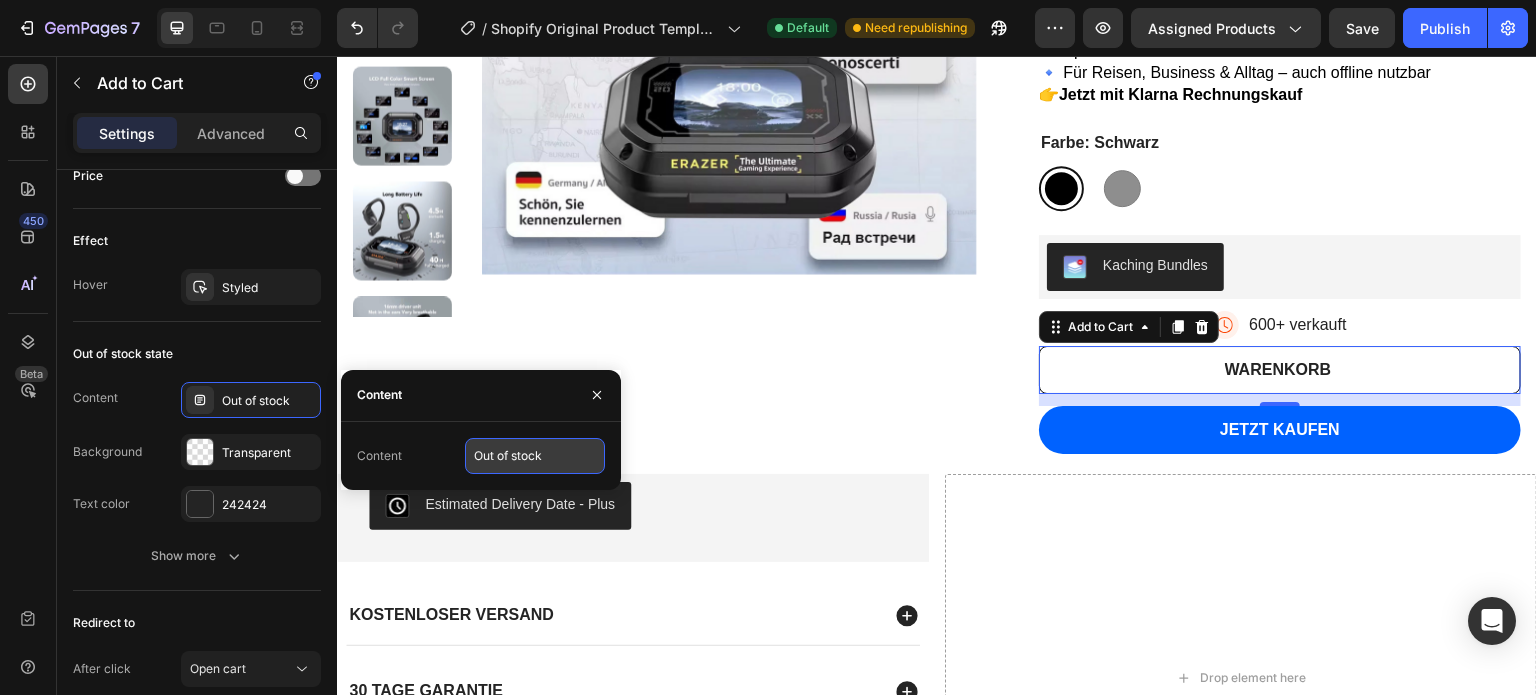 click on "Out of stock" at bounding box center [535, 456] 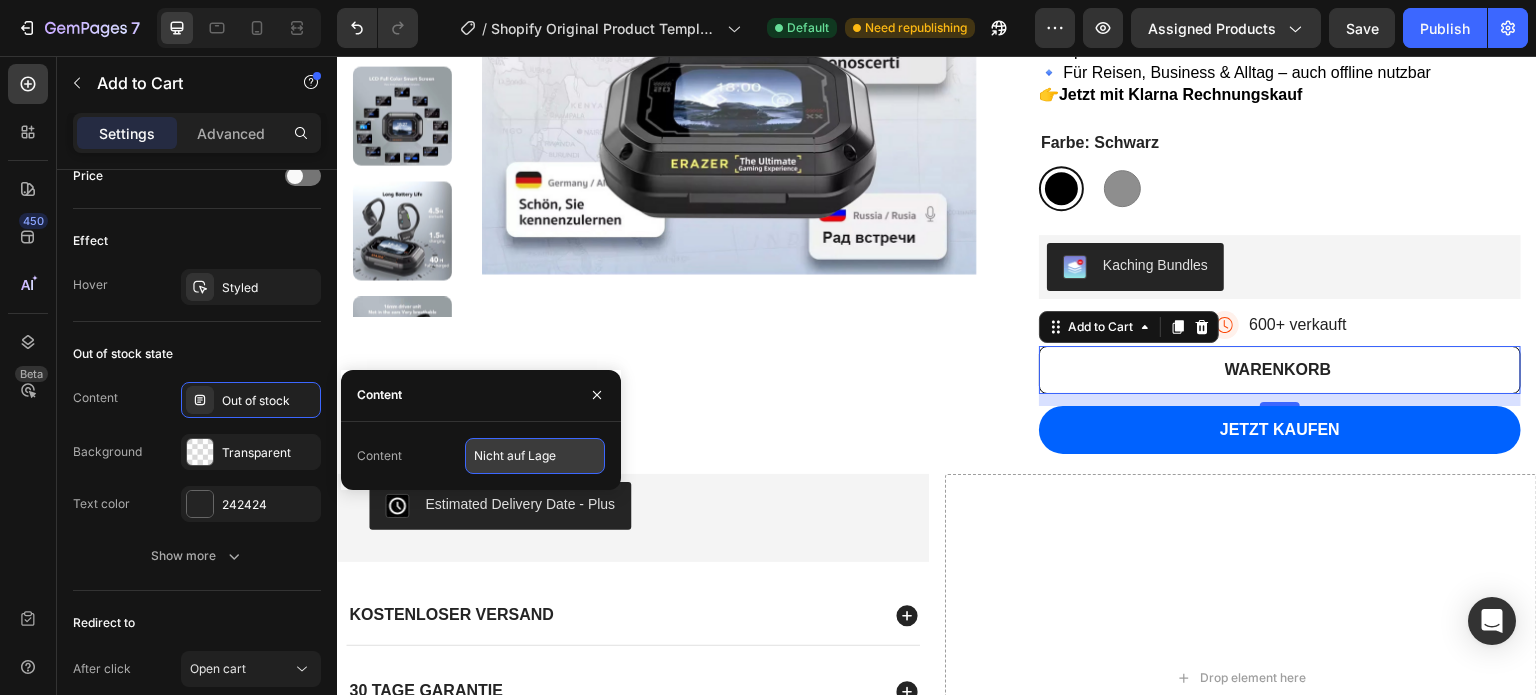 type on "Nicht auf Lager" 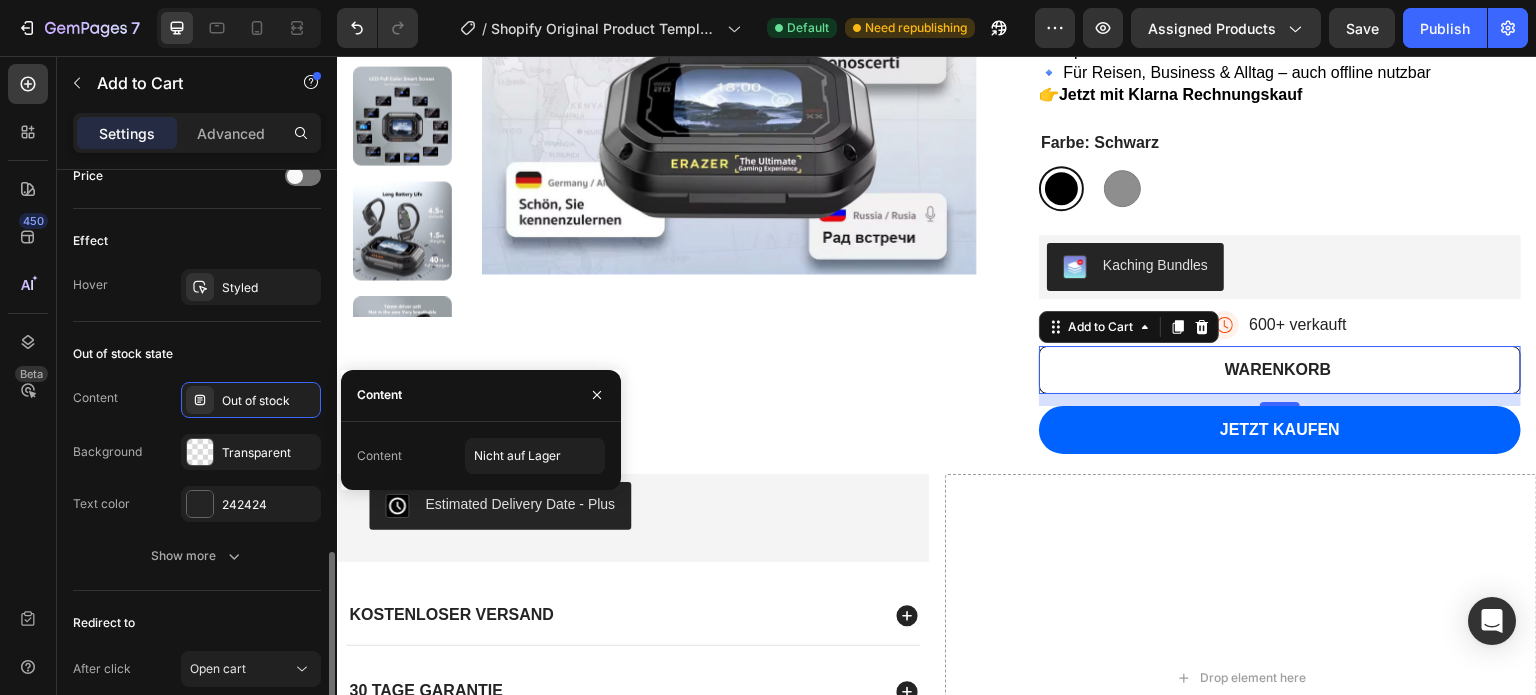 click on "Out of stock state" at bounding box center [197, 354] 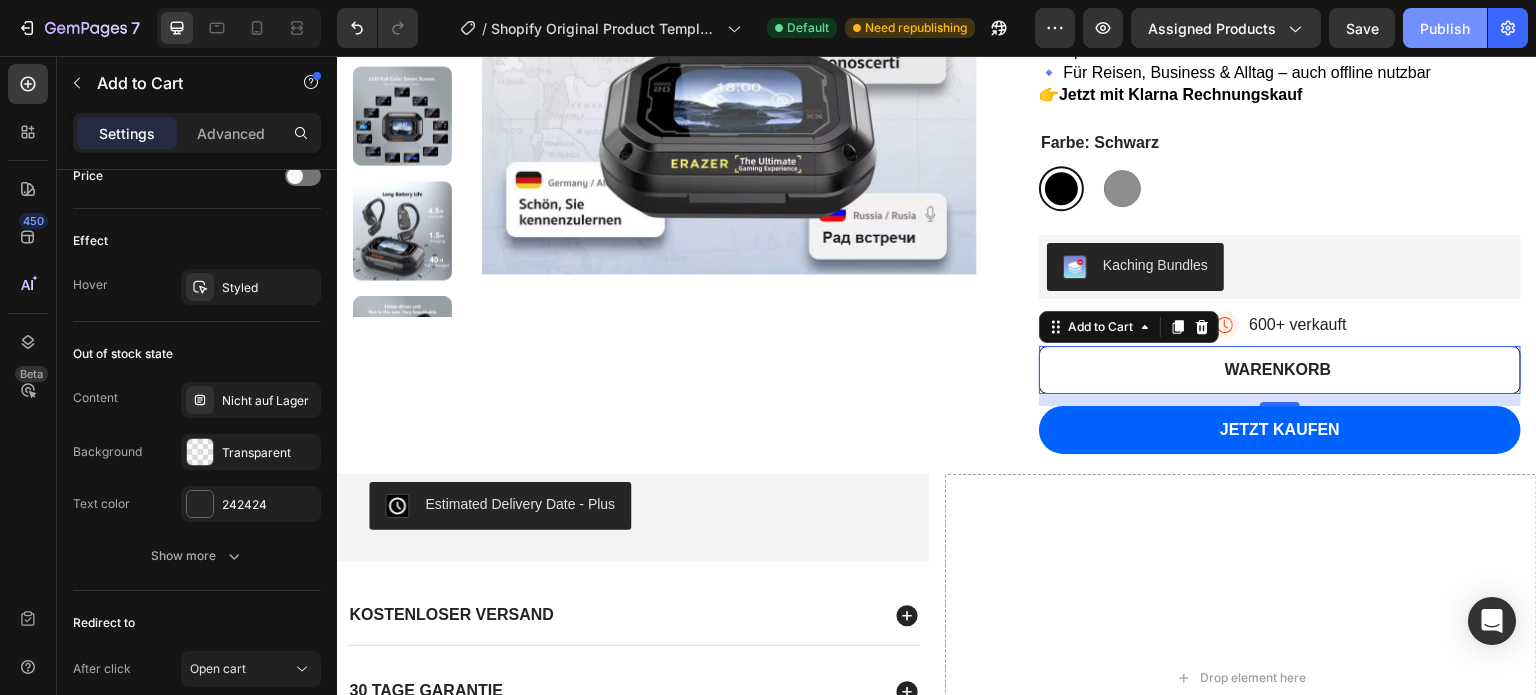 click on "Publish" at bounding box center [1445, 28] 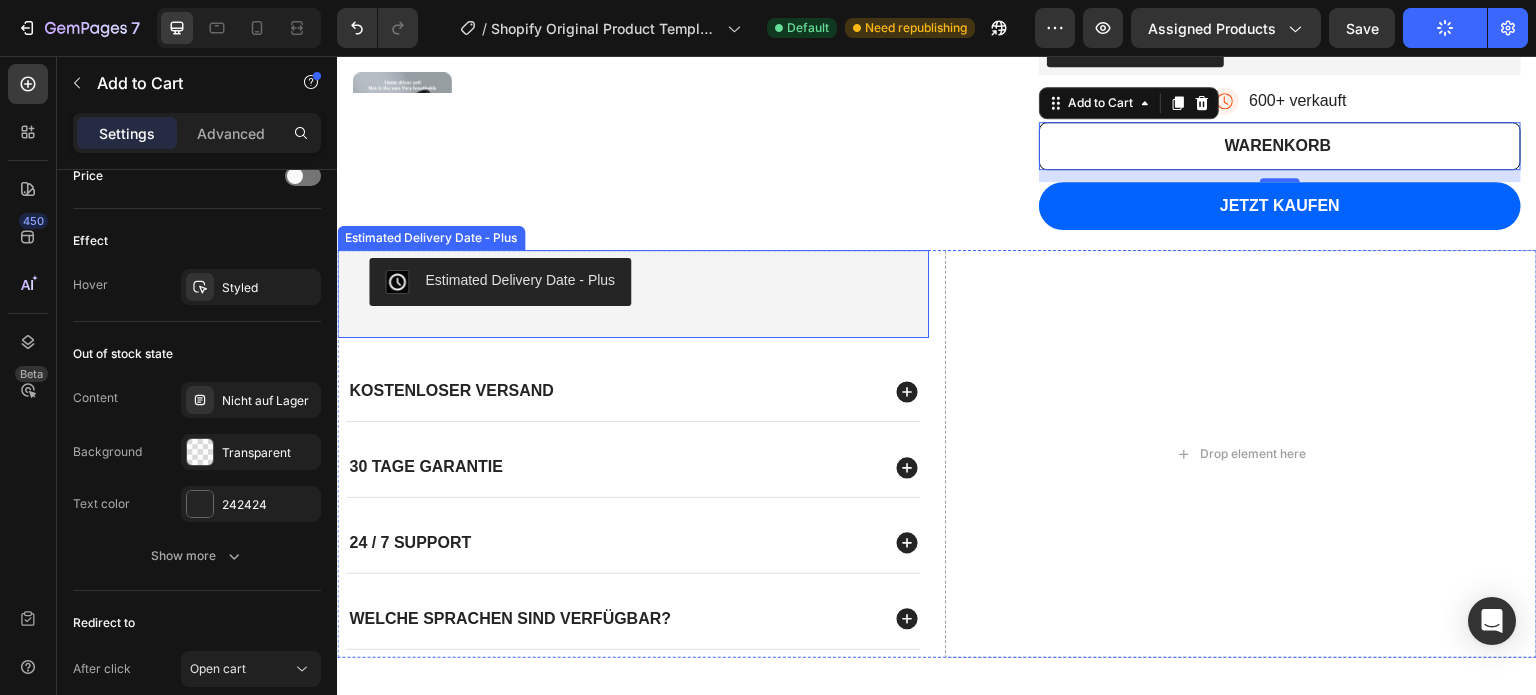 scroll, scrollTop: 665, scrollLeft: 0, axis: vertical 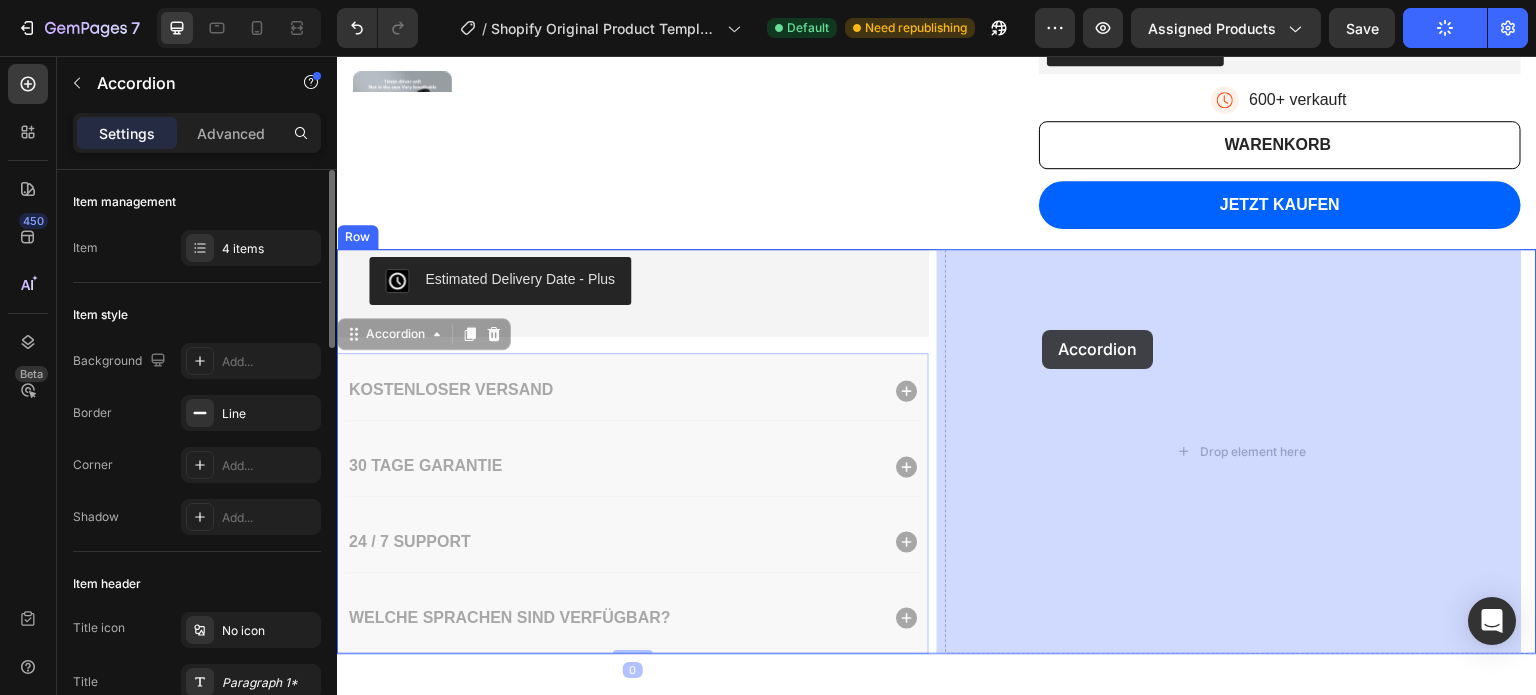 drag, startPoint x: 781, startPoint y: 402, endPoint x: 1046, endPoint y: 332, distance: 274.08942 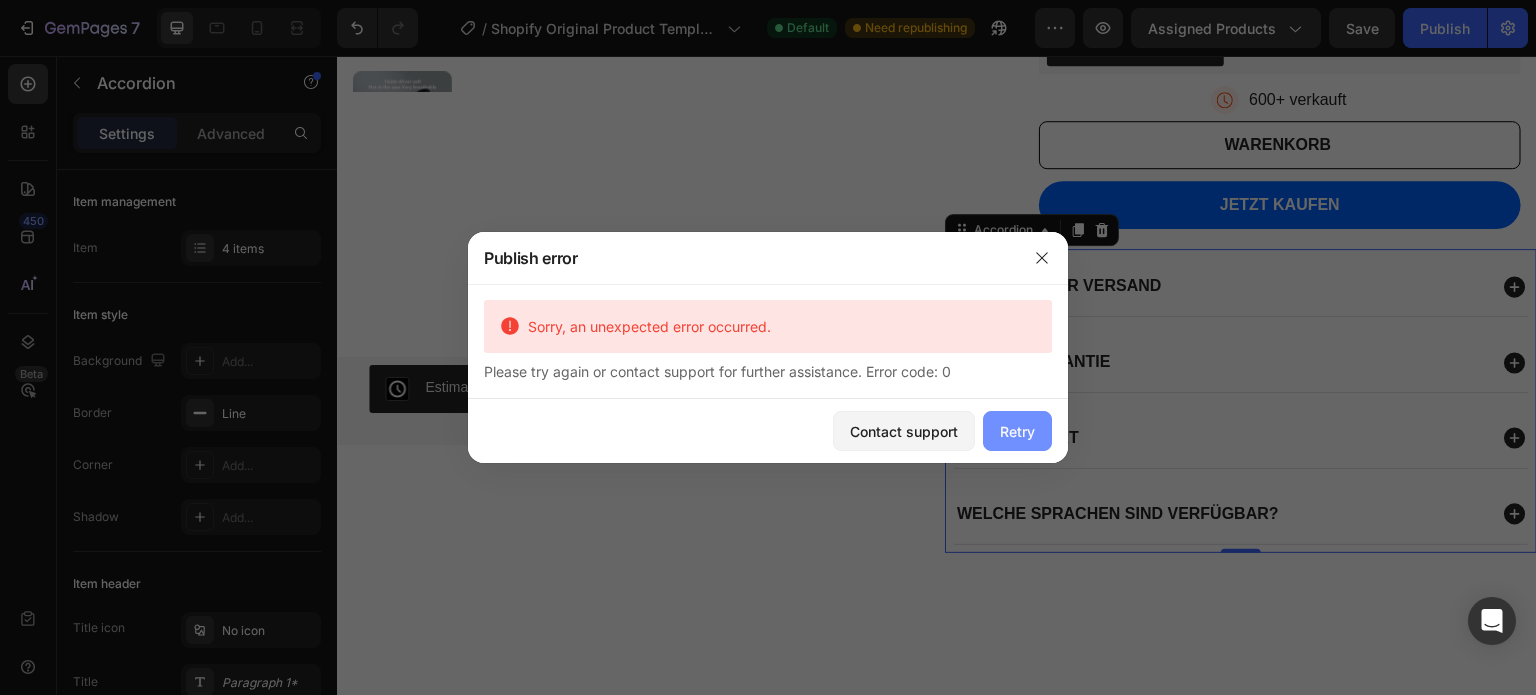 click on "Retry" at bounding box center (1017, 431) 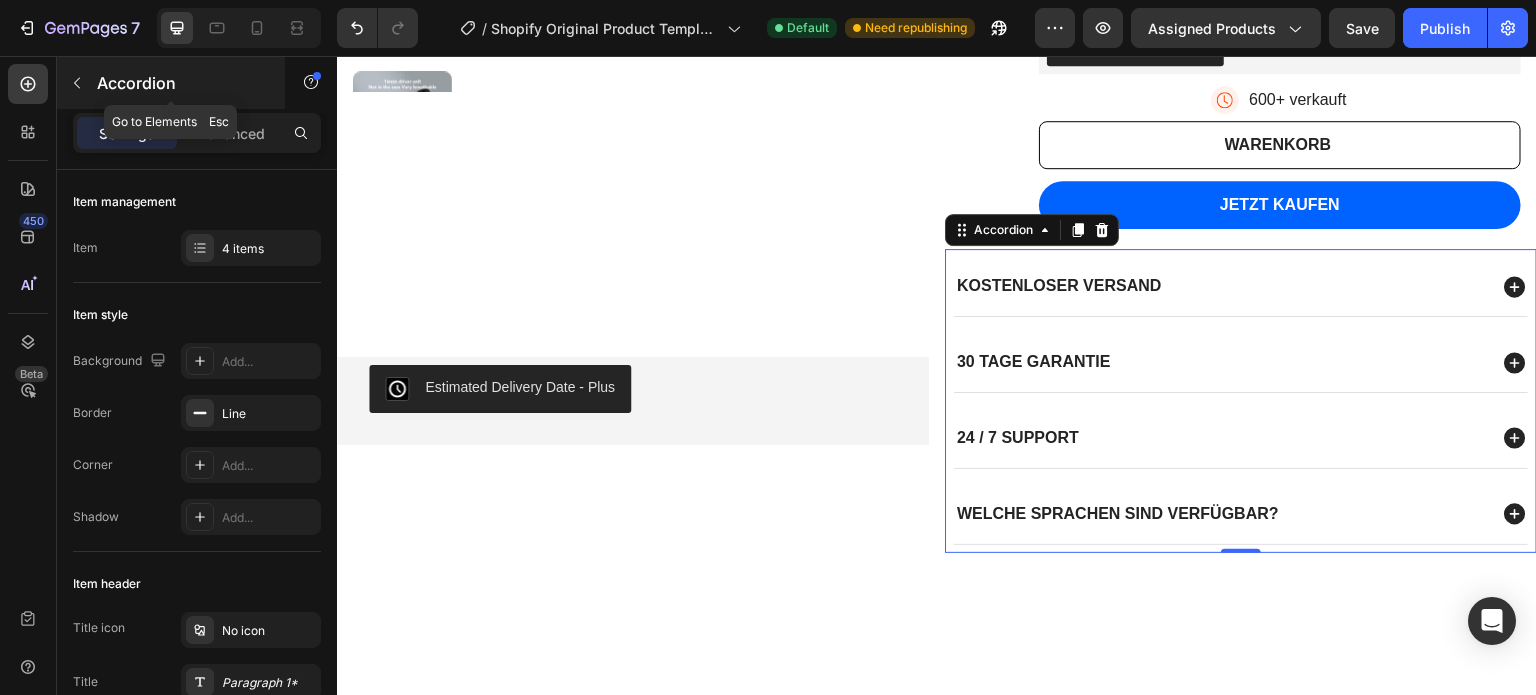 click 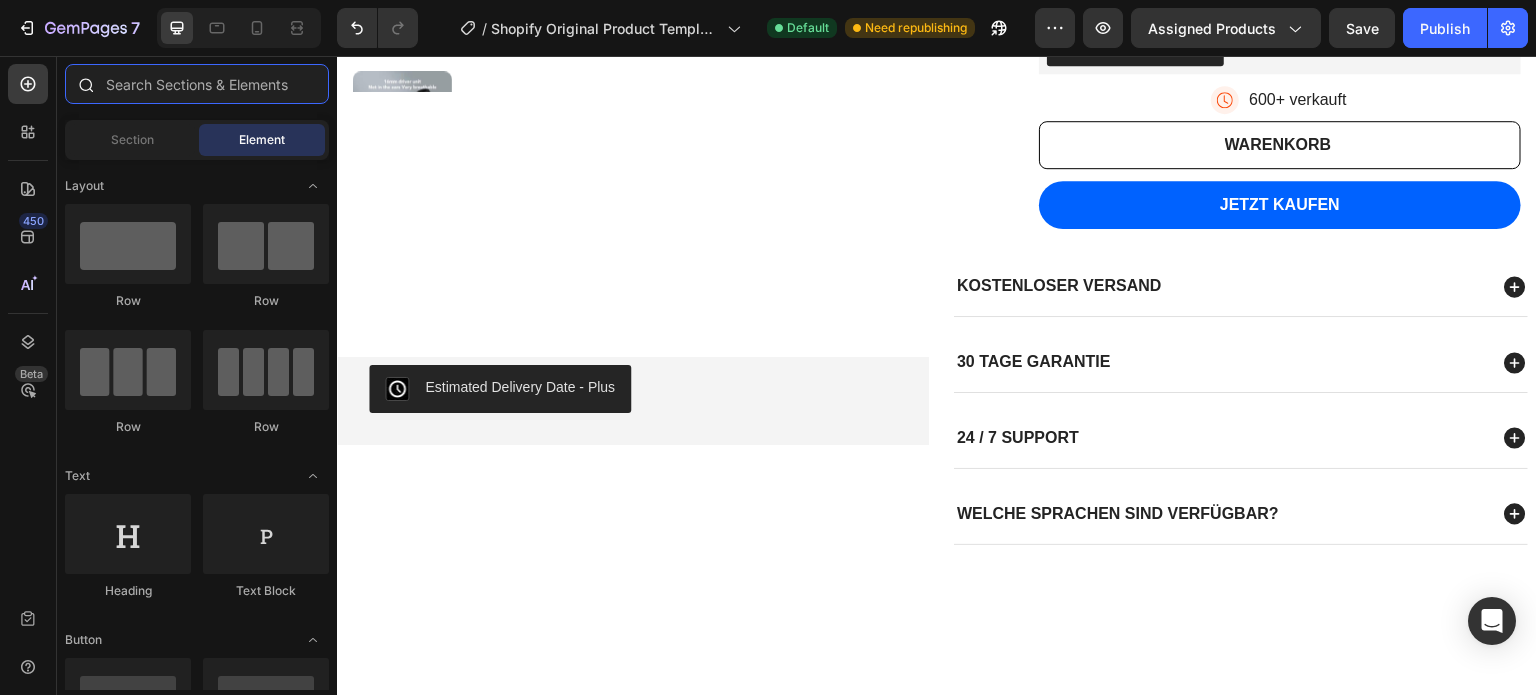 click at bounding box center [197, 84] 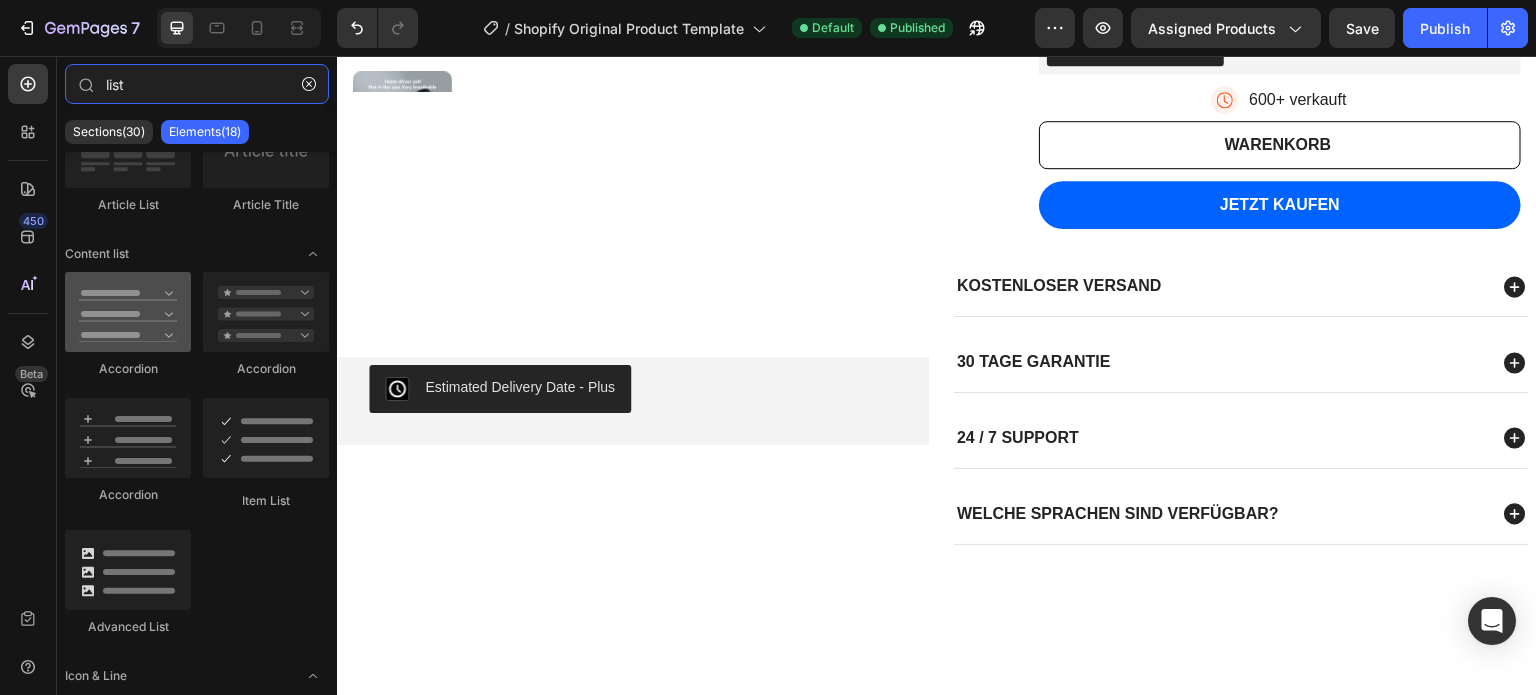 scroll, scrollTop: 0, scrollLeft: 0, axis: both 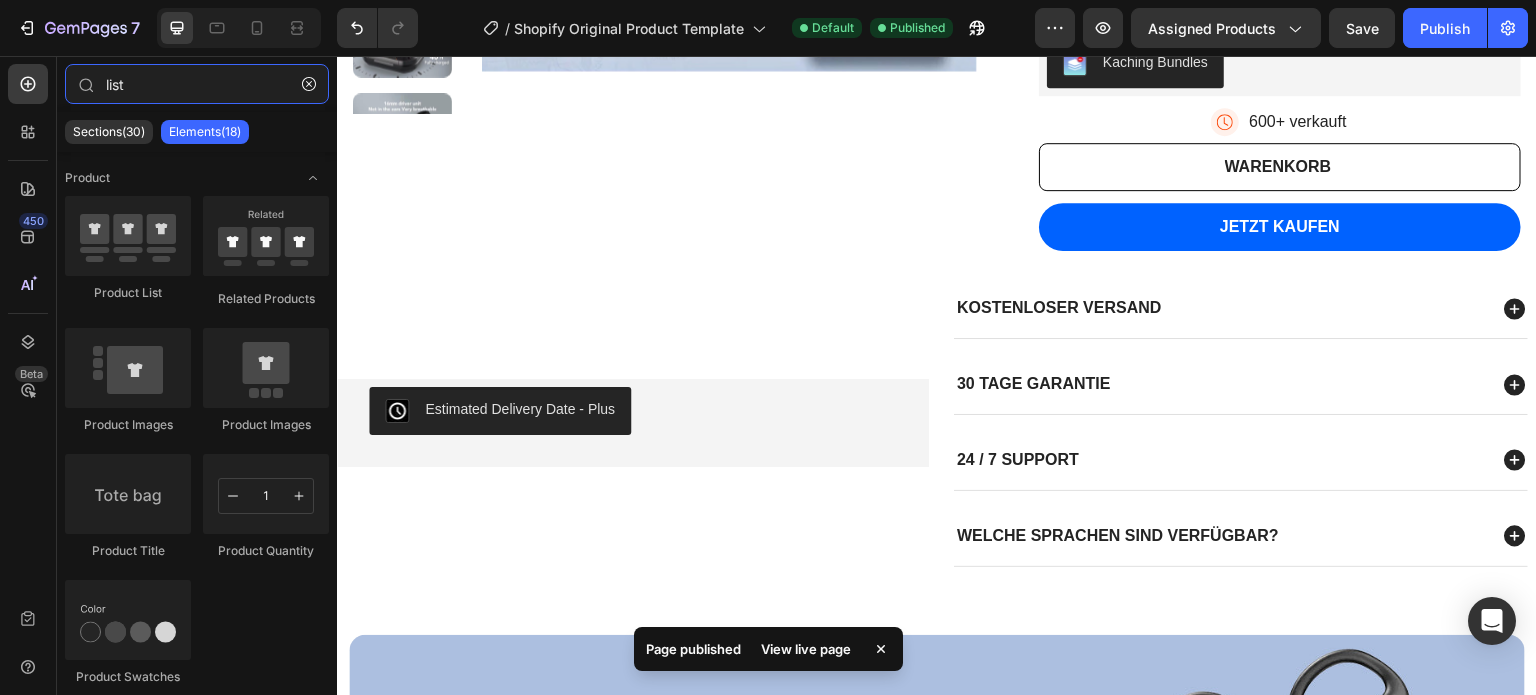 type on "list" 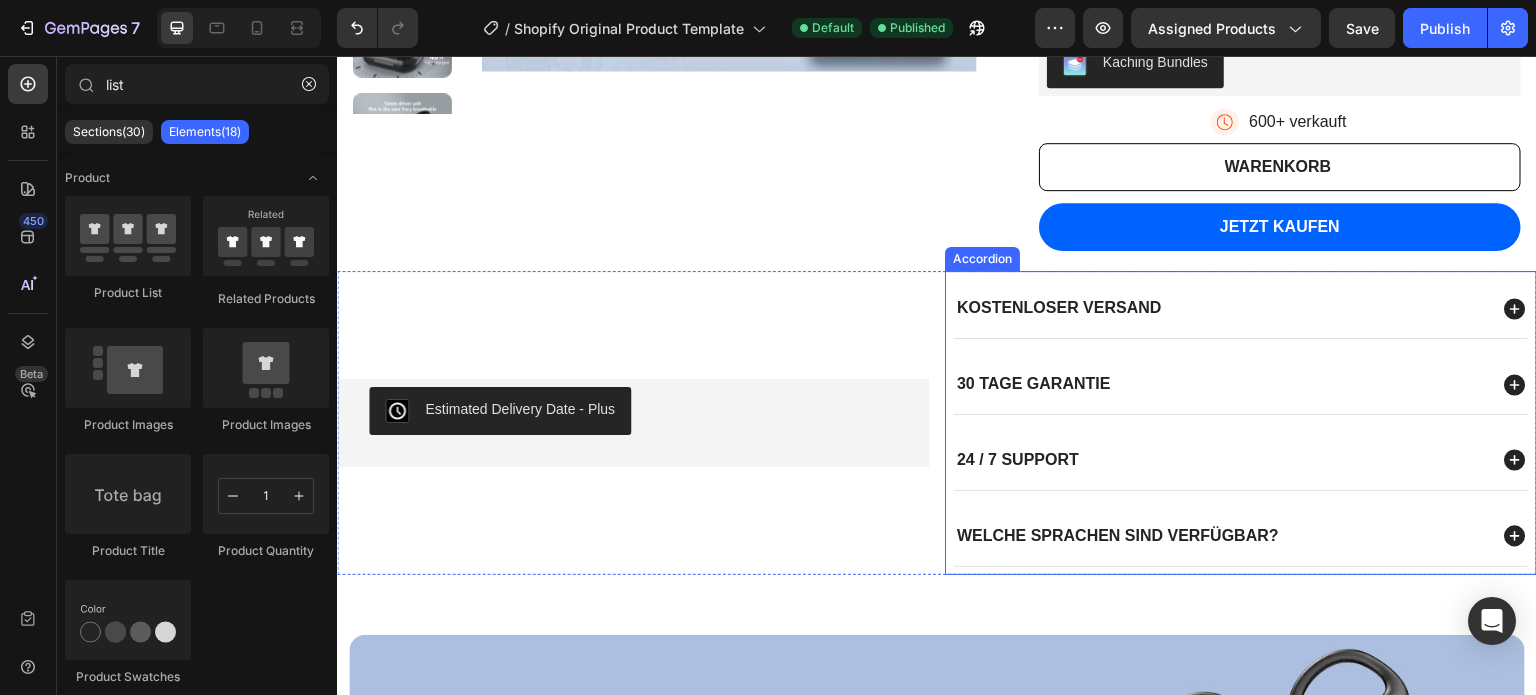 click on "30 Tage Garantie" at bounding box center [1241, 384] 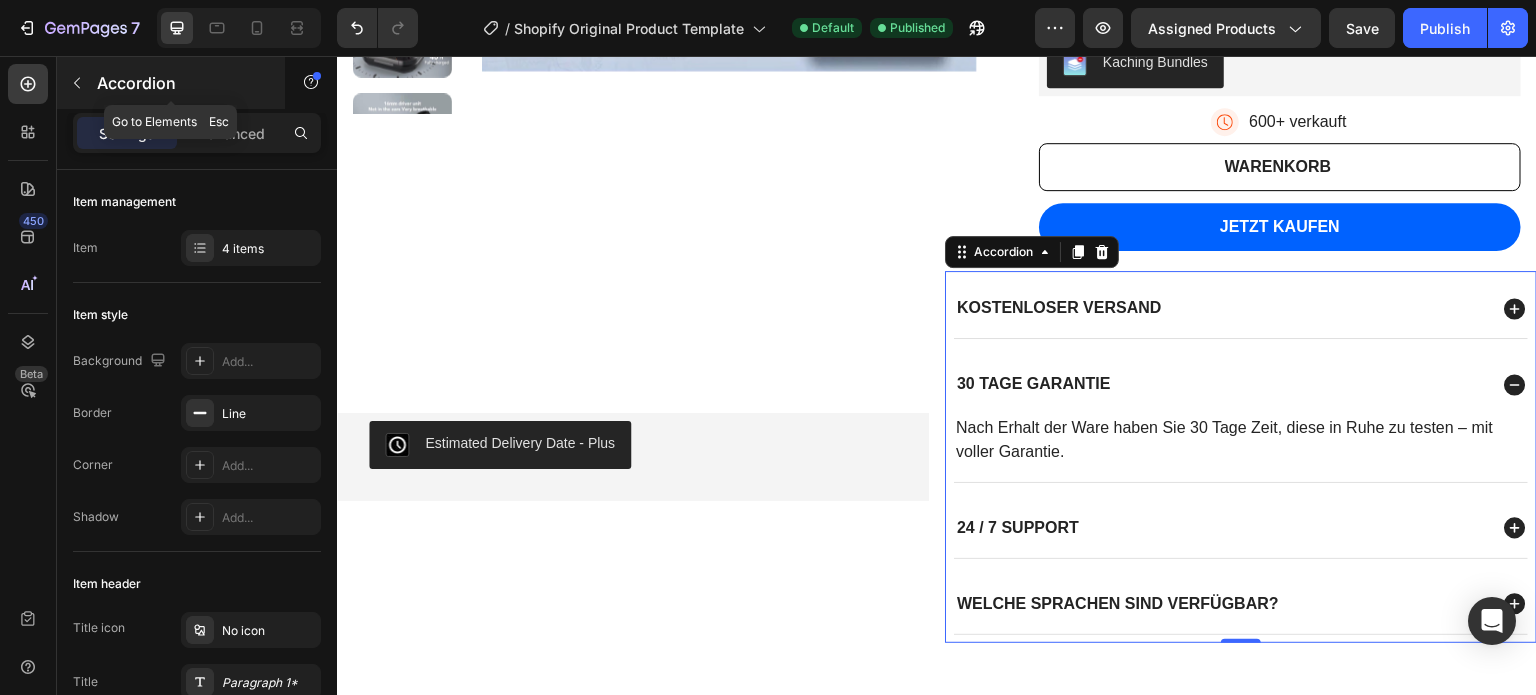 click on "Accordion" at bounding box center [171, 83] 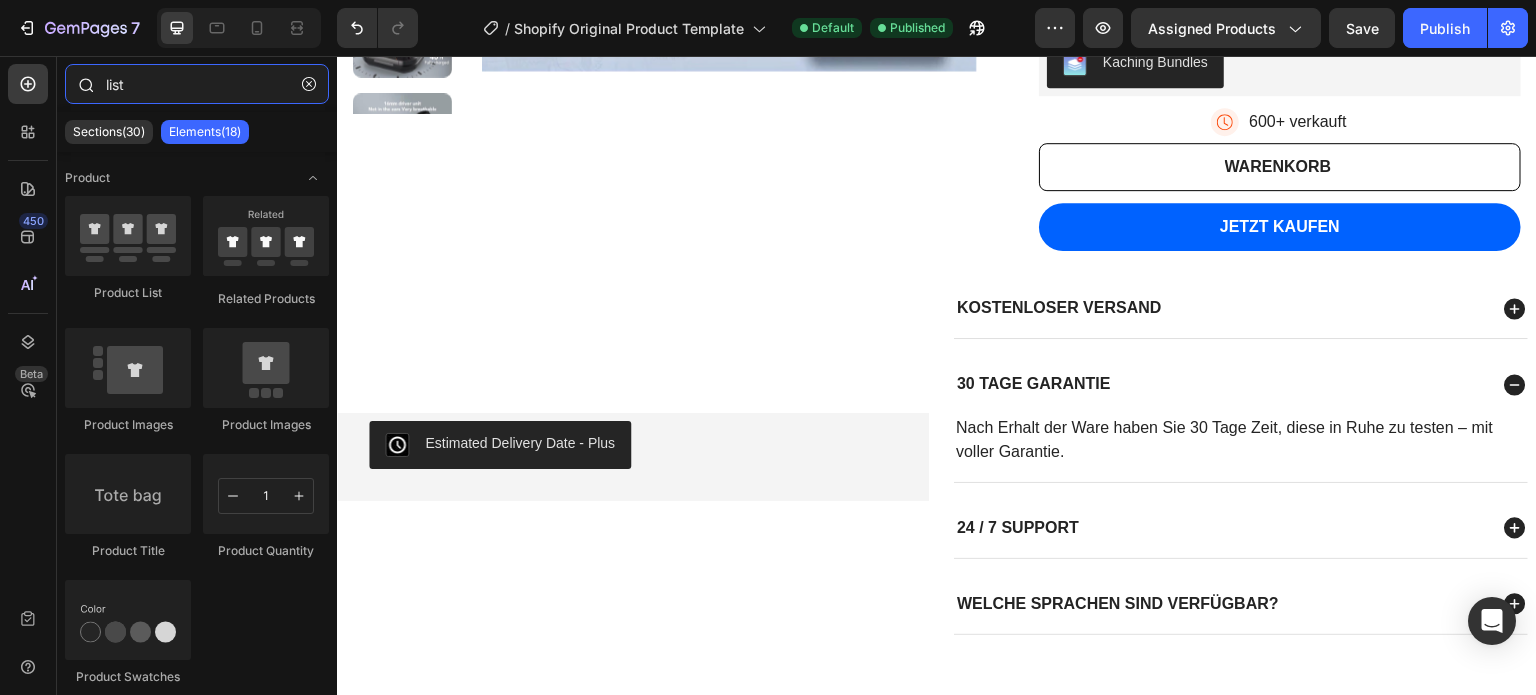click on "list" at bounding box center (197, 84) 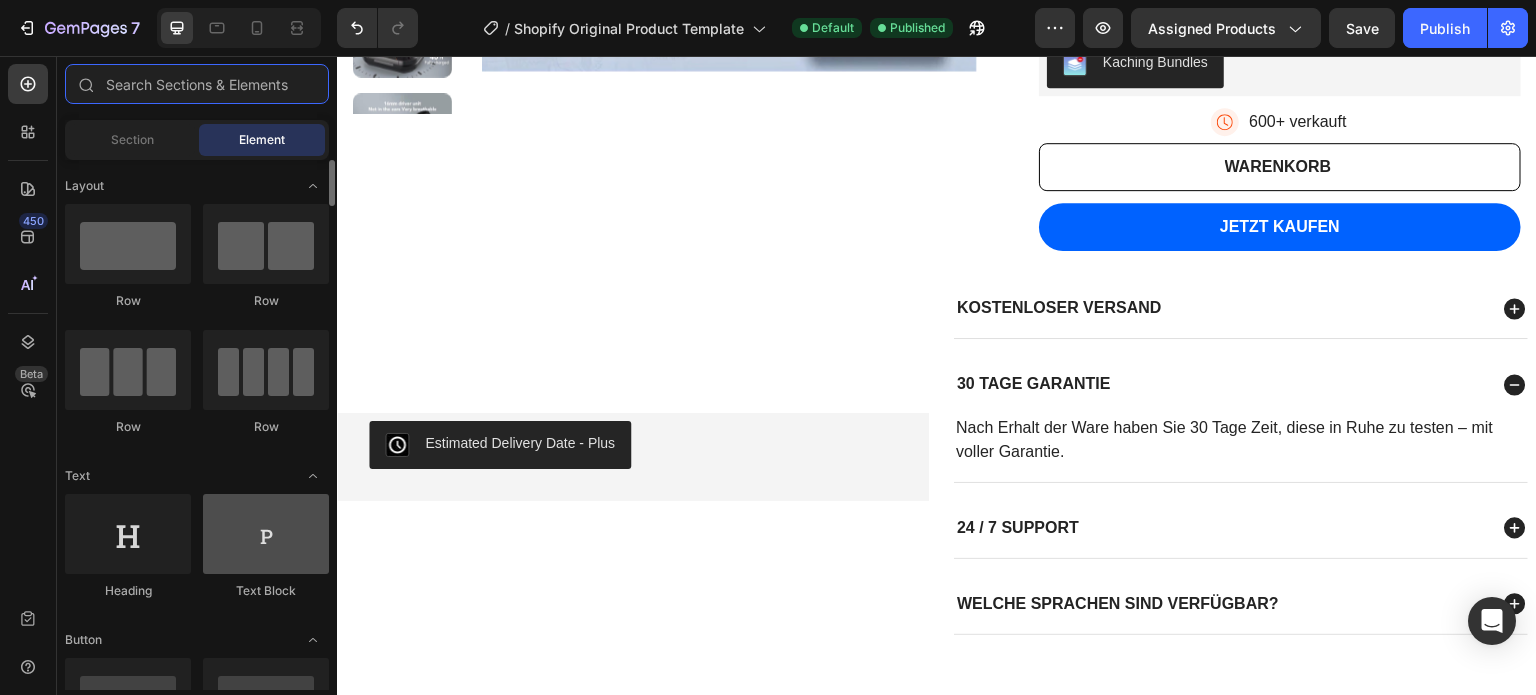 type 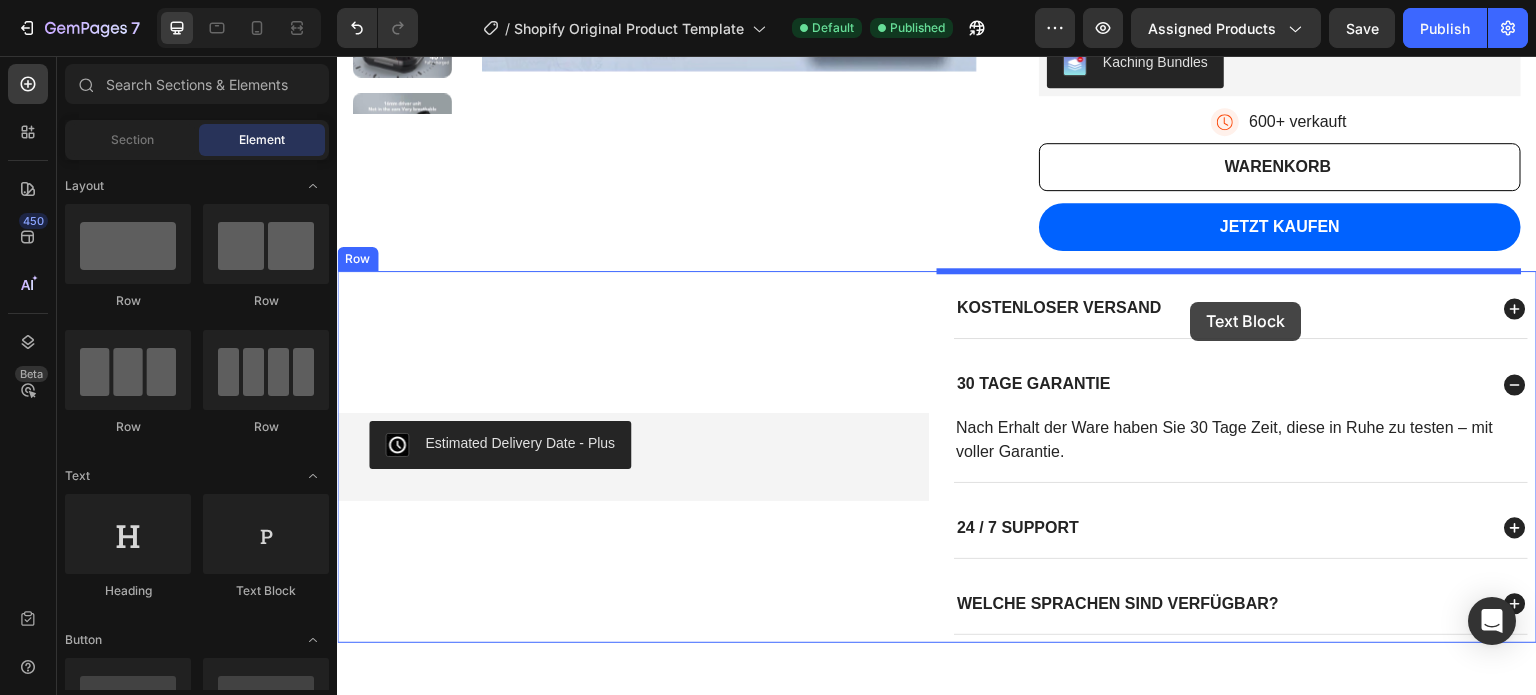 drag, startPoint x: 577, startPoint y: 566, endPoint x: 1191, endPoint y: 302, distance: 668.3502 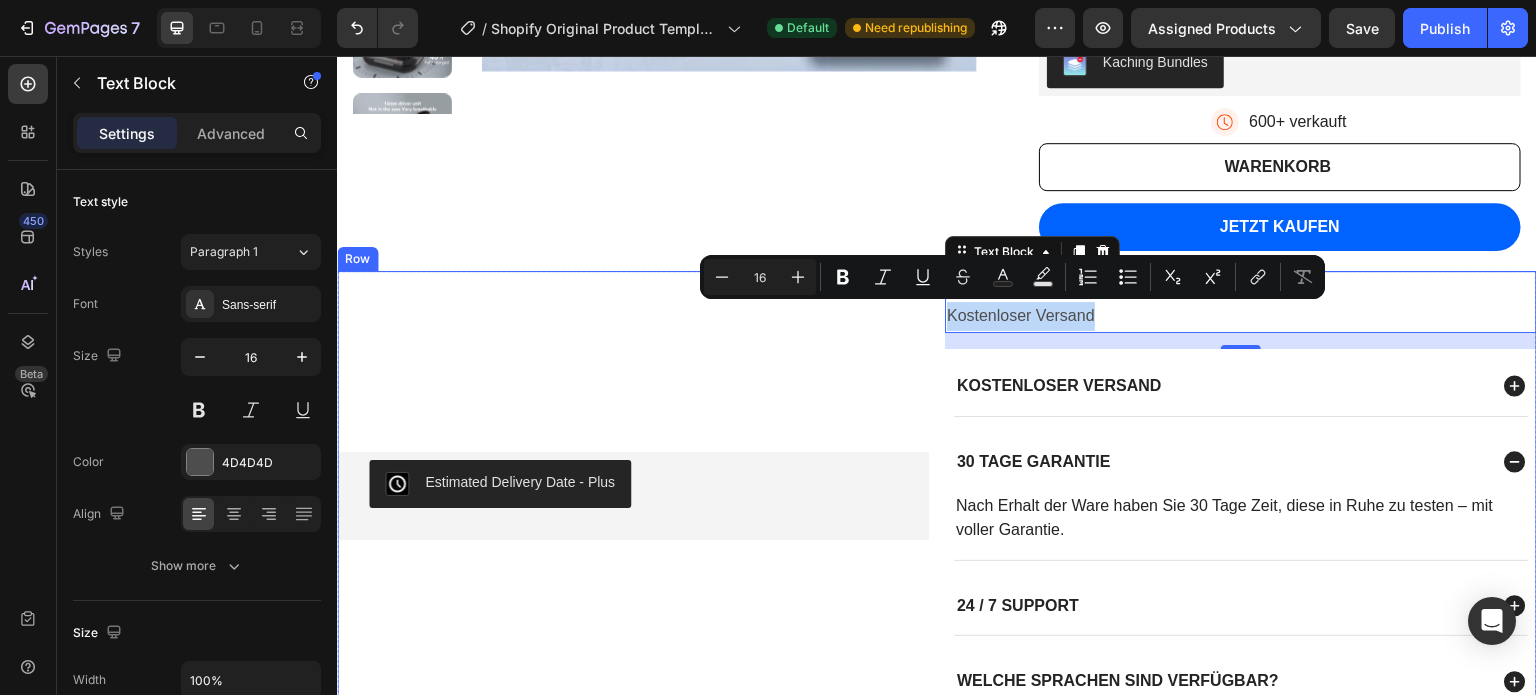 drag, startPoint x: 1126, startPoint y: 326, endPoint x: 886, endPoint y: 321, distance: 240.05208 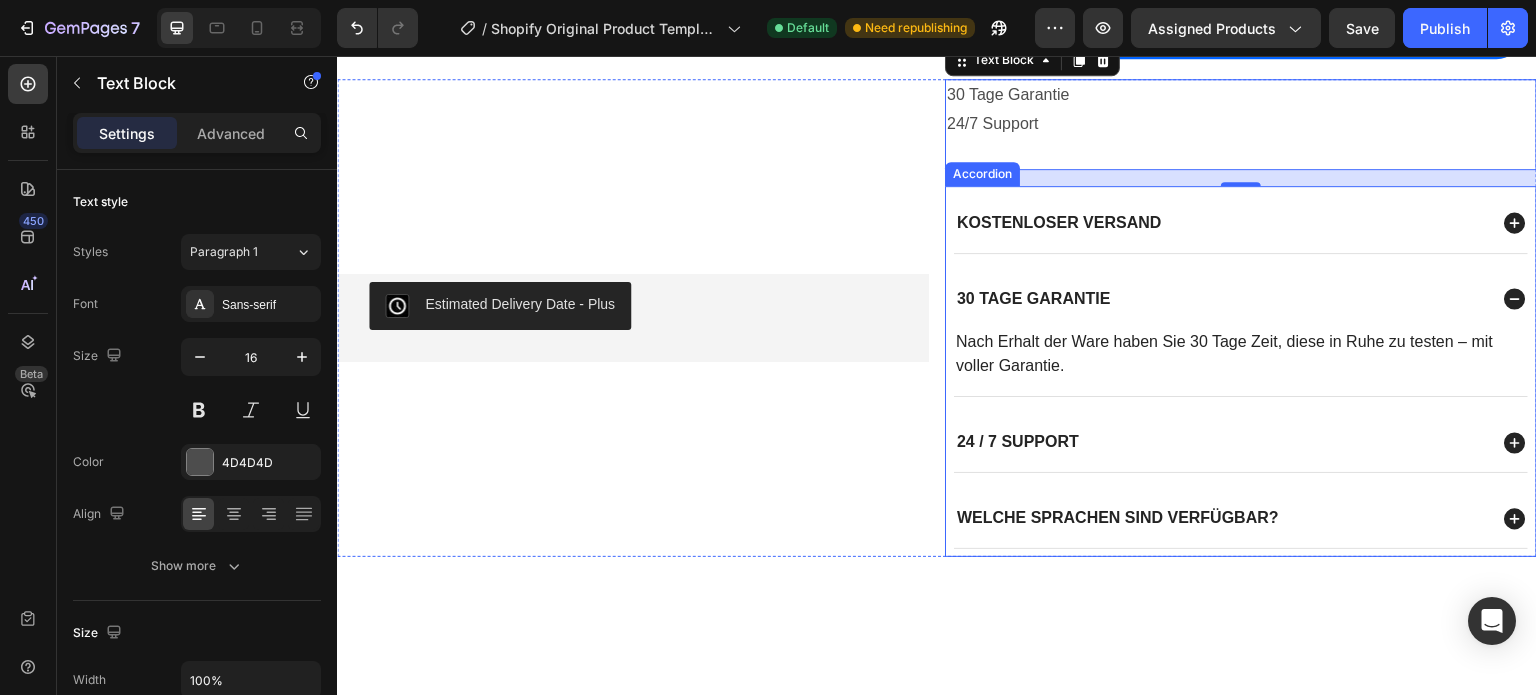 scroll, scrollTop: 735, scrollLeft: 0, axis: vertical 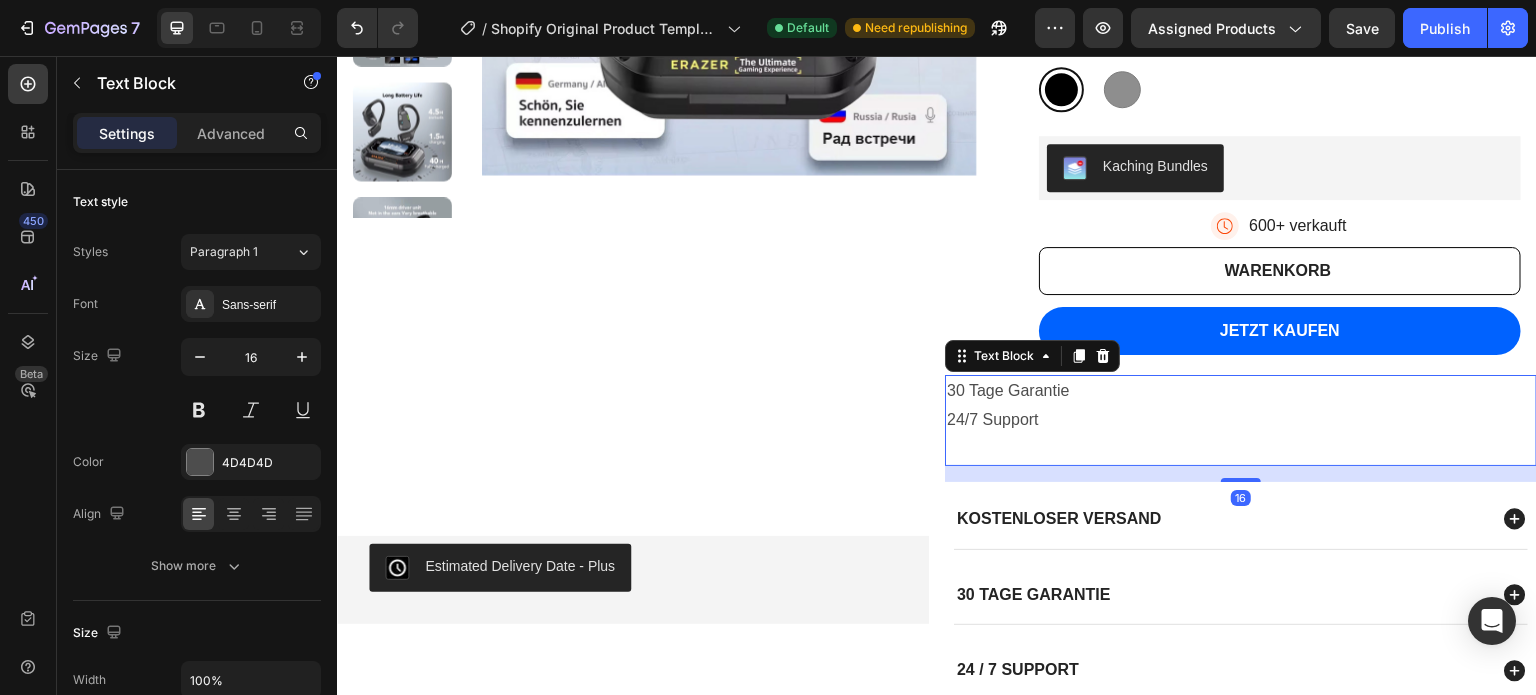 click on "24/7 Support" at bounding box center [1241, 420] 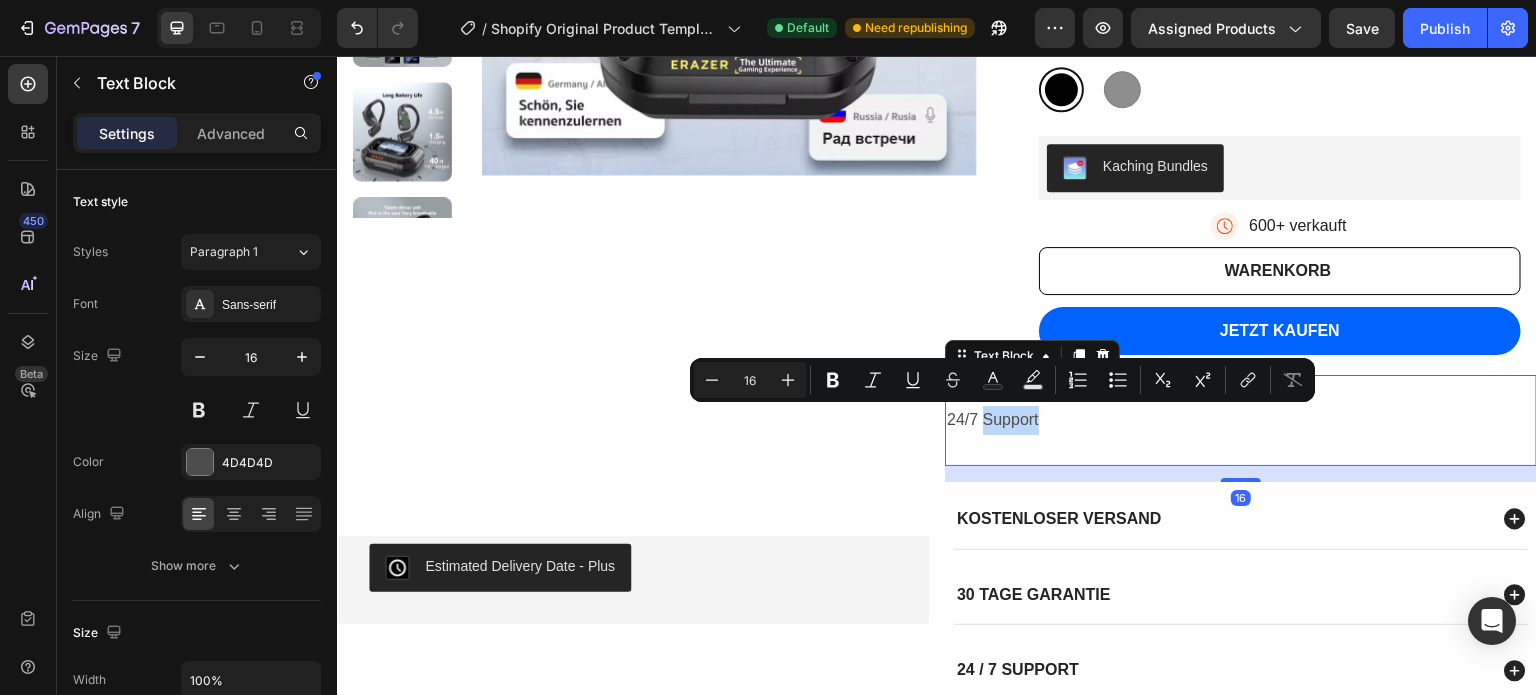 click on "24/7 Support" at bounding box center (1241, 420) 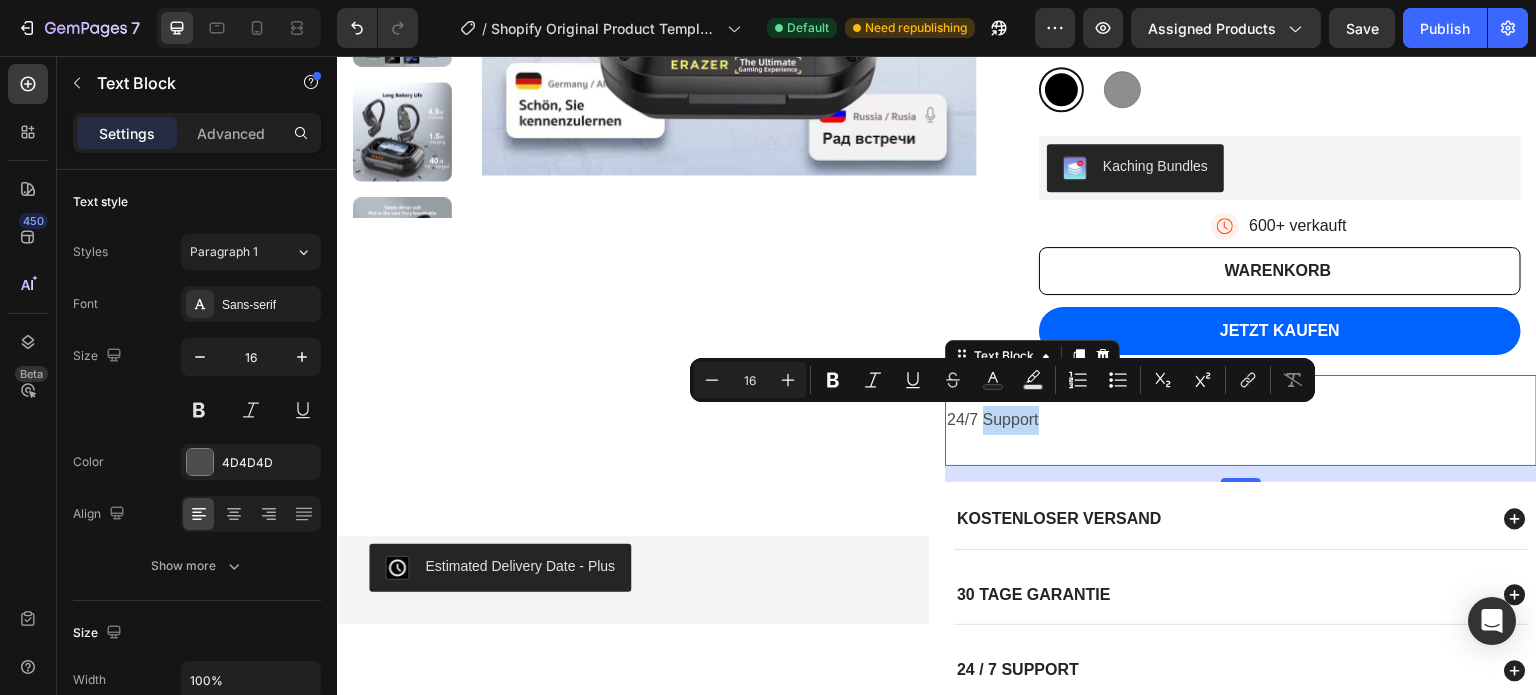 click on "24/7 Support" at bounding box center (1241, 420) 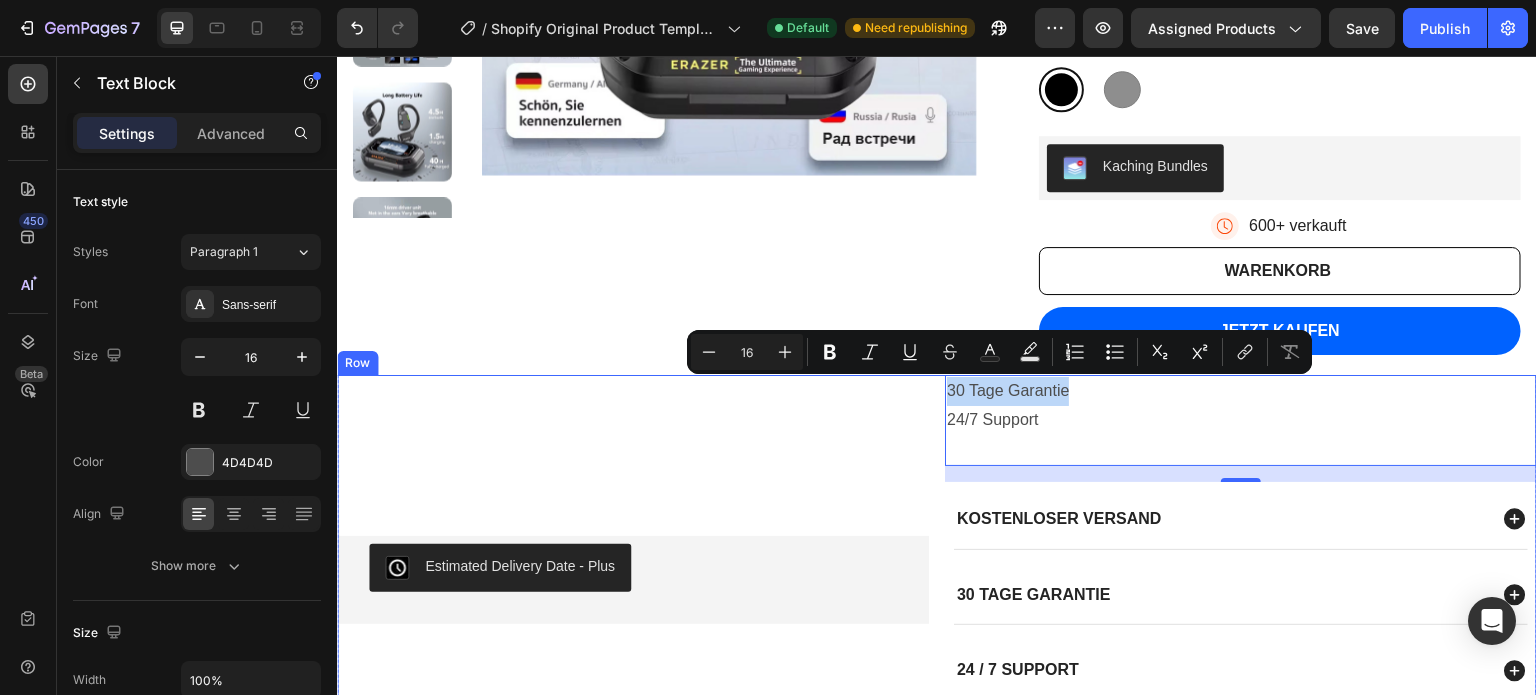 drag, startPoint x: 1059, startPoint y: 384, endPoint x: 930, endPoint y: 380, distance: 129.062 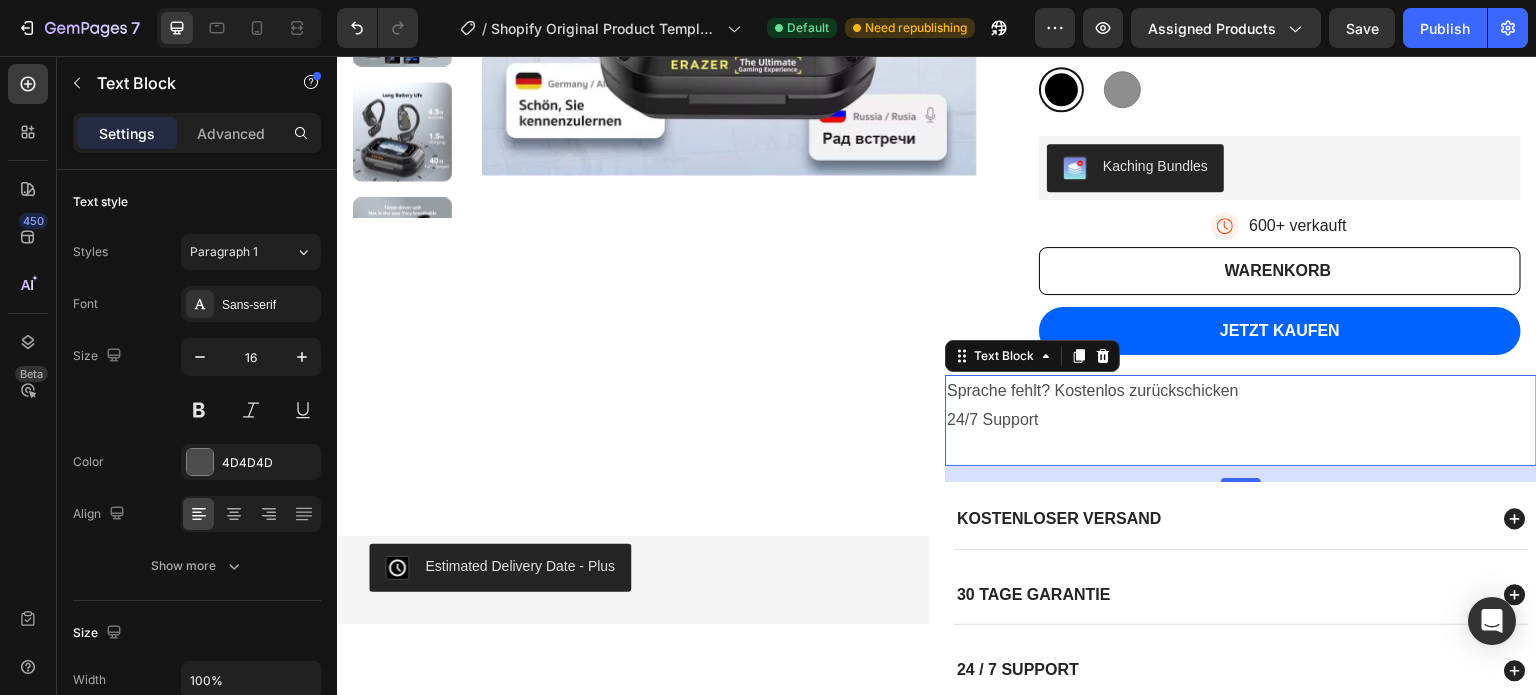 click on "Sprache fehlt? Kostenlos zurückschicken" at bounding box center (1241, 391) 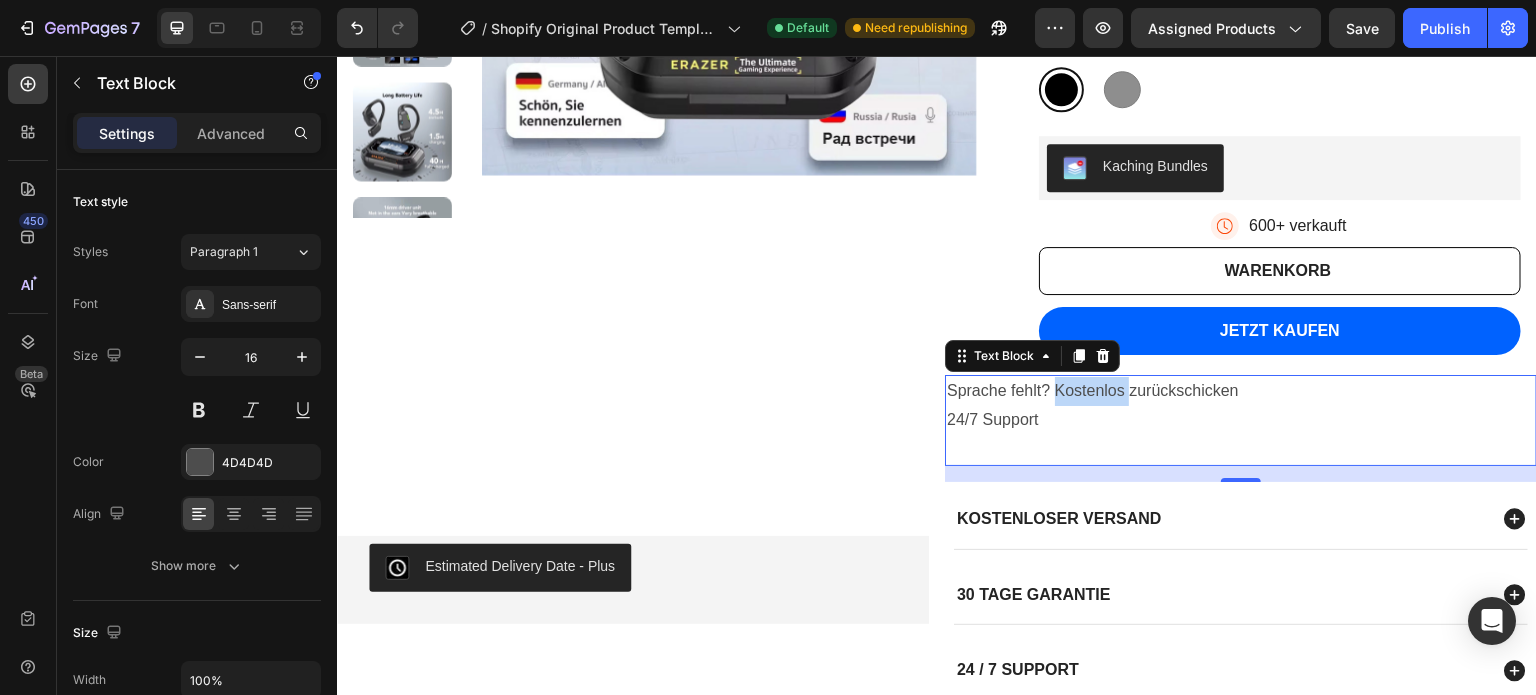click on "Sprache fehlt? Kostenlos zurückschicken" at bounding box center [1241, 391] 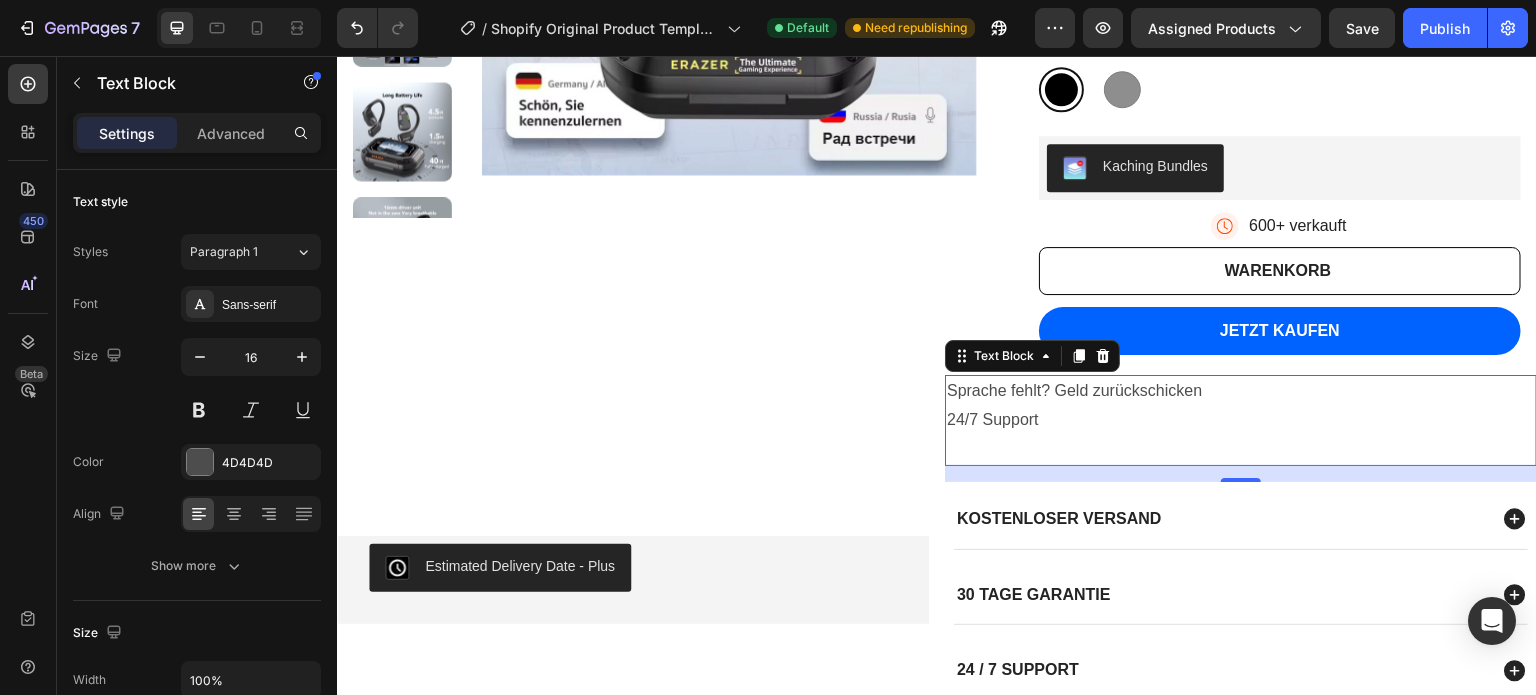 click on "Sprache fehlt? Geld zurückschicken" at bounding box center [1241, 391] 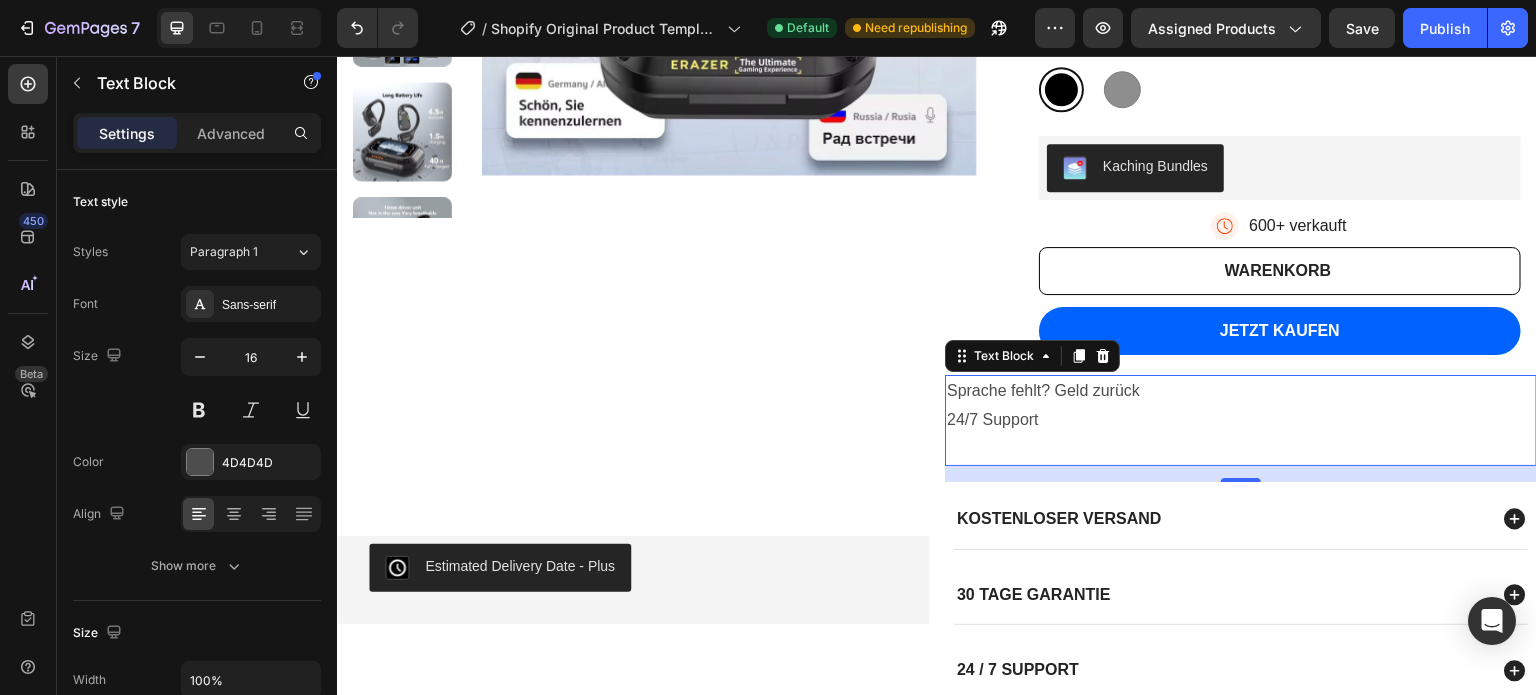 click on "Sprache fehlt? Geld zurück" at bounding box center [1241, 391] 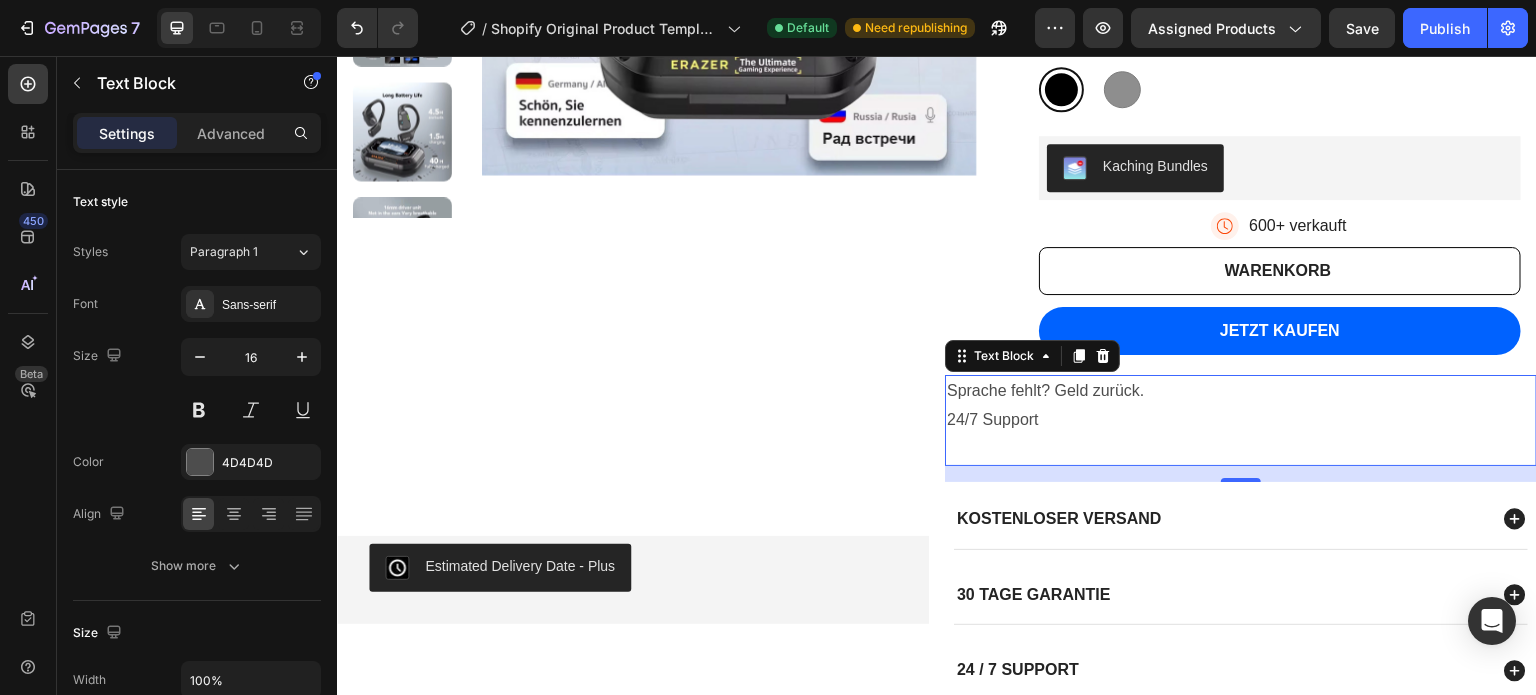 click on "Sprache fehlt? Geld zurück." at bounding box center [1241, 391] 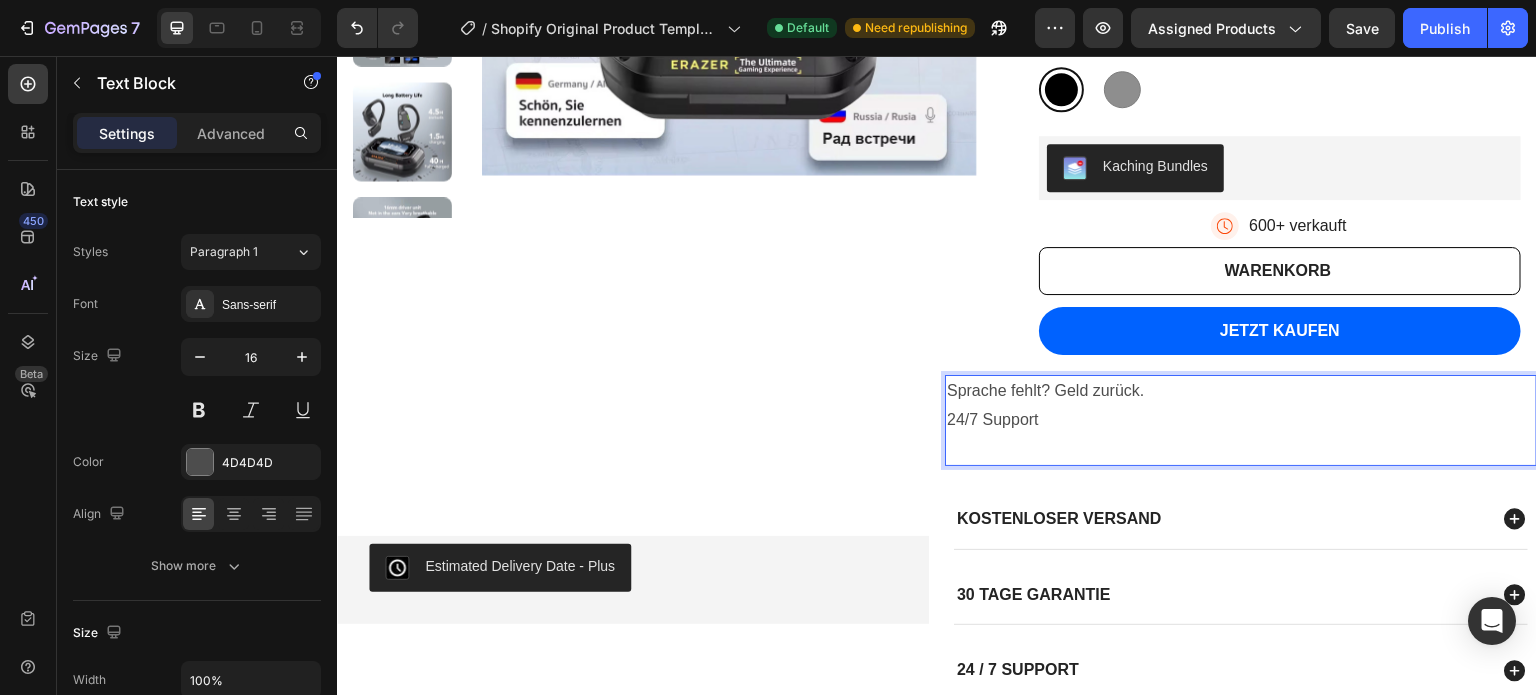 click at bounding box center (1241, 449) 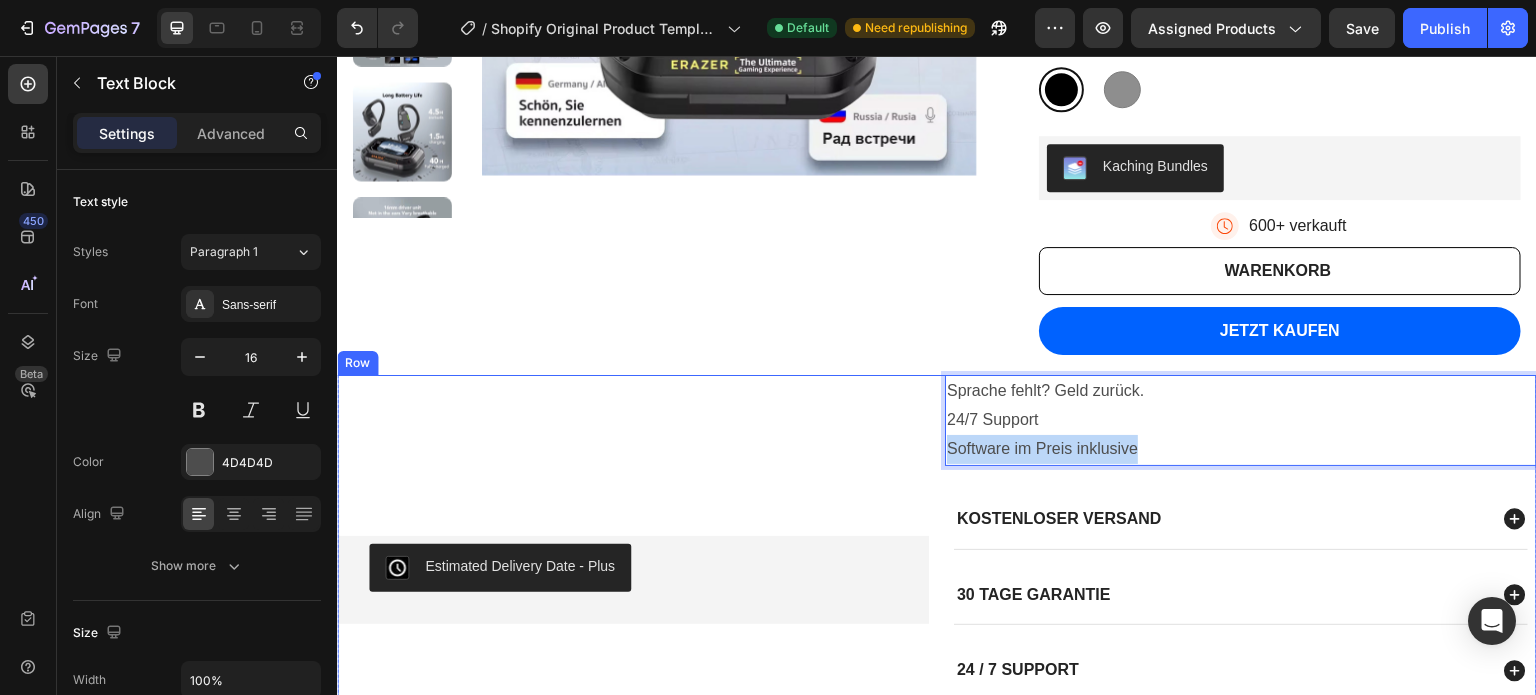 drag, startPoint x: 1157, startPoint y: 443, endPoint x: 925, endPoint y: 451, distance: 232.1379 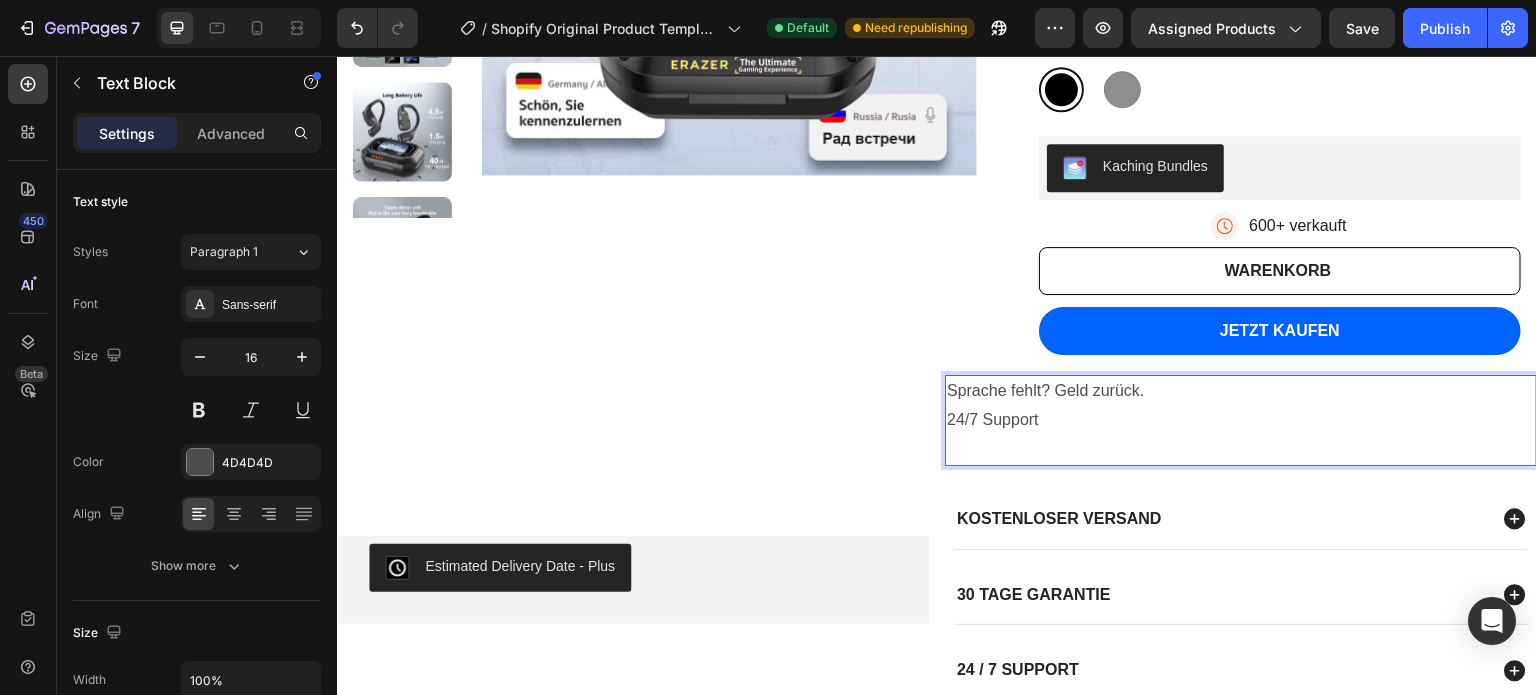 click on "Sprache fehlt? Geld zurück." at bounding box center [1241, 391] 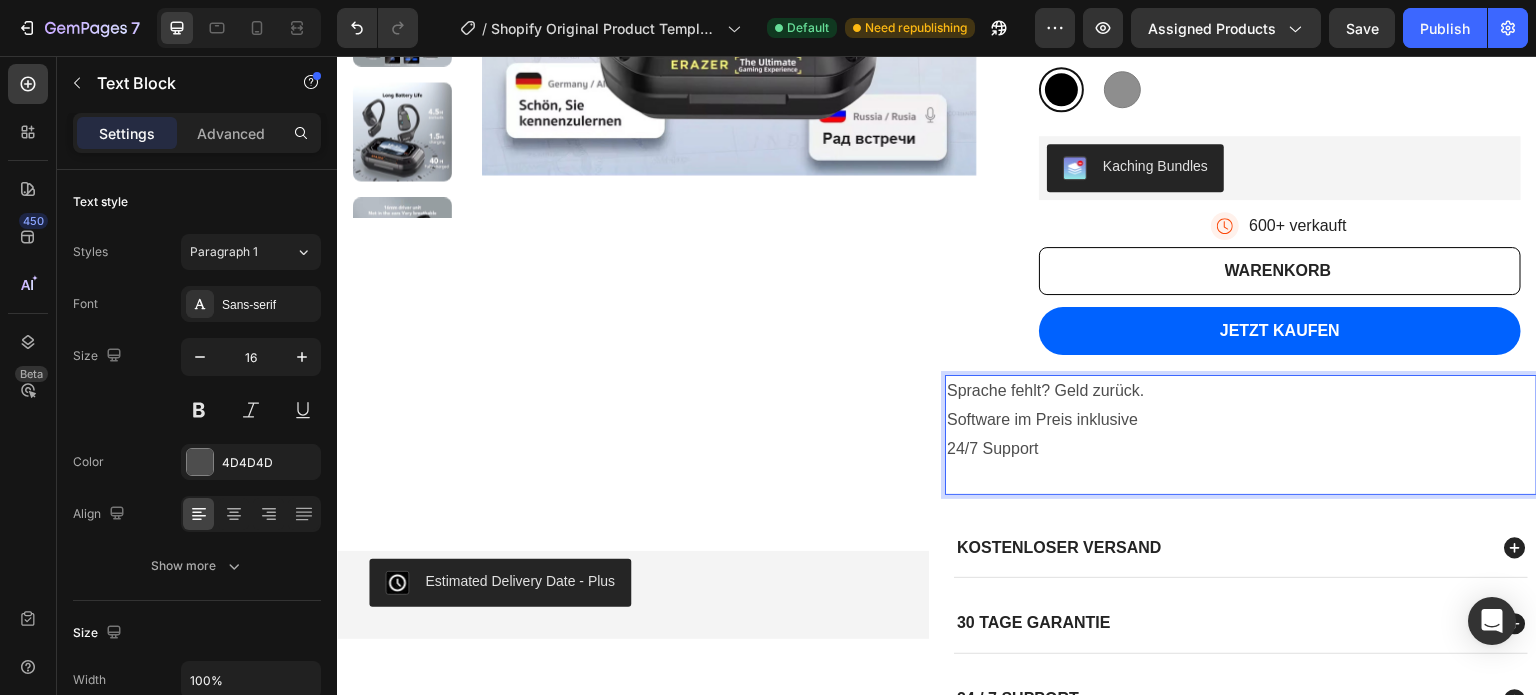 click on "24/7 Support" at bounding box center [1241, 449] 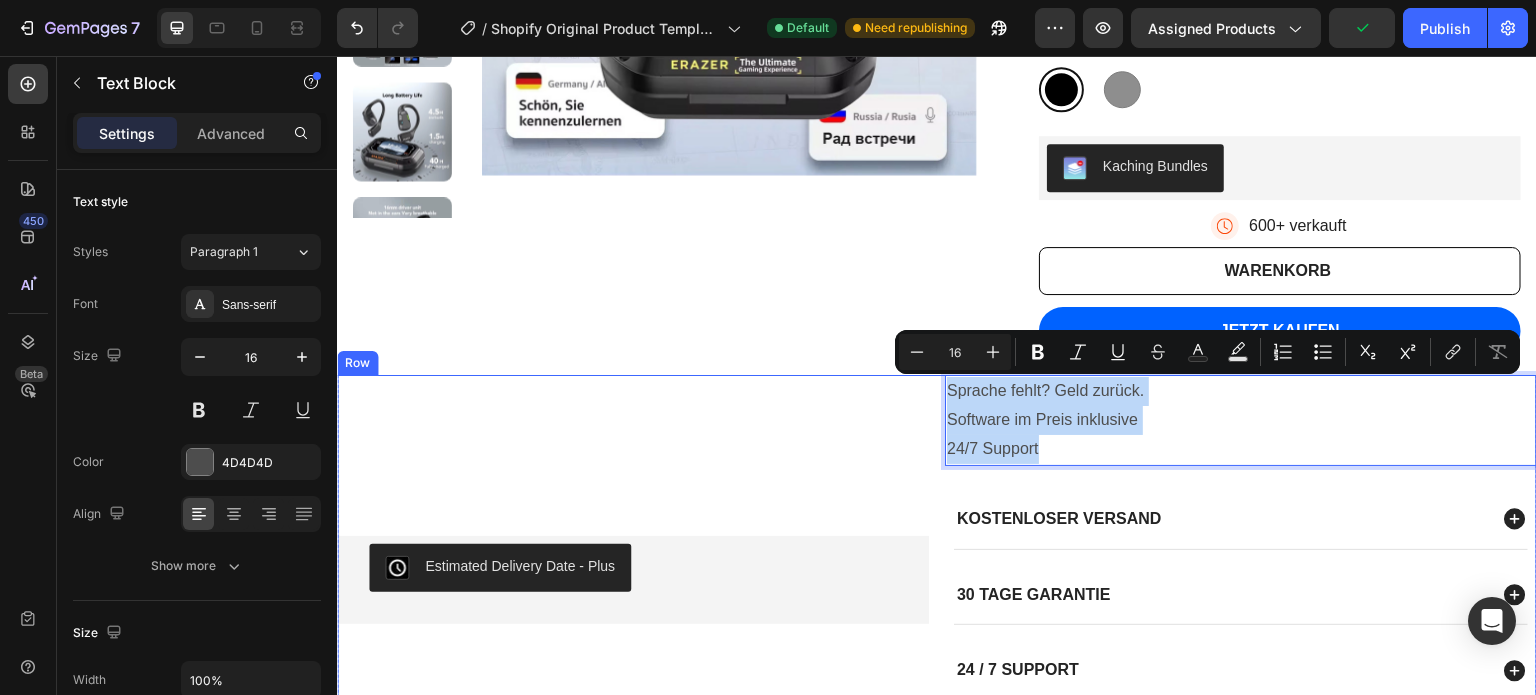 drag, startPoint x: 1071, startPoint y: 451, endPoint x: 882, endPoint y: 384, distance: 200.5243 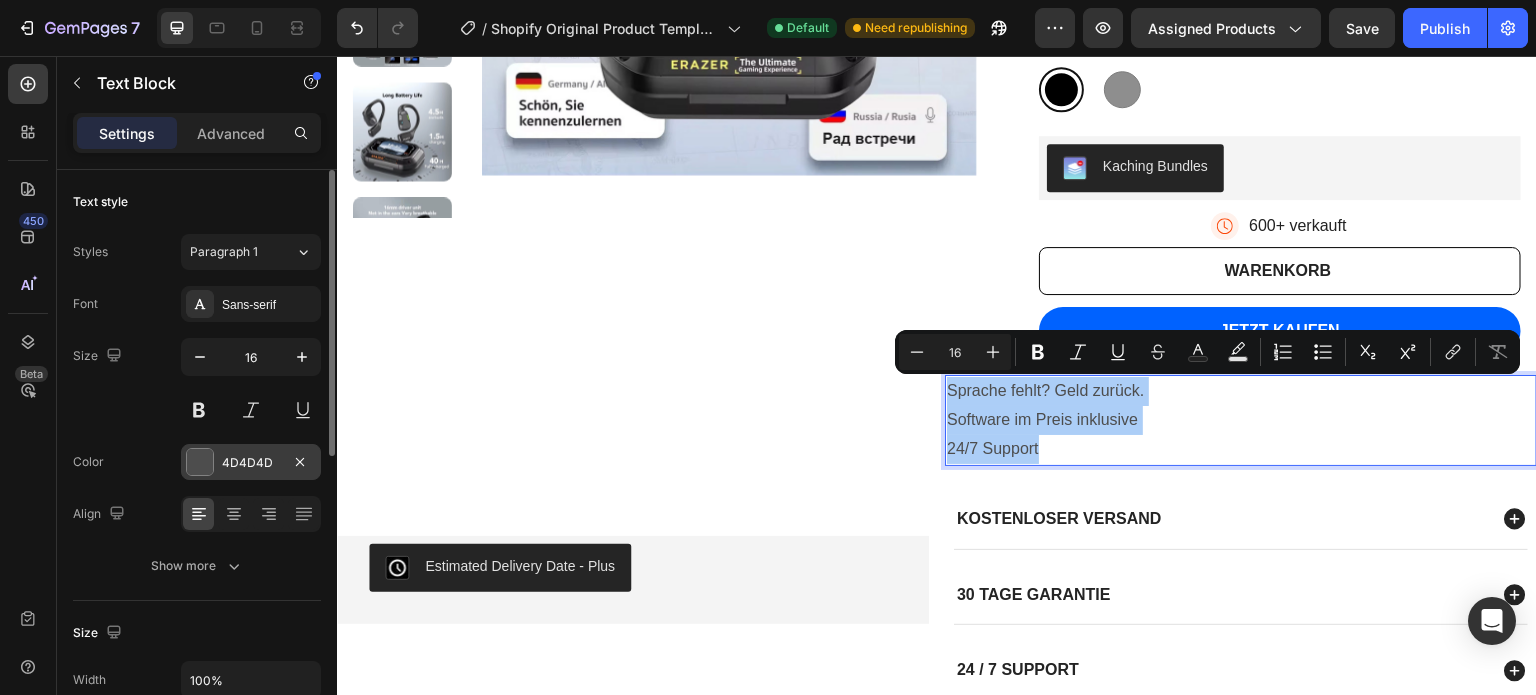 click on "4D4D4D" at bounding box center (251, 463) 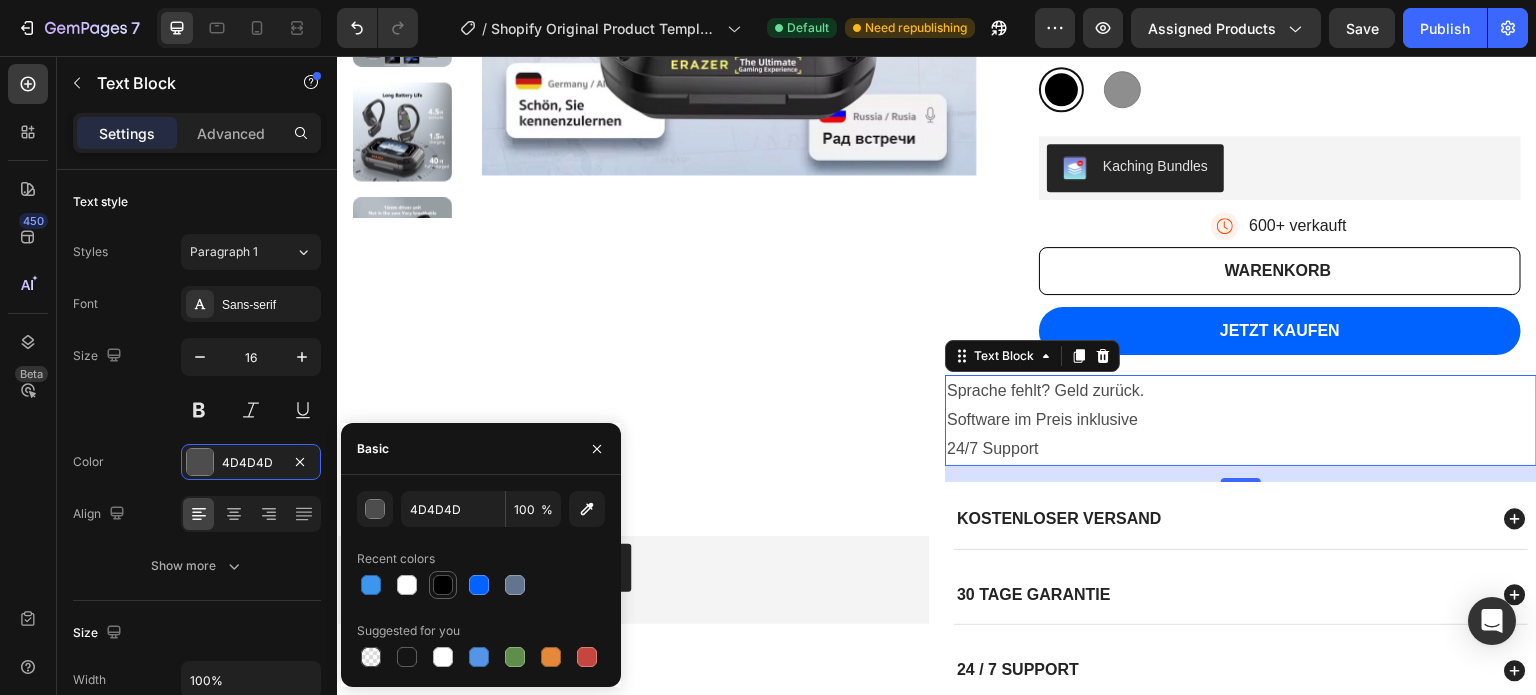 click at bounding box center [443, 585] 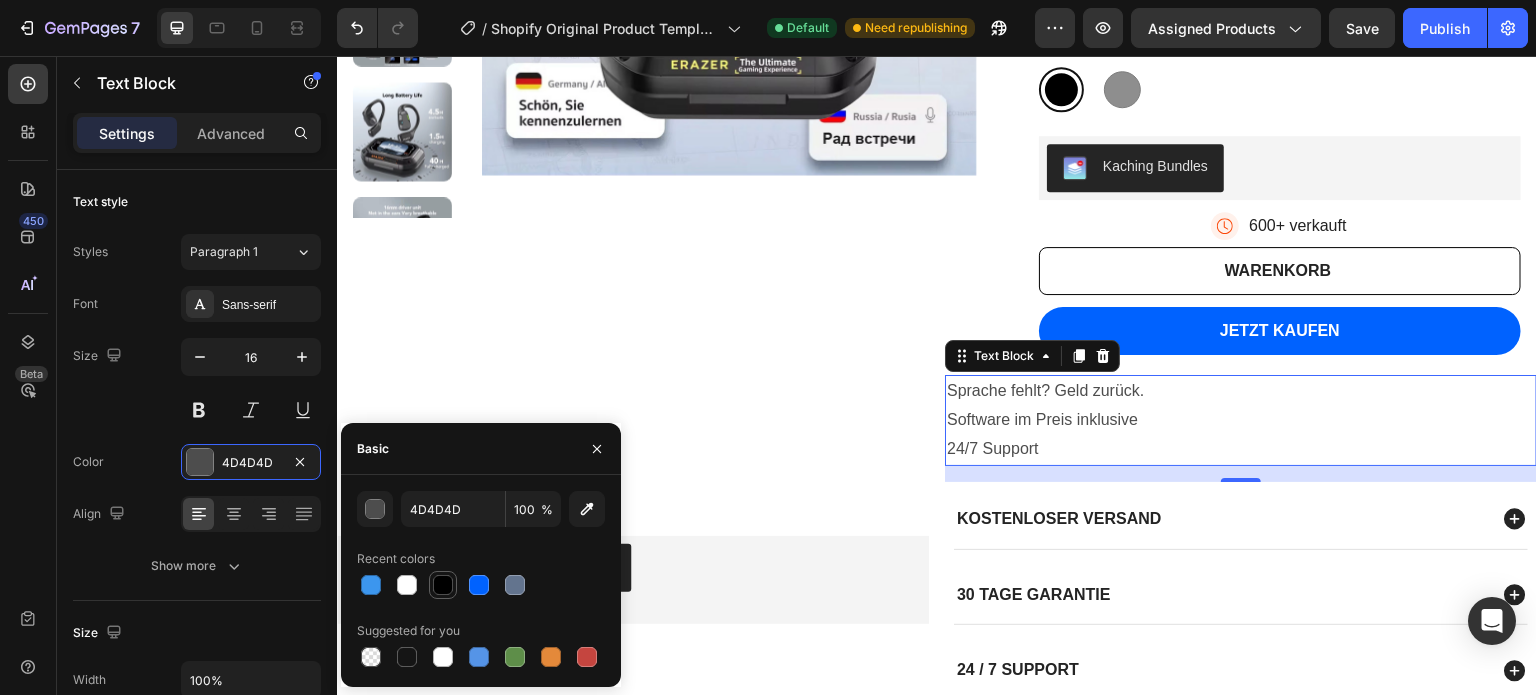 type on "000000" 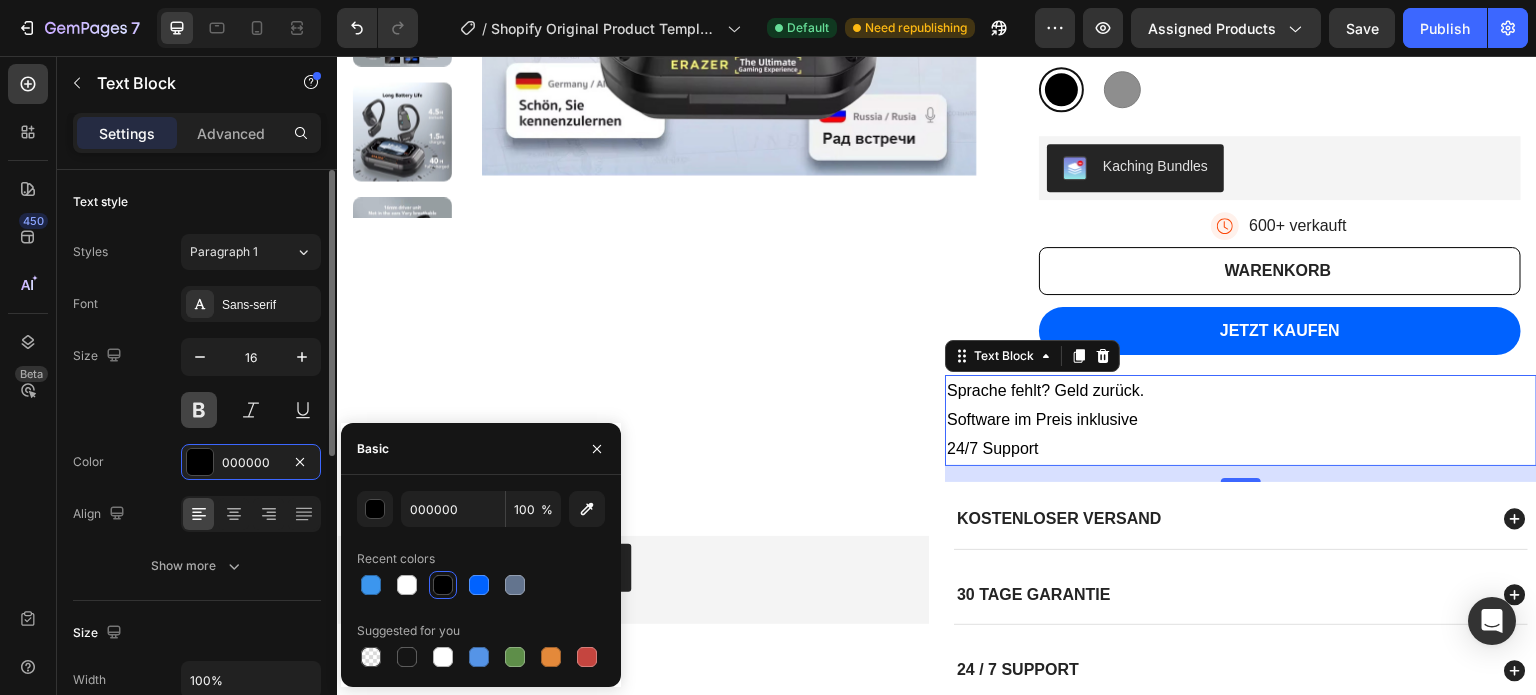click at bounding box center [199, 410] 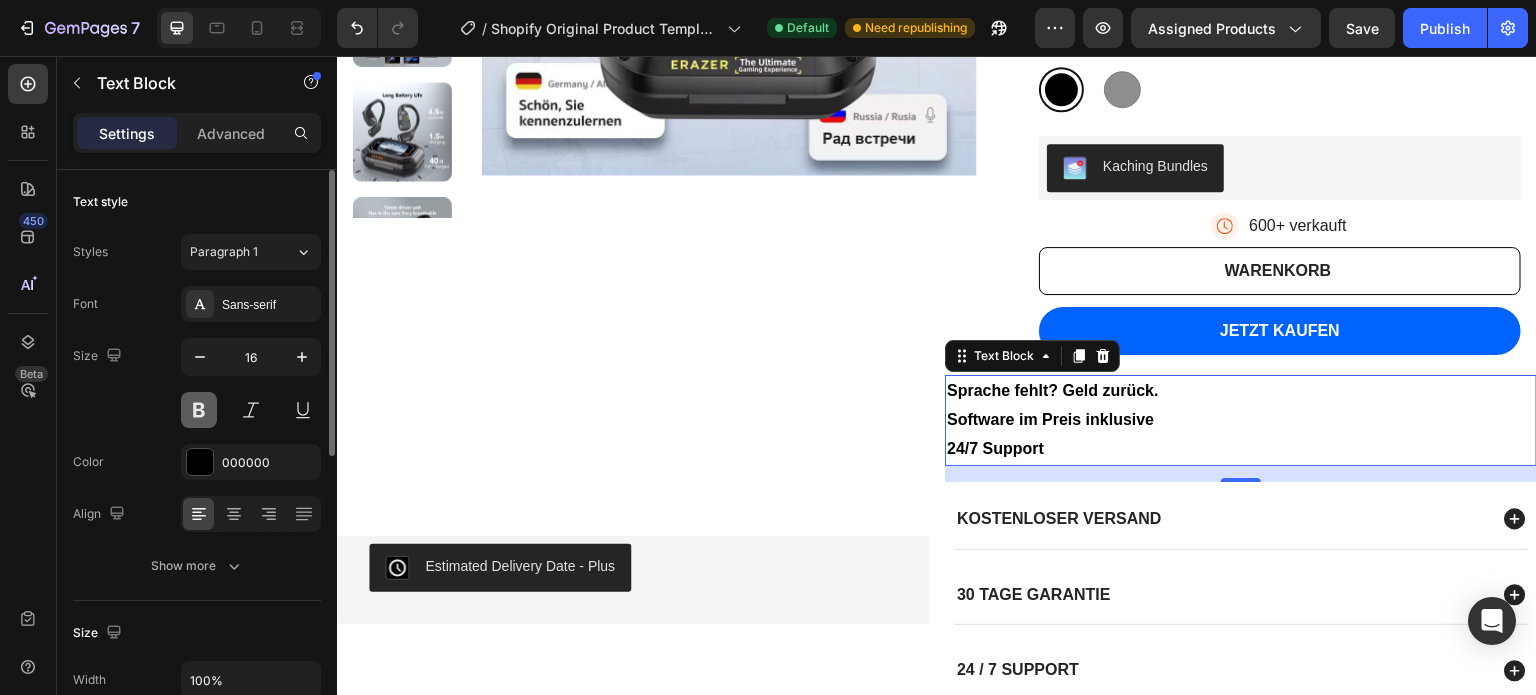 click at bounding box center (199, 410) 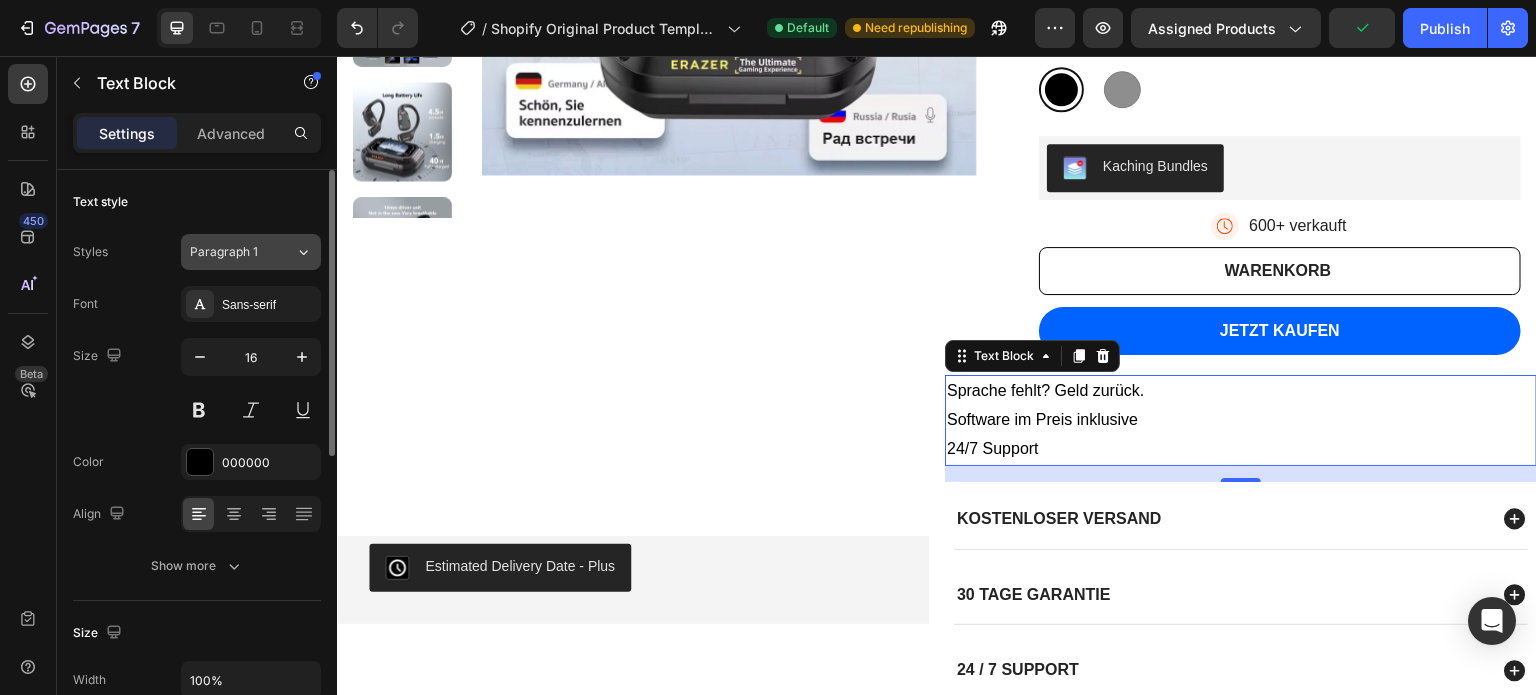 click on "Paragraph 1" 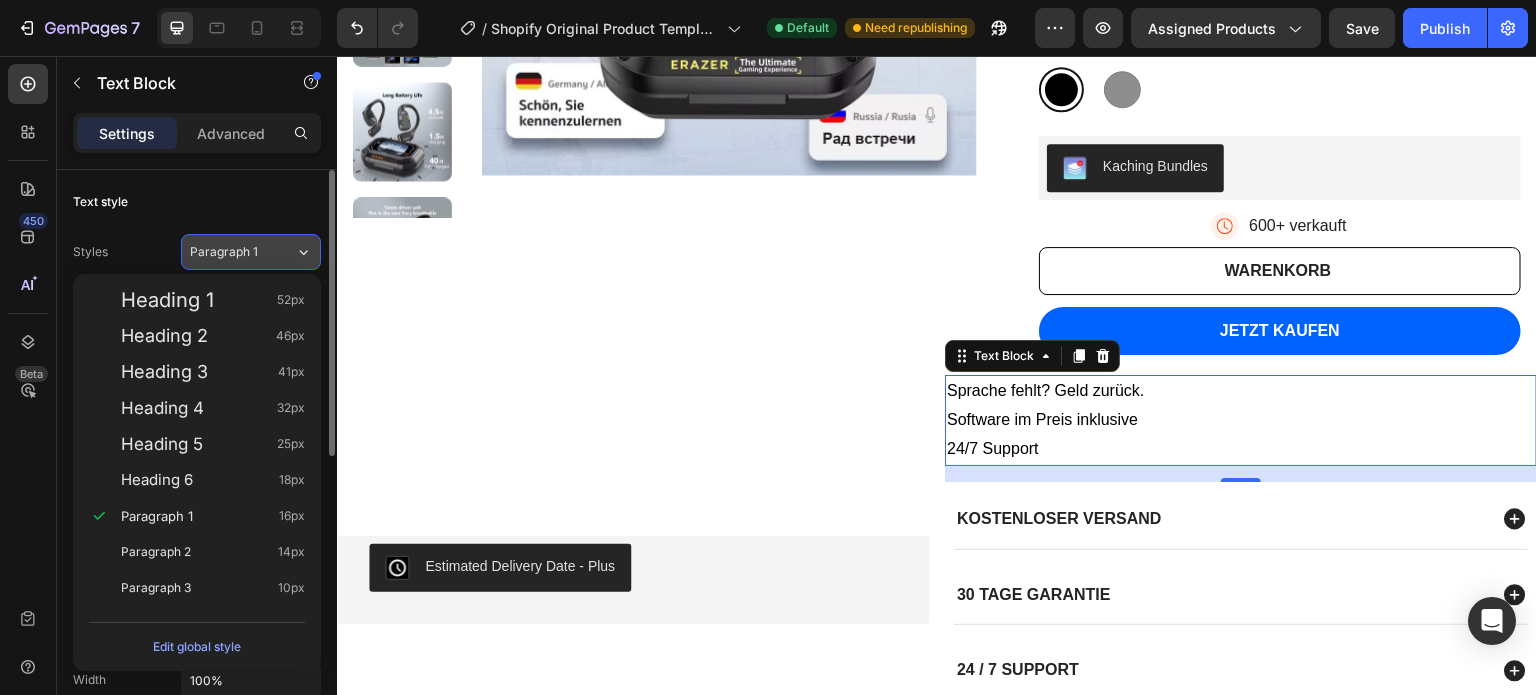 click on "Paragraph 1" 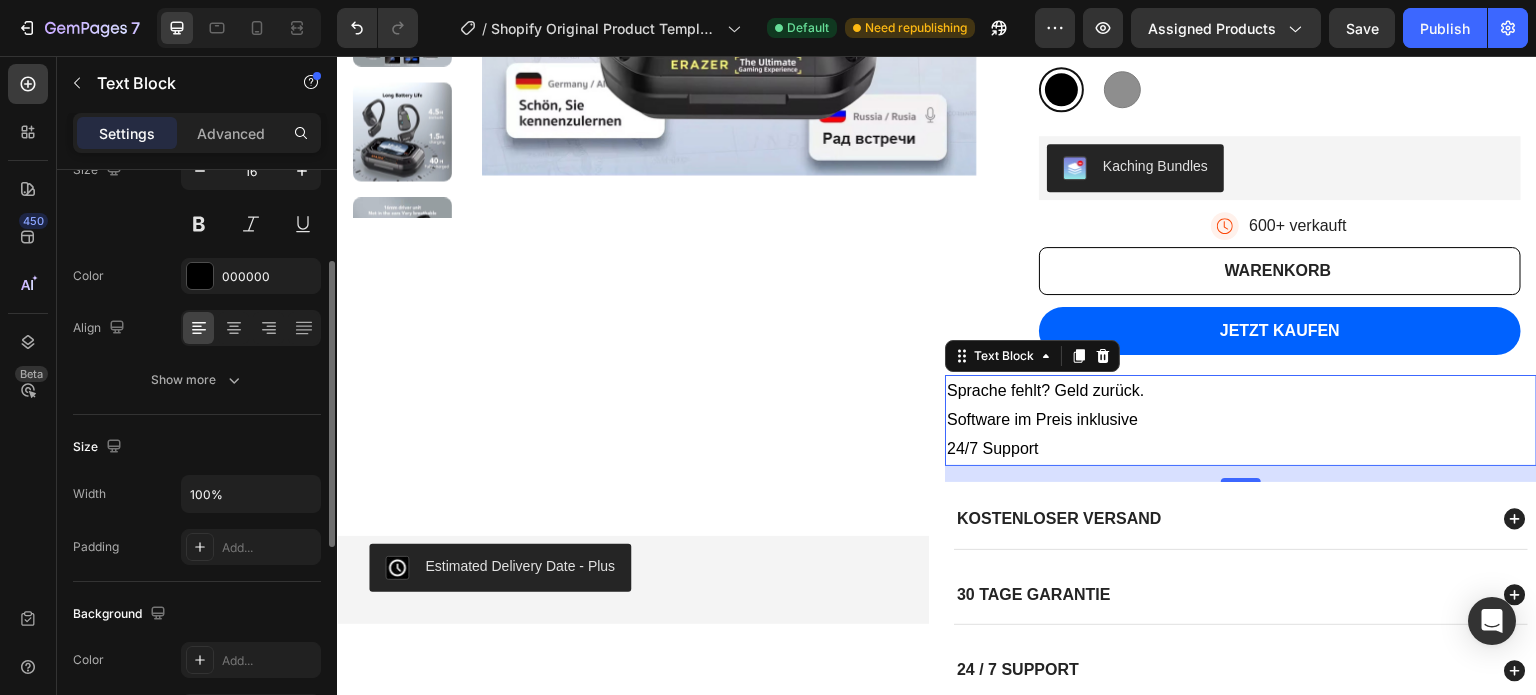 scroll, scrollTop: 187, scrollLeft: 0, axis: vertical 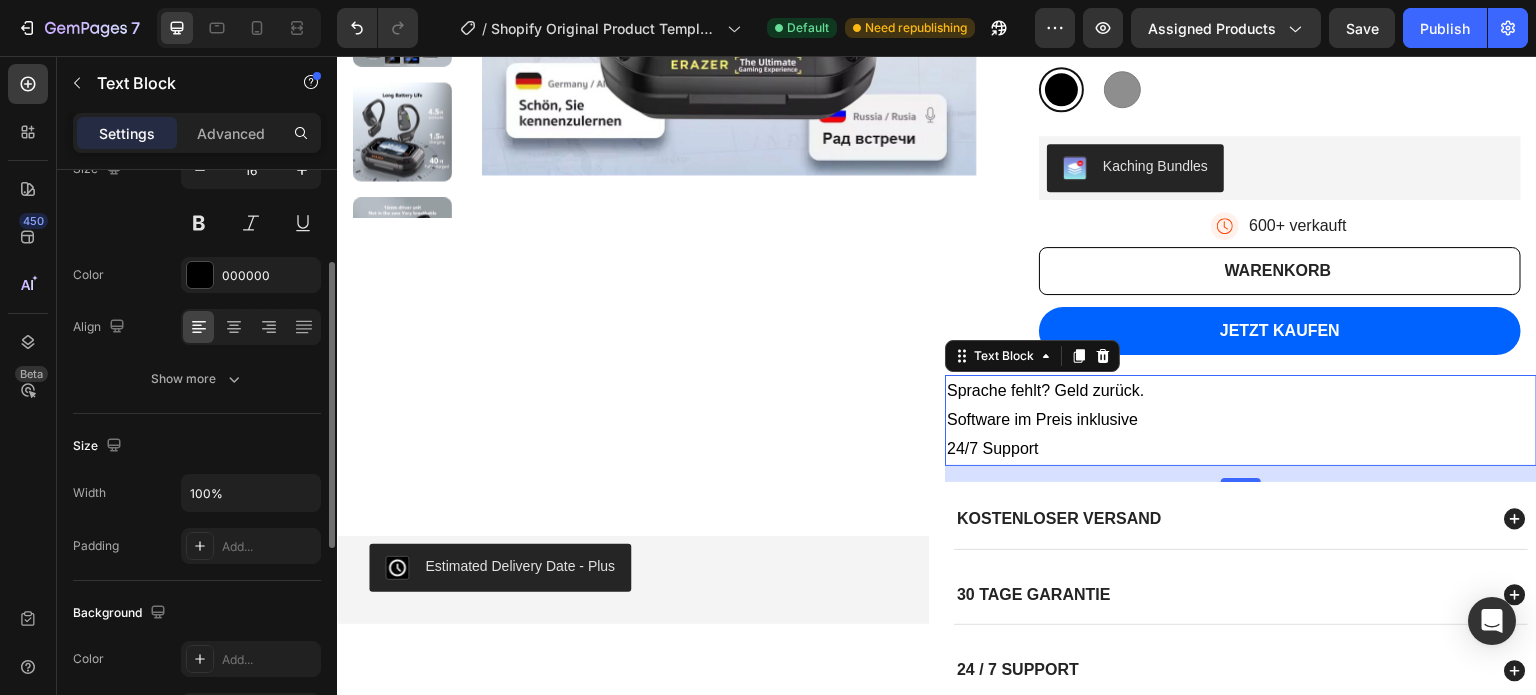 click on "Show more" at bounding box center (197, 379) 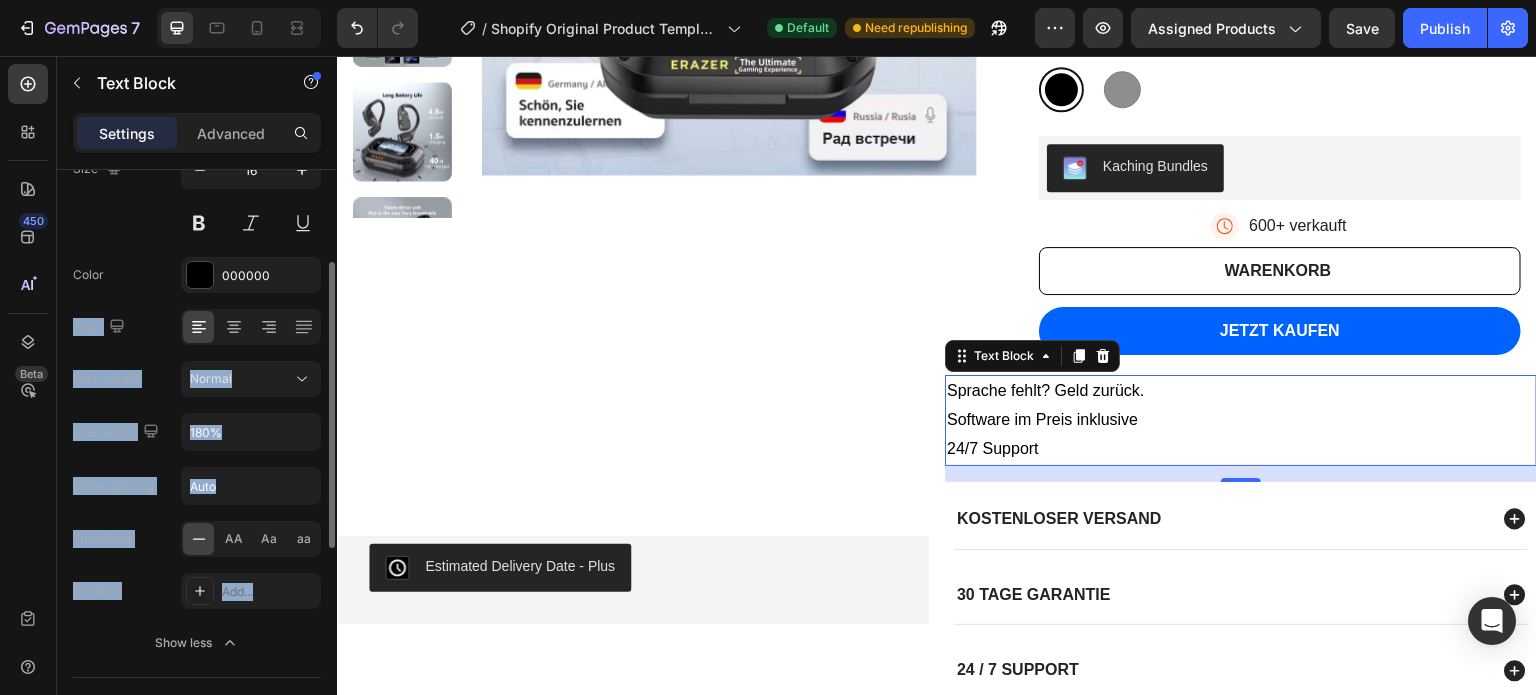 click on "Font weight Normal" at bounding box center (197, 379) 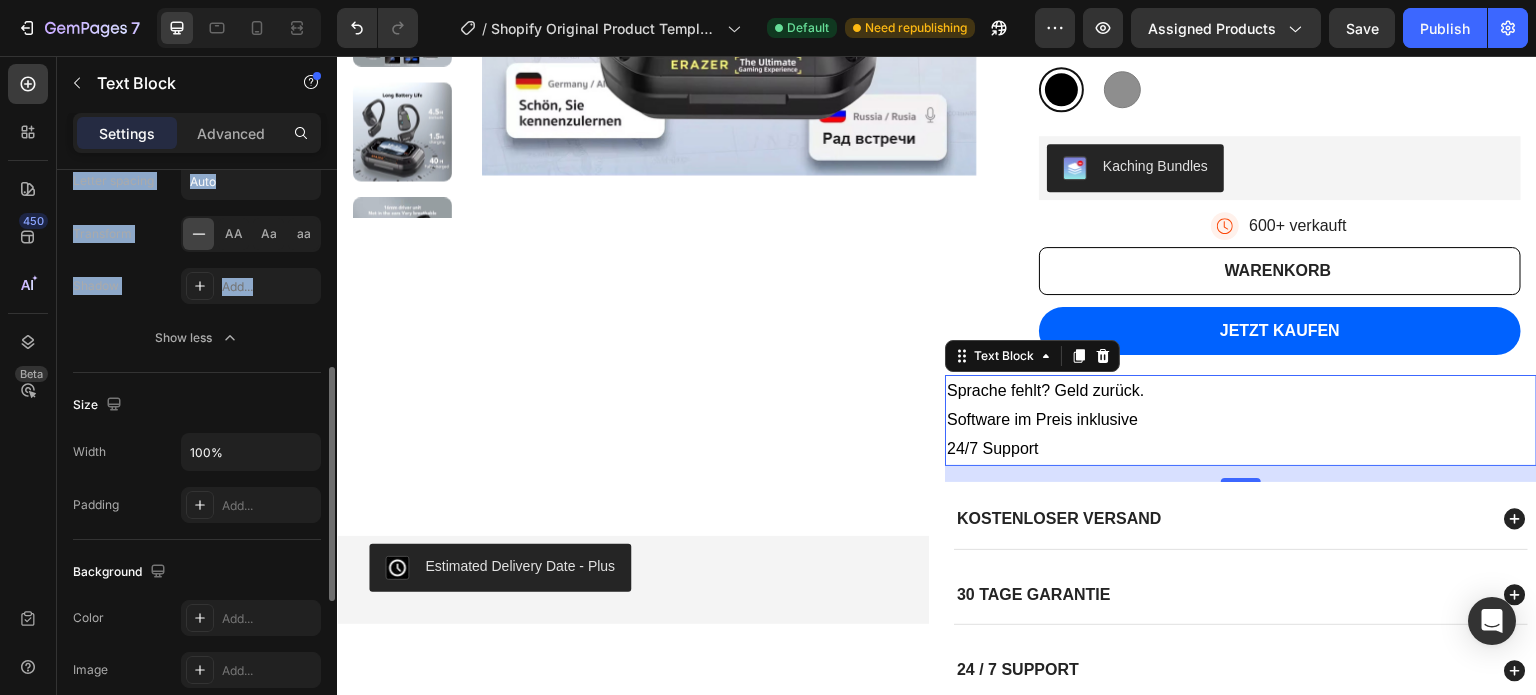 scroll, scrollTop: 493, scrollLeft: 0, axis: vertical 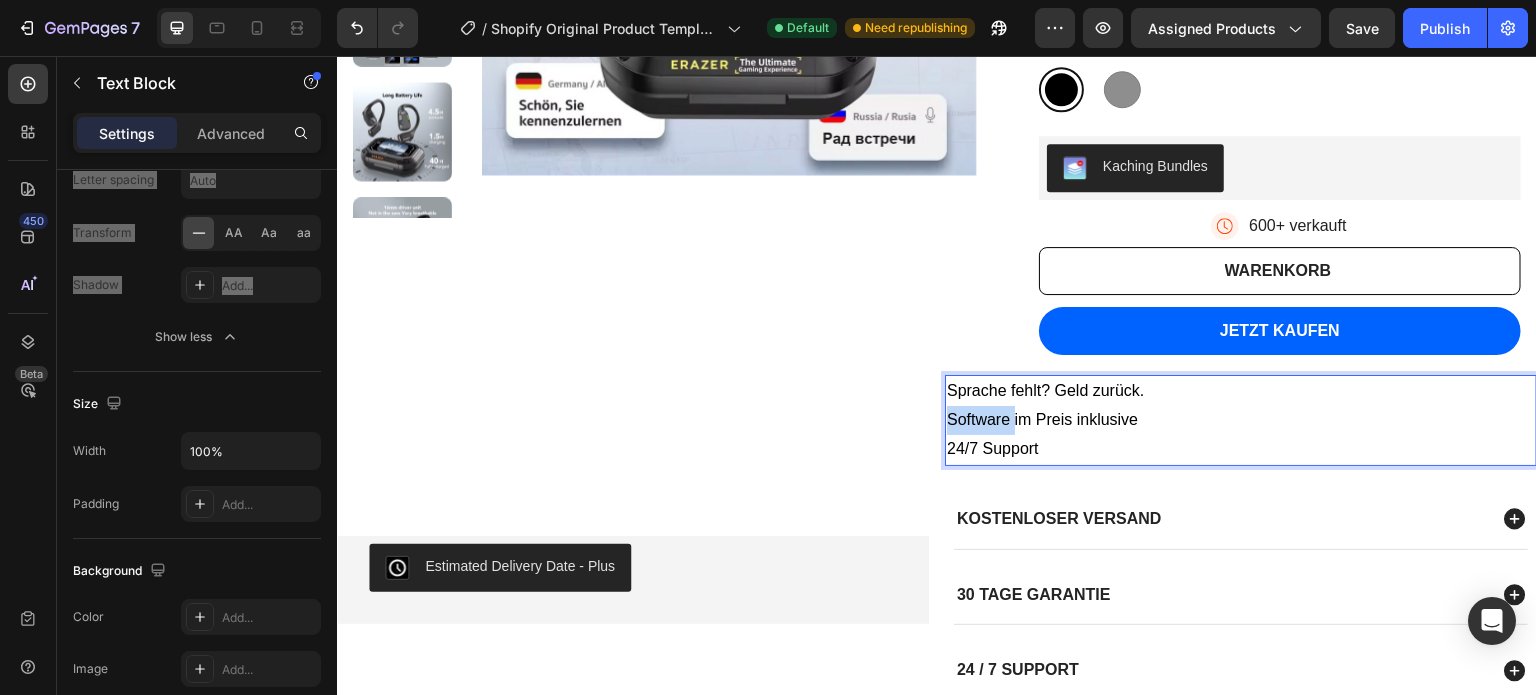 click on "Software im Preis inklusive" at bounding box center (1241, 420) 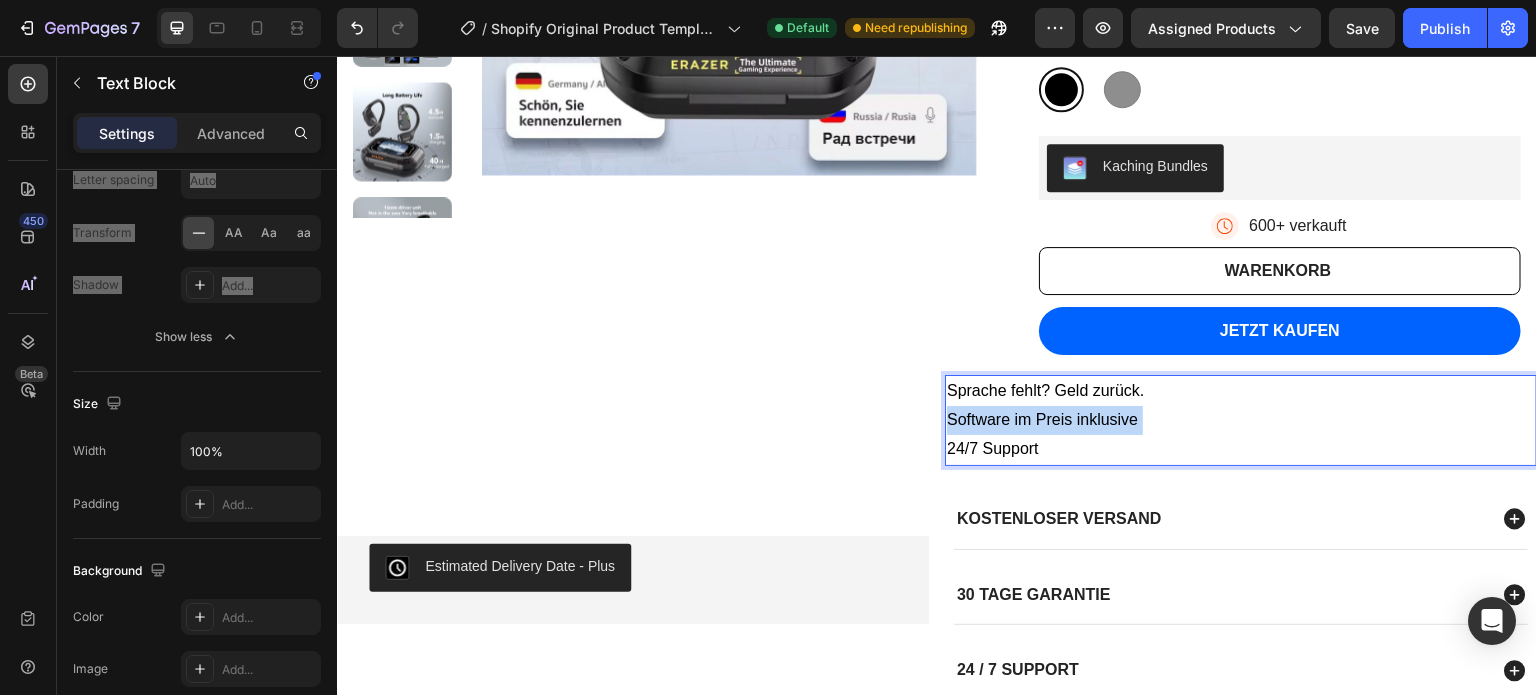 click on "Software im Preis inklusive" at bounding box center [1241, 420] 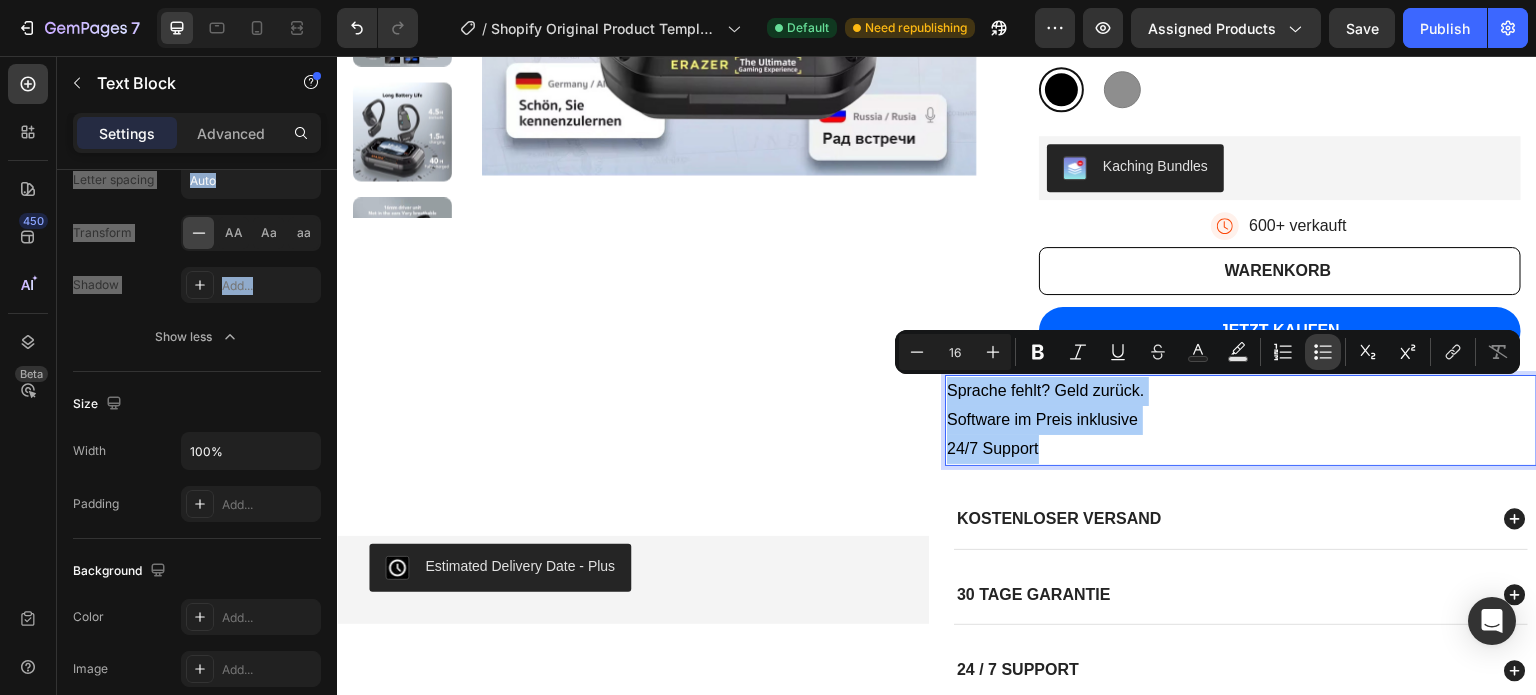 click 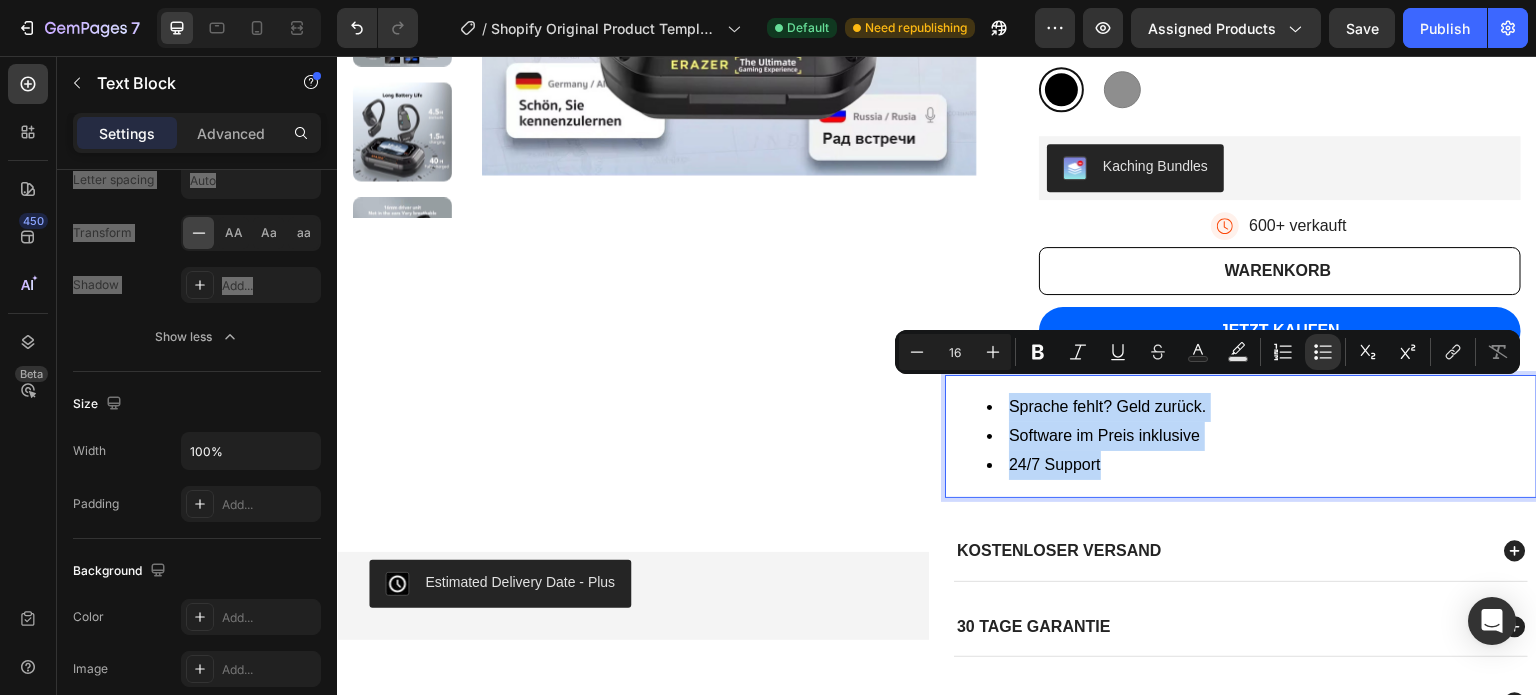 click on "Software im Preis inklusive" at bounding box center (1261, 436) 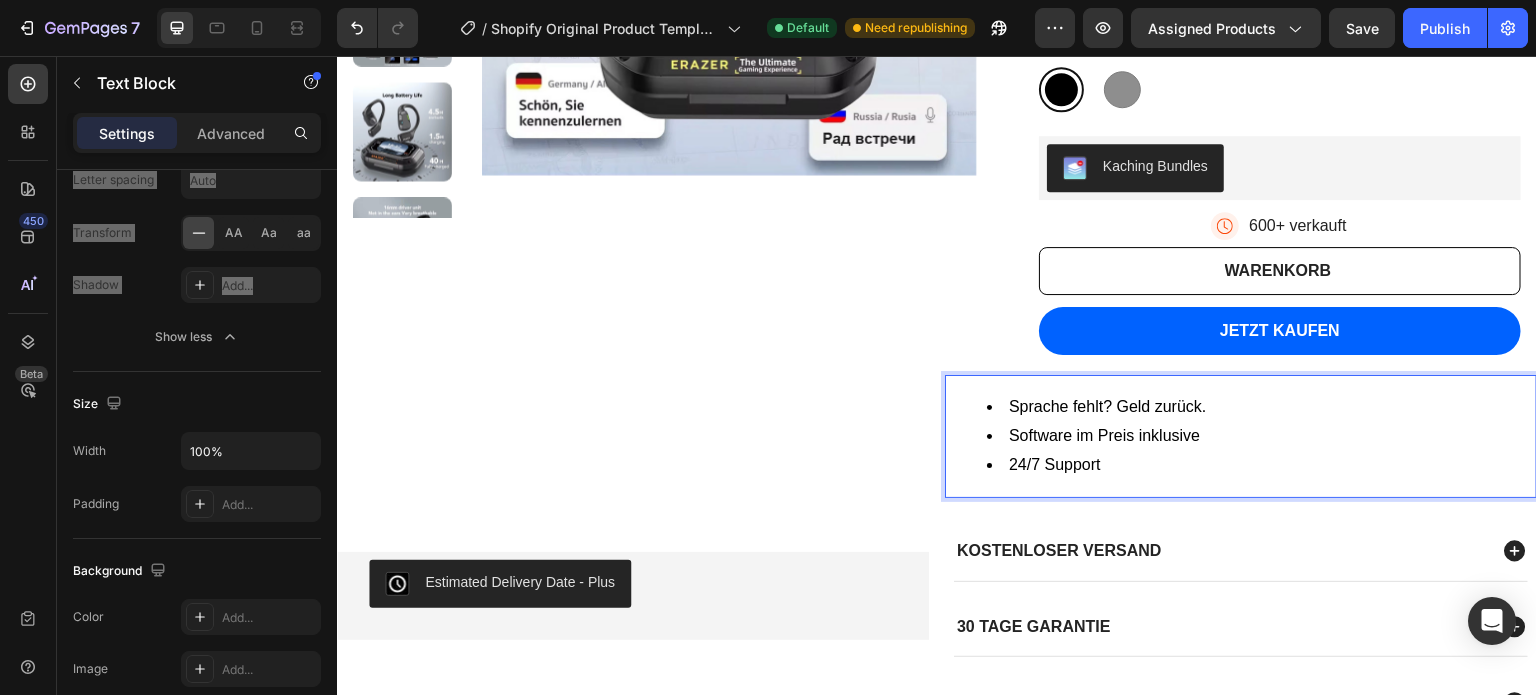 click on "Sprache fehlt? Geld zurück. Software im Preis inklusive 24/7 Support" at bounding box center [1241, 436] 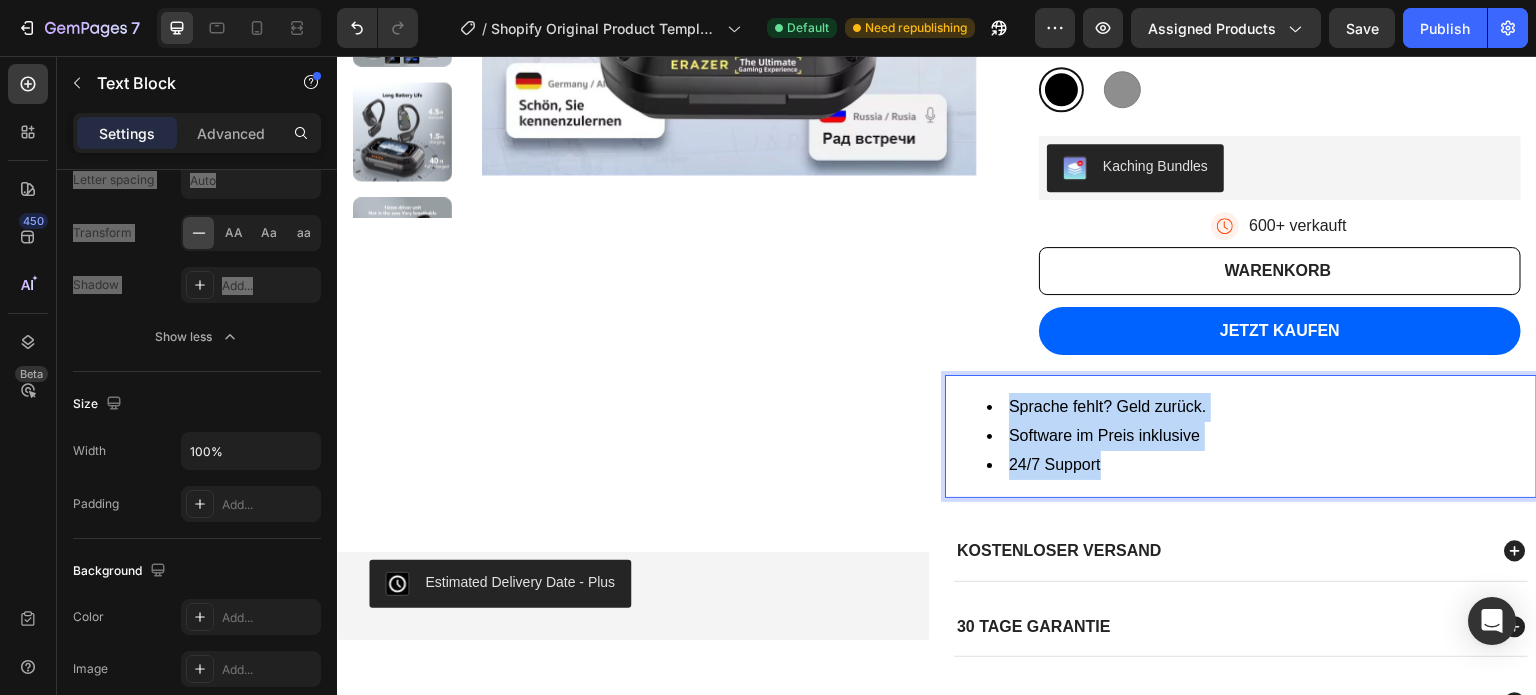 click on "Software im Preis inklusive" at bounding box center [1261, 436] 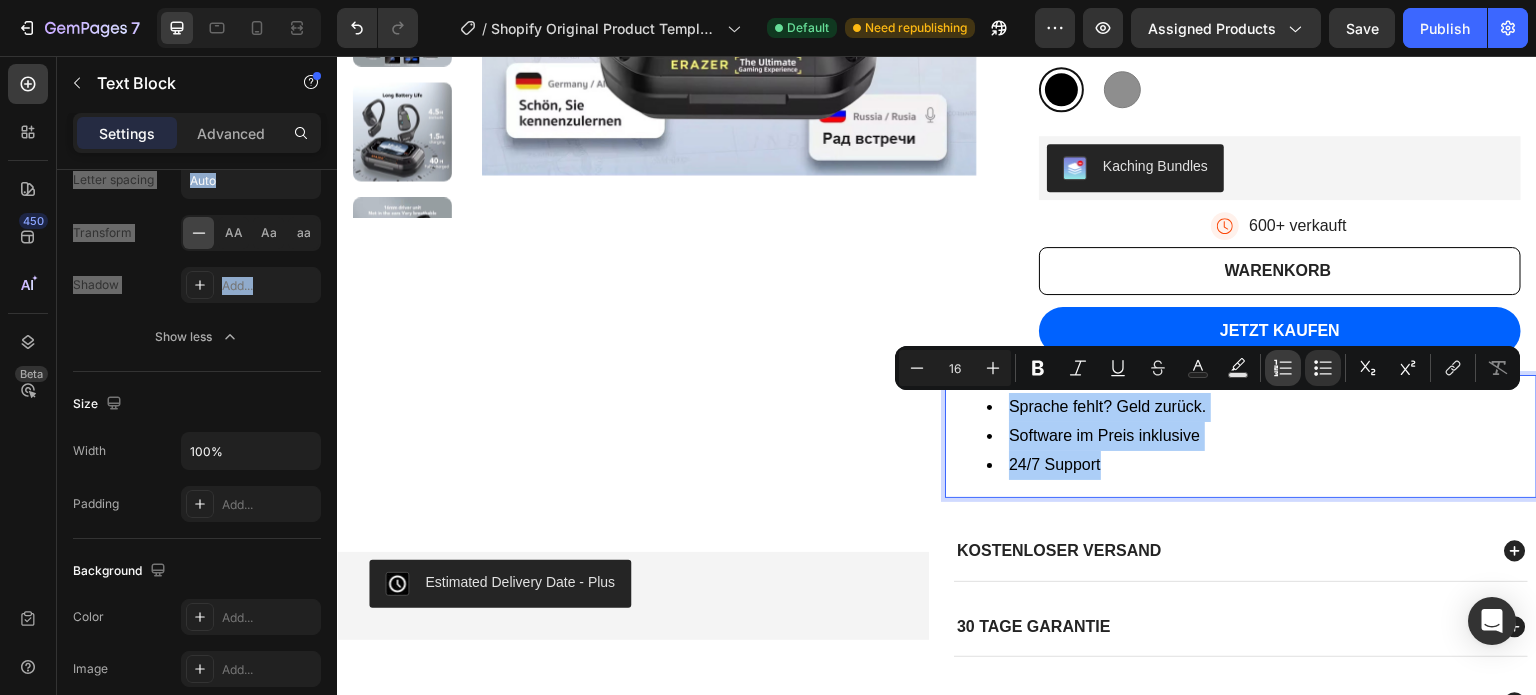 click on "Numbered List" at bounding box center [1283, 368] 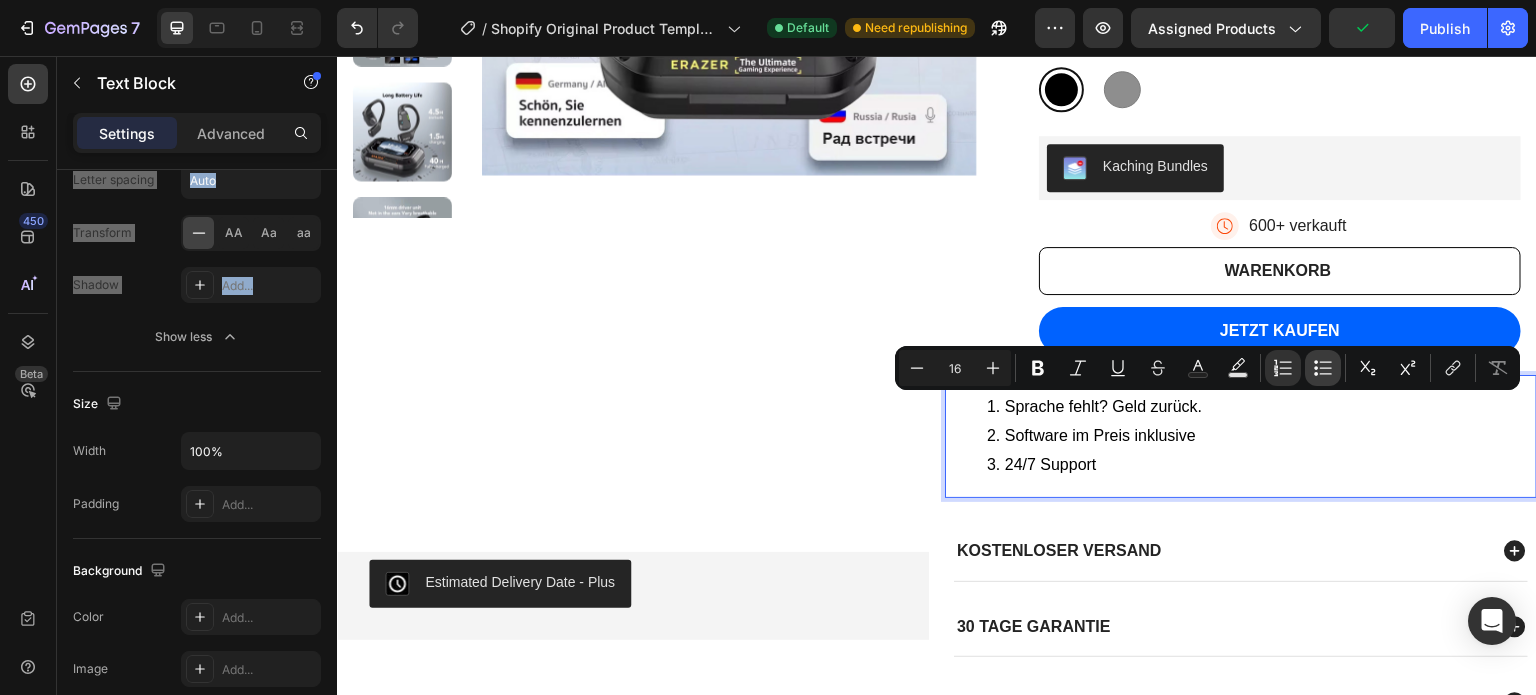 click 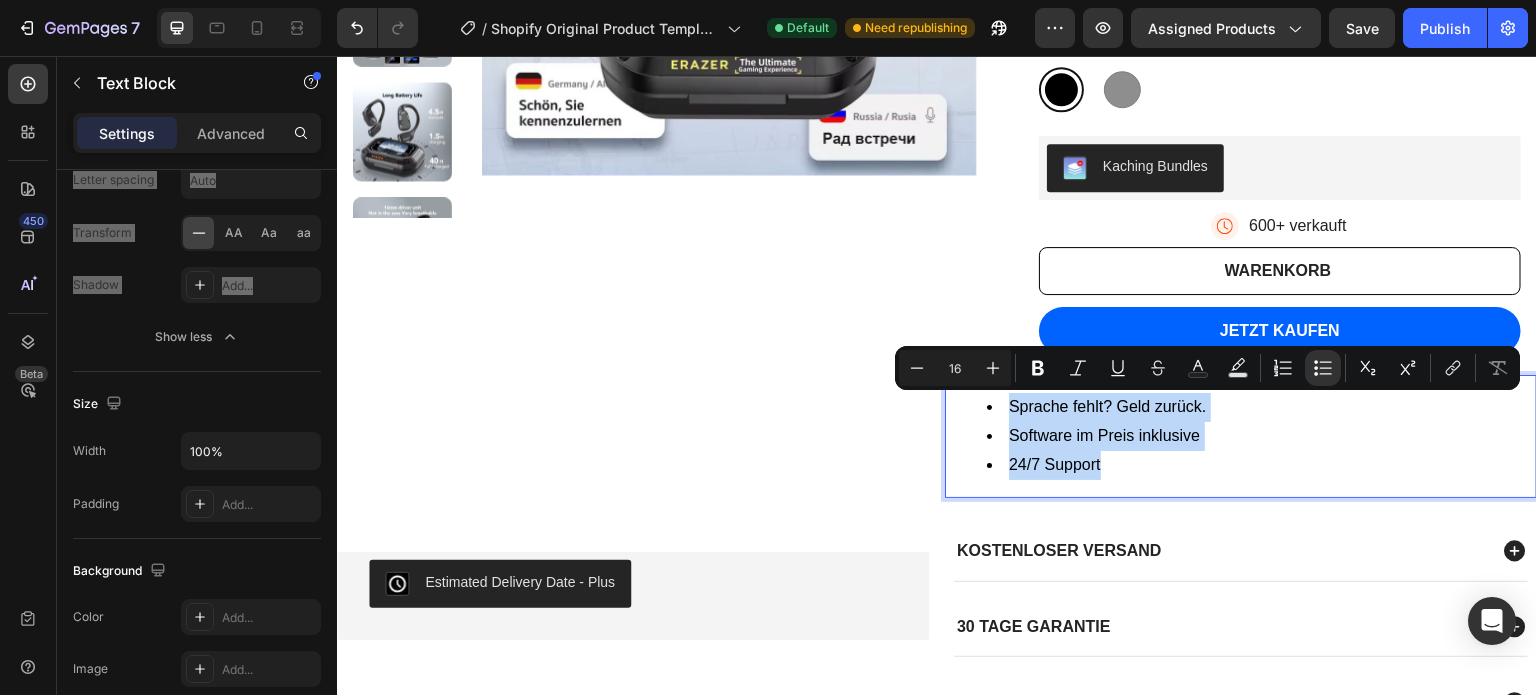click on "Software im Preis inklusive" at bounding box center (1261, 436) 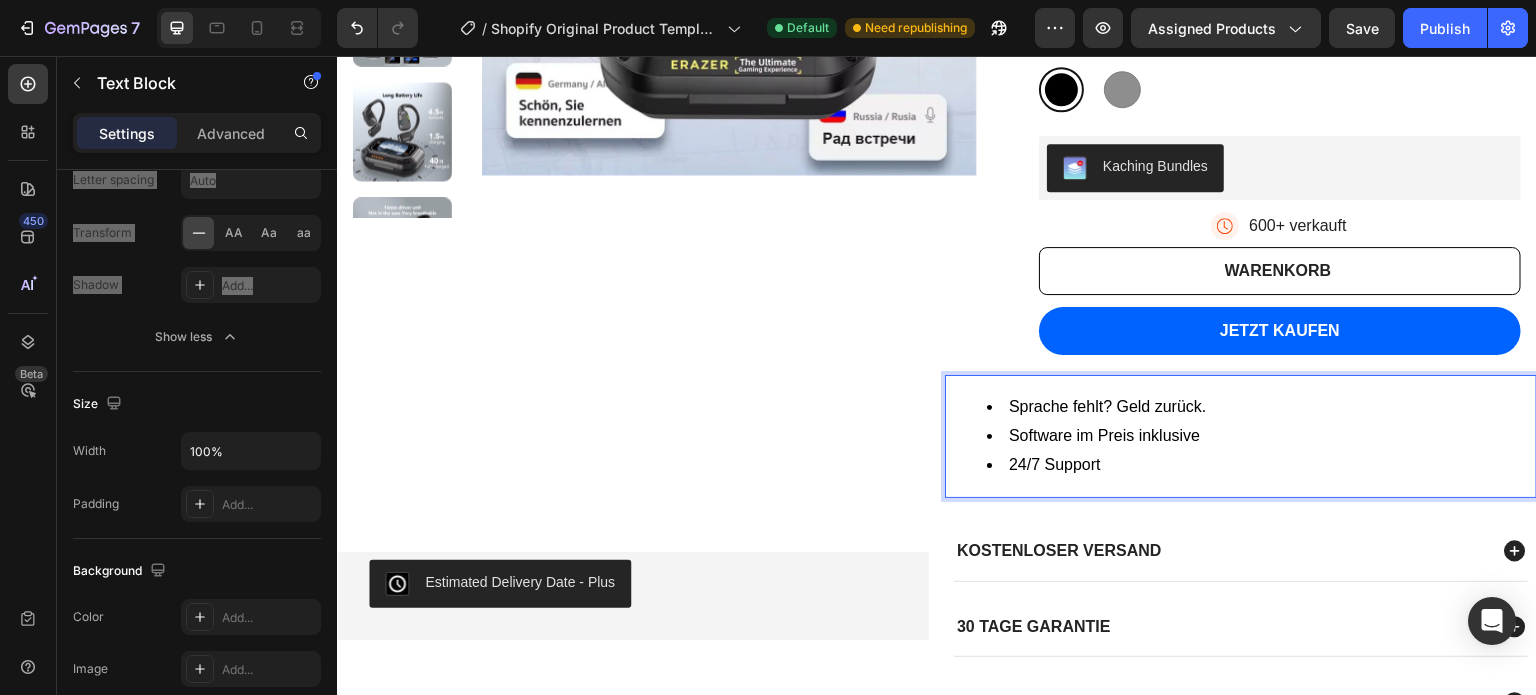 scroll, scrollTop: 746, scrollLeft: 0, axis: vertical 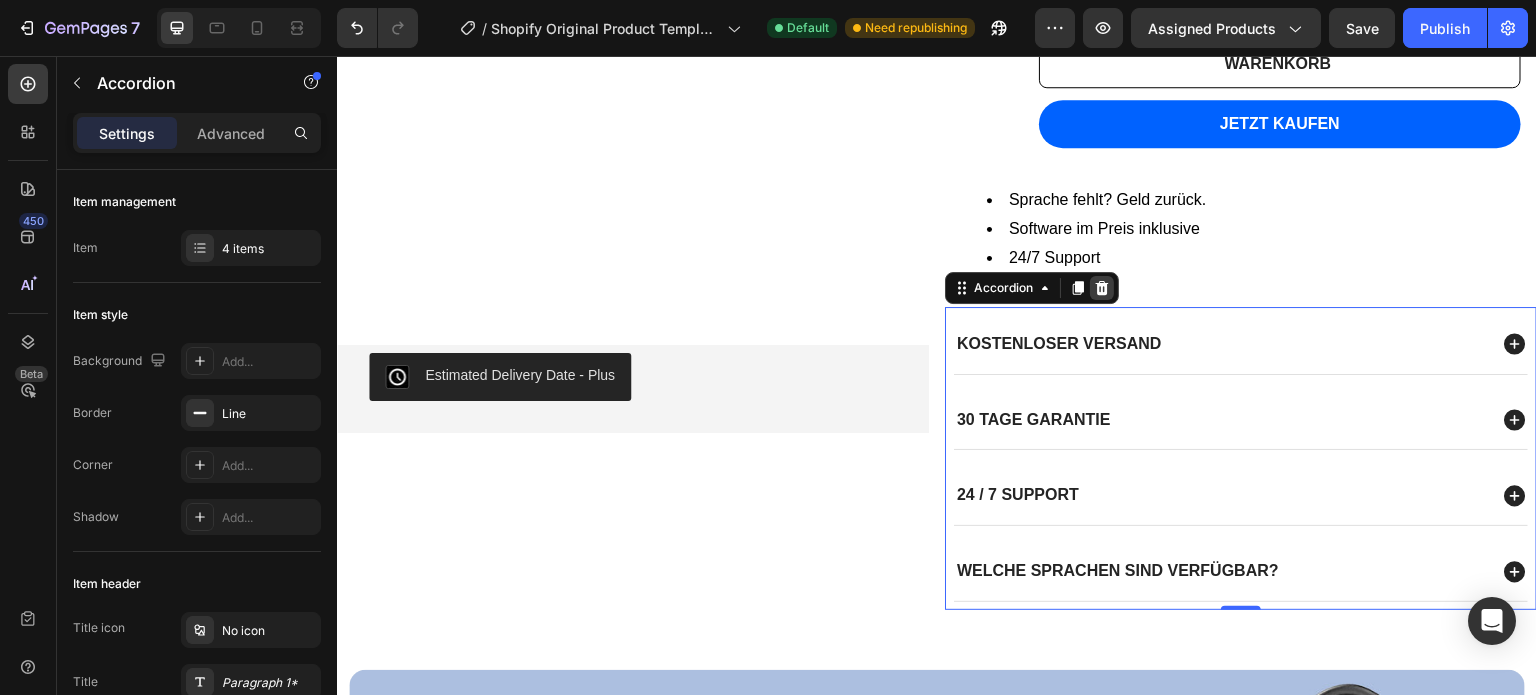 click 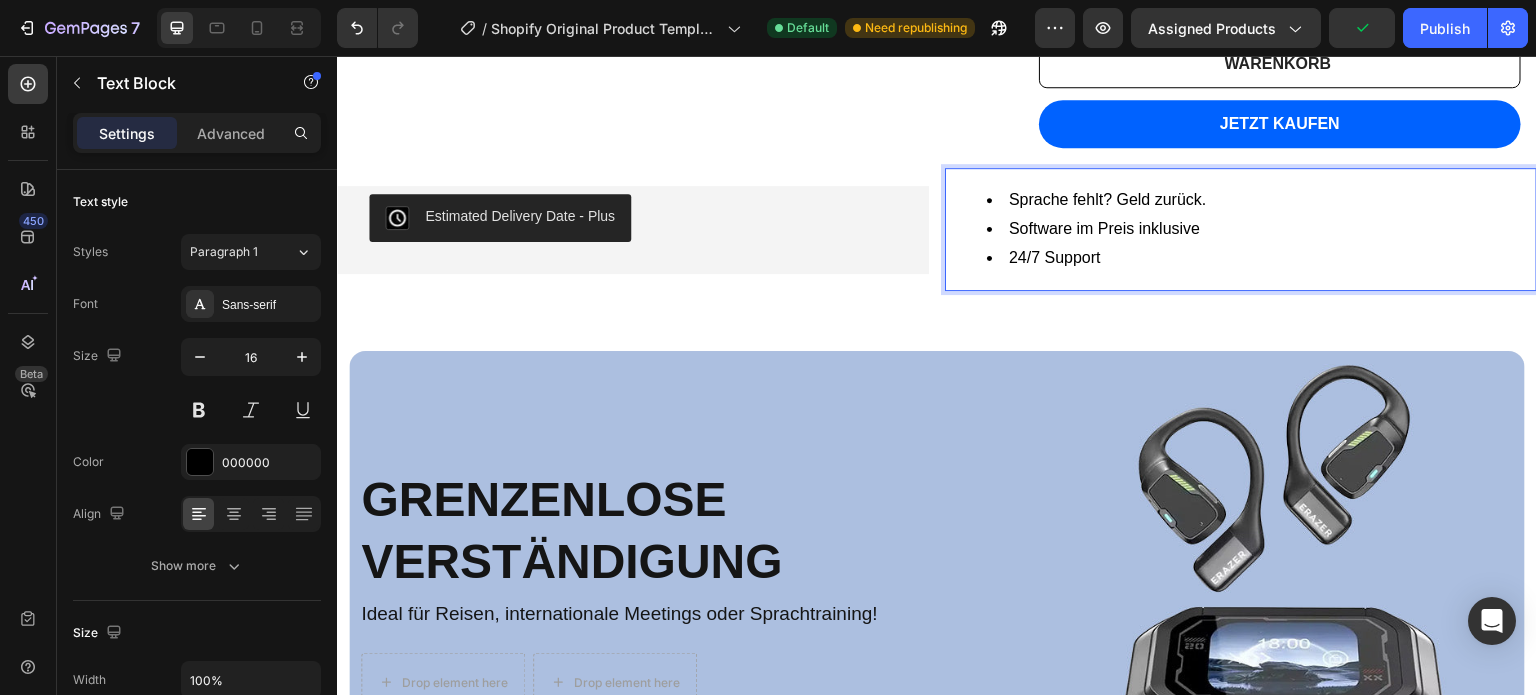 click on "Sprache fehlt? Geld zurück." at bounding box center [1261, 200] 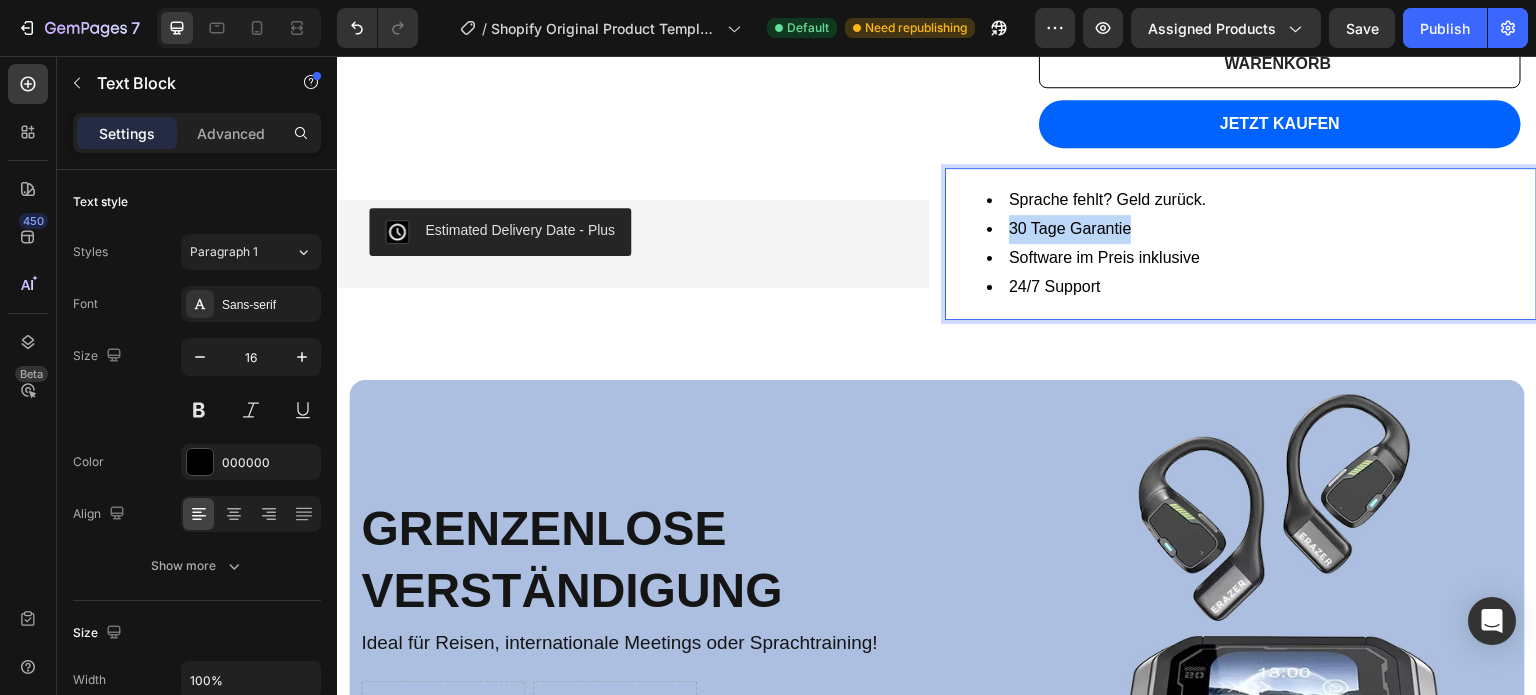 drag, startPoint x: 1147, startPoint y: 227, endPoint x: 997, endPoint y: 227, distance: 150 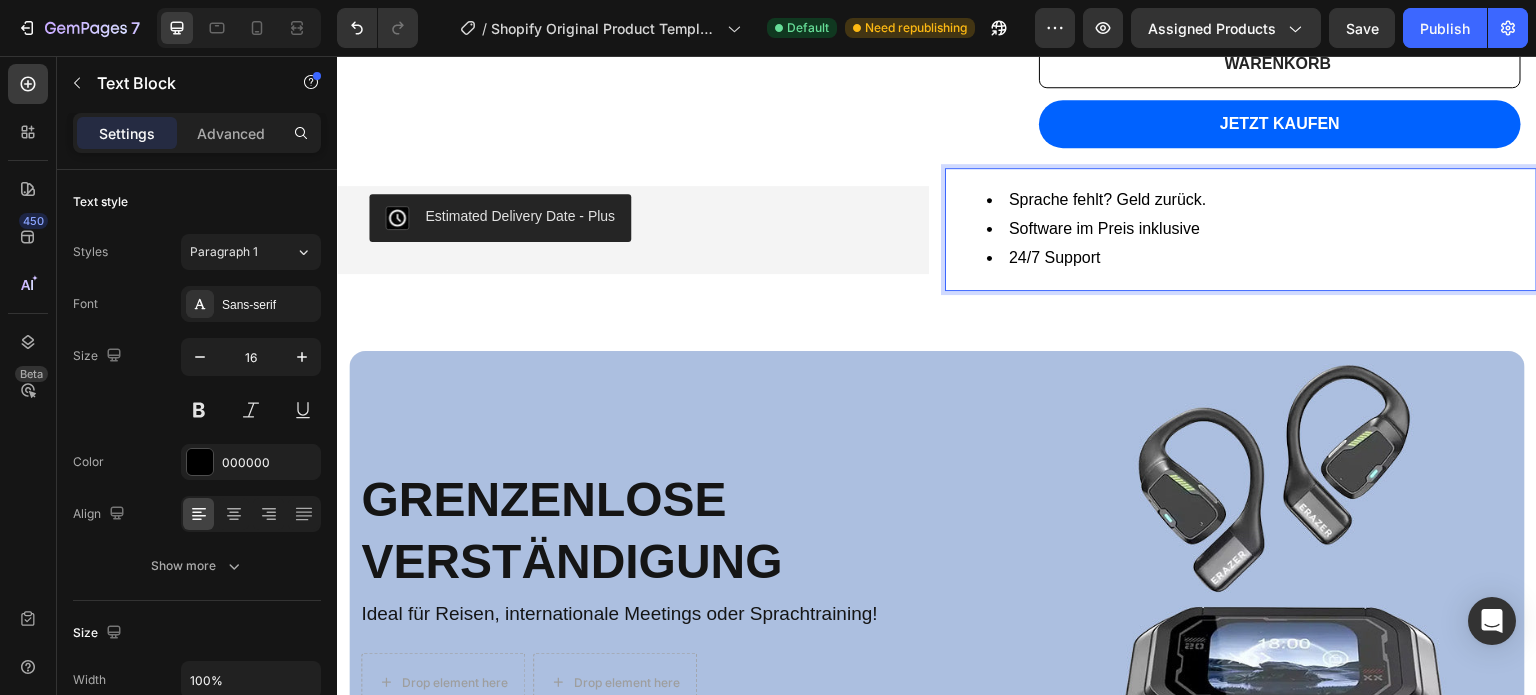 click on "Software im Preis inklusive" at bounding box center [1261, 229] 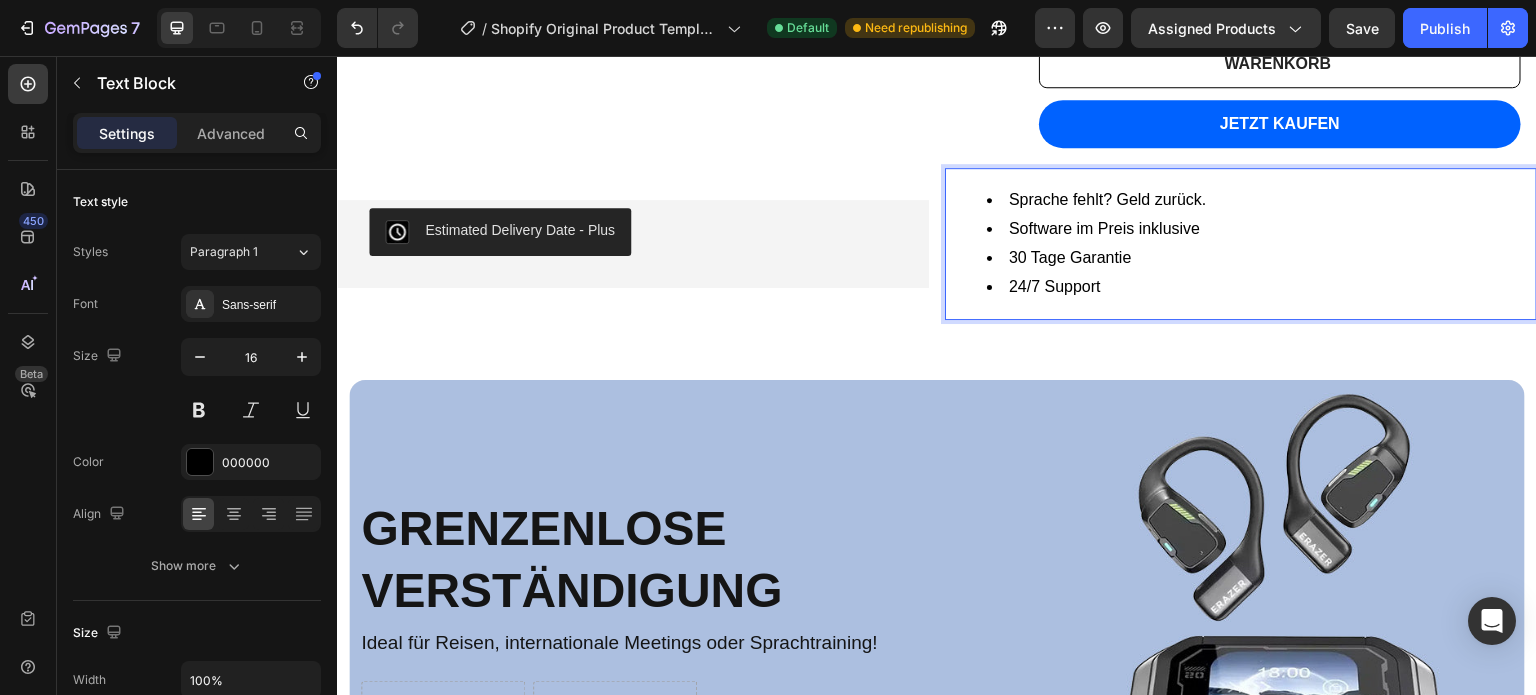 click on "24/7 Support" at bounding box center (1261, 287) 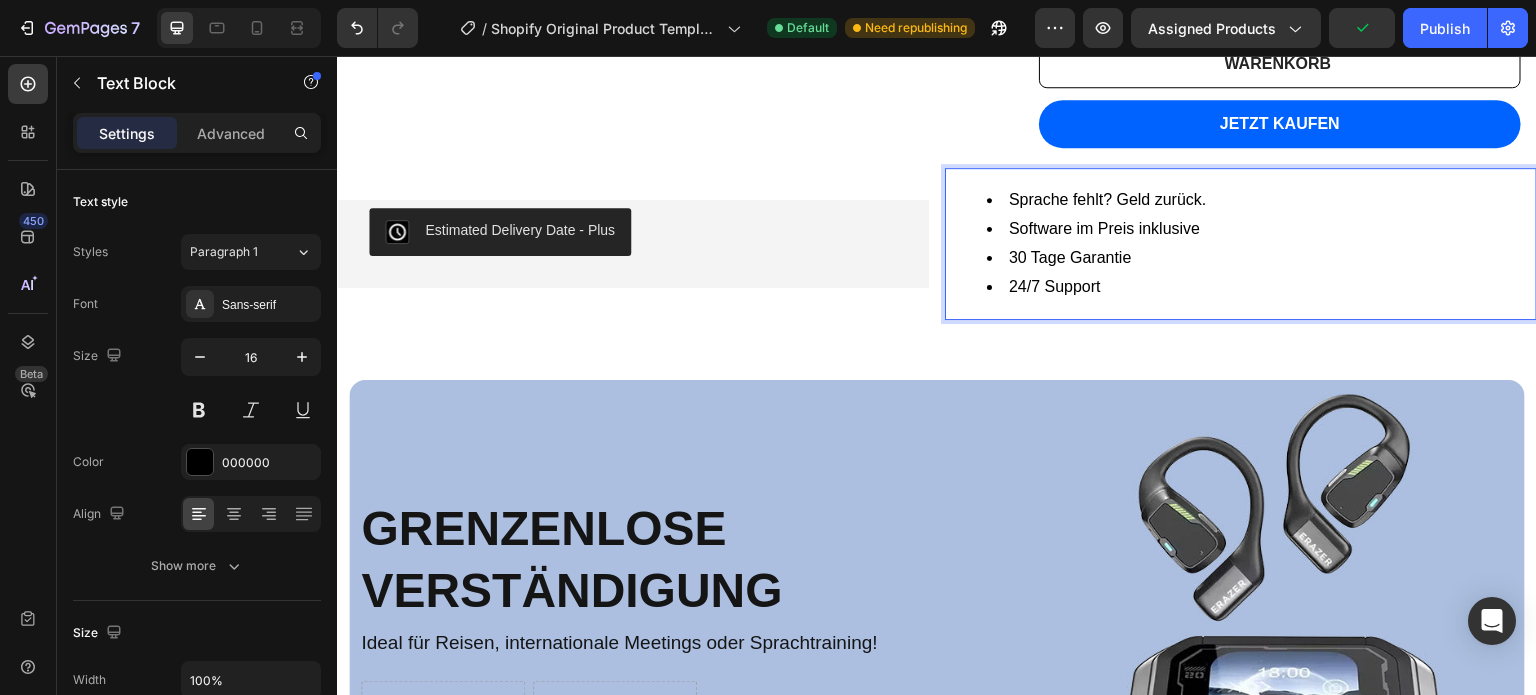 click on "Sprache fehlt? Geld zurück." at bounding box center [1261, 200] 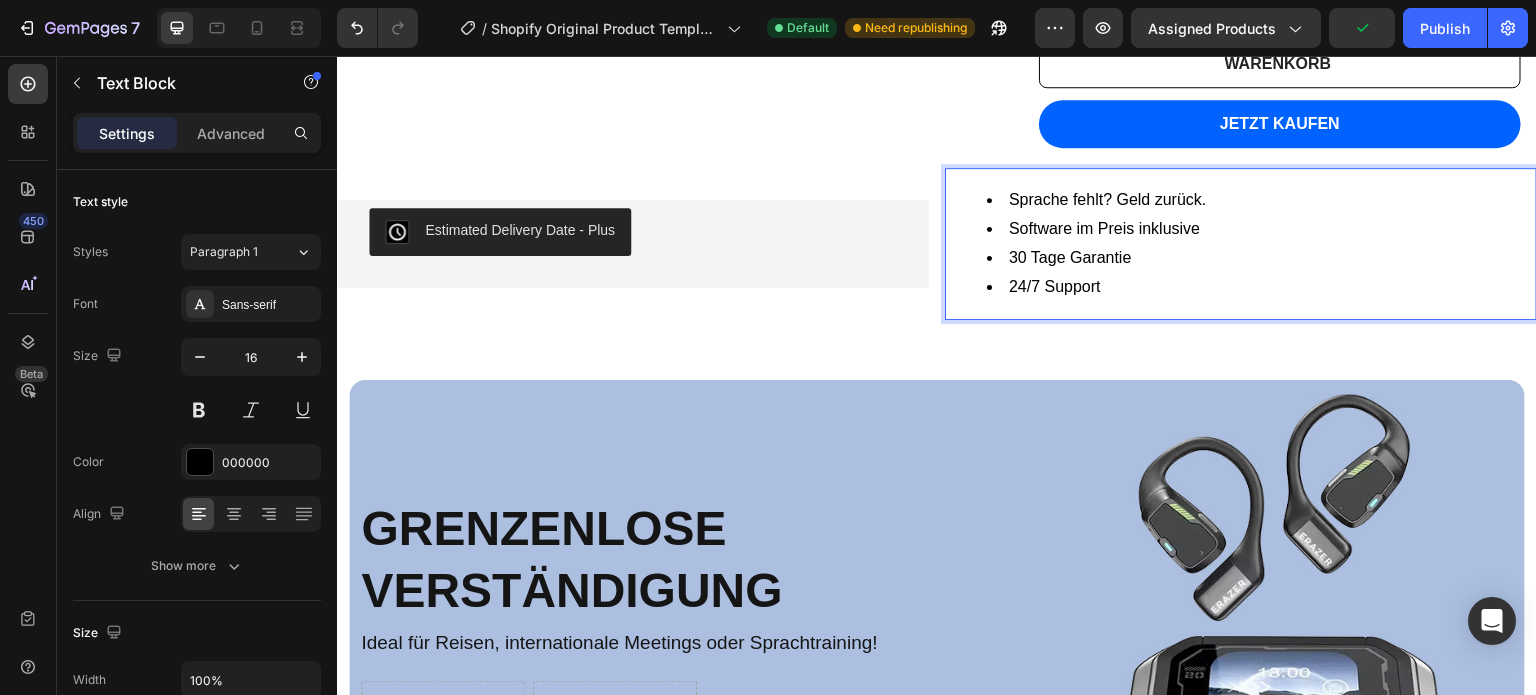 click on "Software im Preis inklusive" at bounding box center [1261, 229] 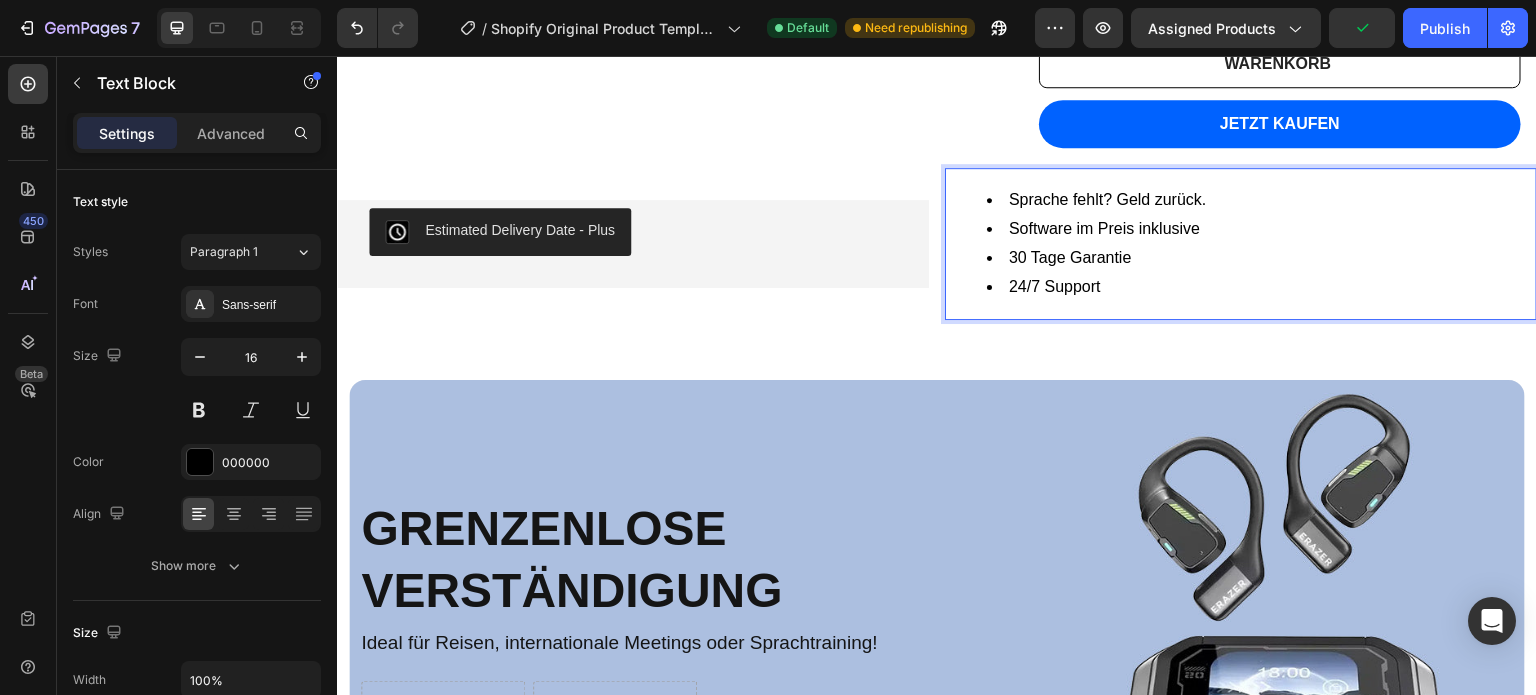 click on "30 Tage Garantie" at bounding box center (1261, 258) 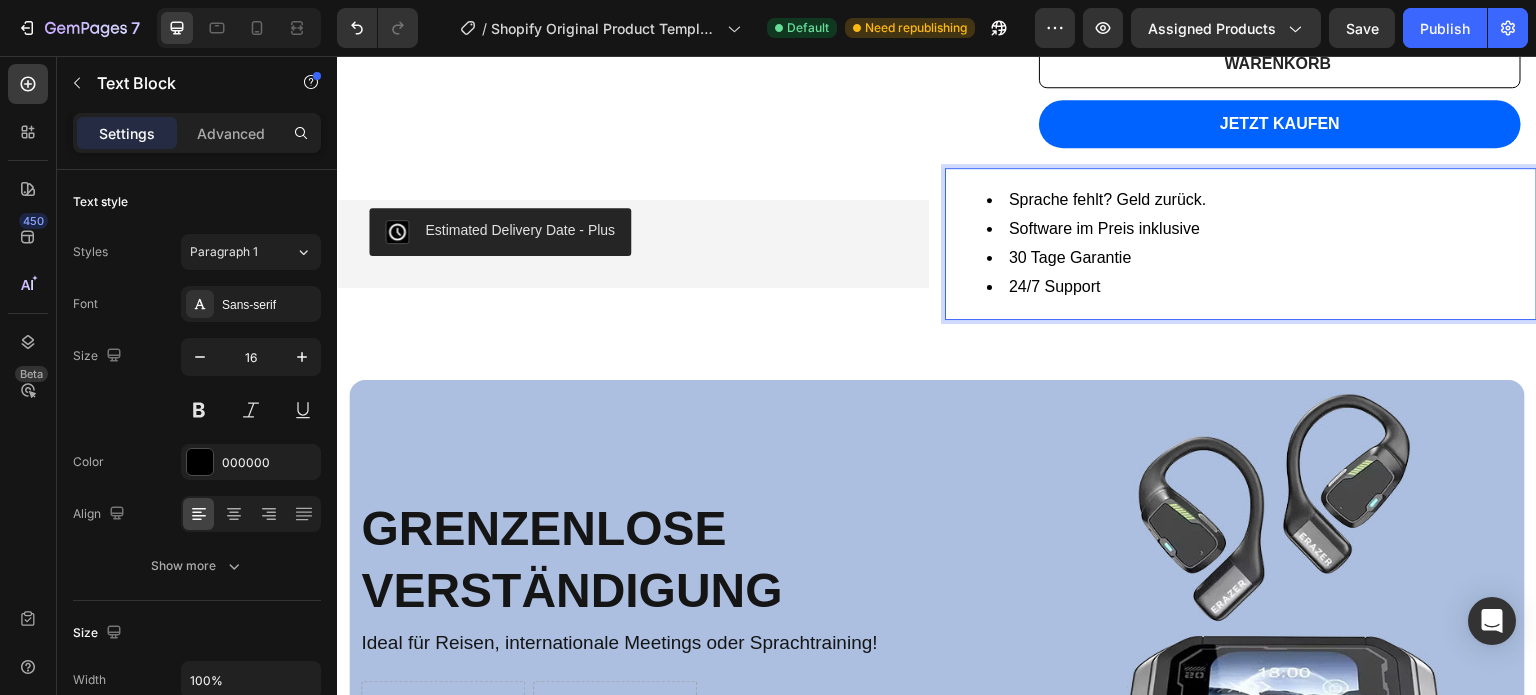 click on "24/7 Support" at bounding box center [1261, 287] 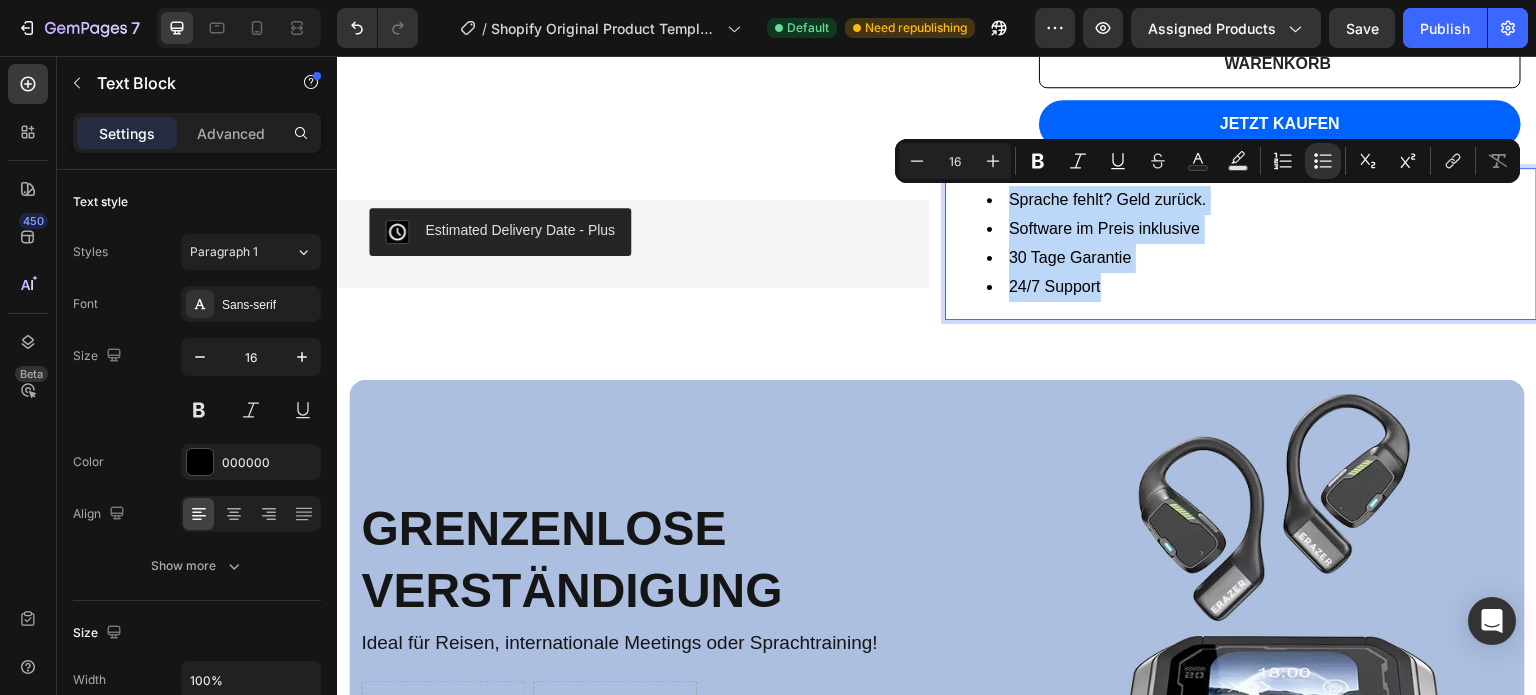 drag, startPoint x: 1211, startPoint y: 286, endPoint x: 958, endPoint y: 199, distance: 267.54065 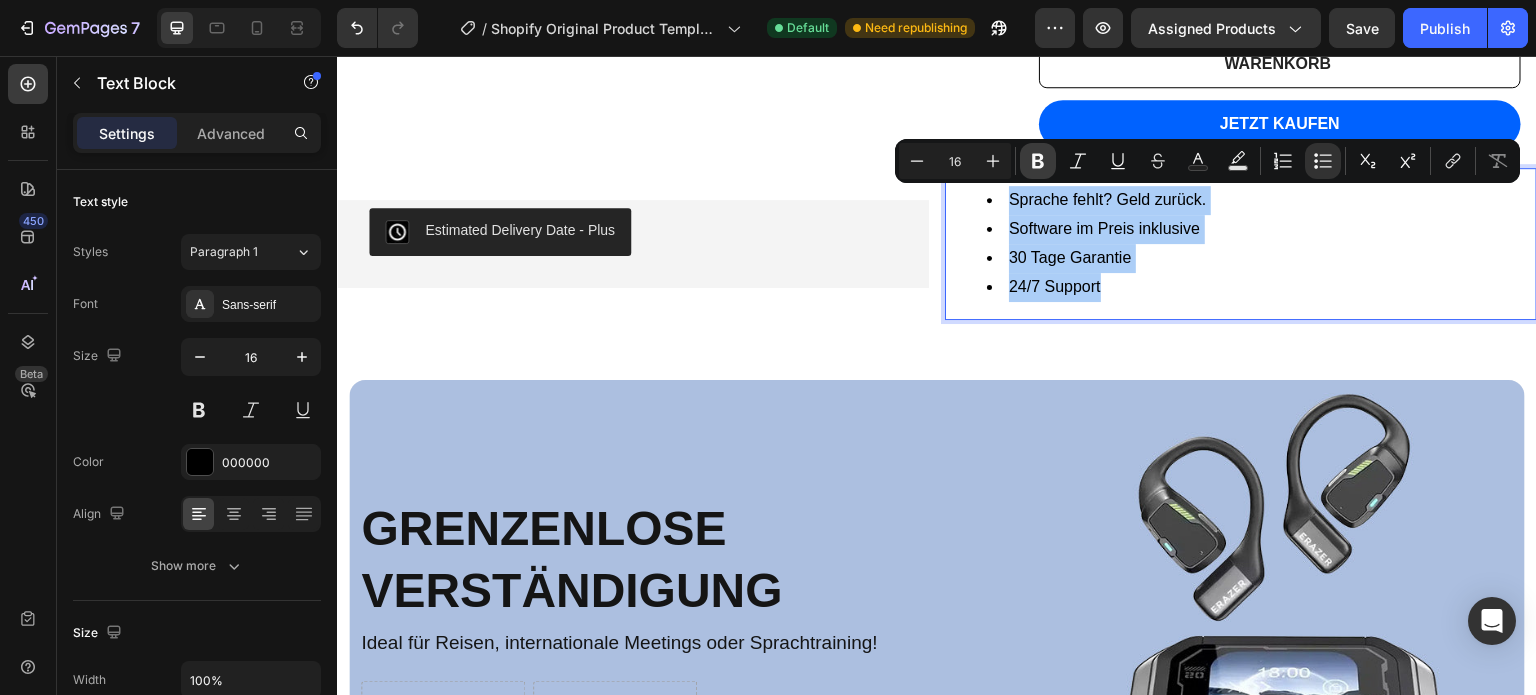 click 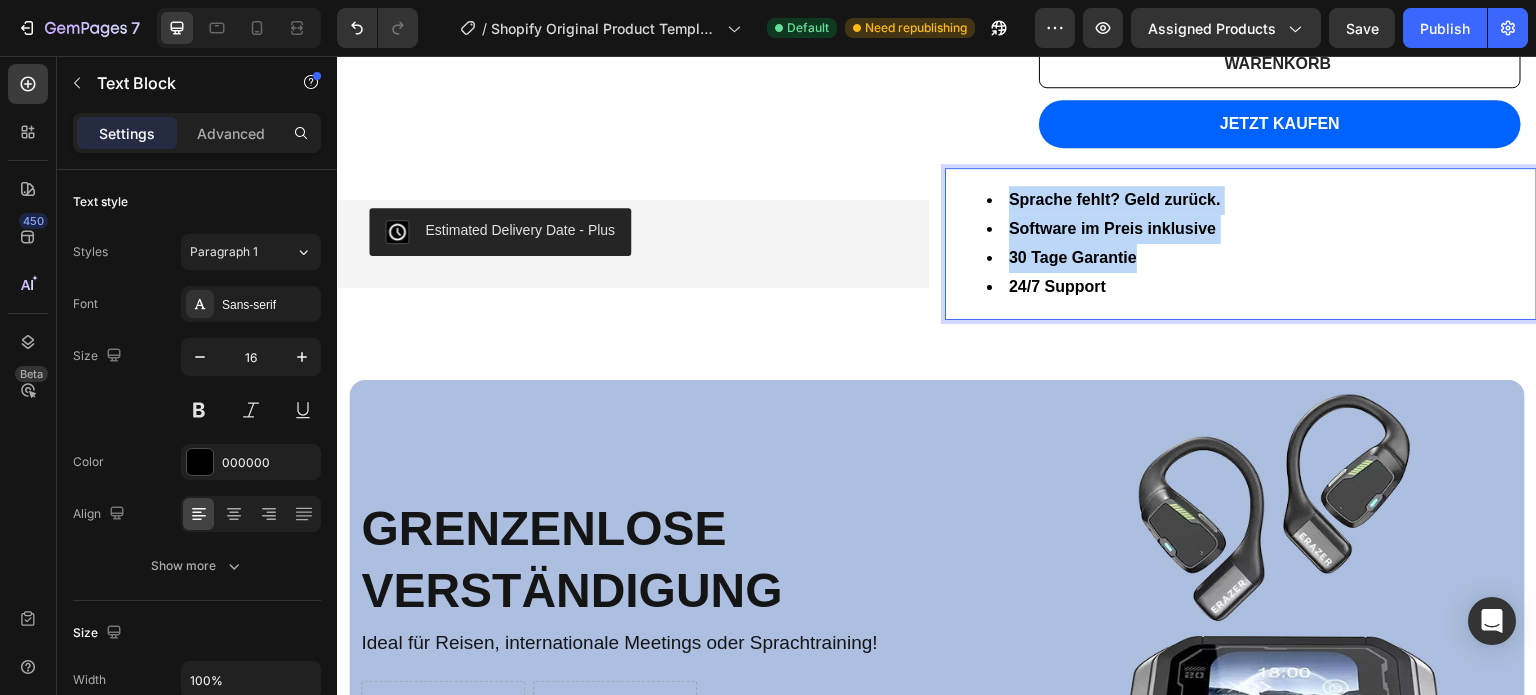 drag, startPoint x: 1151, startPoint y: 264, endPoint x: 999, endPoint y: 202, distance: 164.15846 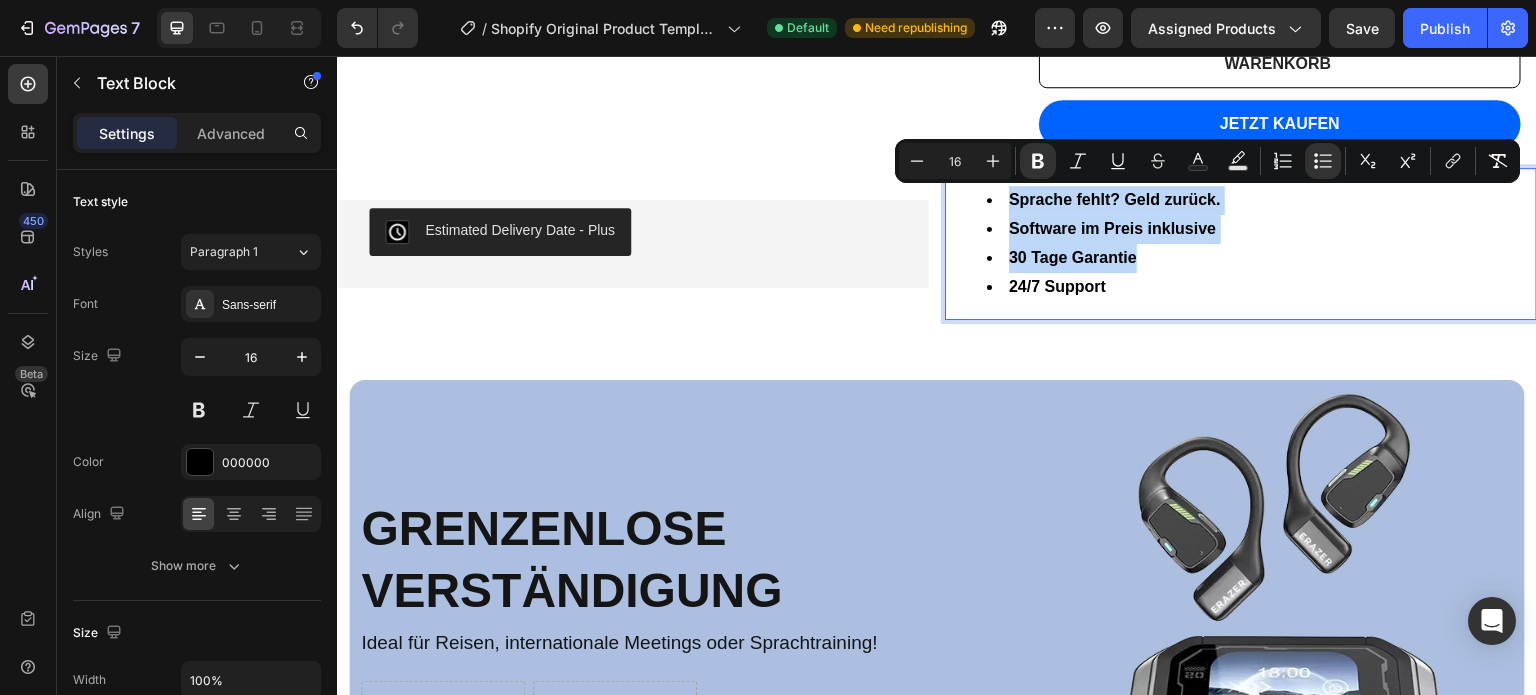 click on "Software im Preis inklusive" at bounding box center [1261, 229] 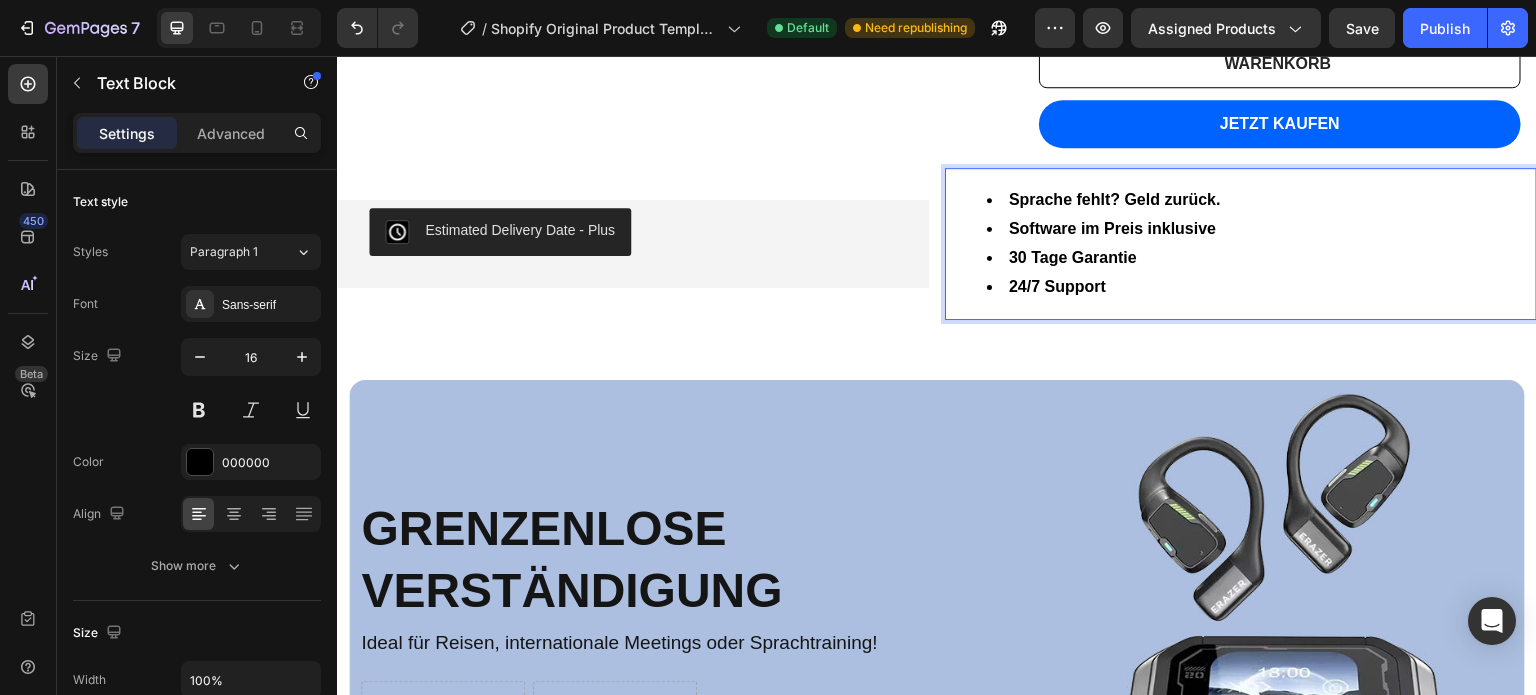 click on "30 Tage Garantie" at bounding box center (1261, 258) 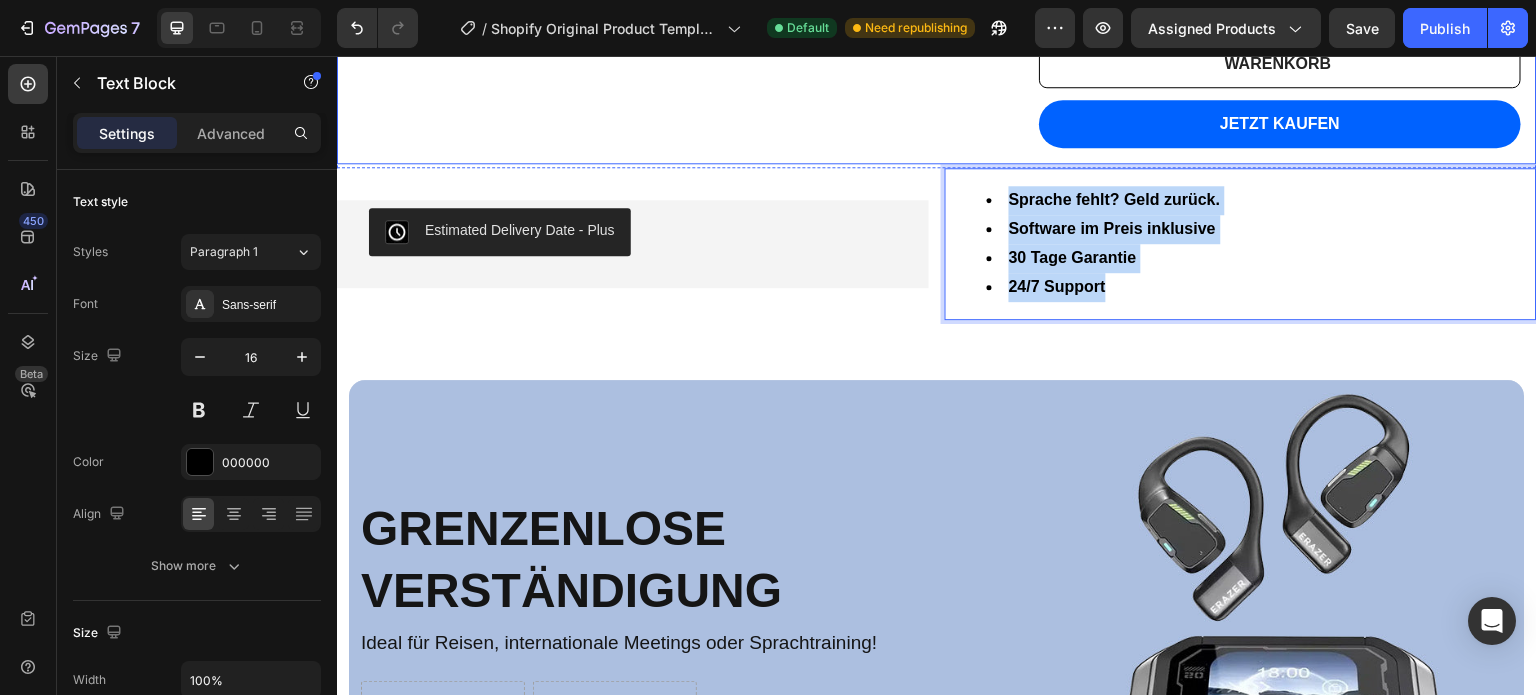 drag, startPoint x: 1163, startPoint y: 277, endPoint x: 896, endPoint y: 132, distance: 303.83218 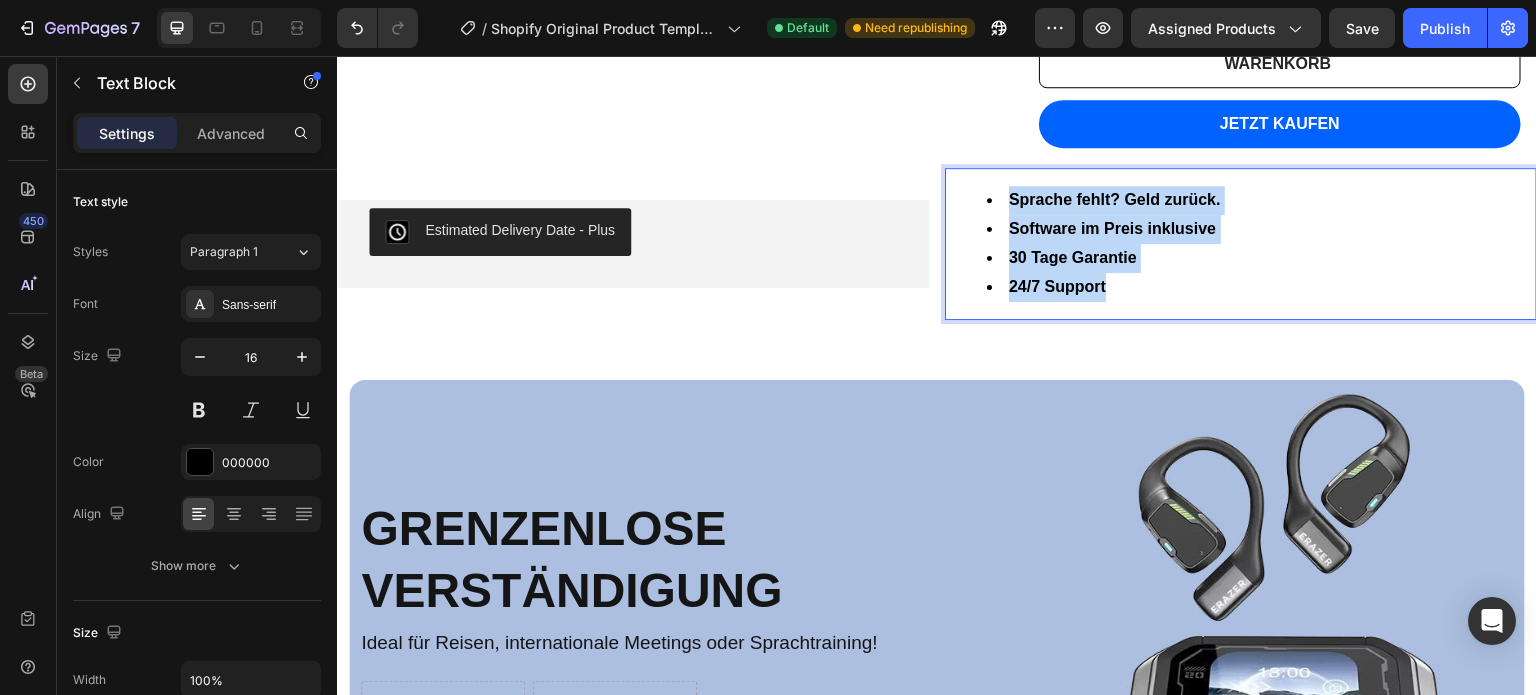 click on "30 Tage Garantie" at bounding box center (1261, 258) 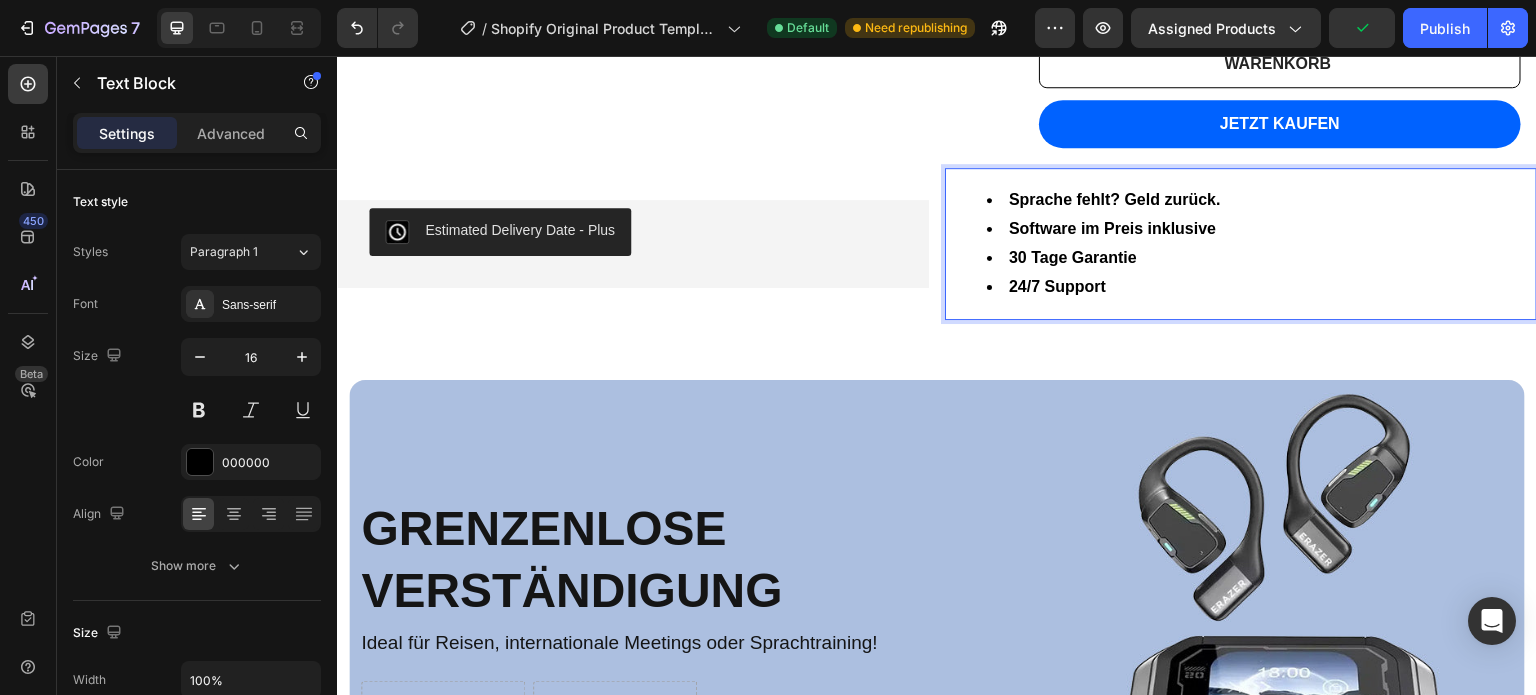 click on "30 Tage Garantie" at bounding box center [1073, 257] 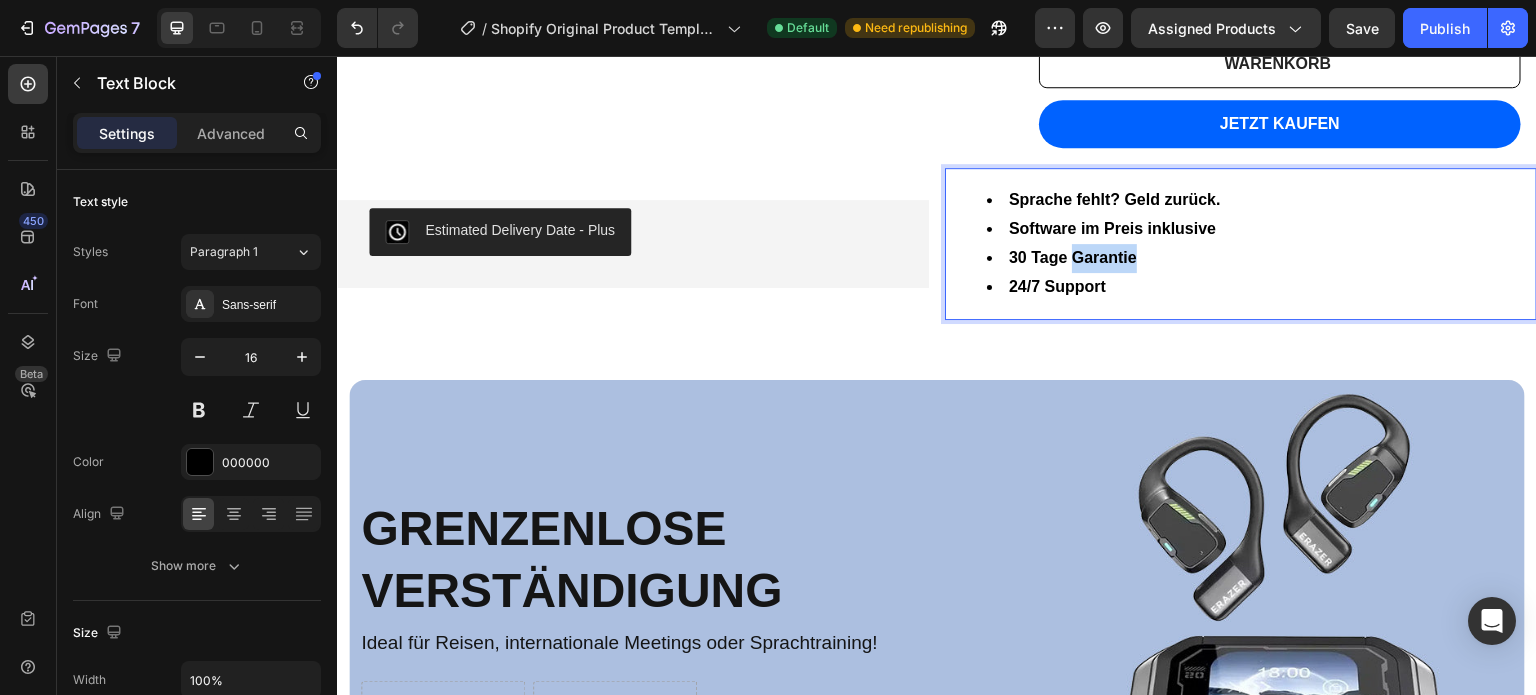 click on "30 Tage Garantie" at bounding box center (1073, 257) 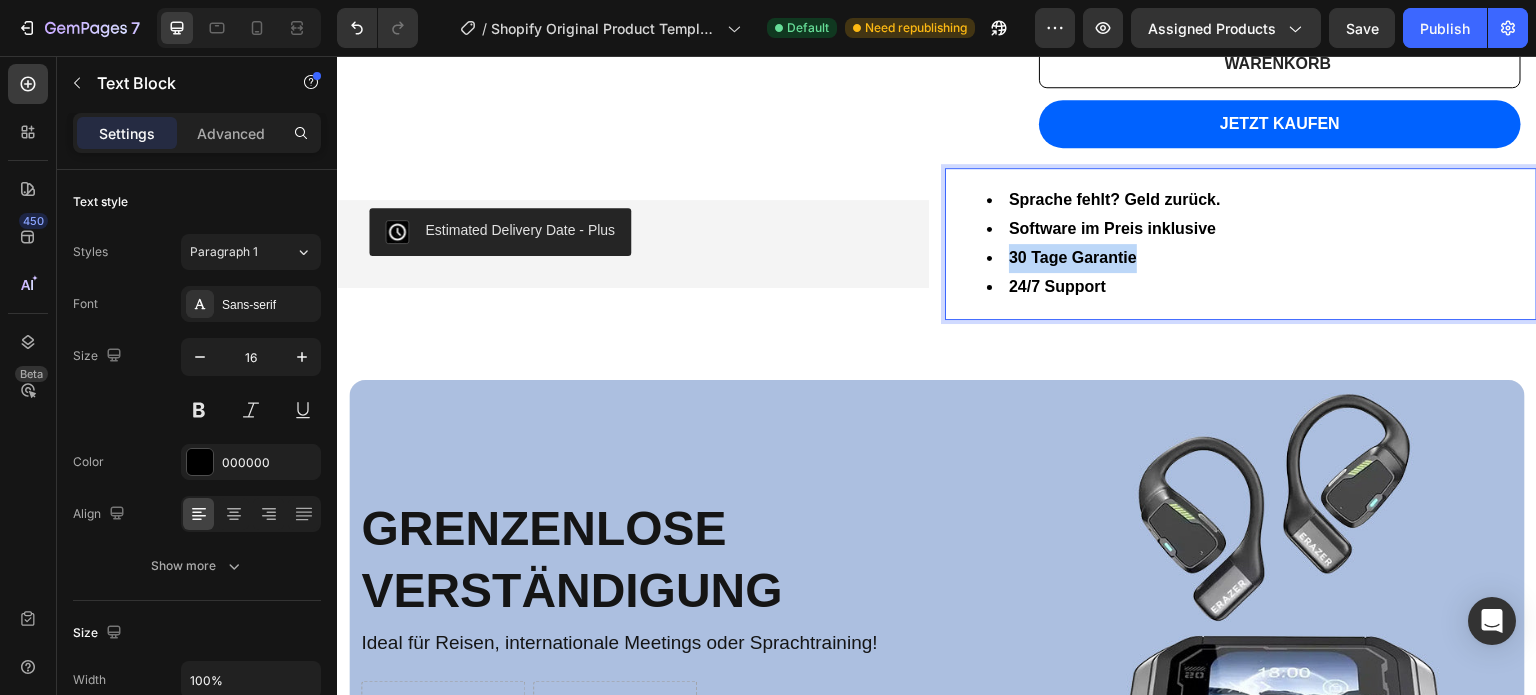 click on "30 Tage Garantie" at bounding box center (1073, 257) 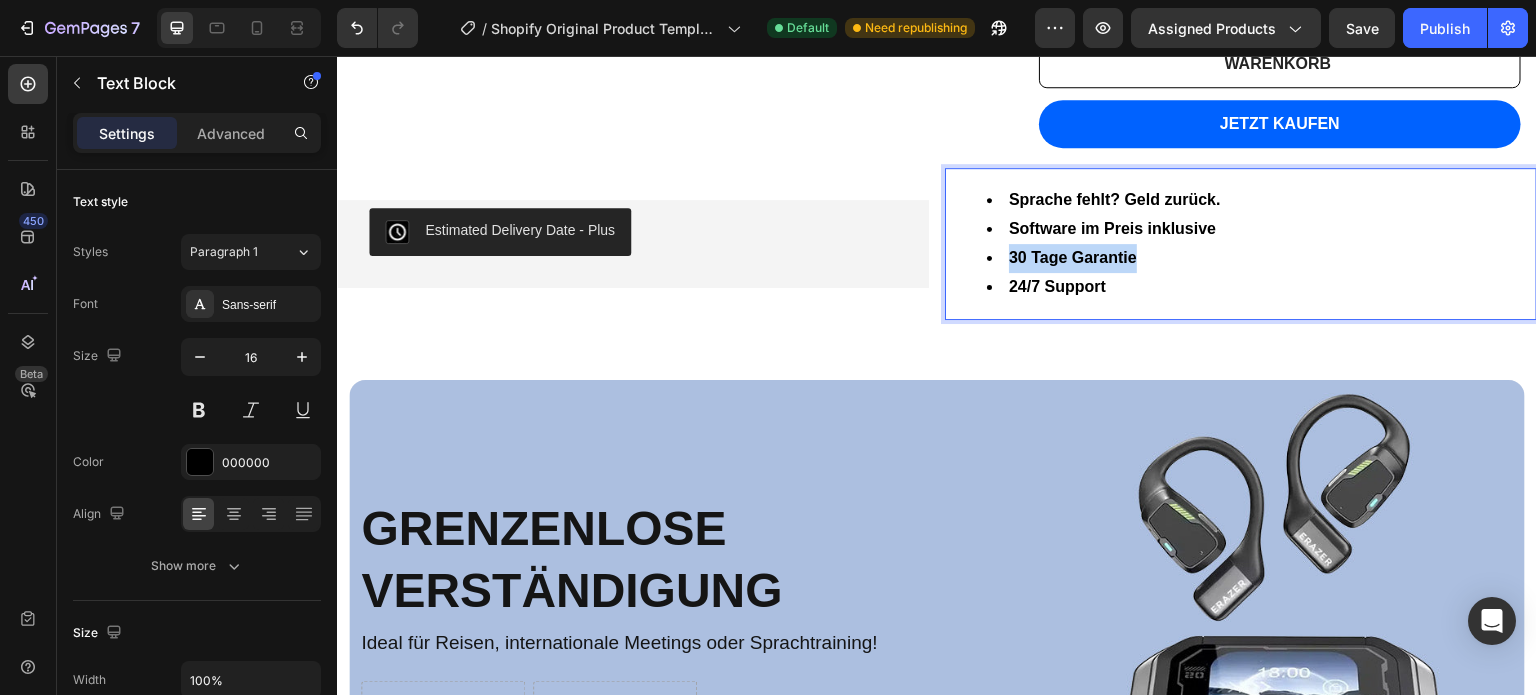 click on "30 Tage Garantie" at bounding box center (1073, 257) 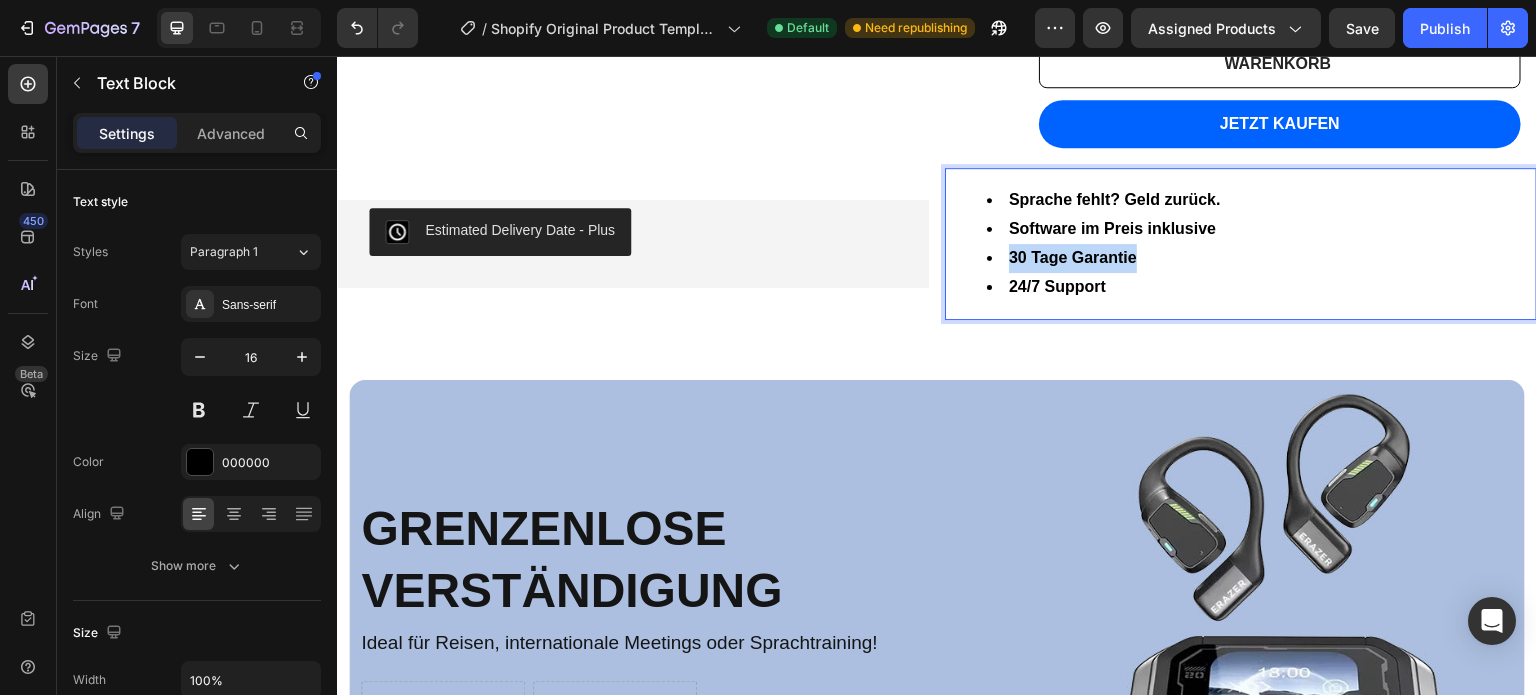 click on "30 Tage Garantie" at bounding box center (1073, 257) 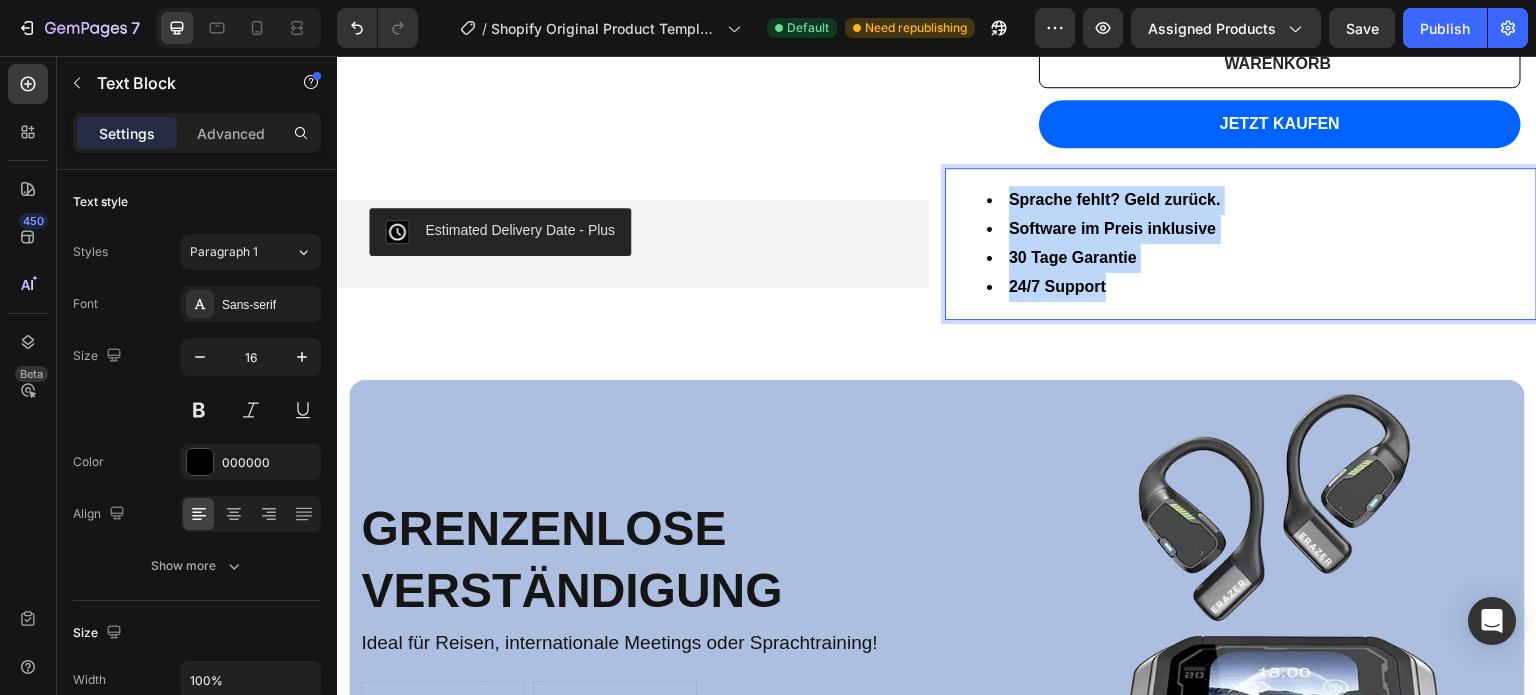 drag, startPoint x: 1111, startPoint y: 279, endPoint x: 954, endPoint y: 179, distance: 186.14243 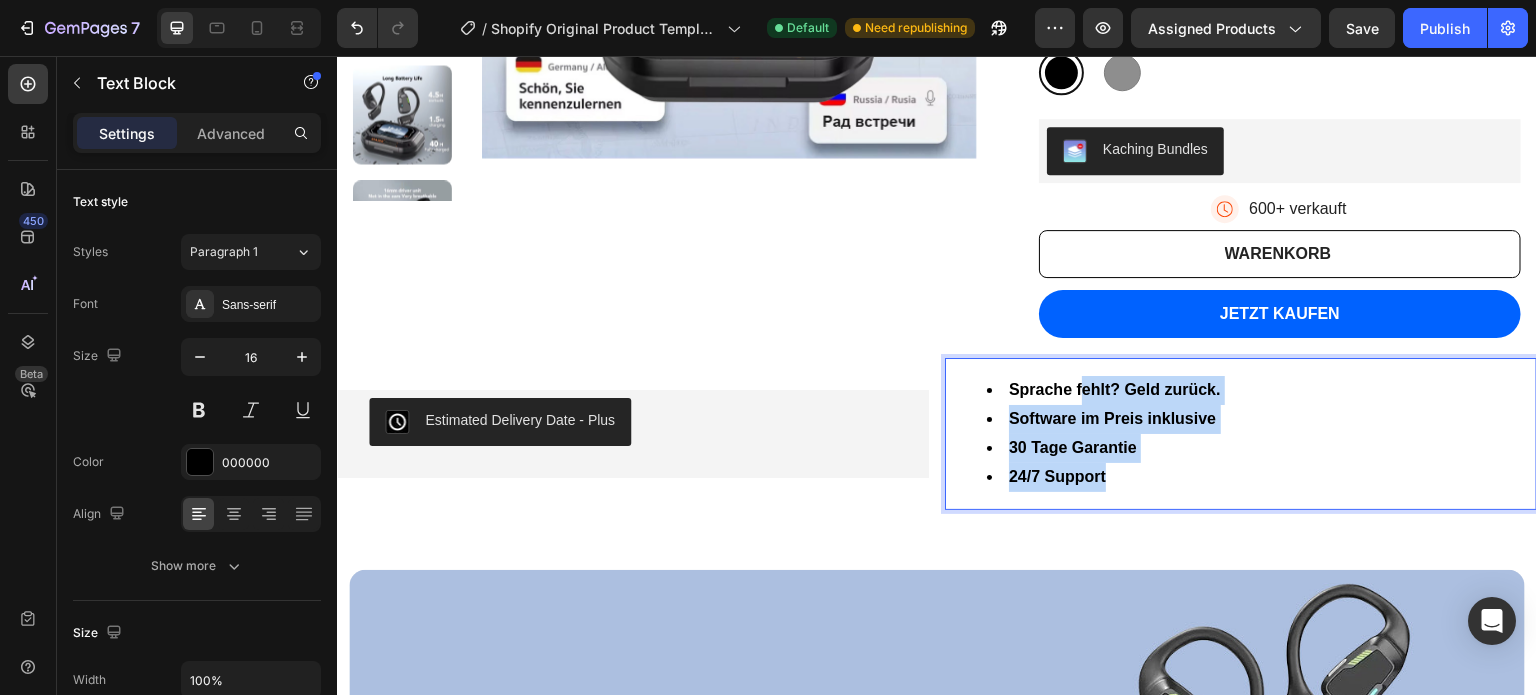 click on "Sprache fehlt? Geld zurück." at bounding box center [1115, 389] 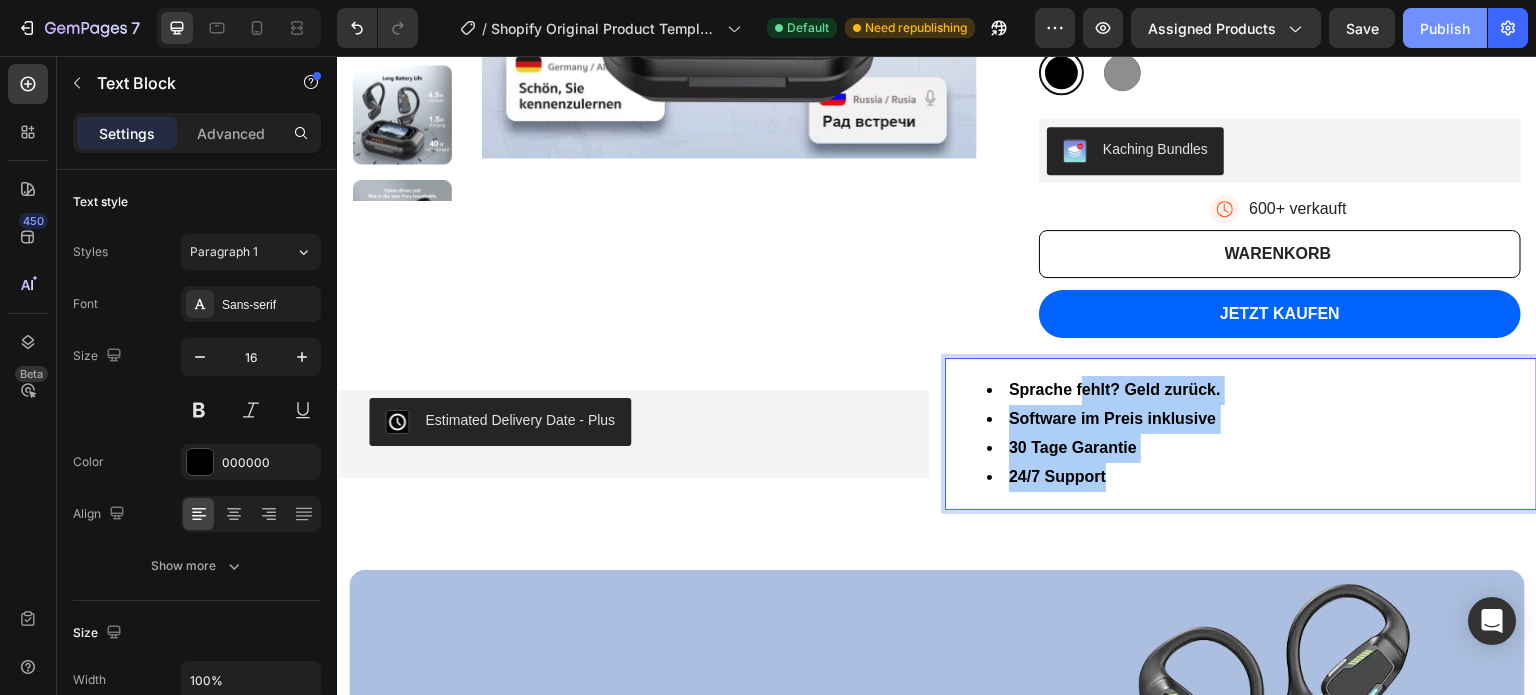click on "Publish" at bounding box center [1445, 28] 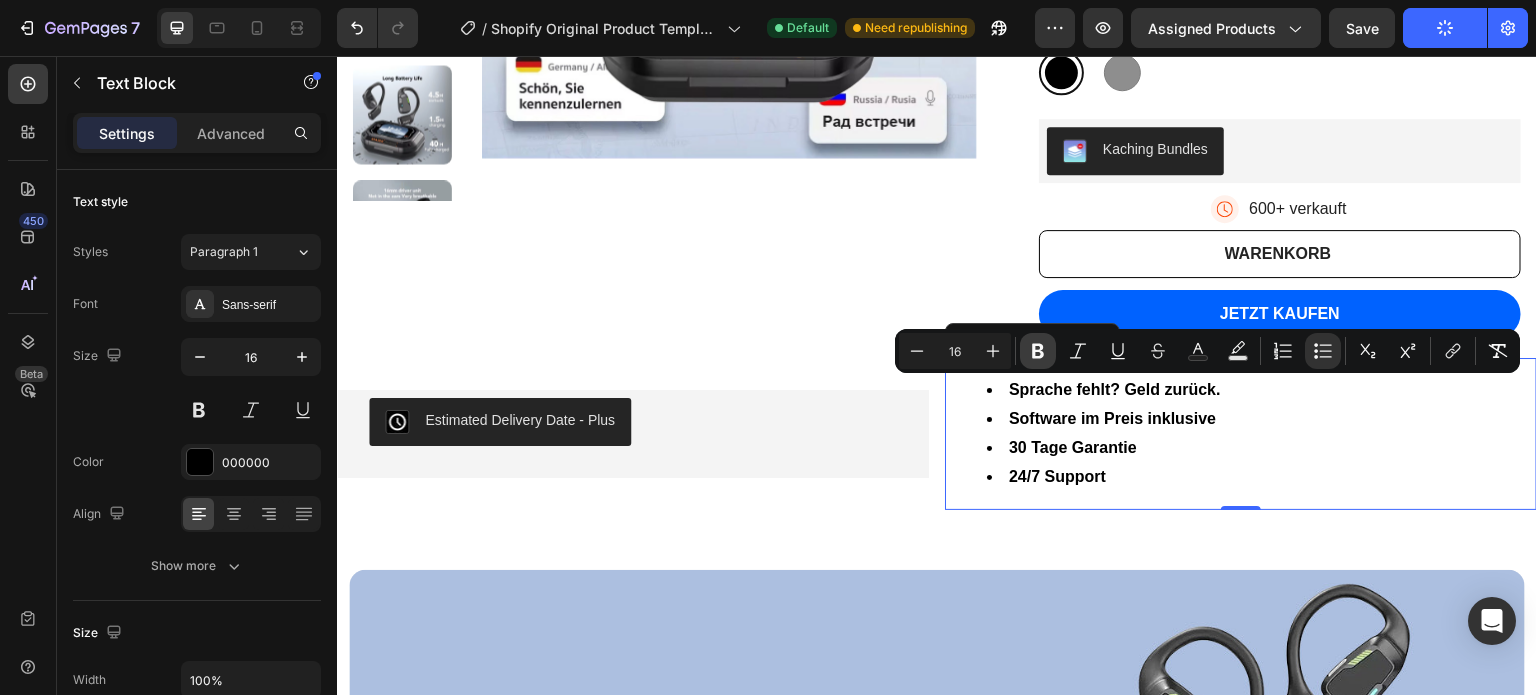 click 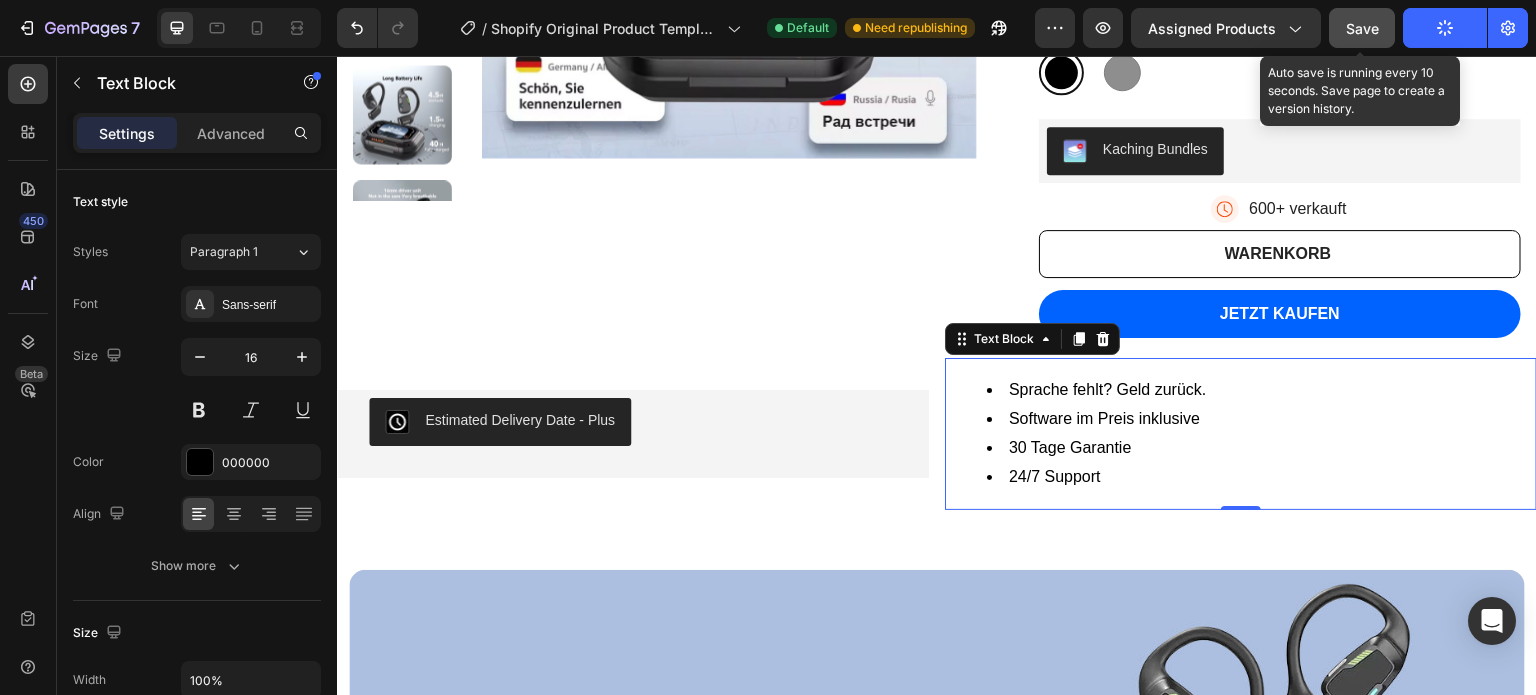 click on "Save" at bounding box center [1362, 28] 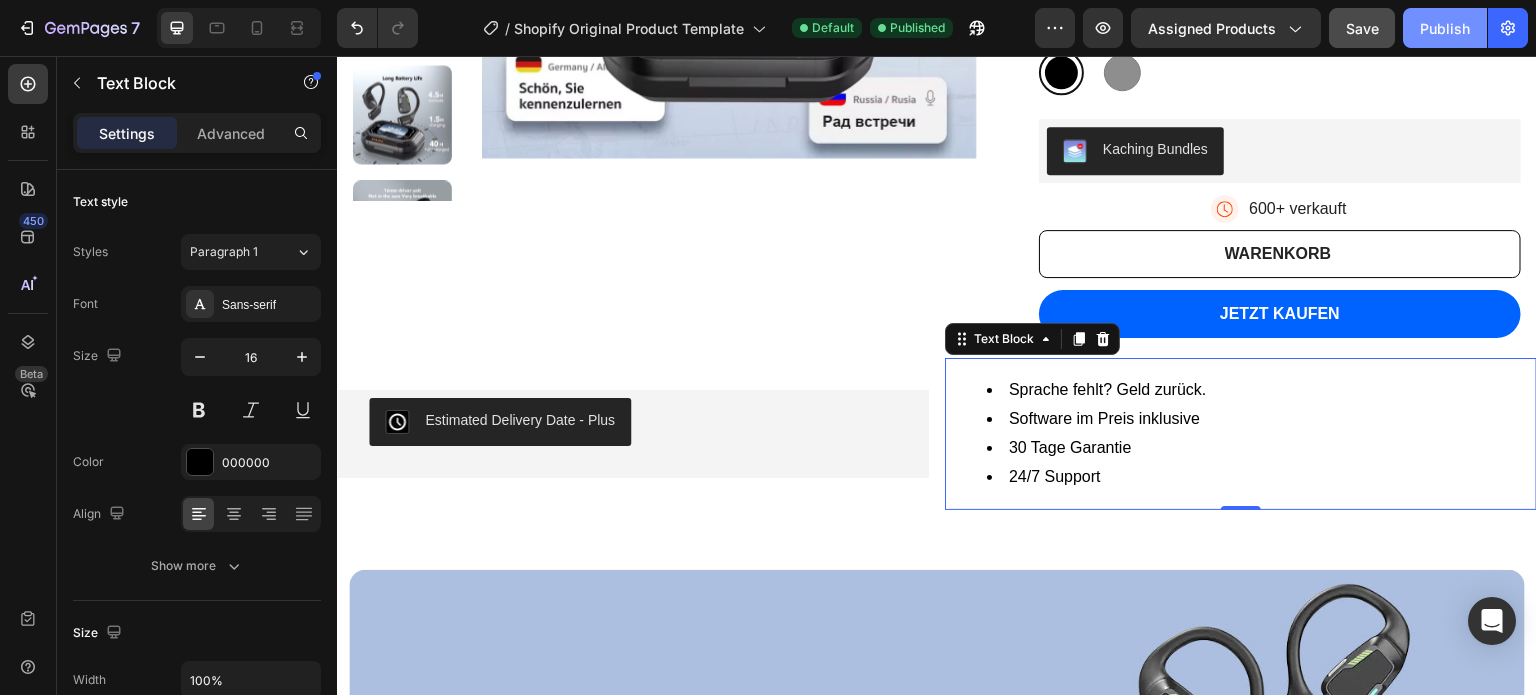 click on "Publish" 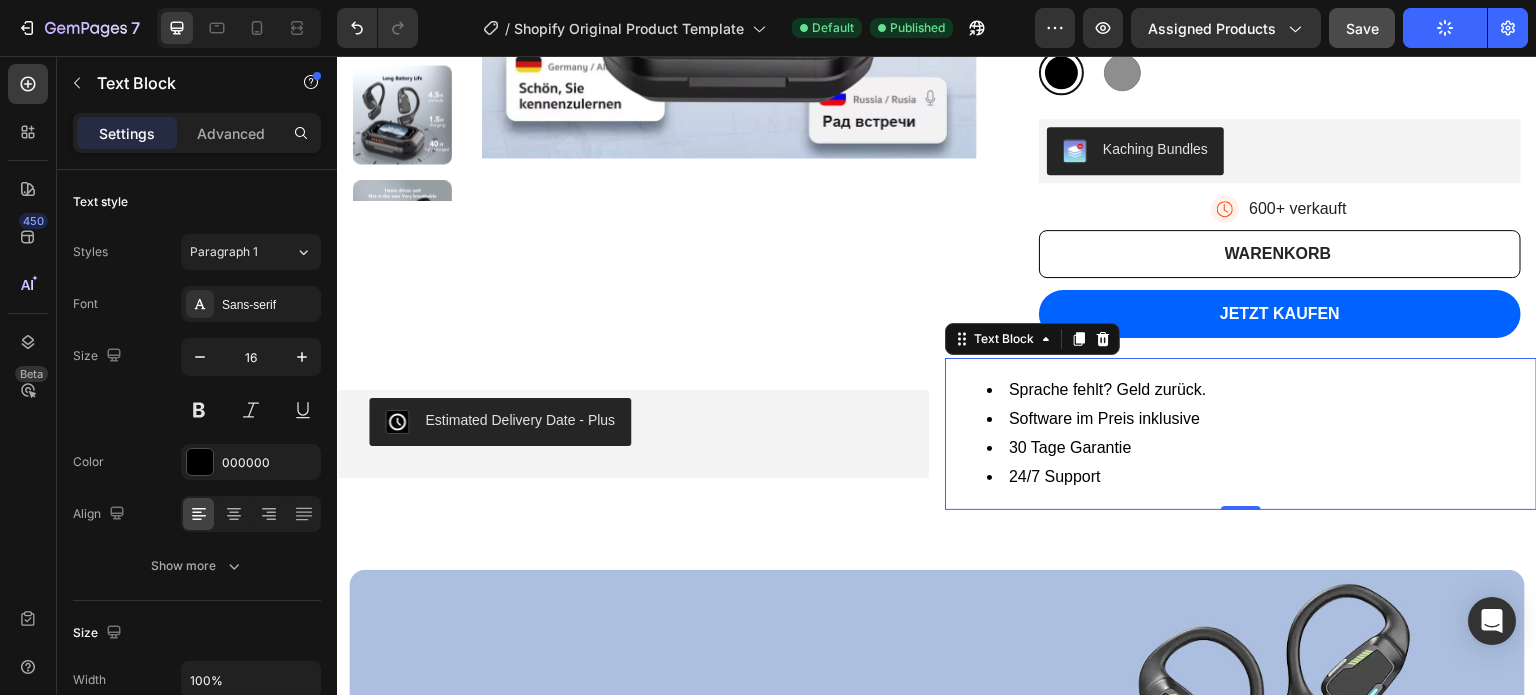 click on "Publish" 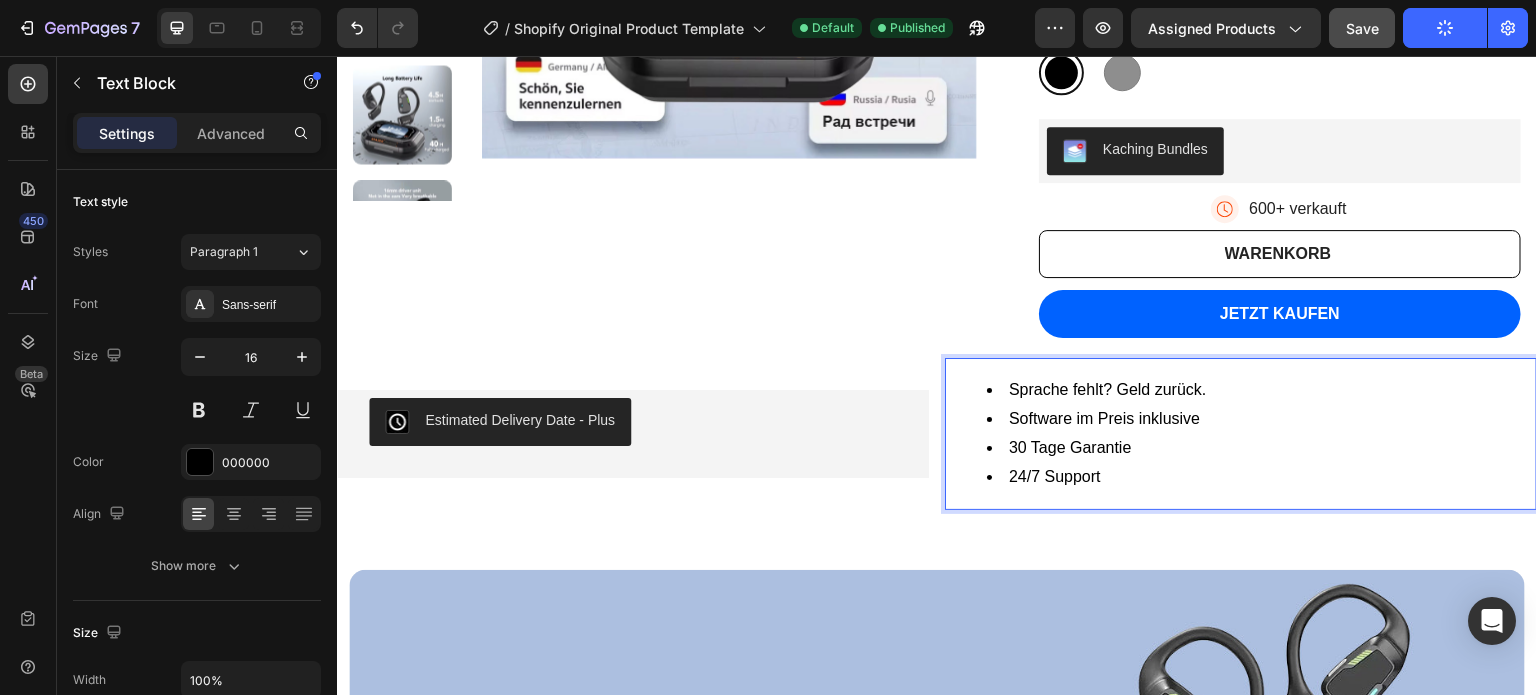 click on "Sprache fehlt? Geld zurück. Software im Preis inklusive 30 Tage Garantie 24/7 Support" at bounding box center [1241, 433] 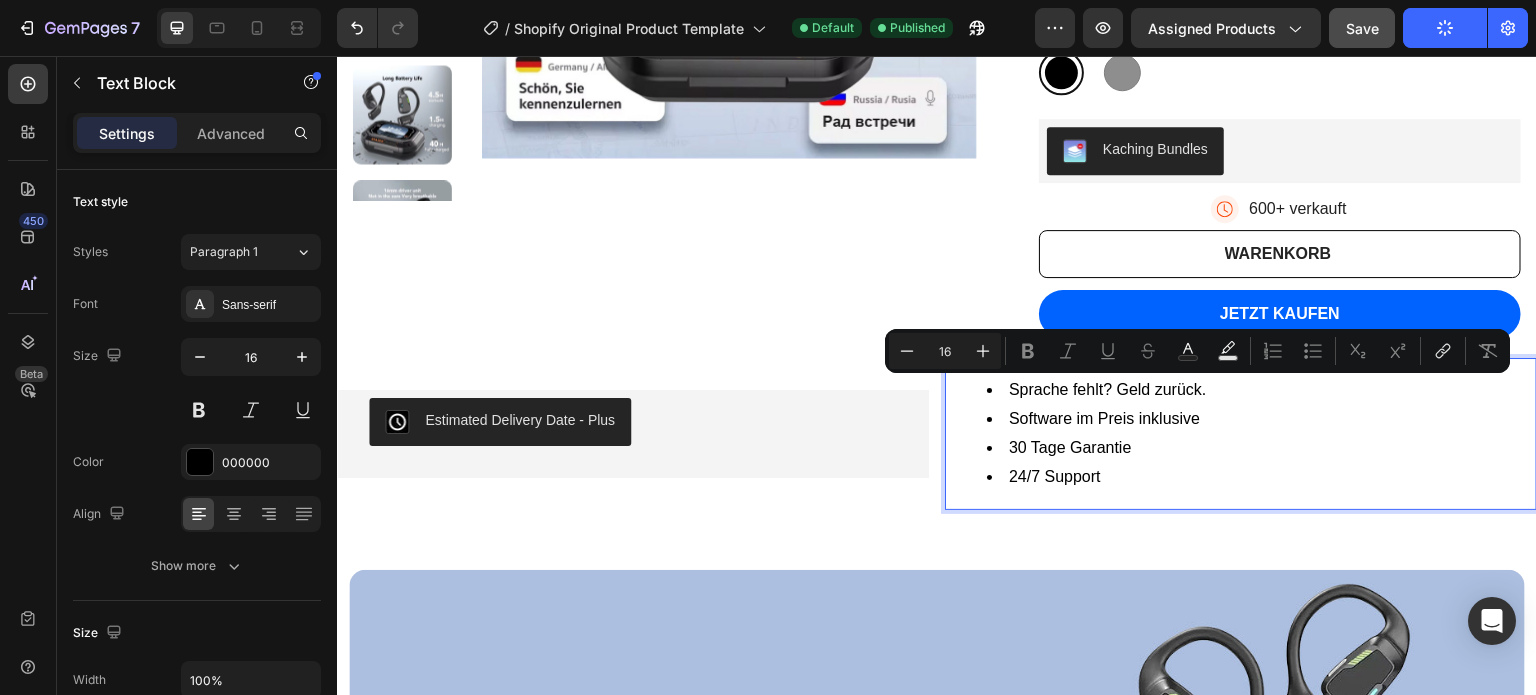click on "Minus 16 Plus Bold Italic Underline       Strikethrough
Text Color
Text Background Color Numbered List Bulleted List Subscript Superscript       link Remove Format" at bounding box center [1197, 351] 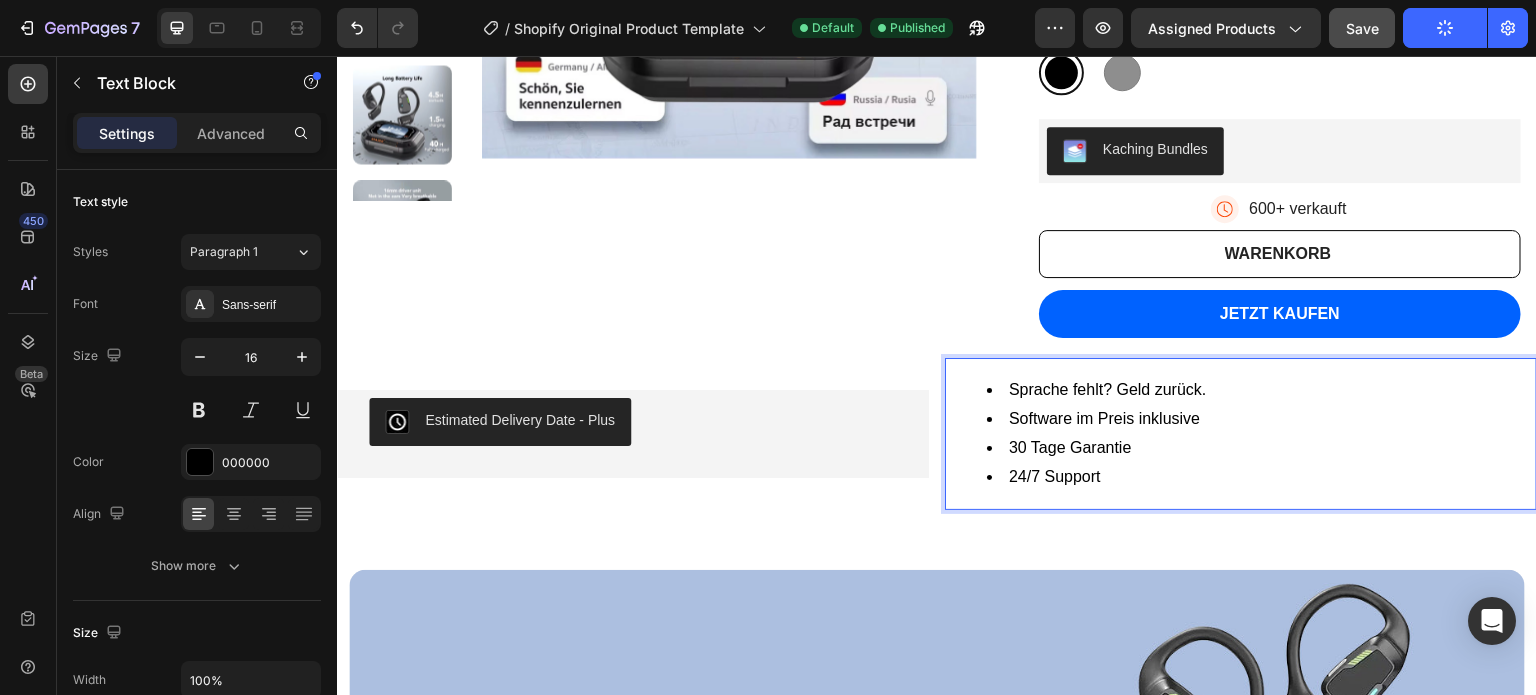 click on "Software im Preis inklusive" at bounding box center (1261, 419) 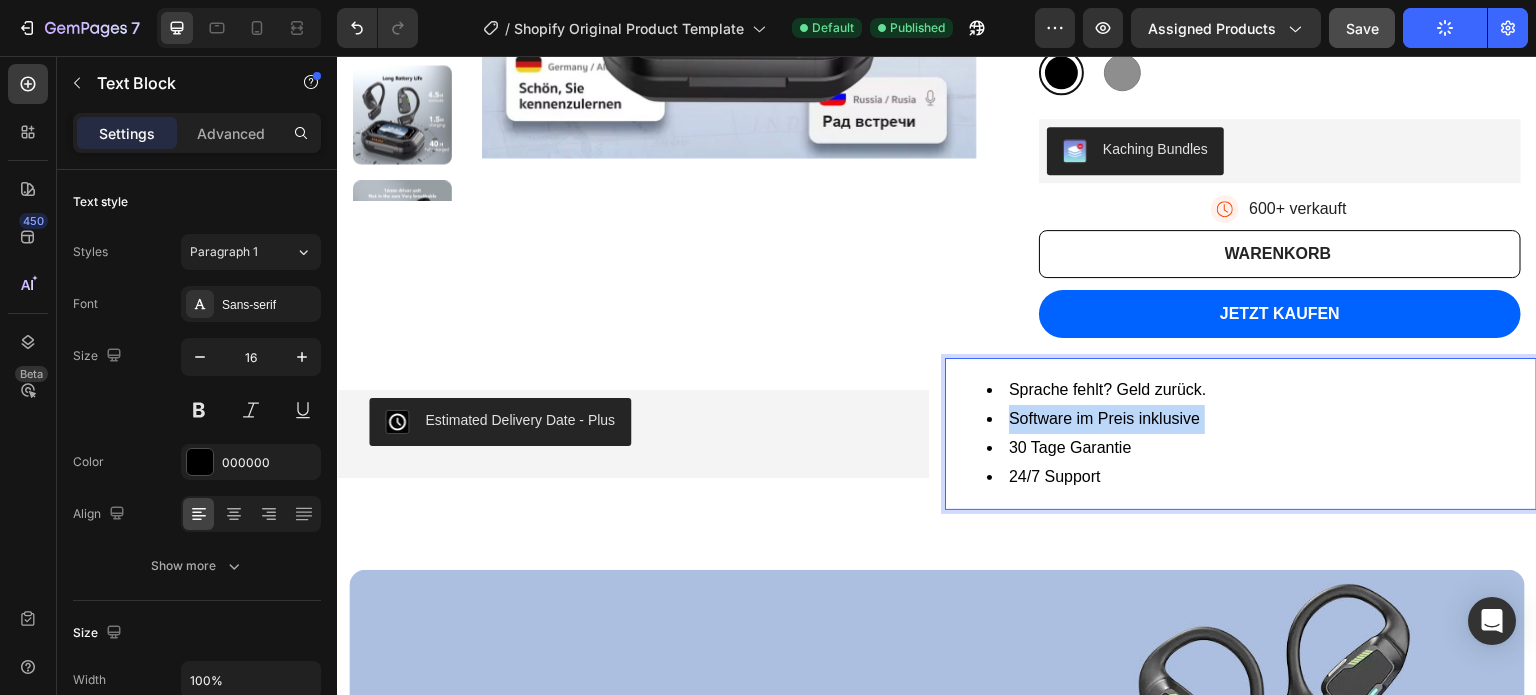 click on "Software im Preis inklusive" at bounding box center [1261, 419] 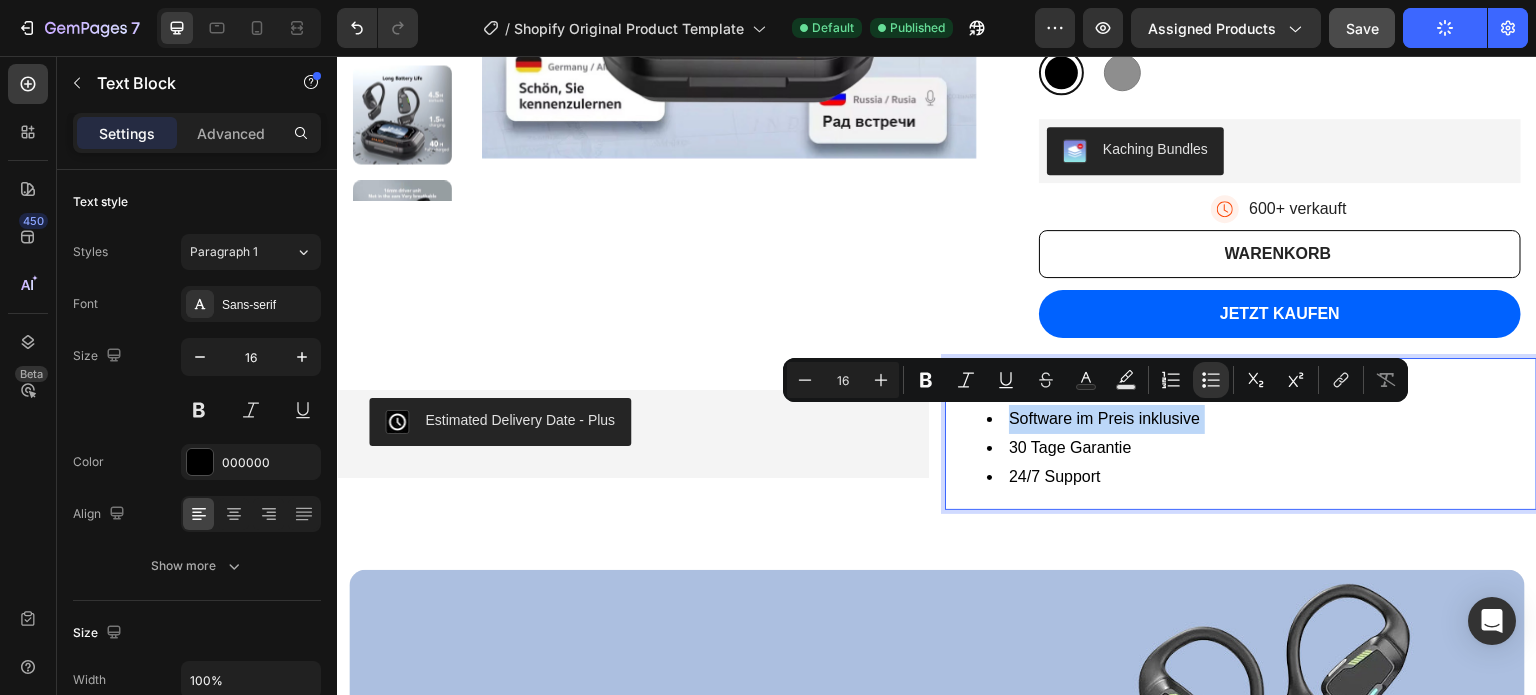 click on "Software im Preis inklusive" at bounding box center [1261, 419] 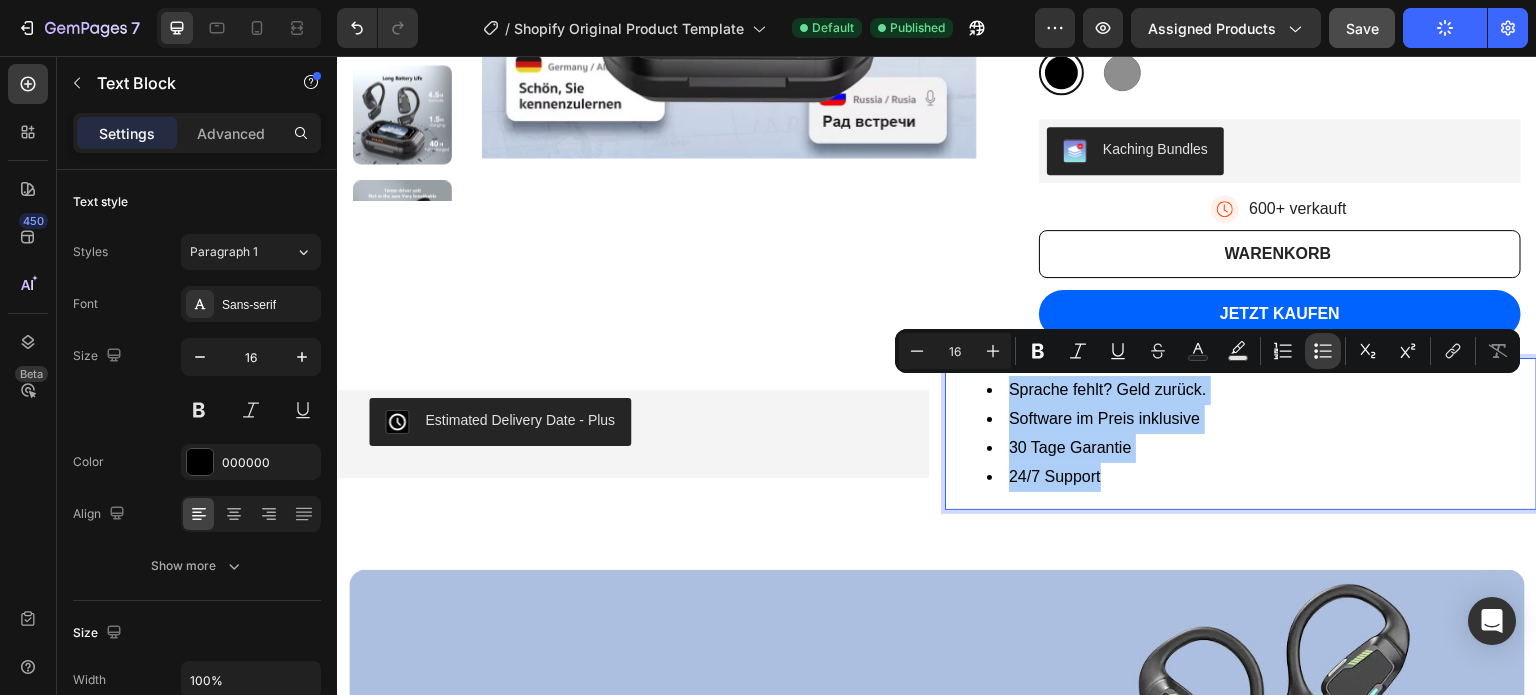 click 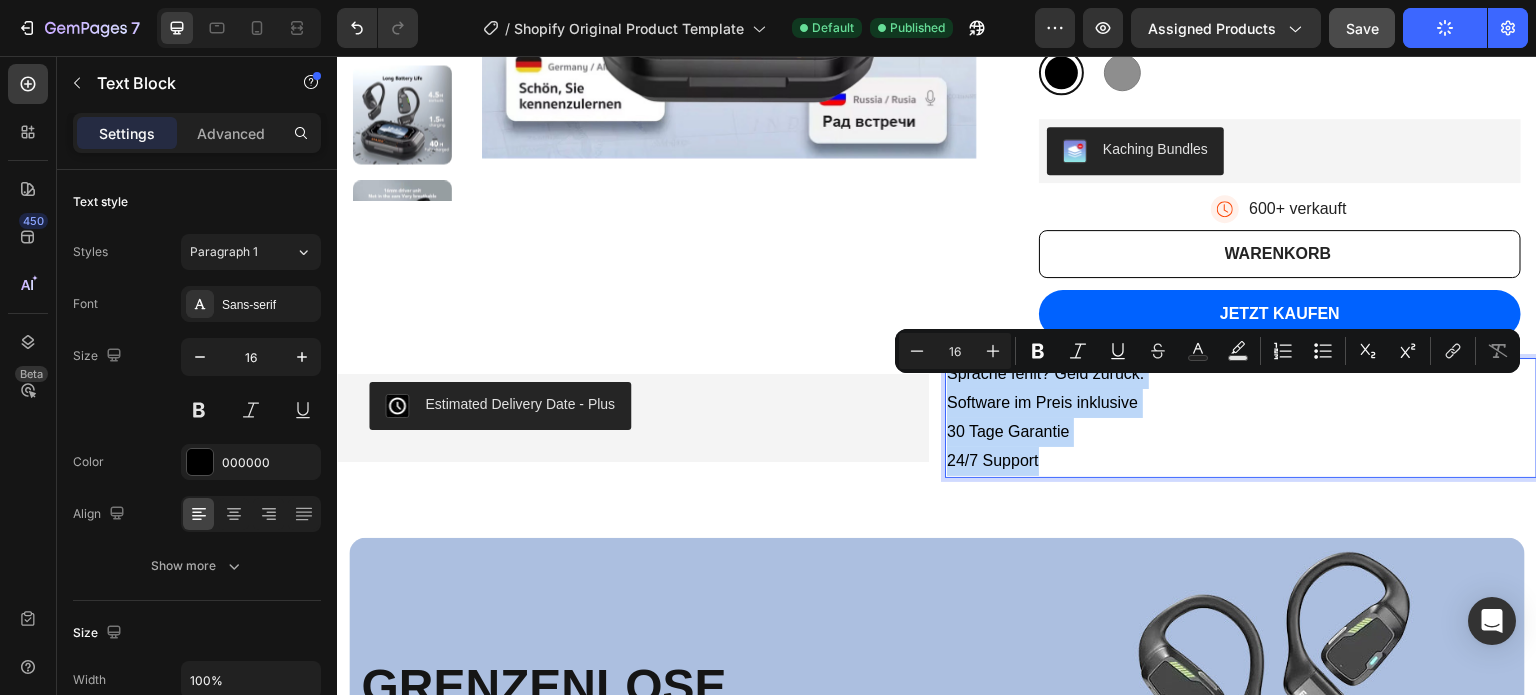 click on "30 Tage Garantie" at bounding box center [1241, 432] 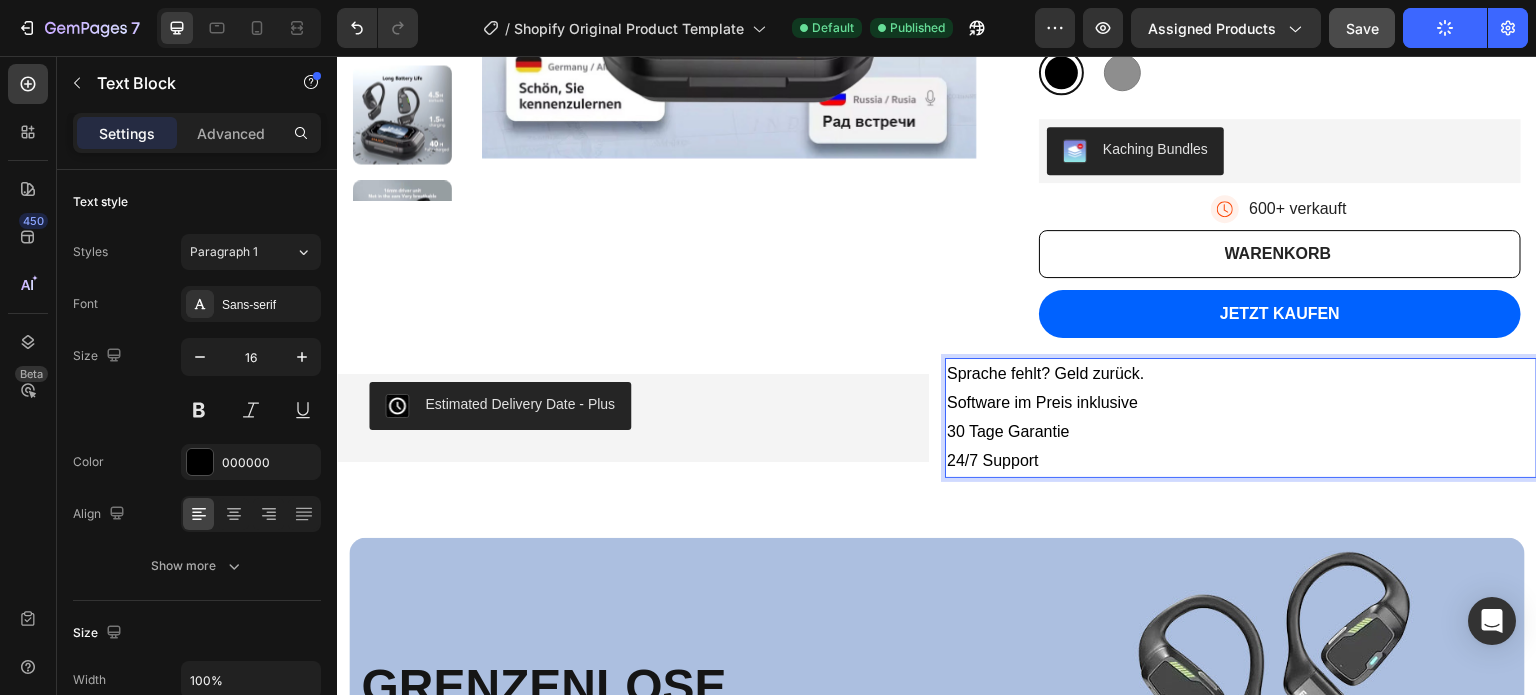 click on "30 Tage Garantie" at bounding box center [1241, 432] 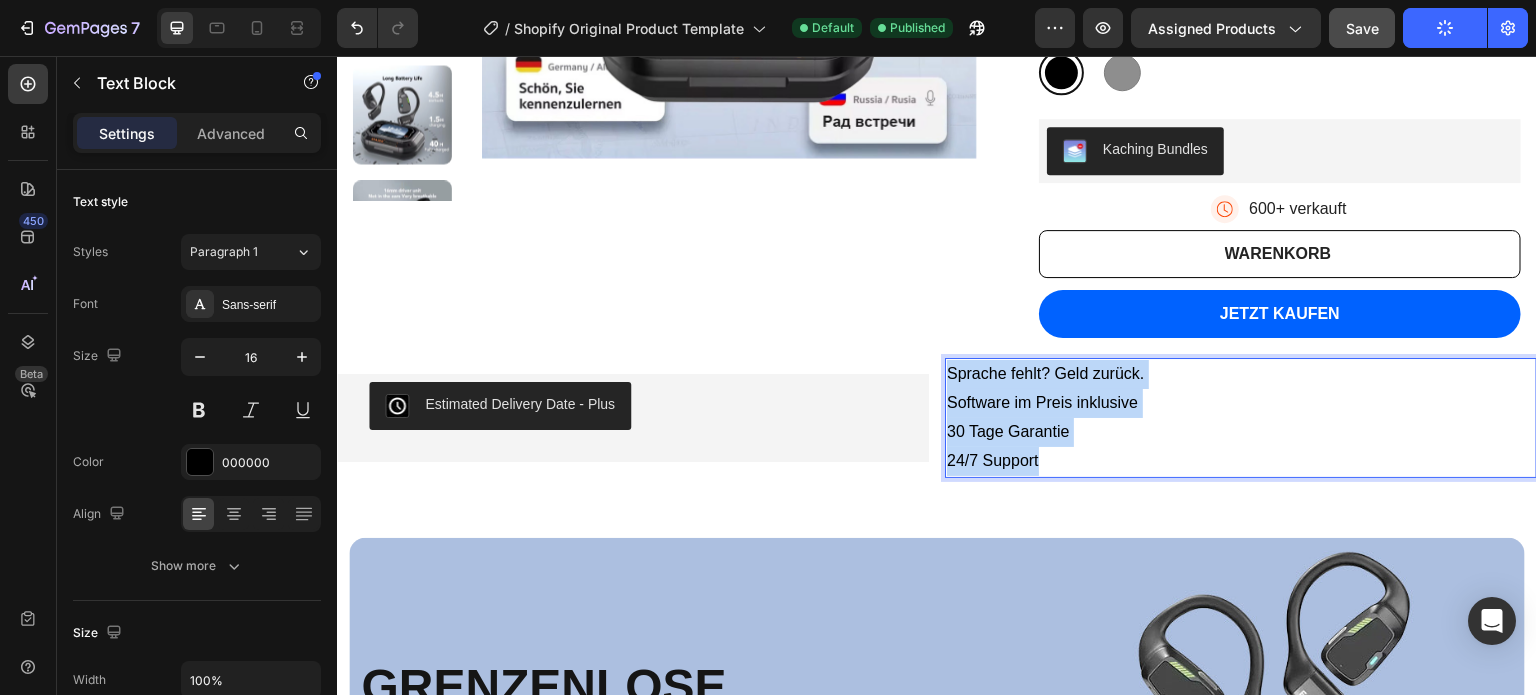 copy on "Sprache fehlt? Geld zurück. Software im Preis inklusive 30 Tage Garantie 24/7 Support" 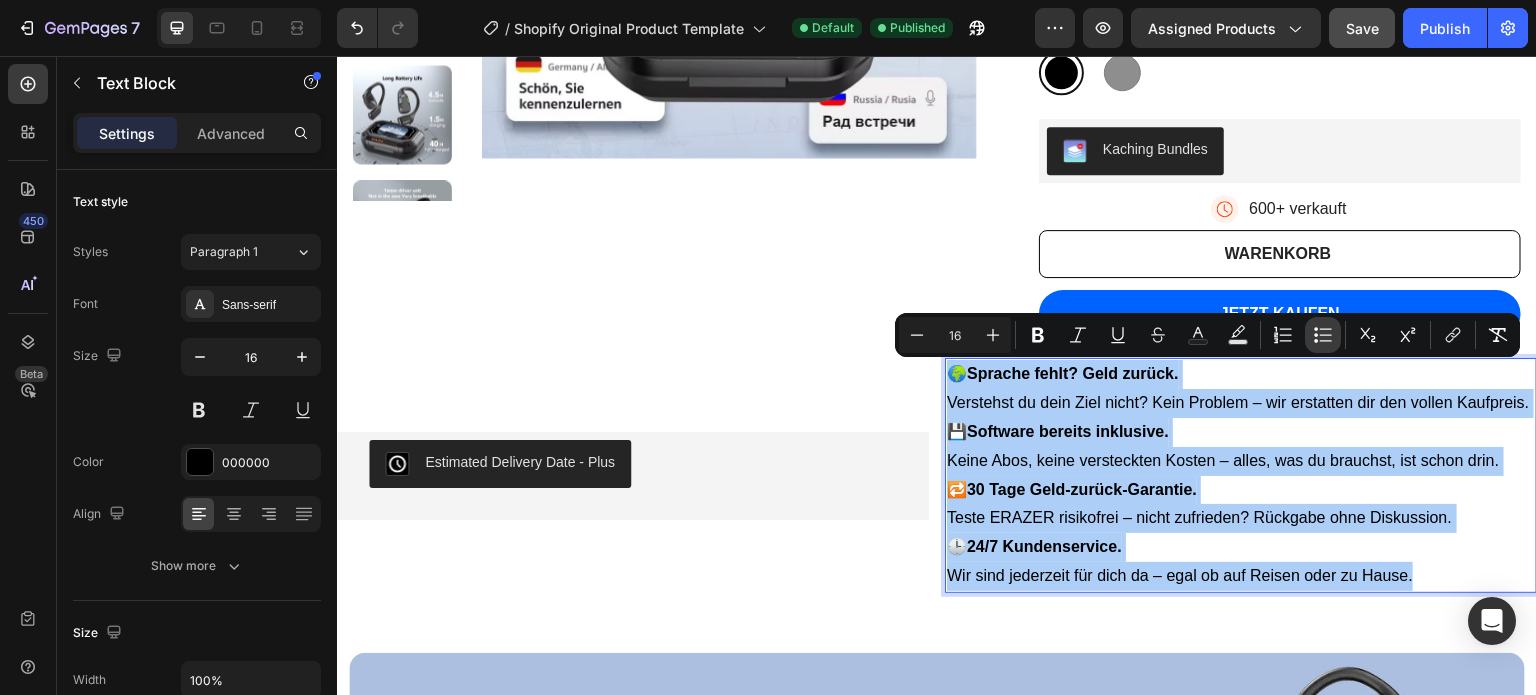 click 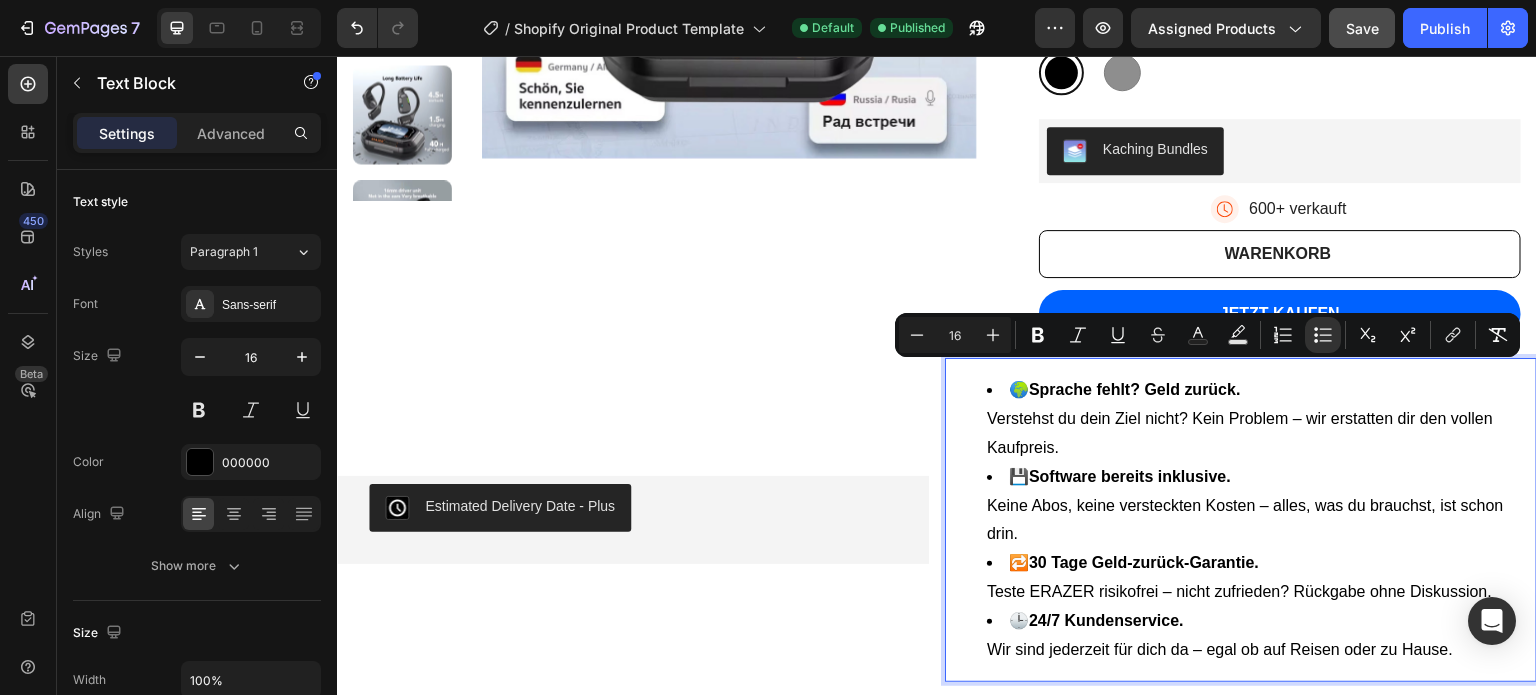 click on "💾 Software bereits inklusive. Keine Abos, keine versteckten Kosten – alles, was du brauchst, ist schon drin." at bounding box center (1261, 506) 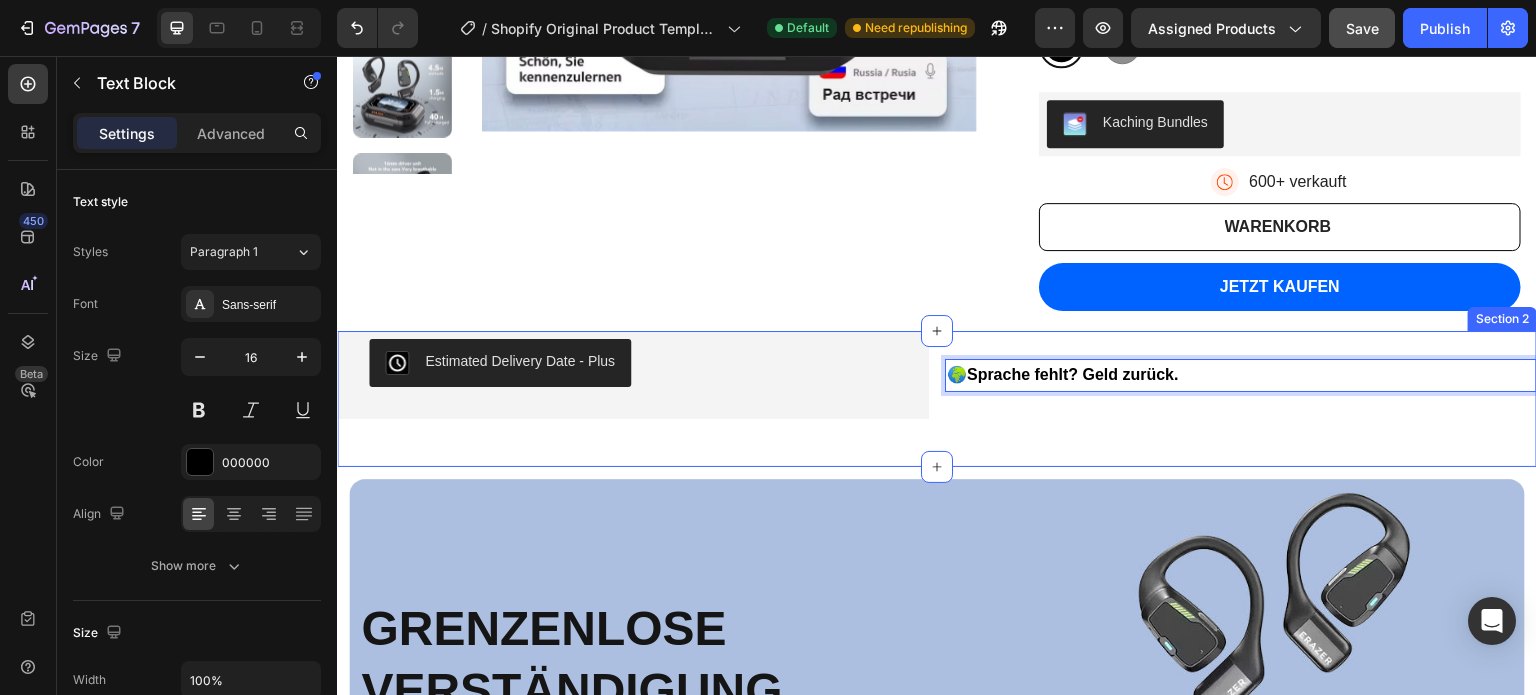 scroll, scrollTop: 568, scrollLeft: 0, axis: vertical 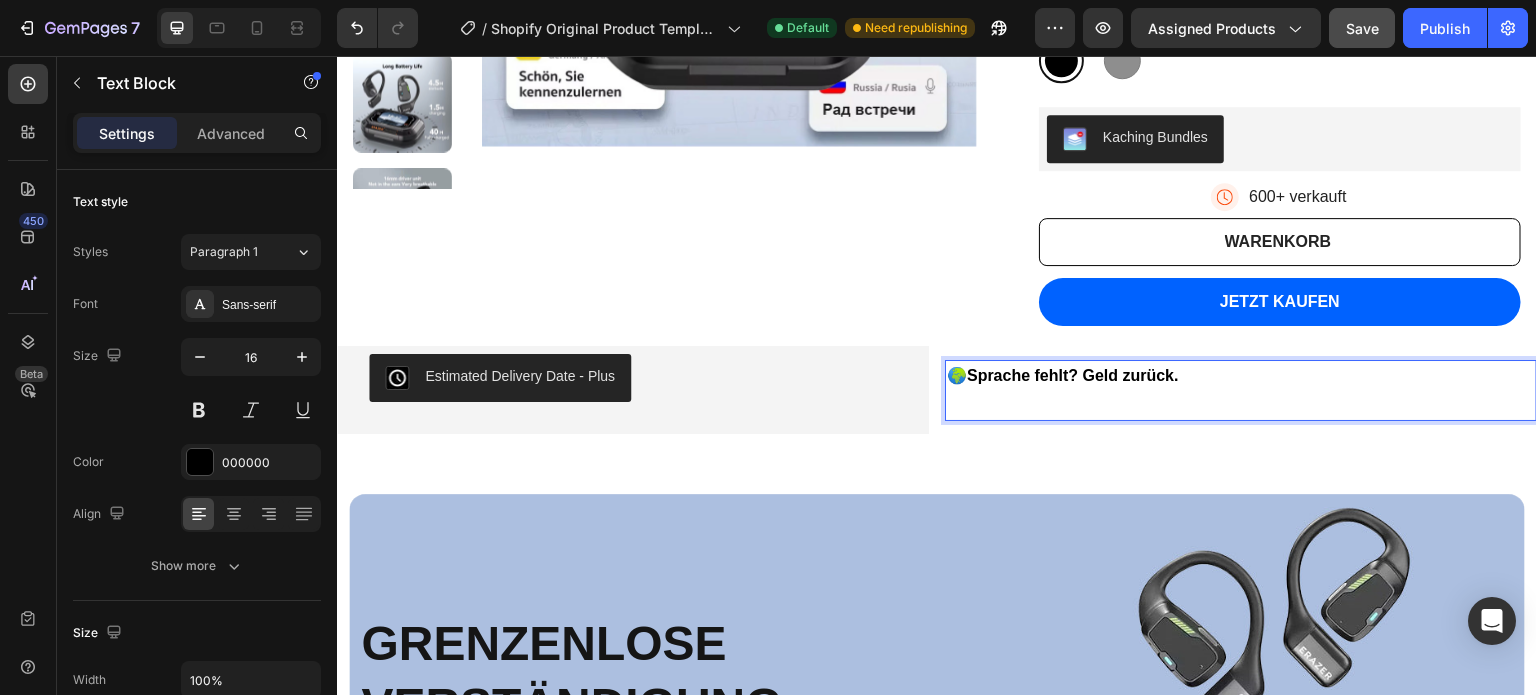 drag, startPoint x: 1064, startPoint y: 397, endPoint x: 1017, endPoint y: 400, distance: 47.095646 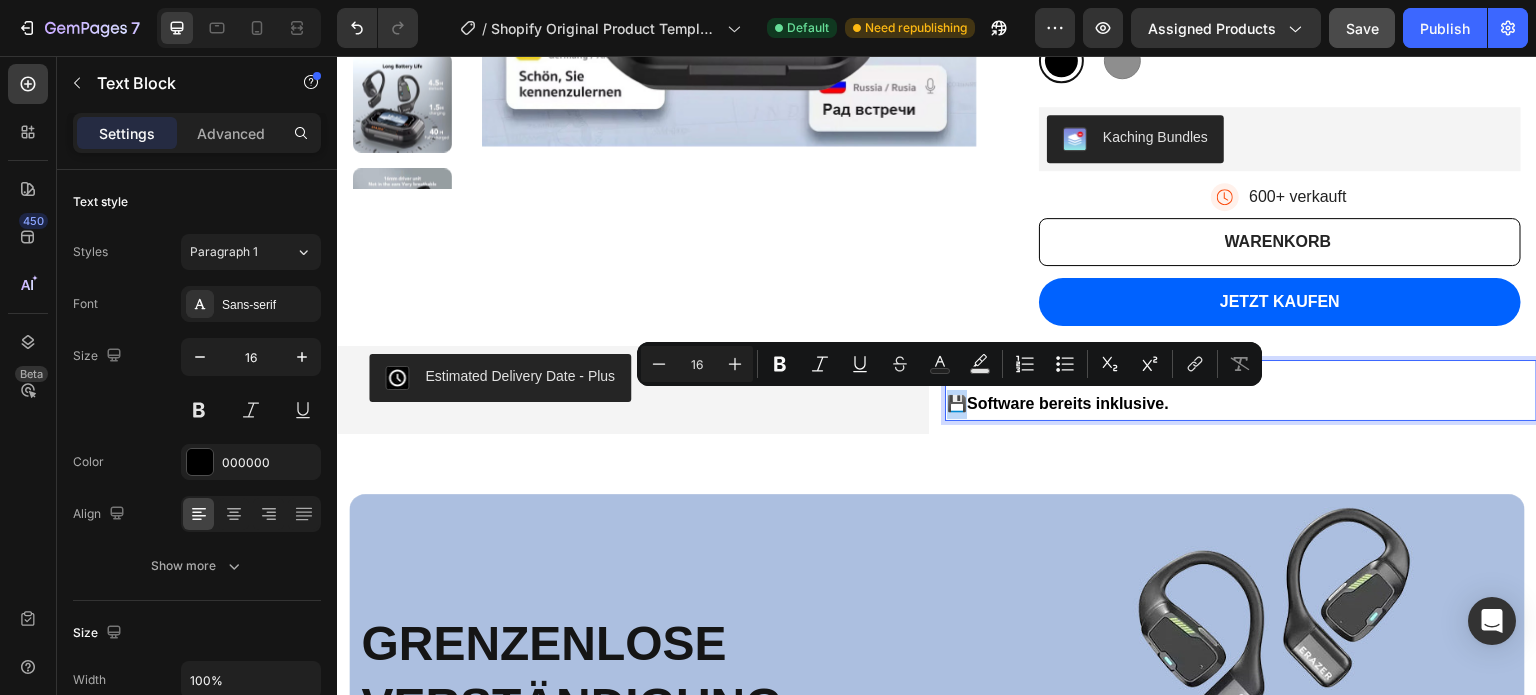 drag, startPoint x: 961, startPoint y: 409, endPoint x: 945, endPoint y: 408, distance: 16.03122 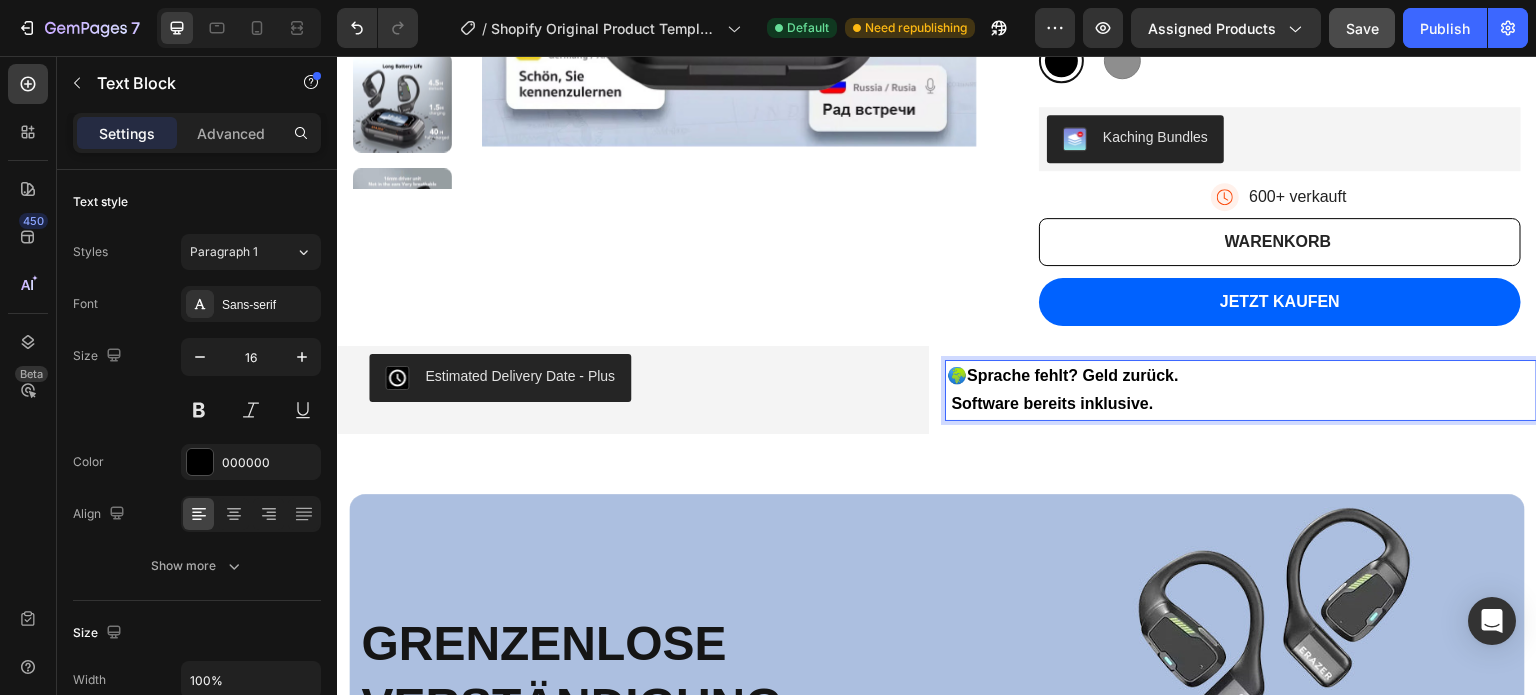 type 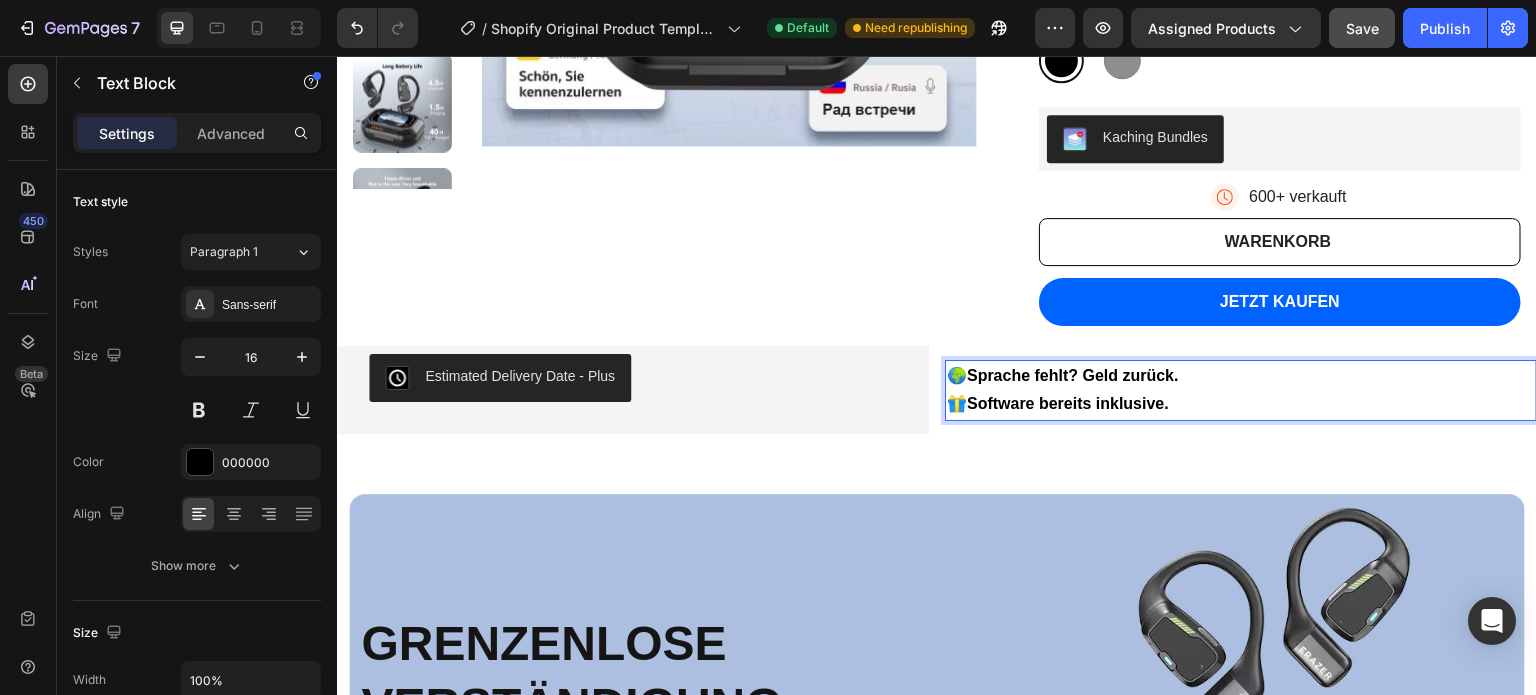 click on "🎁 Software bereits inklusive." at bounding box center [1241, 404] 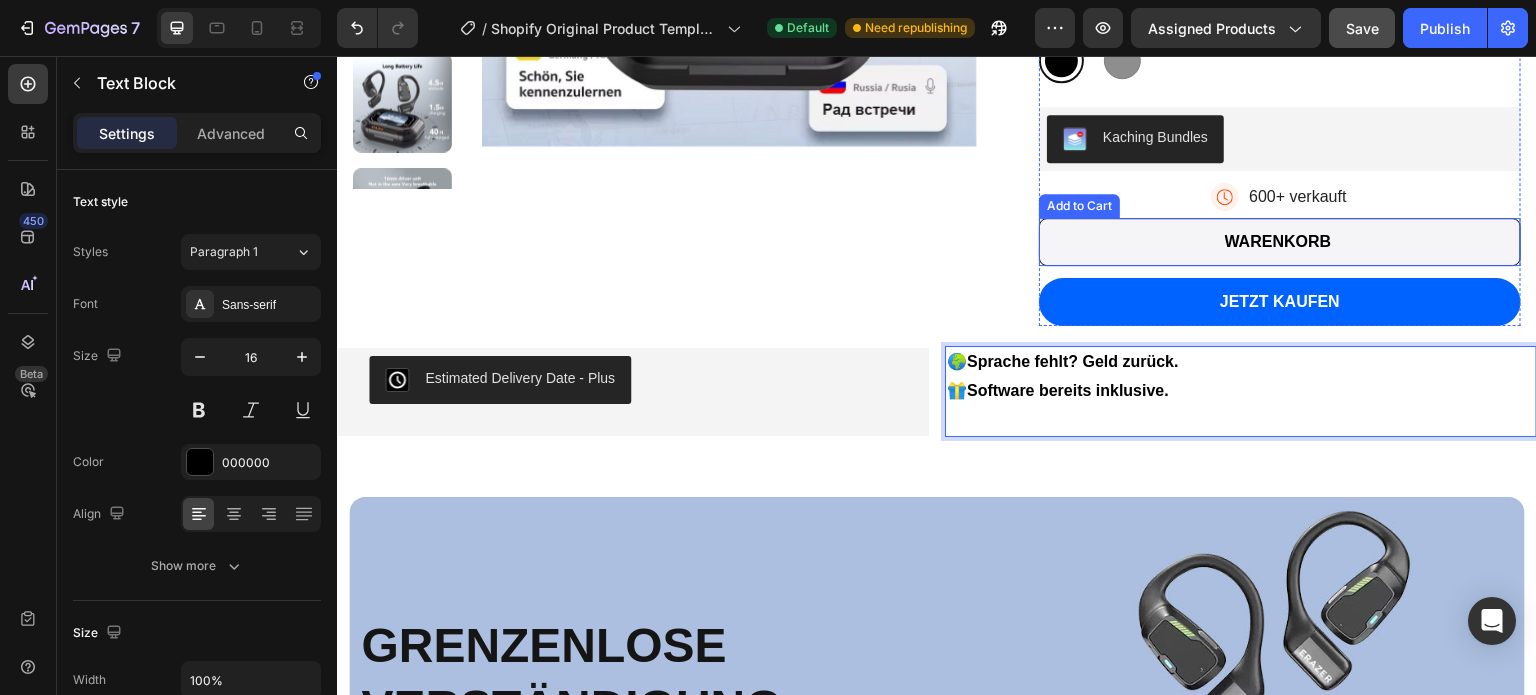scroll, scrollTop: 556, scrollLeft: 0, axis: vertical 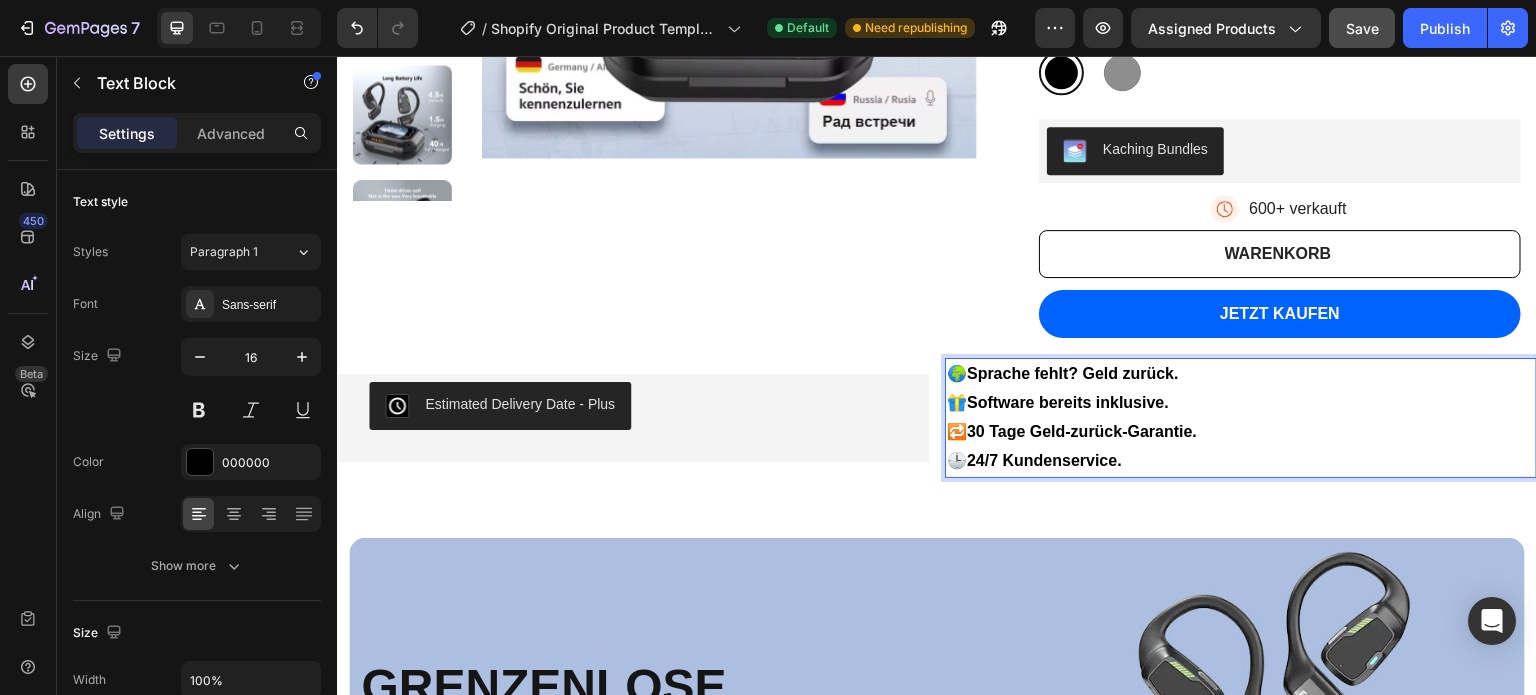 click on "🎁 Software bereits inklusive. 🔁 30 Tage Geld-zurück-Garantie." at bounding box center (1241, 418) 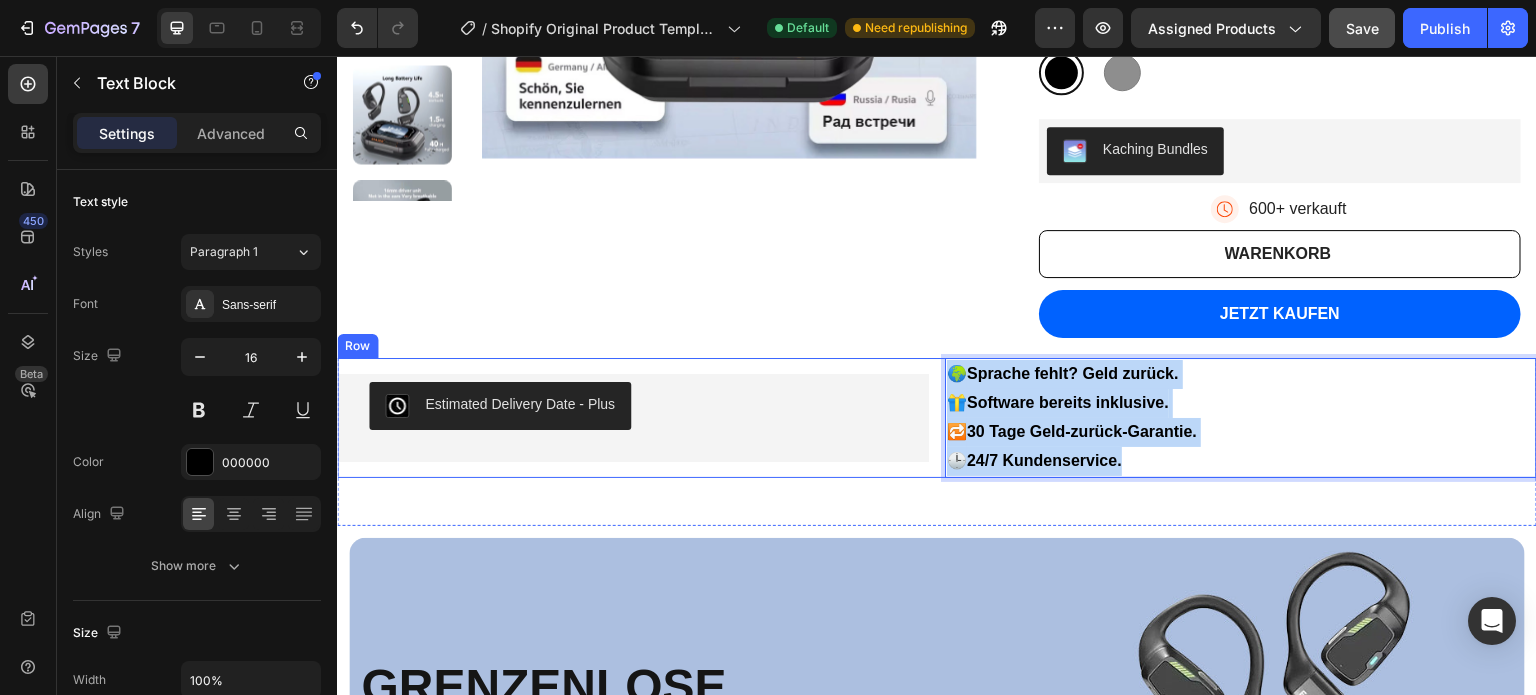 drag, startPoint x: 1136, startPoint y: 460, endPoint x: 931, endPoint y: 358, distance: 228.9738 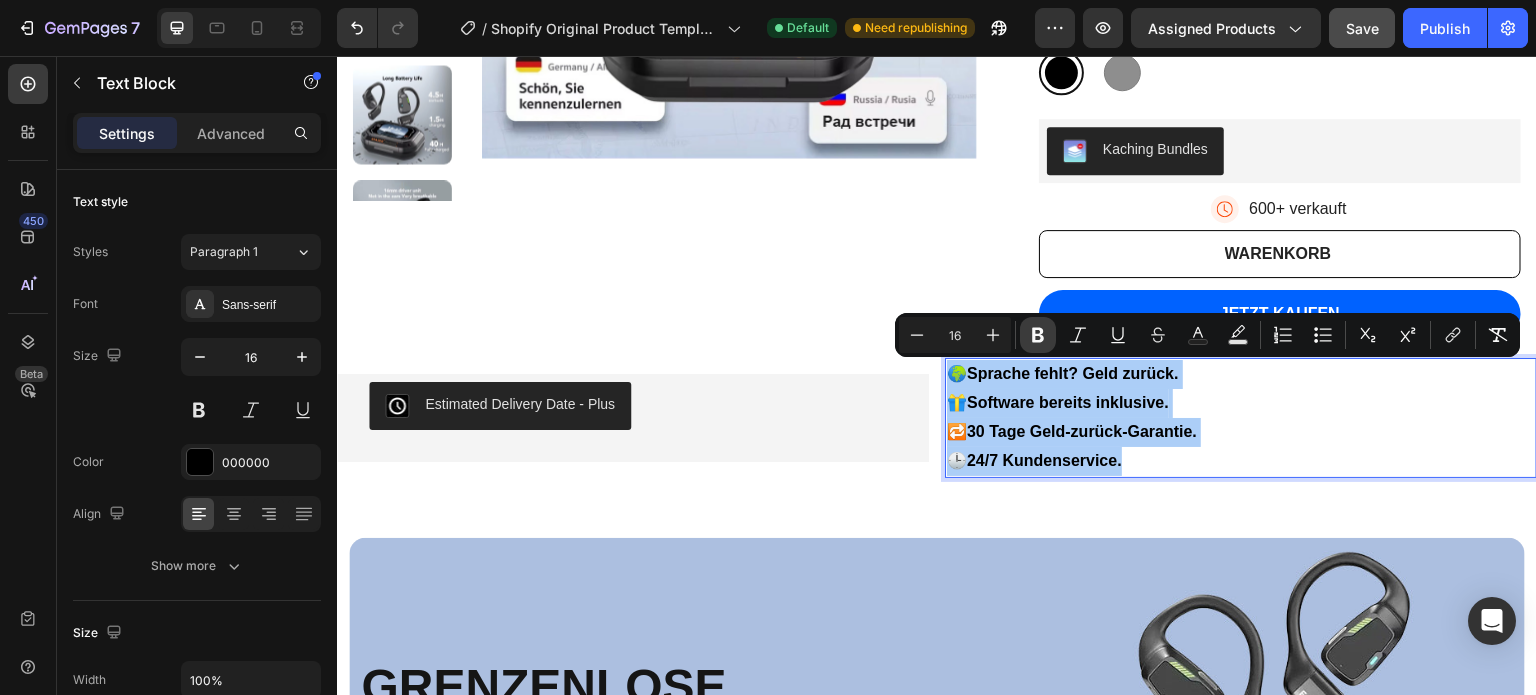 click 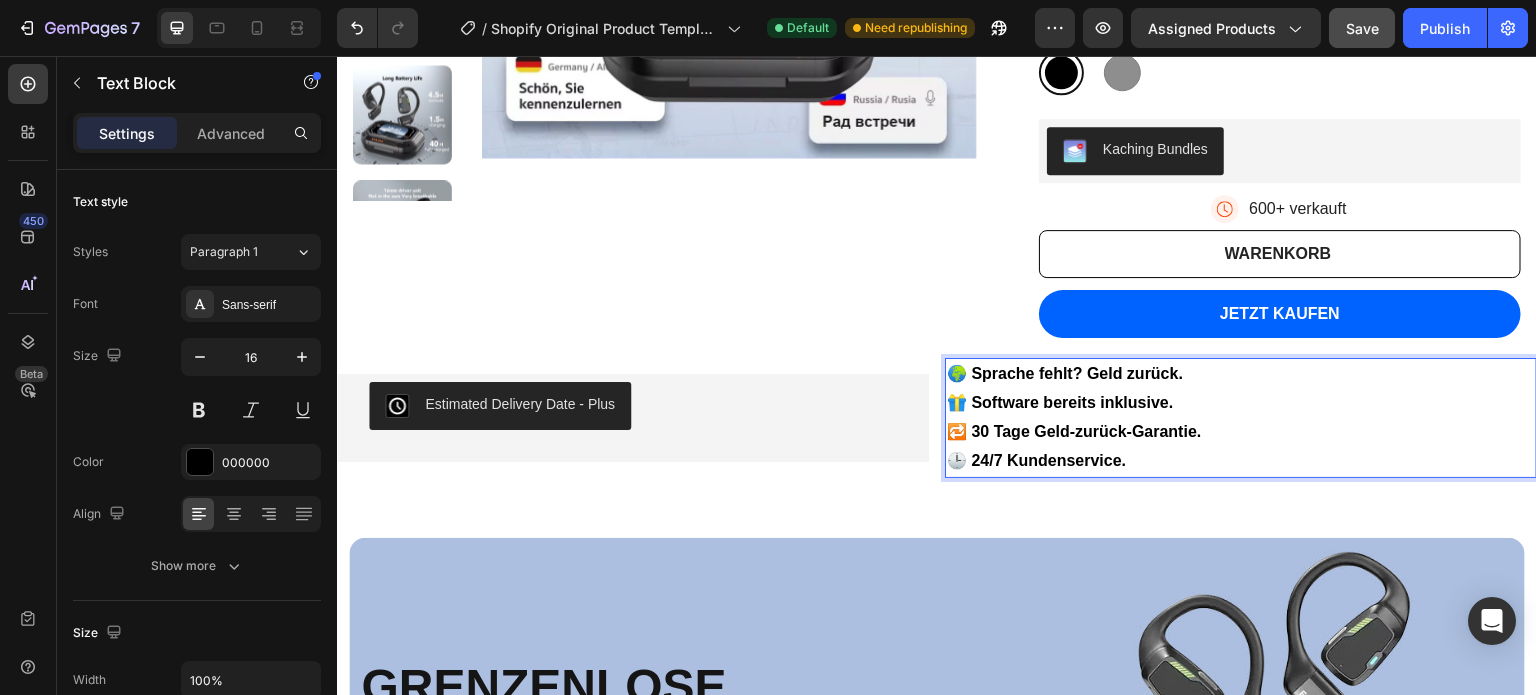 click on "🎁 Software bereits inklusive. 🔁 30 Tage Geld-zurück-Garantie." at bounding box center [1241, 418] 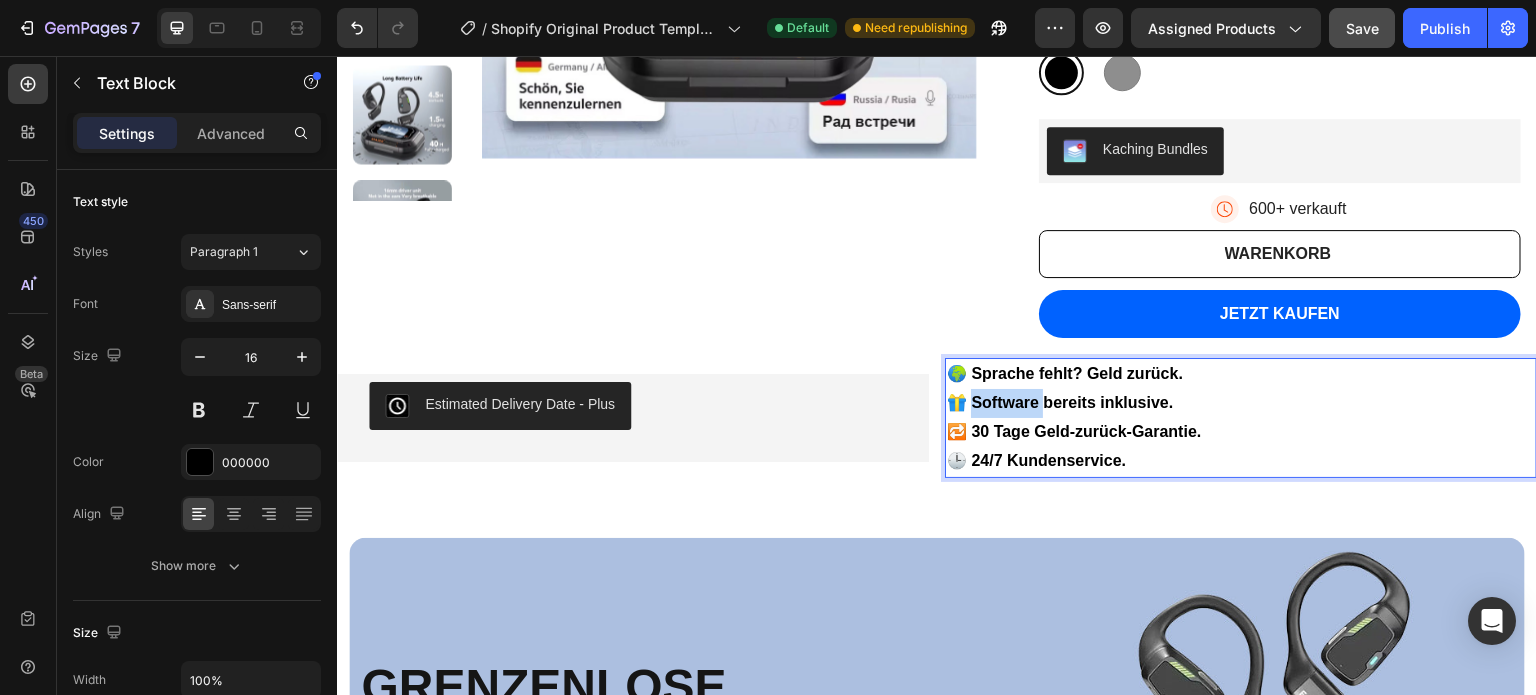 click on "🎁 Software bereits inklusive. 🔁 30 Tage Geld-zurück-Garantie." at bounding box center (1241, 418) 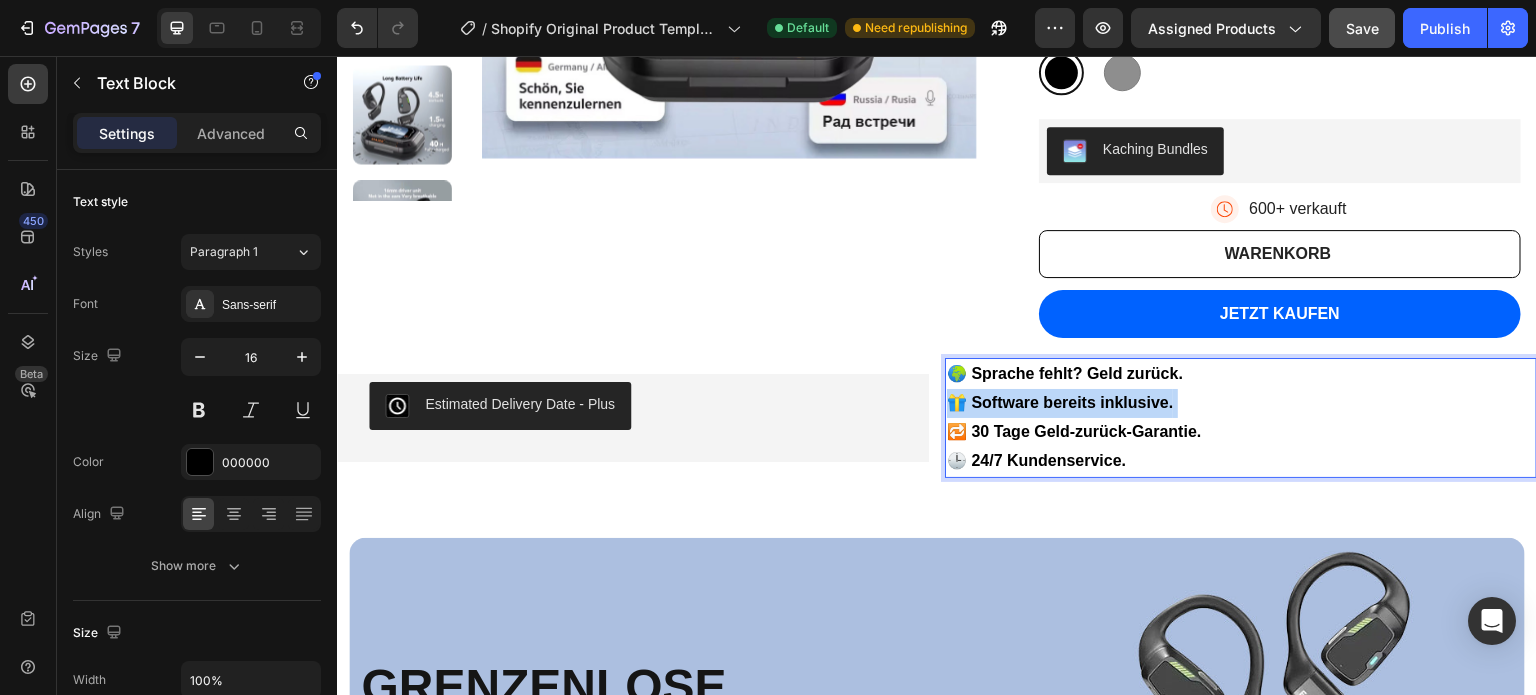 click on "🎁 Software bereits inklusive. 🔁 30 Tage Geld-zurück-Garantie." at bounding box center (1241, 418) 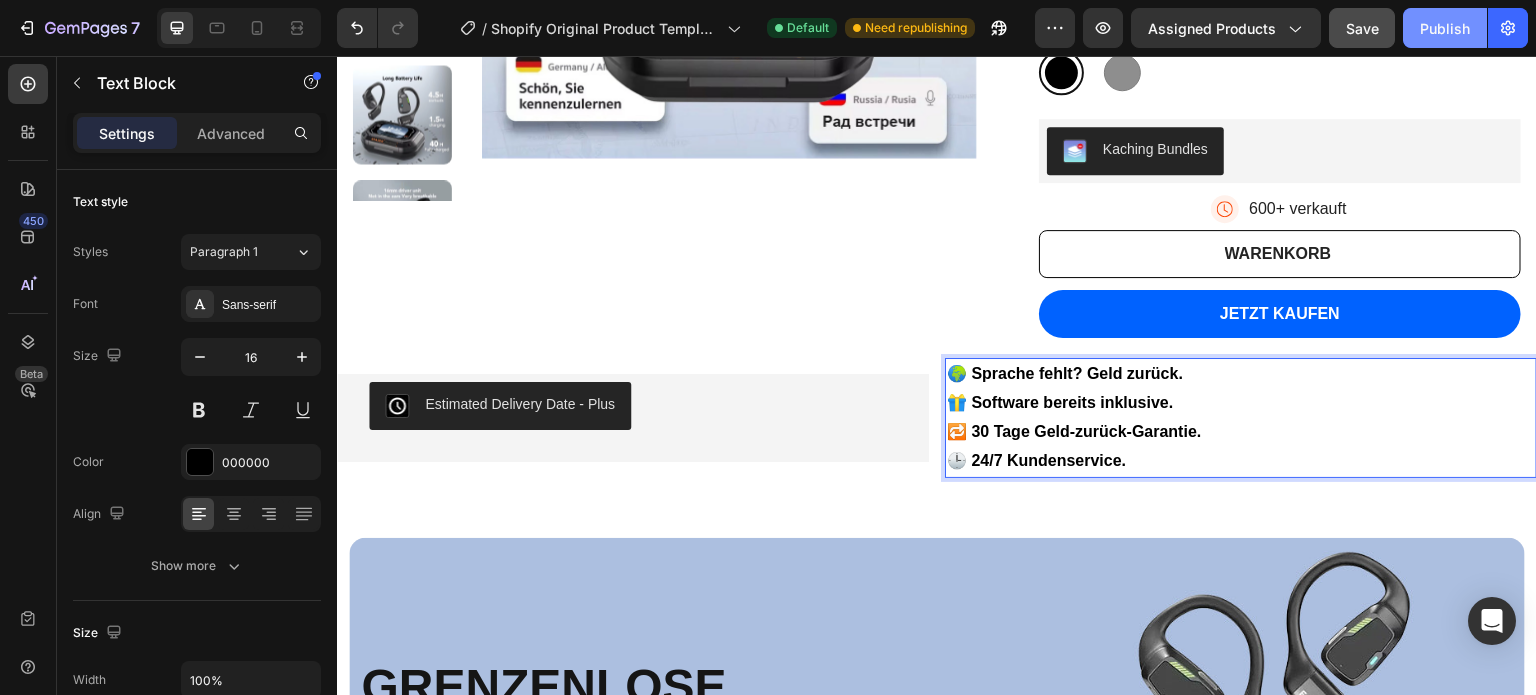 click on "Publish" 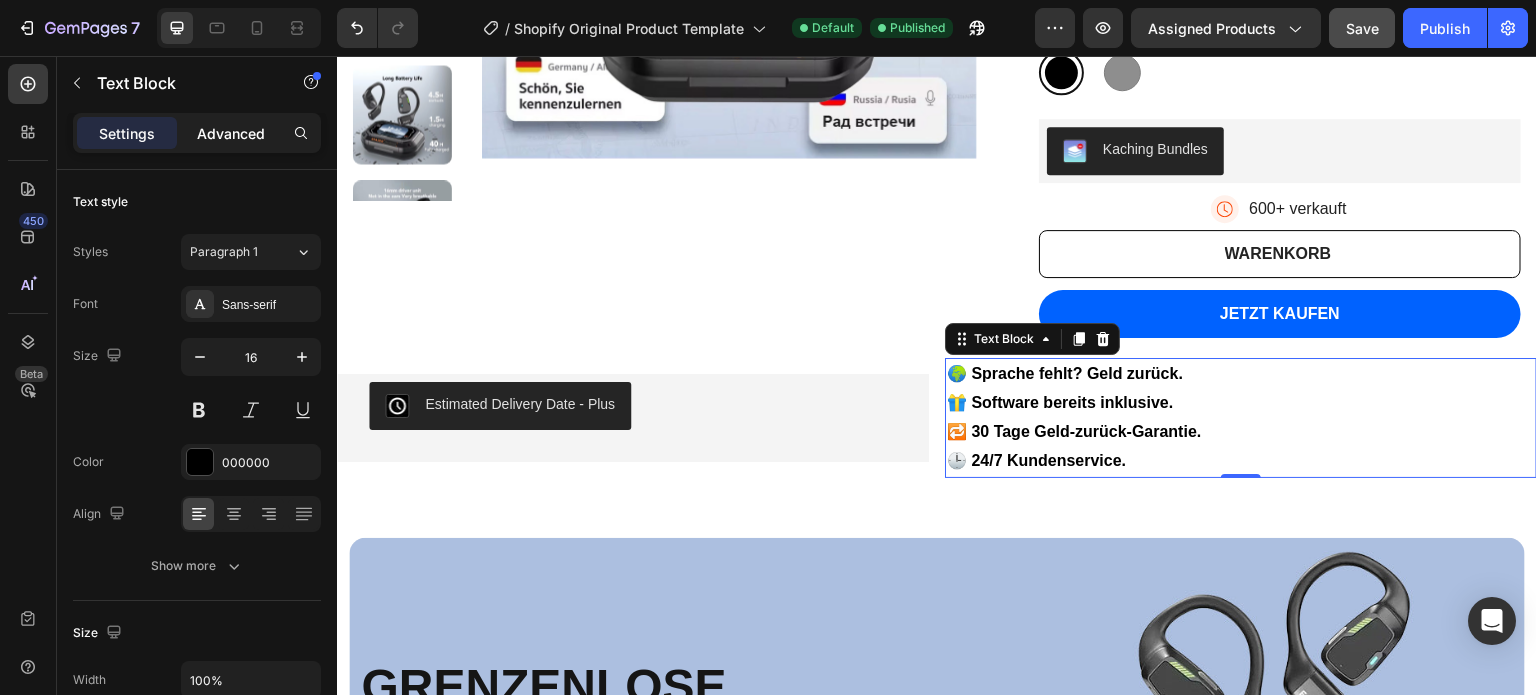 click on "Advanced" at bounding box center [231, 133] 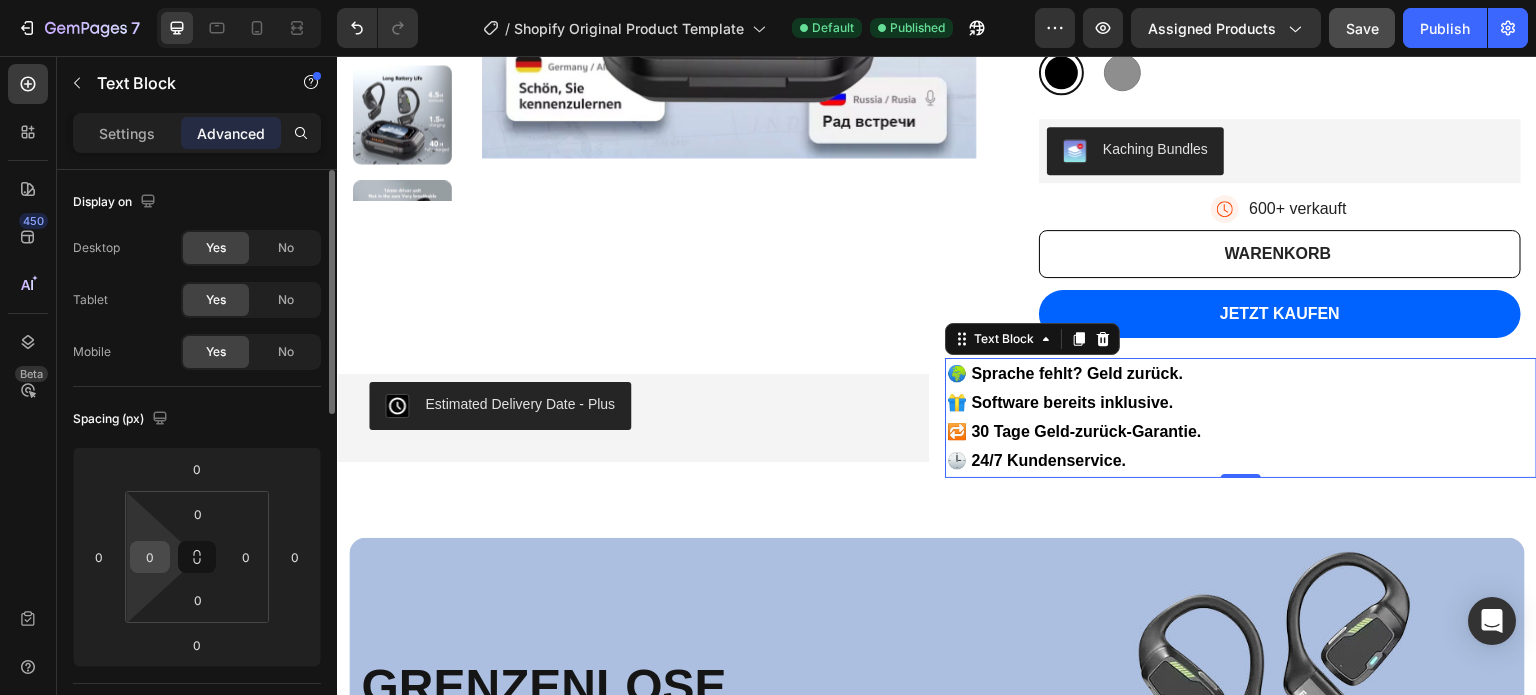 click on "0" at bounding box center [150, 557] 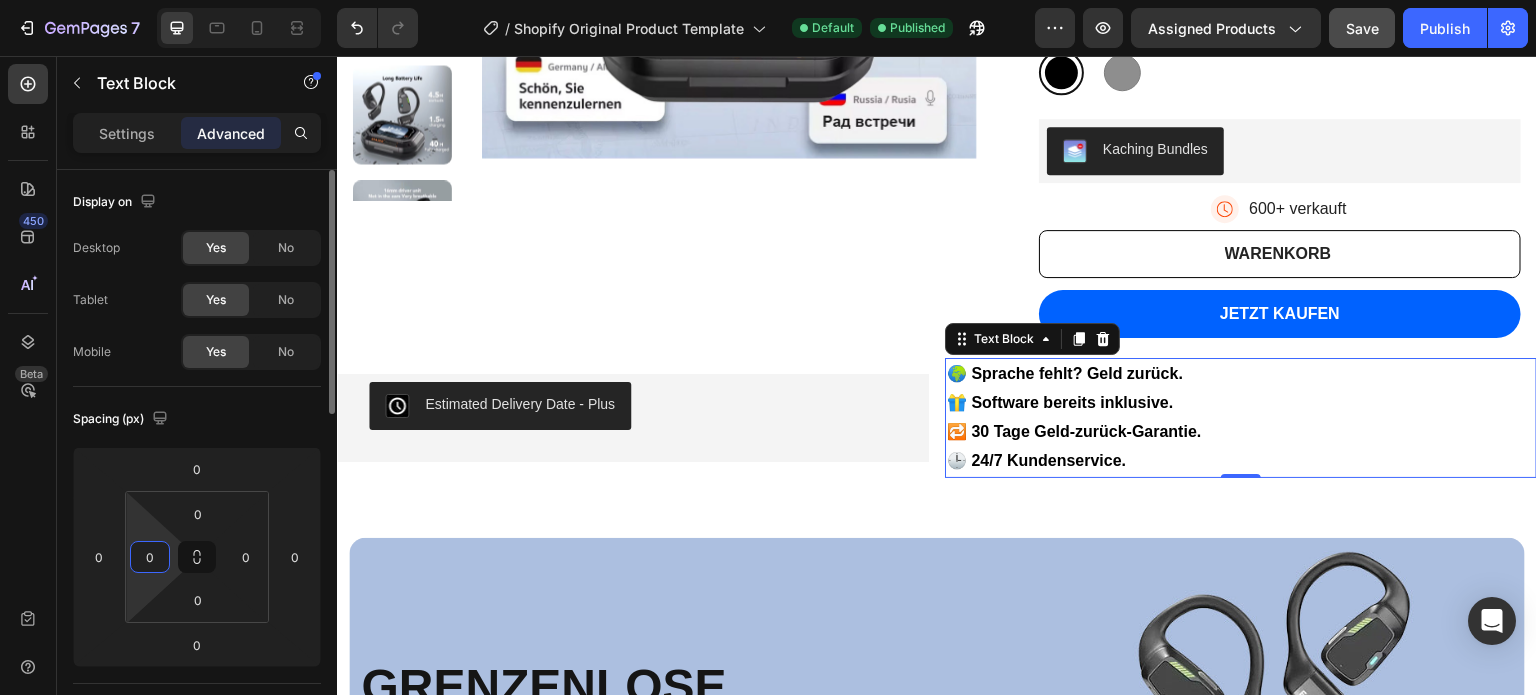 click on "0" at bounding box center [150, 557] 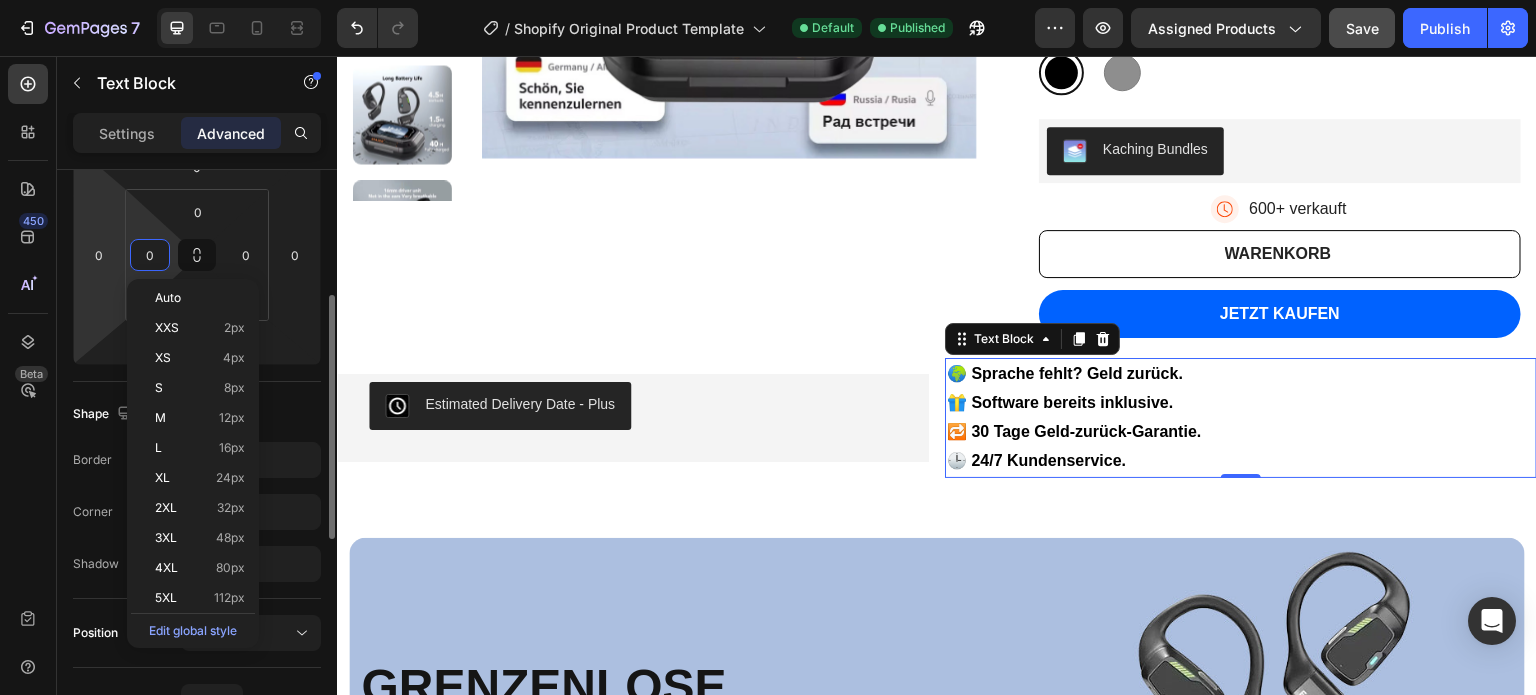scroll, scrollTop: 301, scrollLeft: 0, axis: vertical 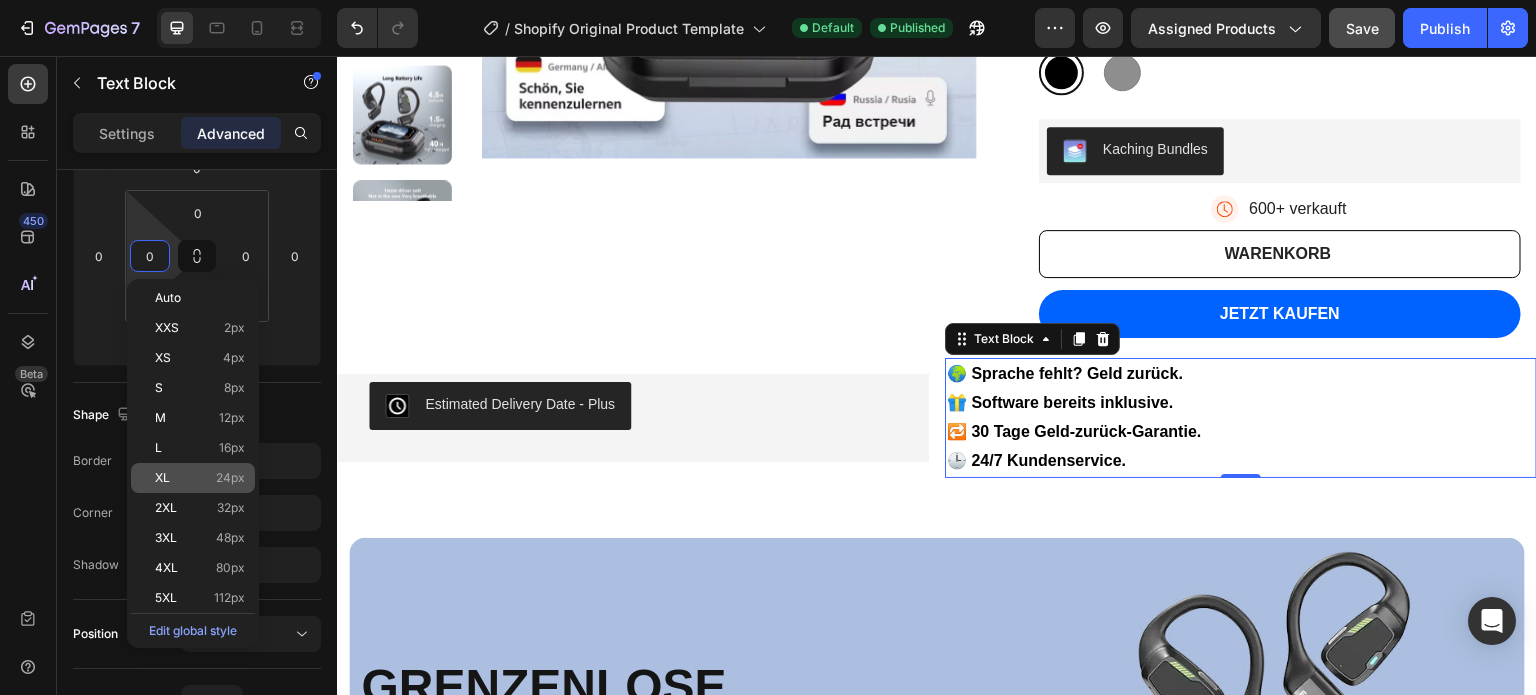 click on "XL 24px" at bounding box center (200, 478) 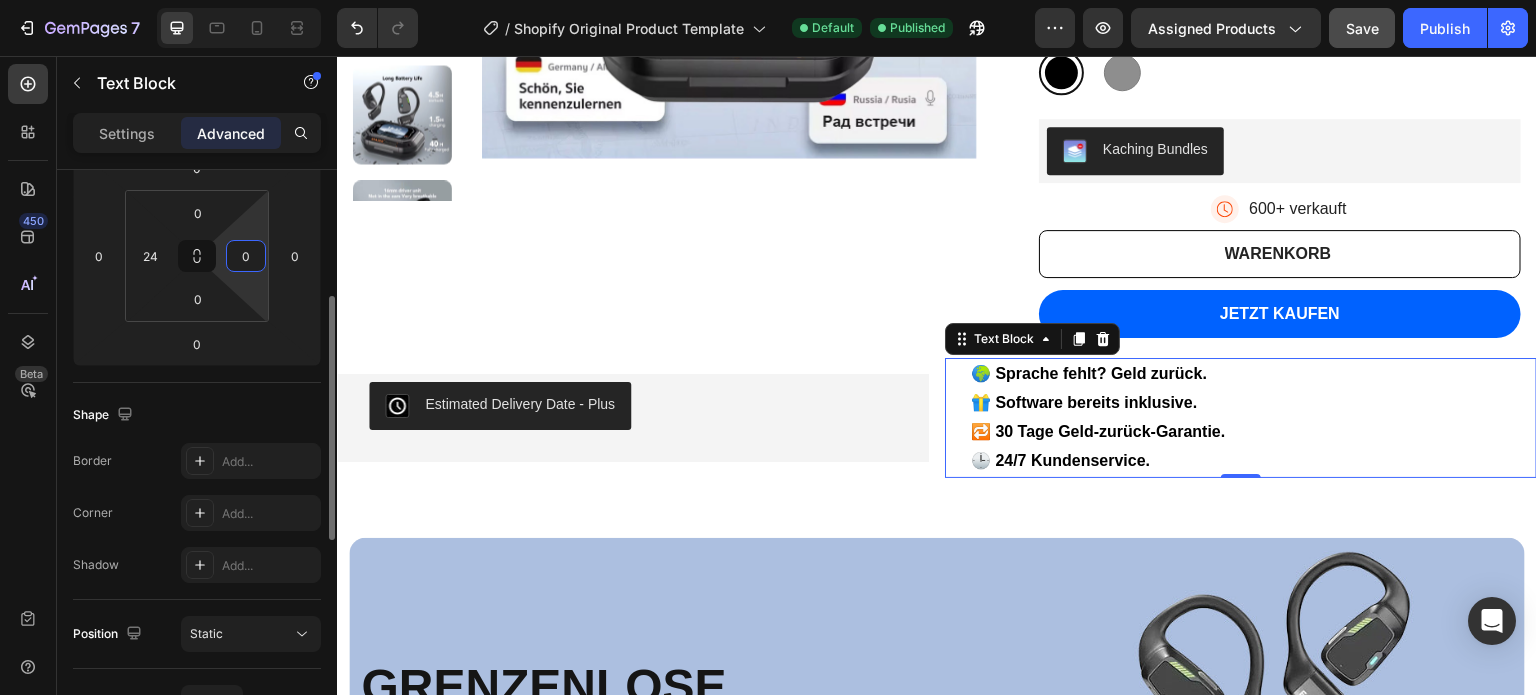click on "0" at bounding box center [246, 256] 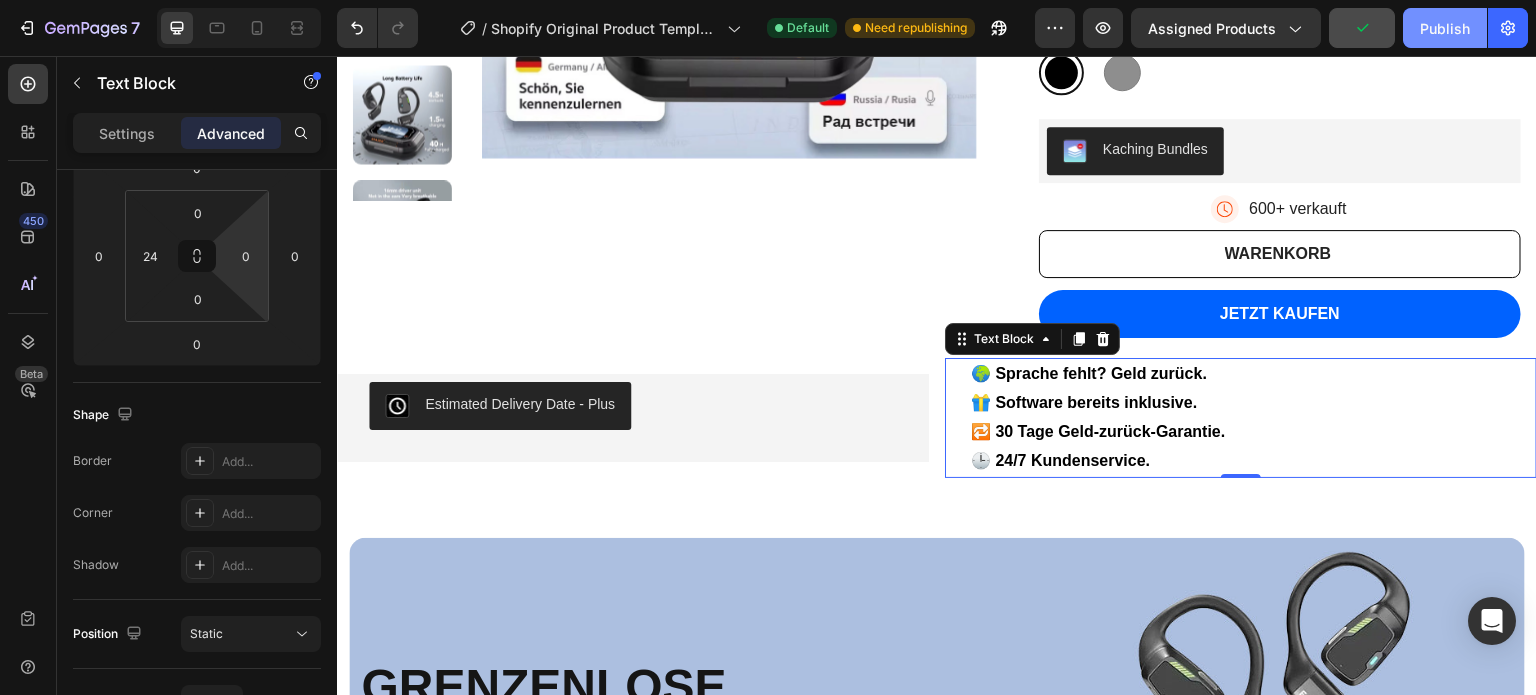click on "Publish" at bounding box center [1445, 28] 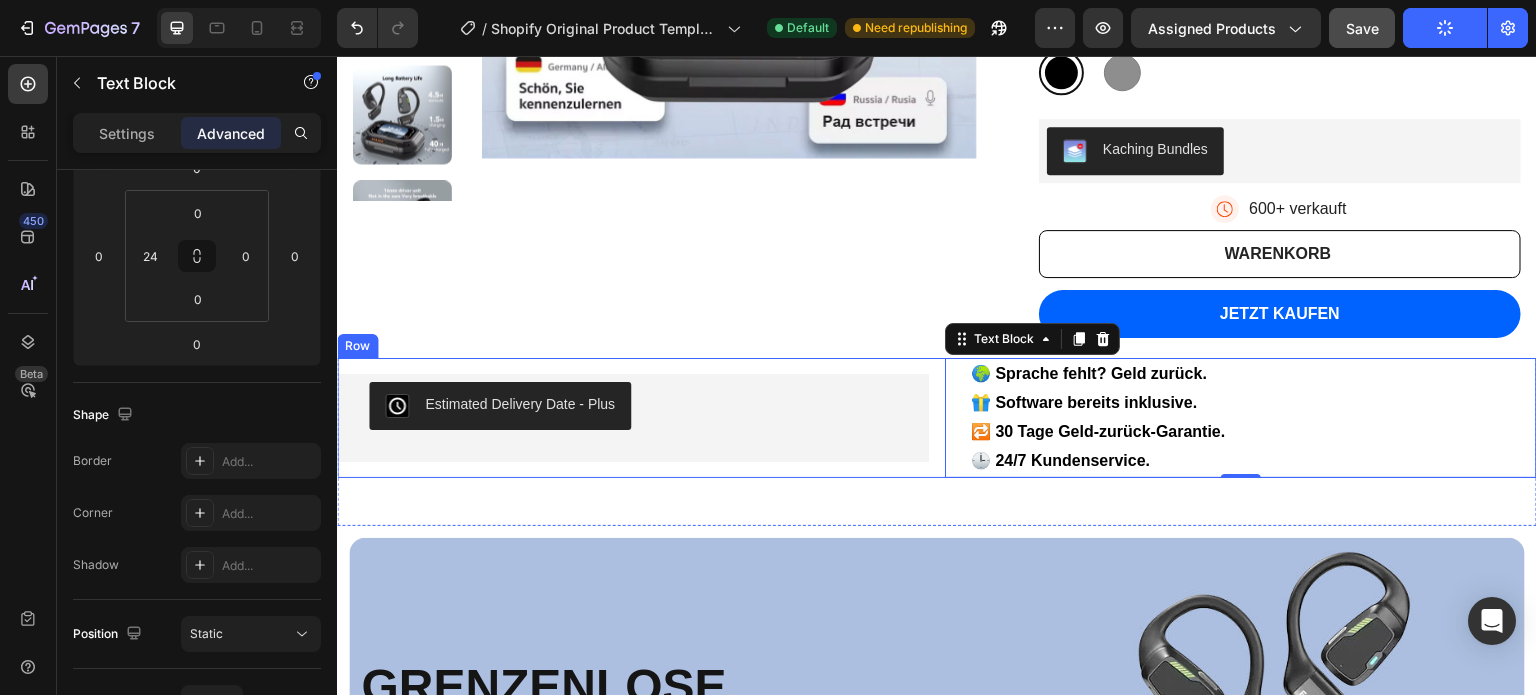 click on "Estimated Delivery Date ‑ Plus Estimated Delivery Date ‑ Plus" at bounding box center [633, 417] 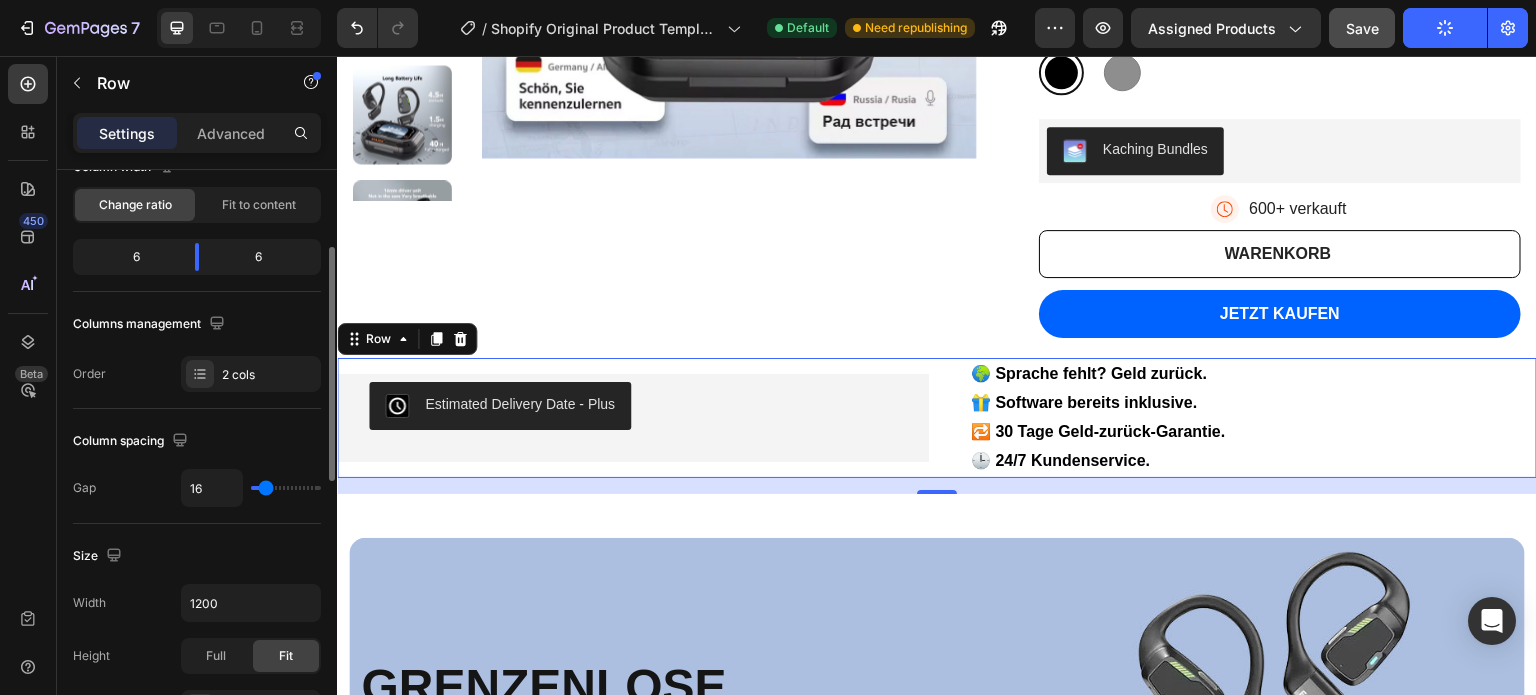 scroll, scrollTop: 193, scrollLeft: 0, axis: vertical 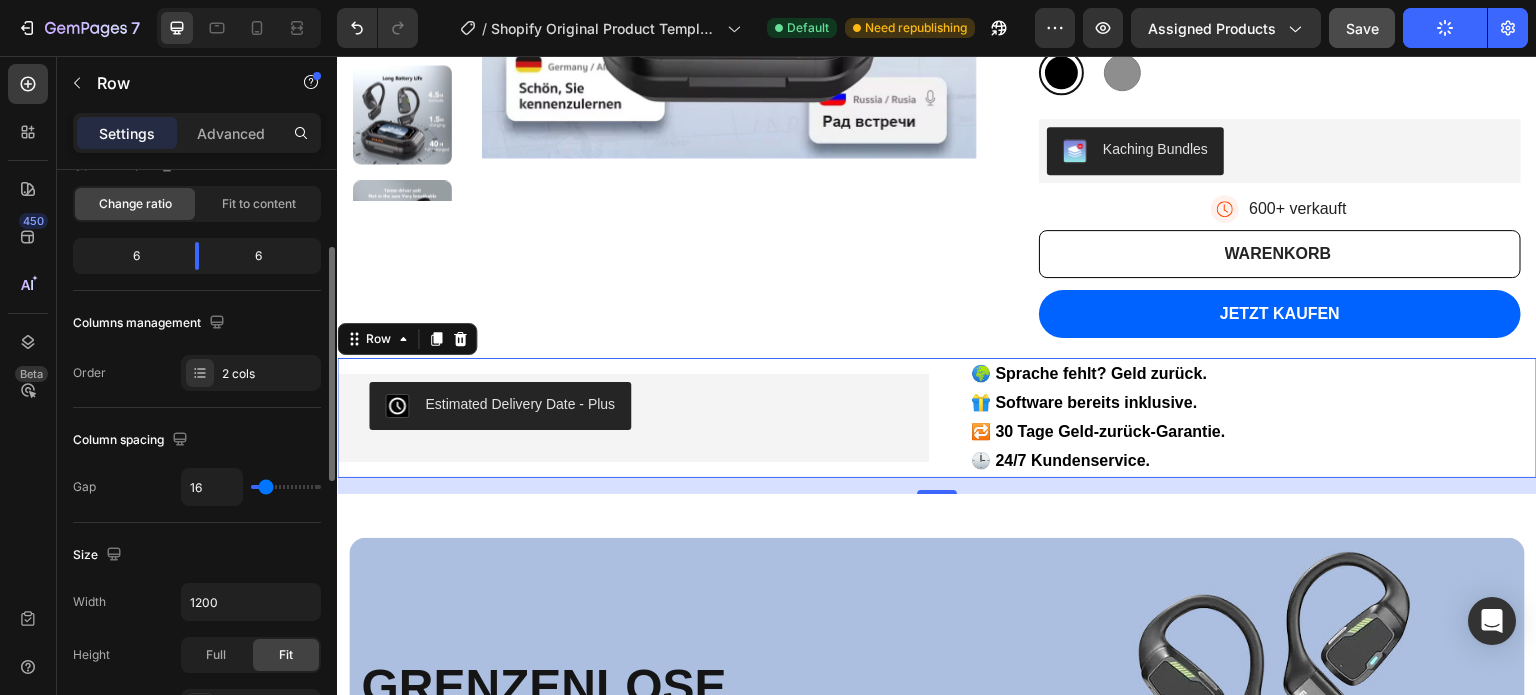type on "0" 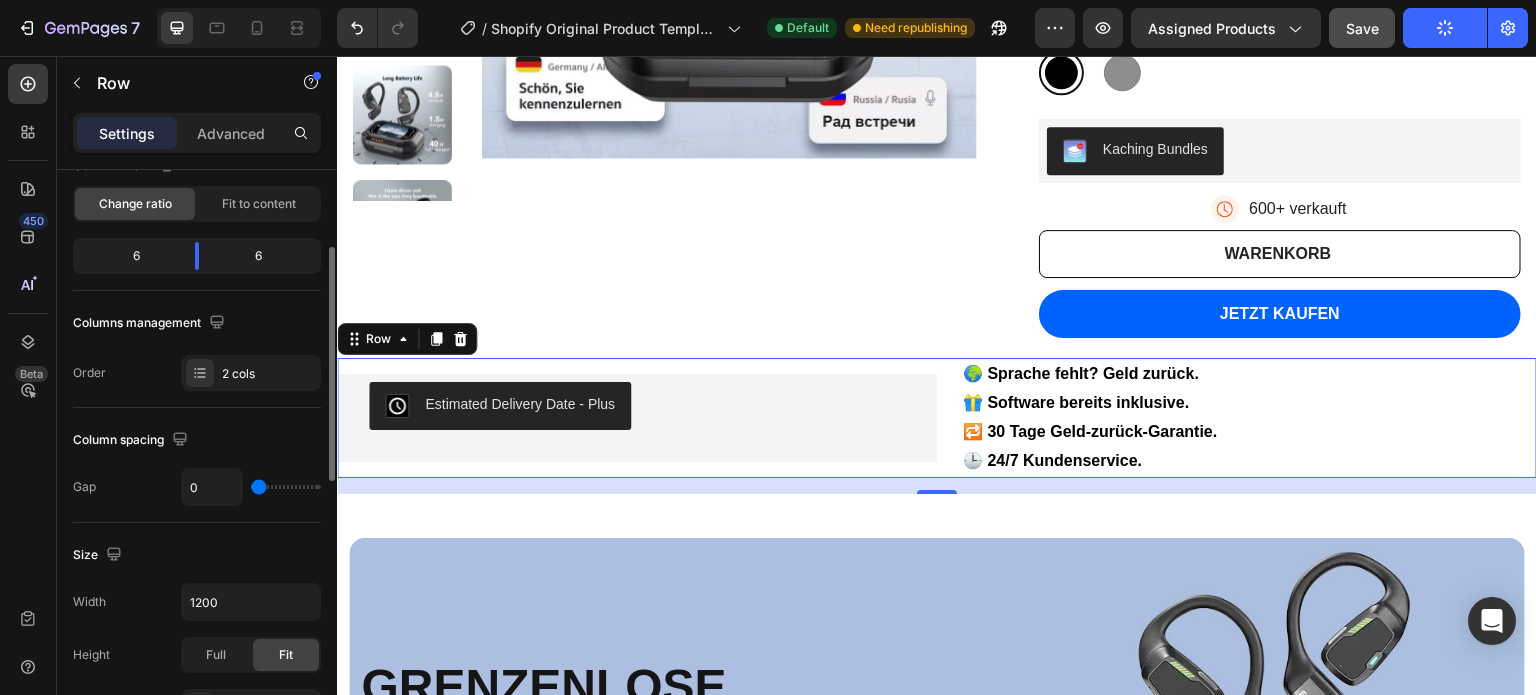 type on "2" 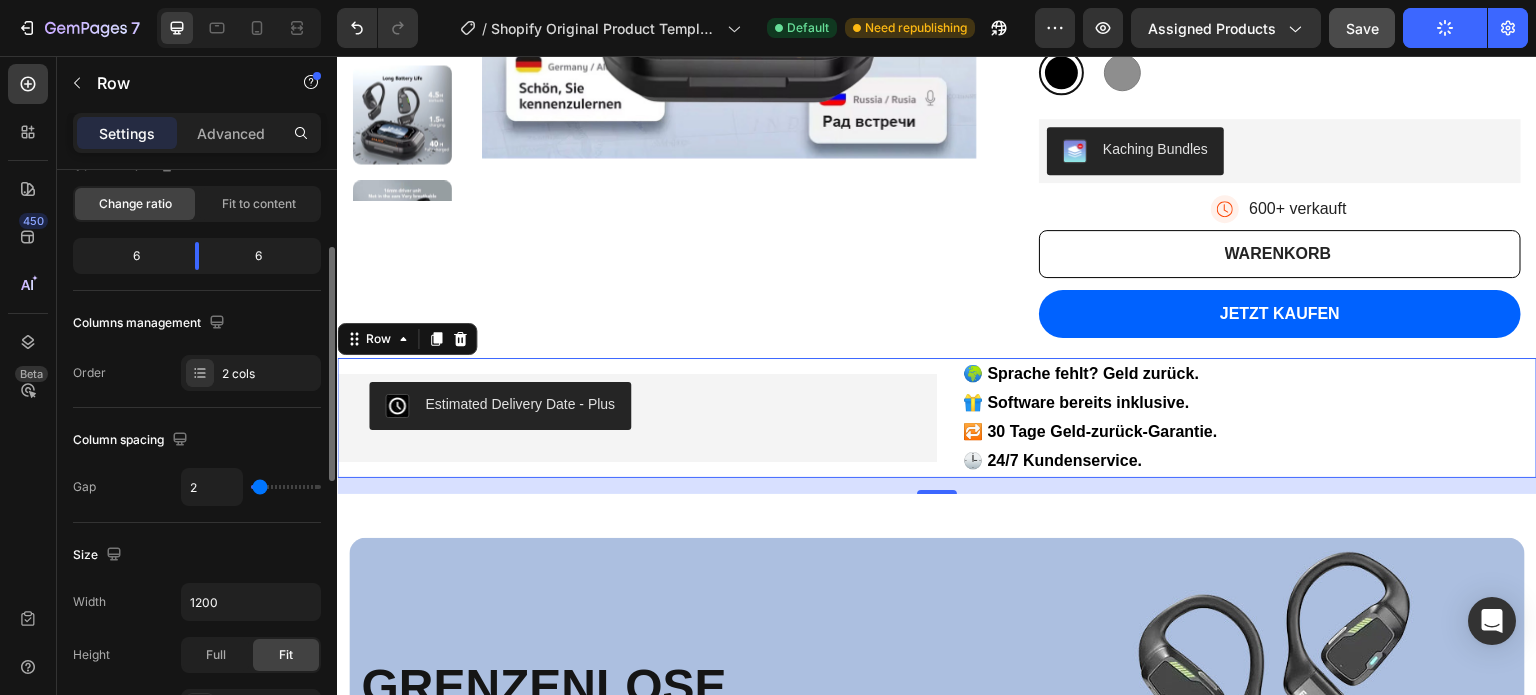 type on "8" 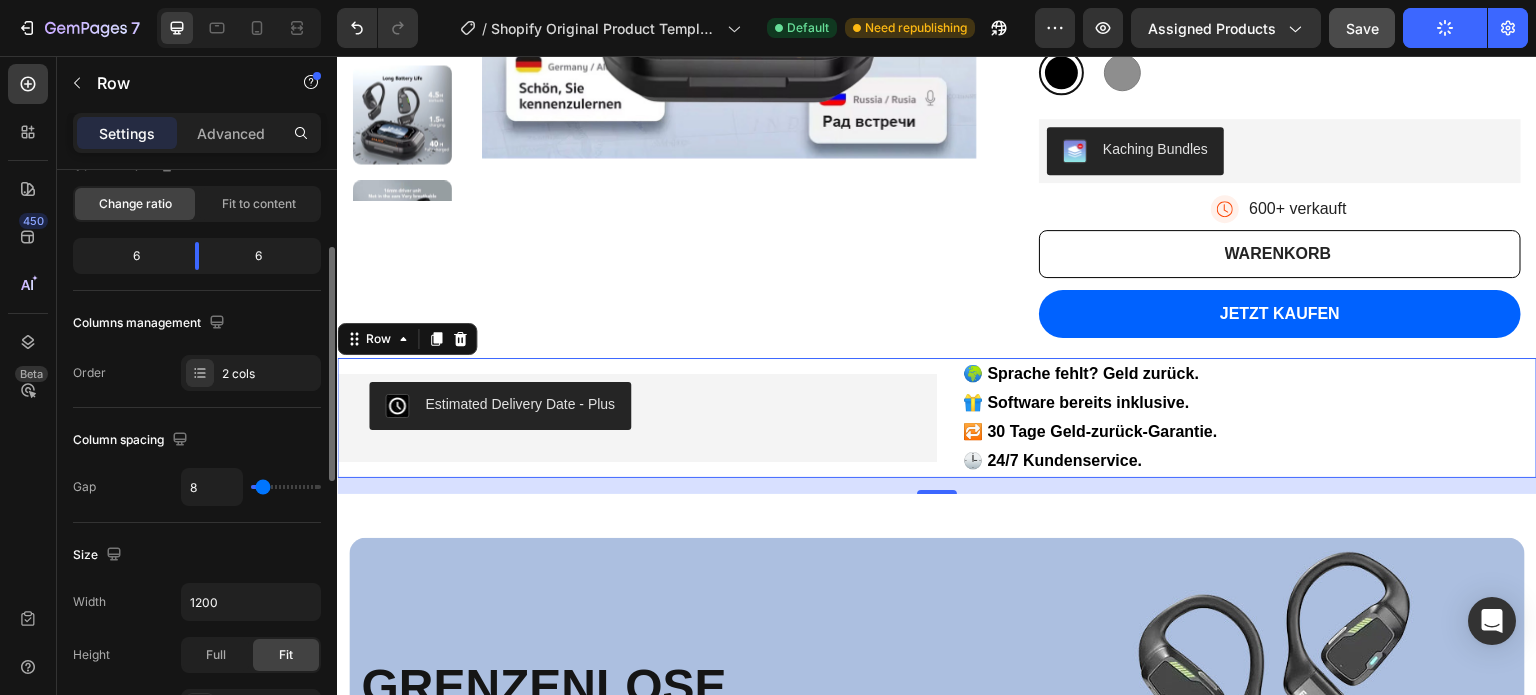 type on "9" 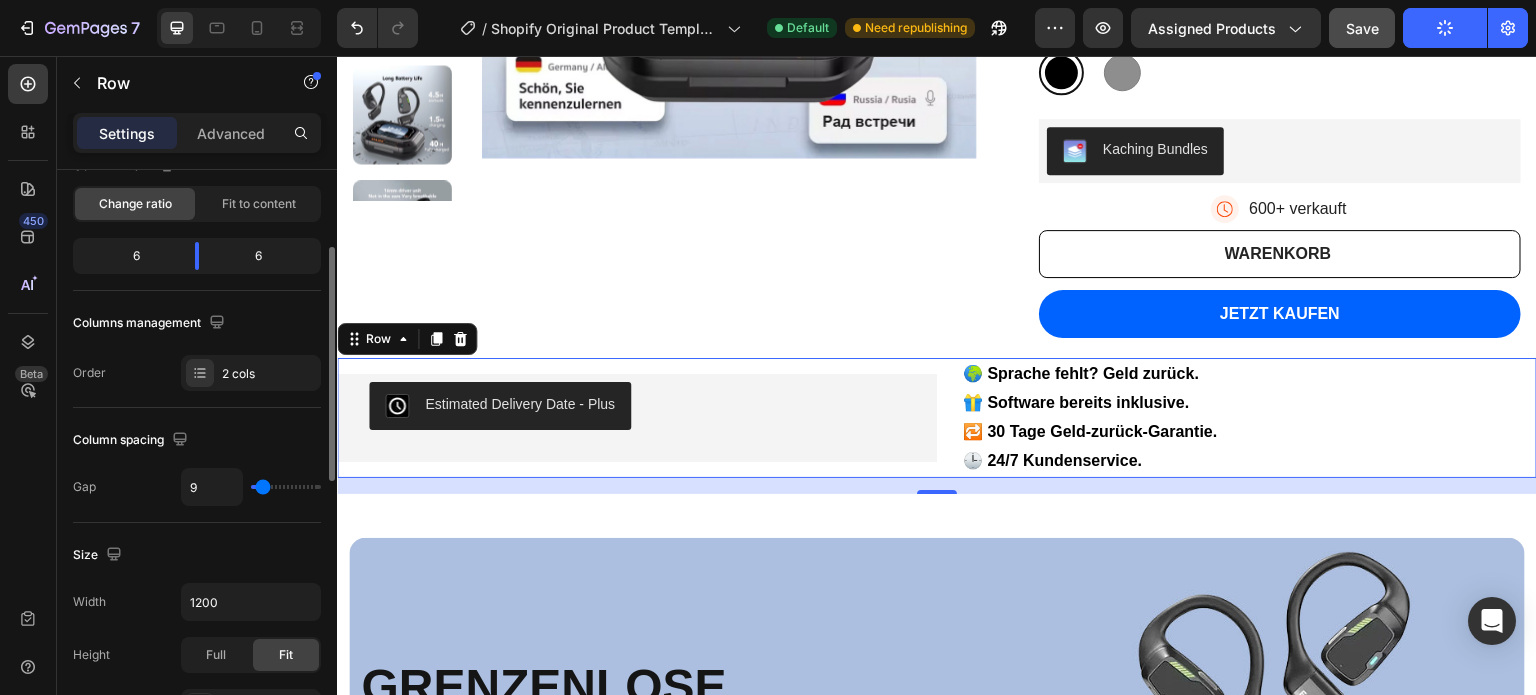 type on "13" 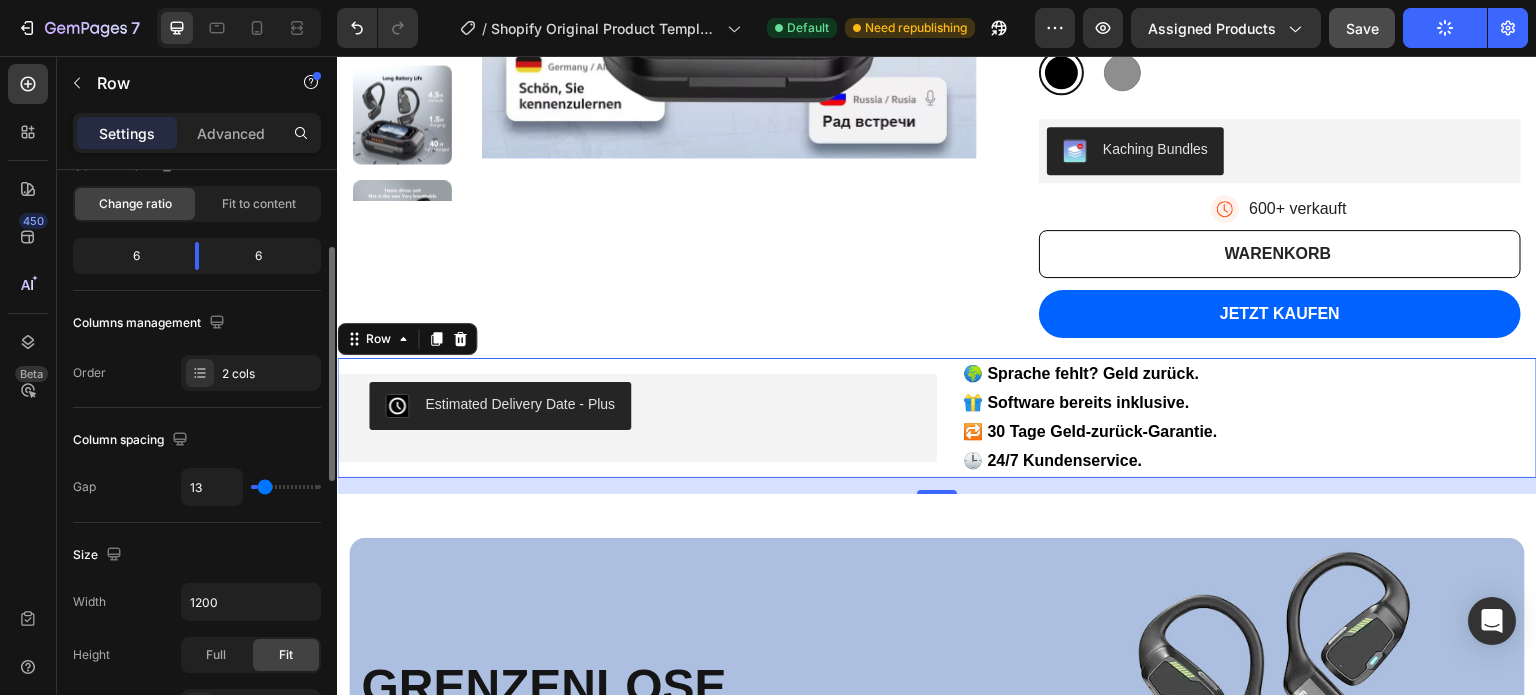 type on "15" 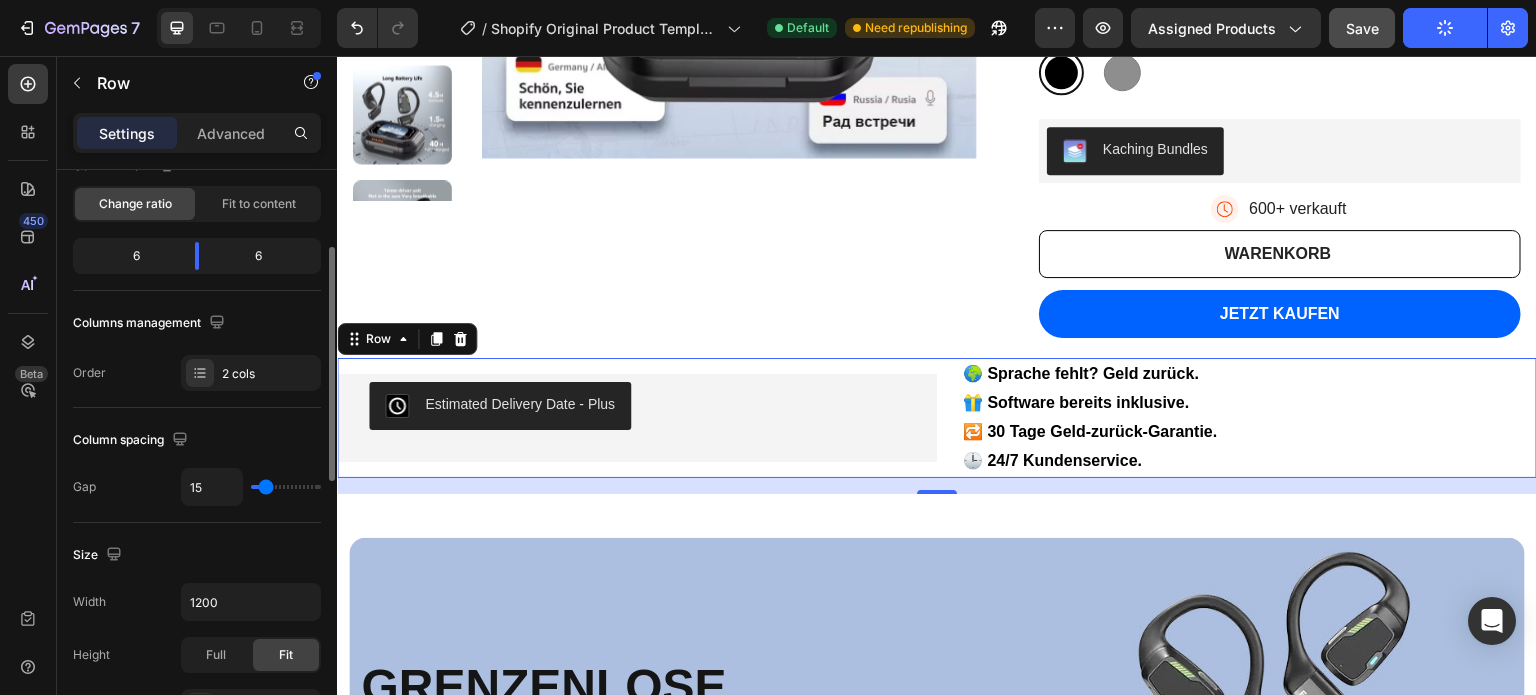 type on "18" 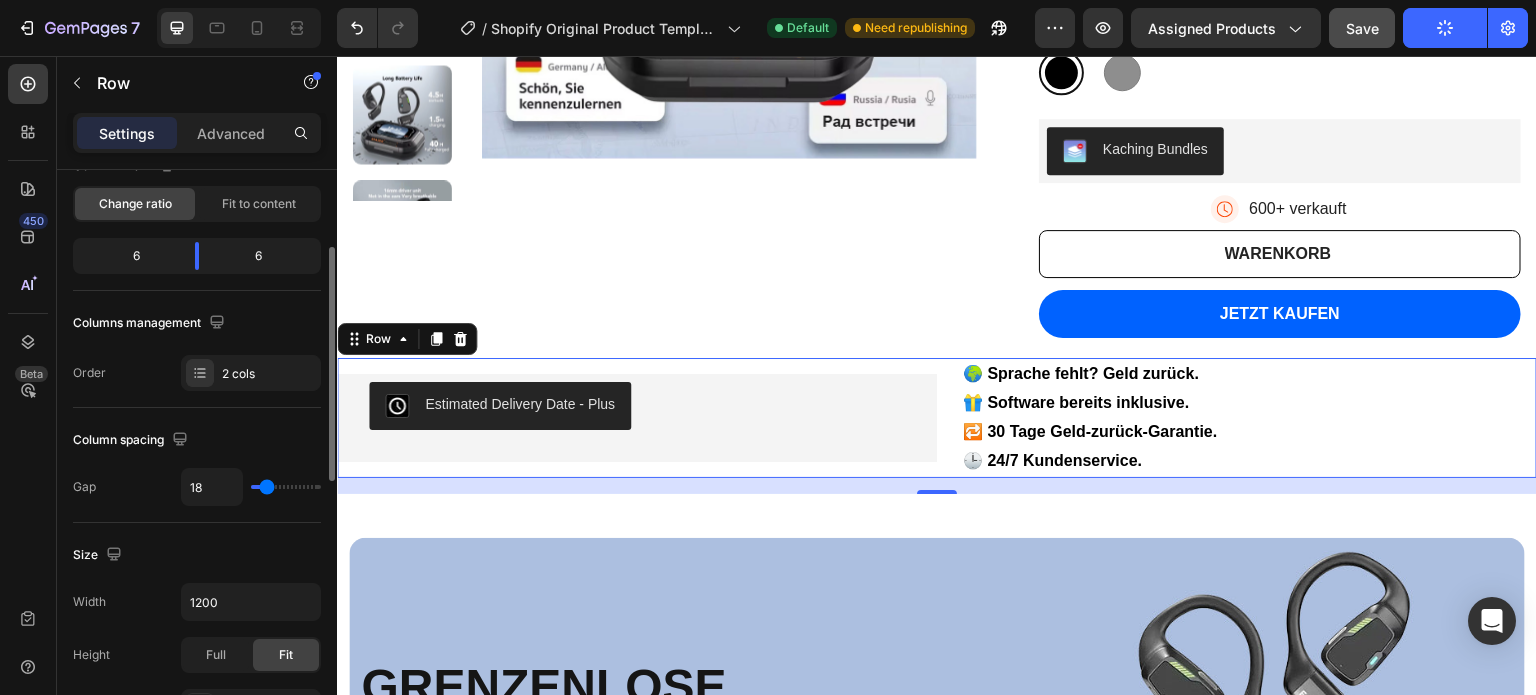 type on "20" 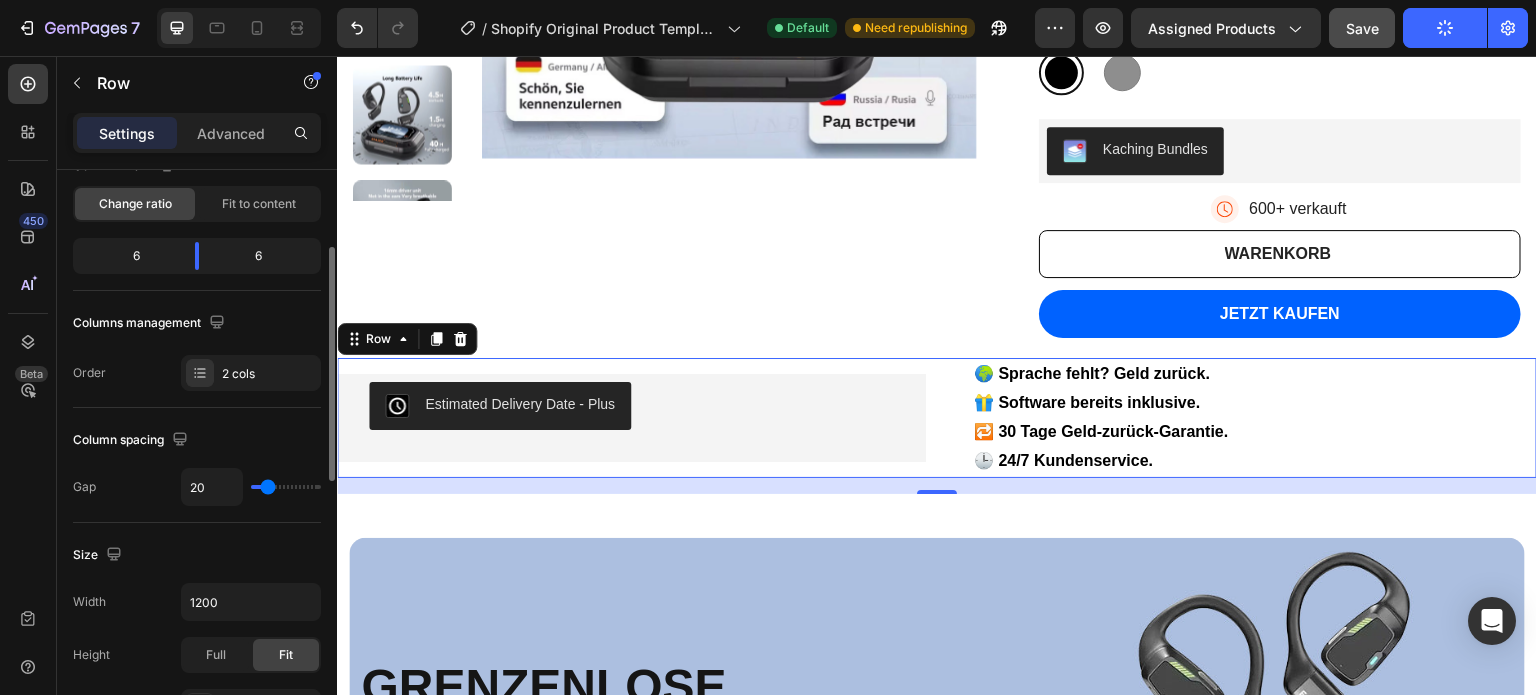 type on "22" 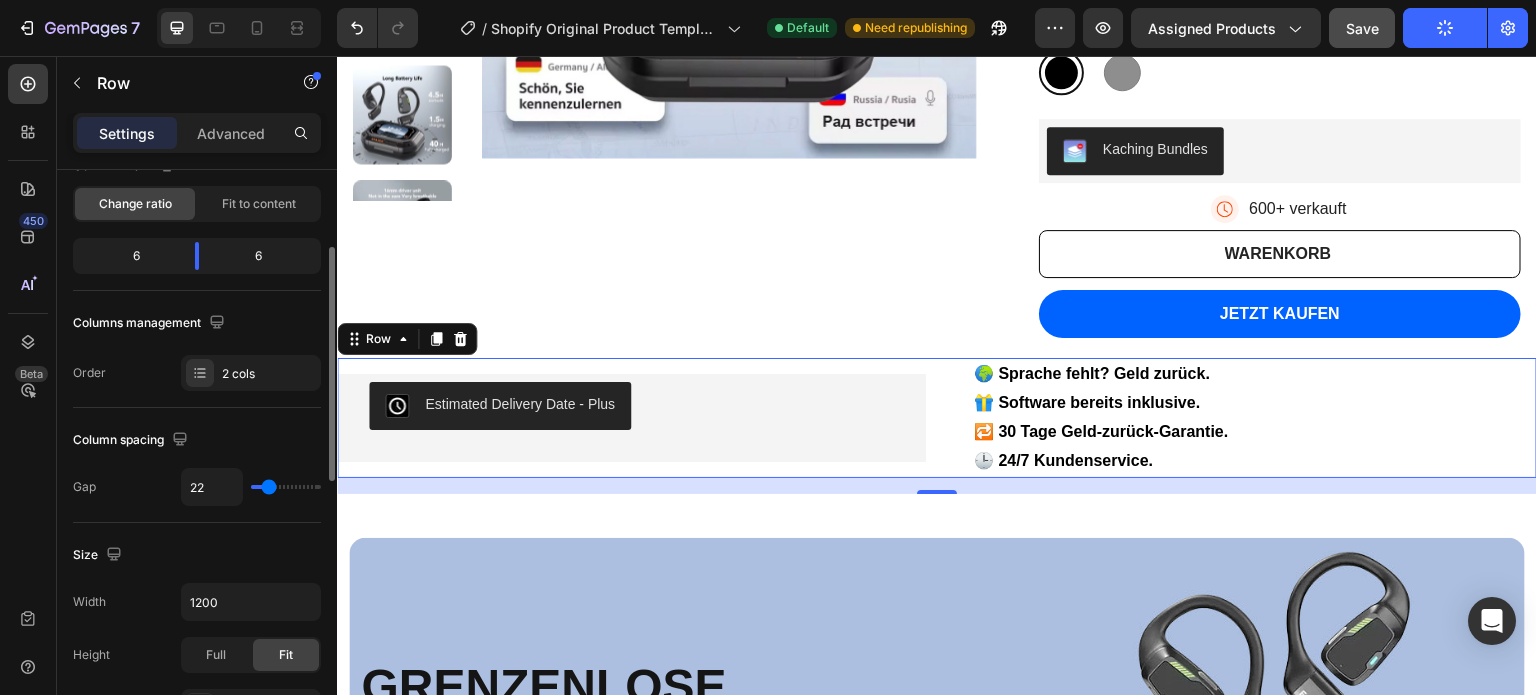 type on "24" 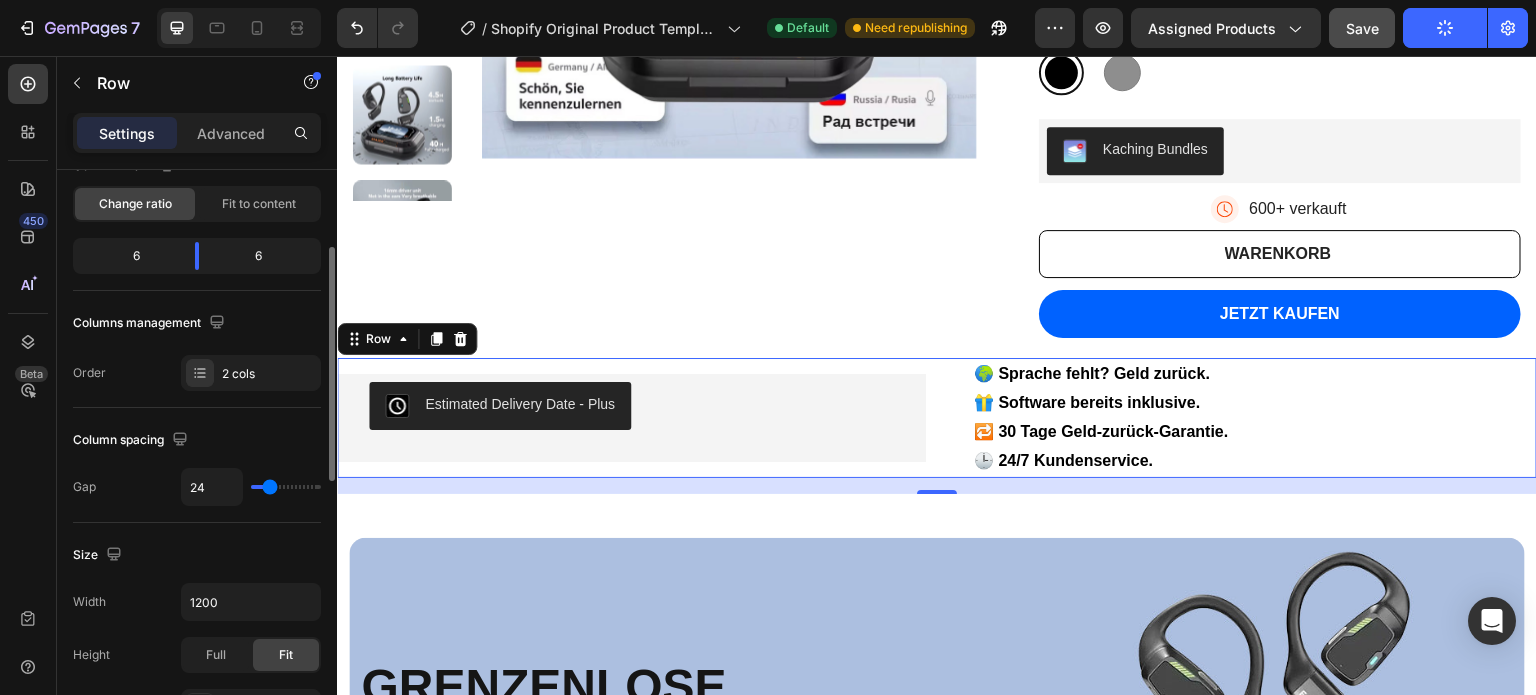 type on "29" 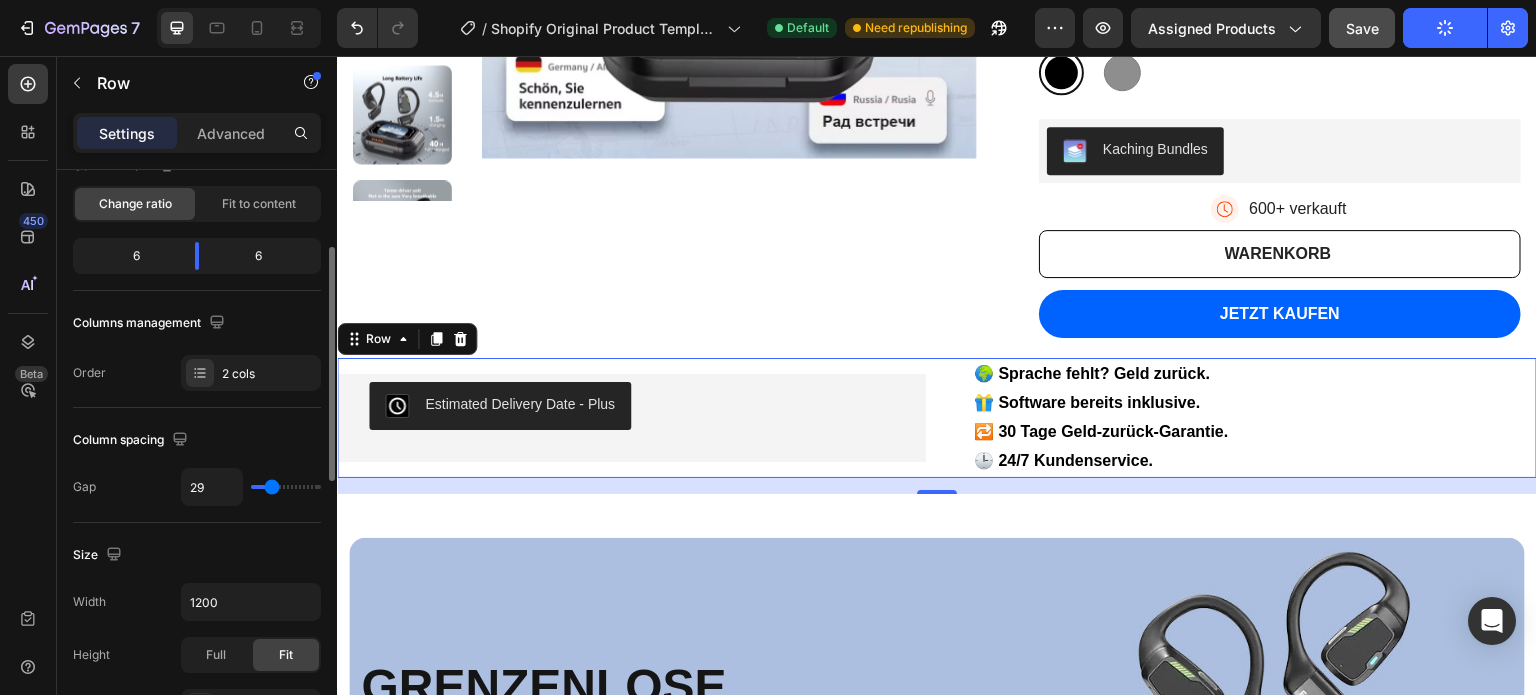 type on "32" 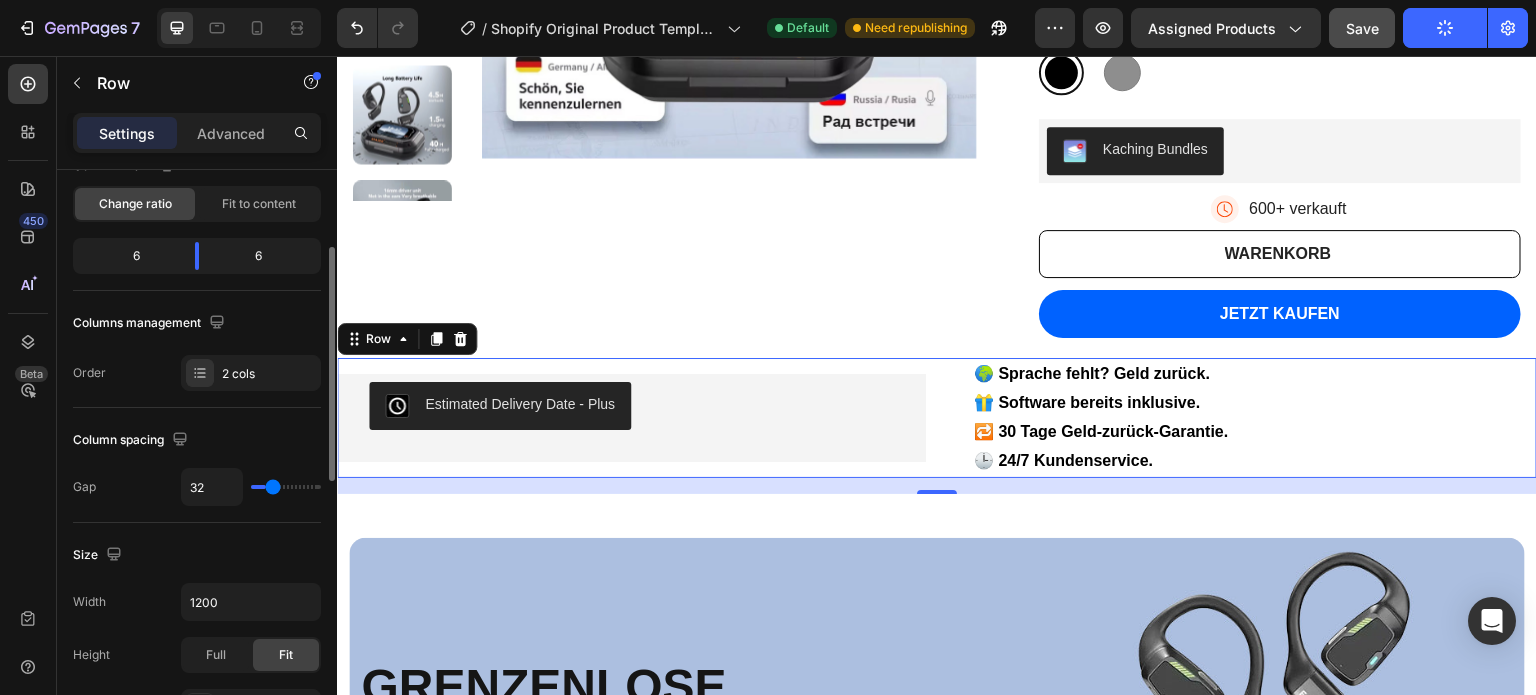 type on "36" 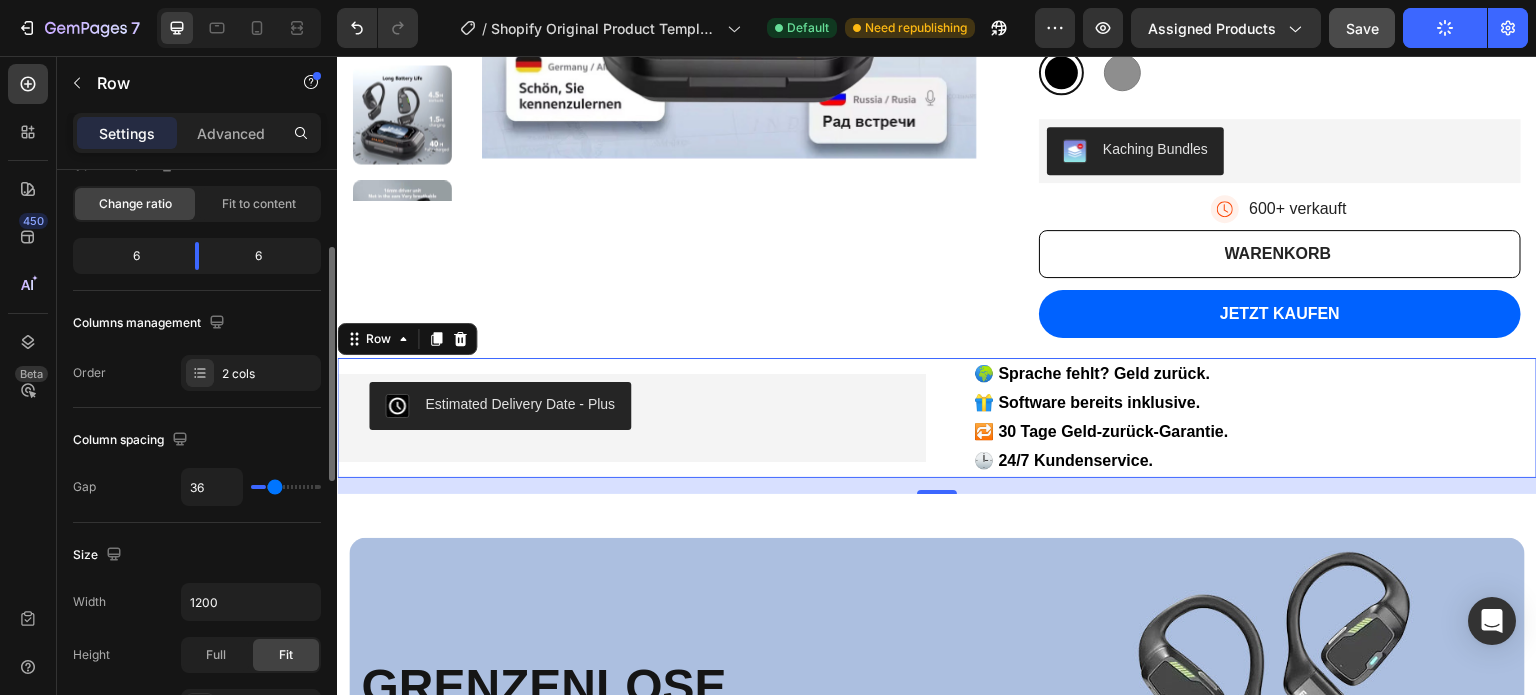 type on "41" 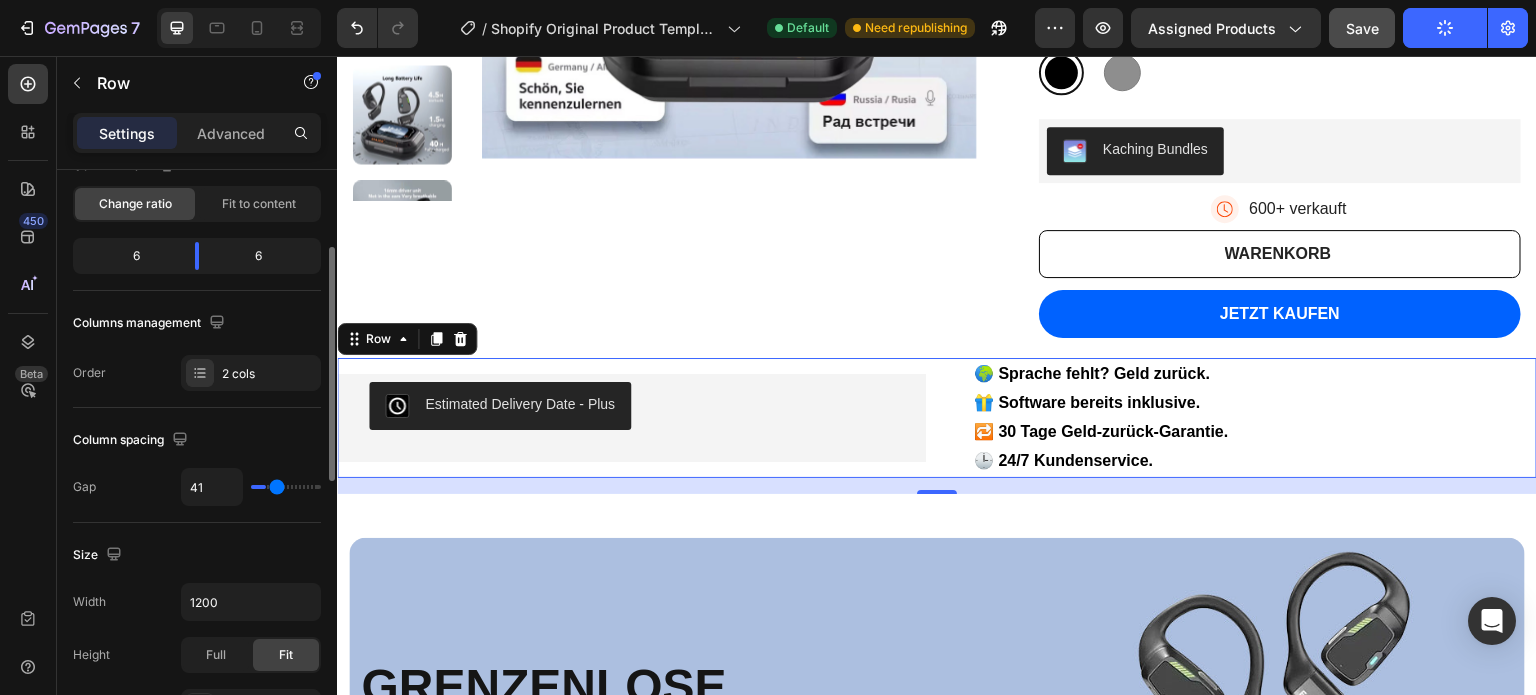 type on "45" 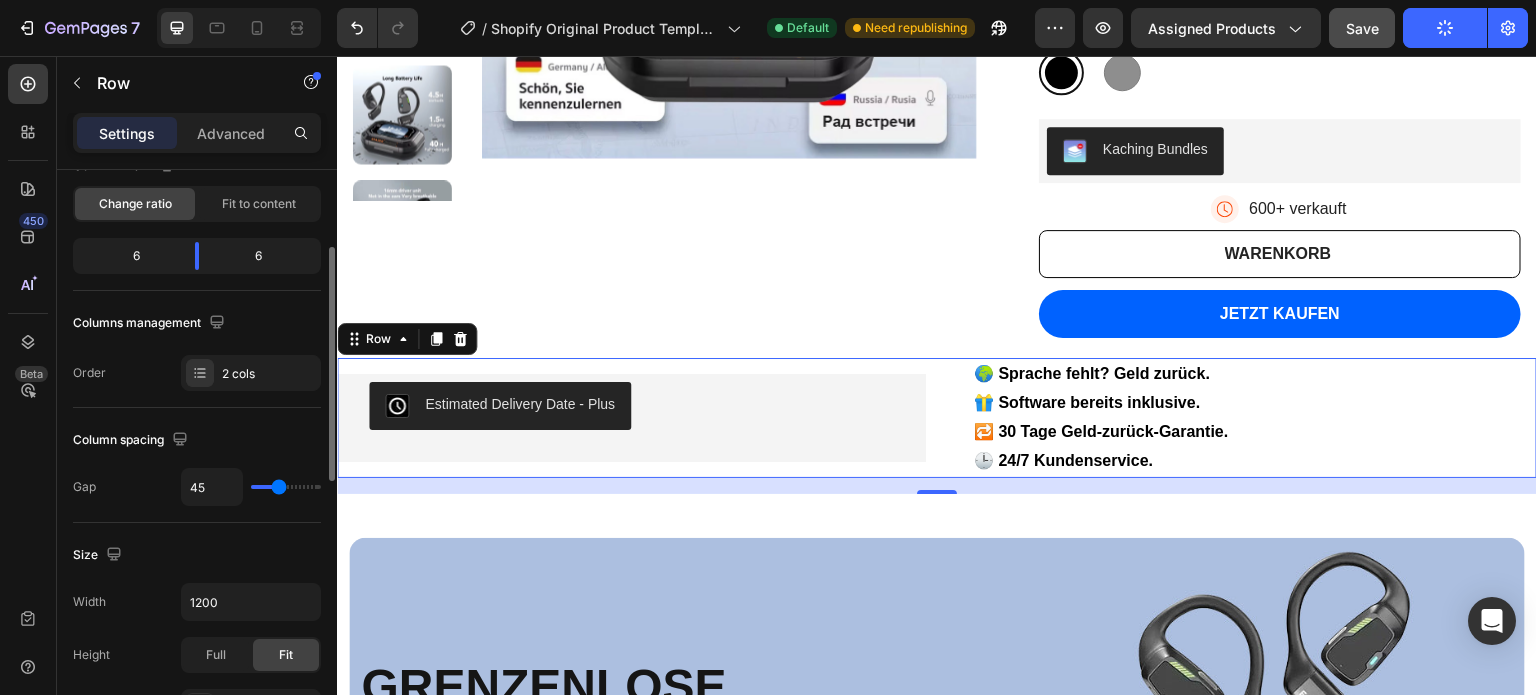 type on "47" 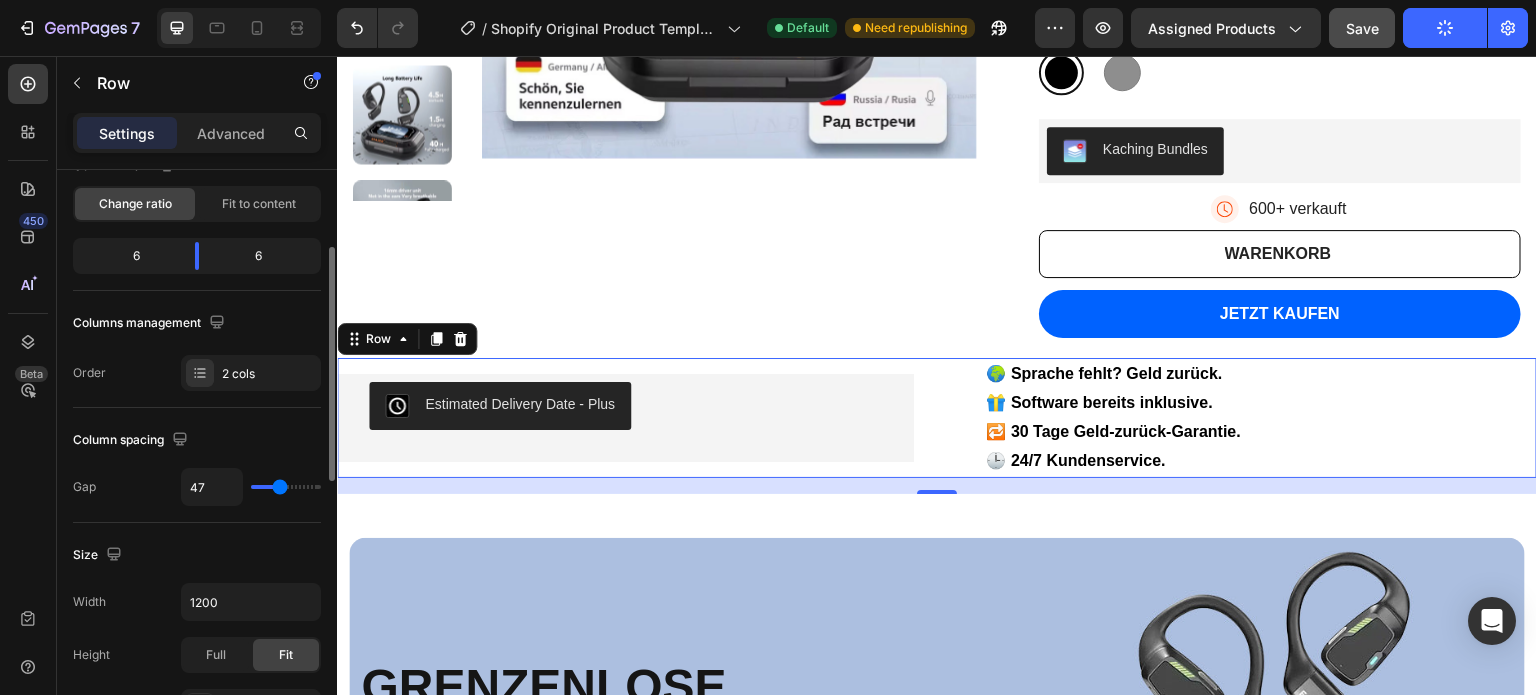 type on "0" 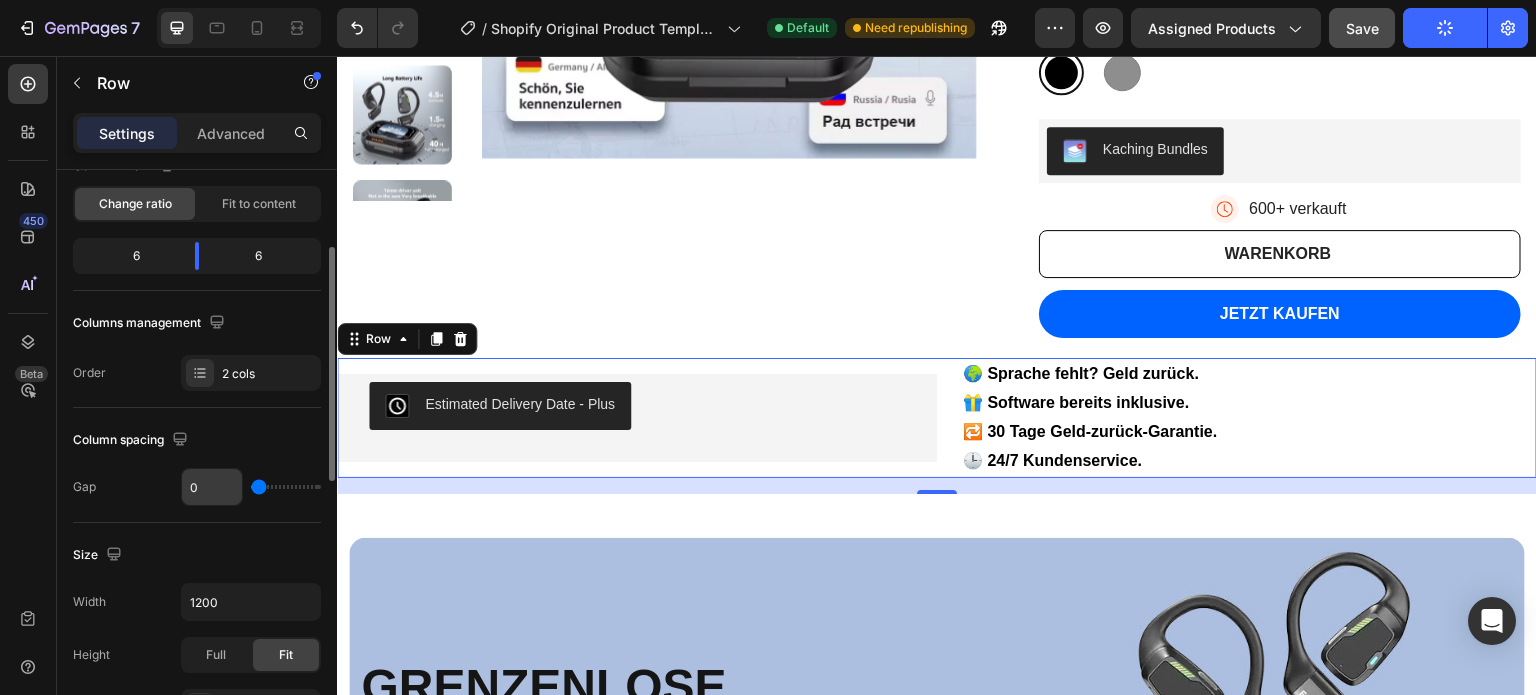 drag, startPoint x: 265, startPoint y: 486, endPoint x: 184, endPoint y: 471, distance: 82.37718 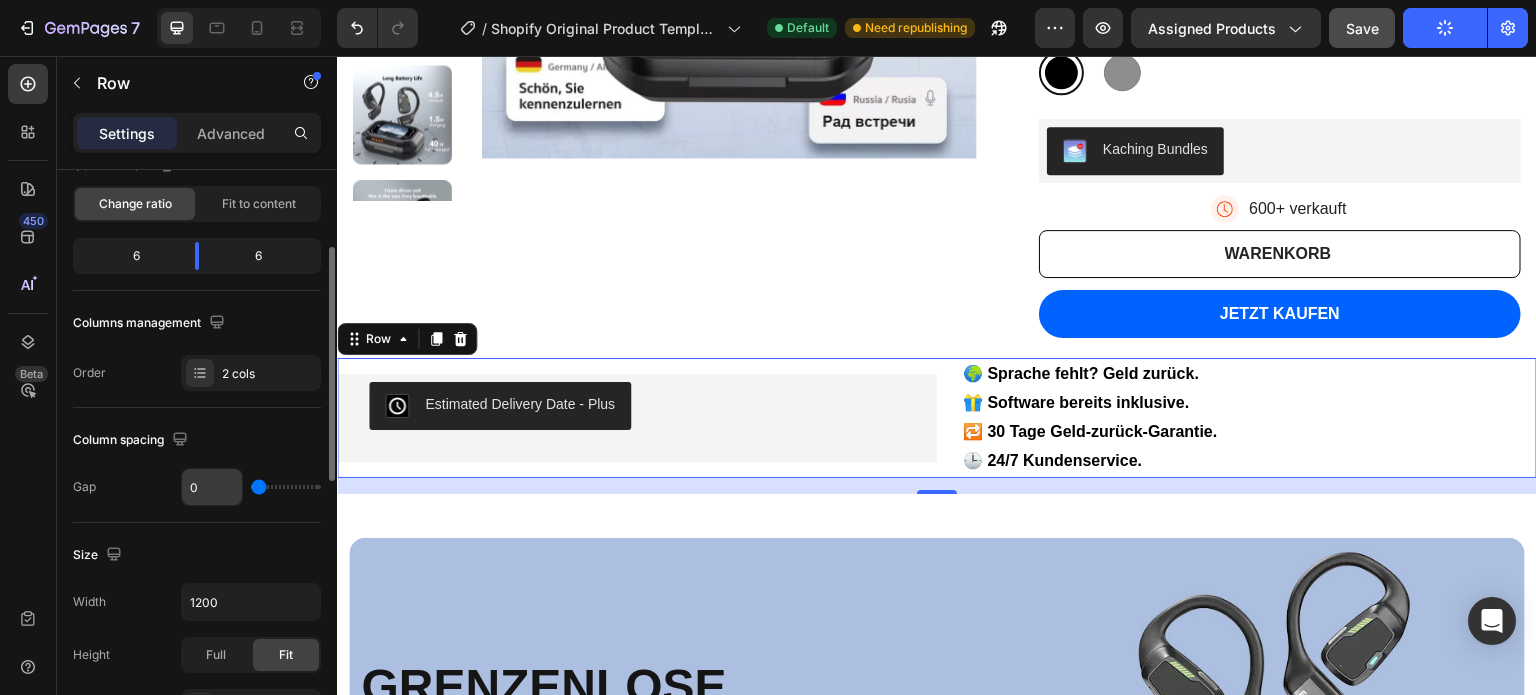 type on "0" 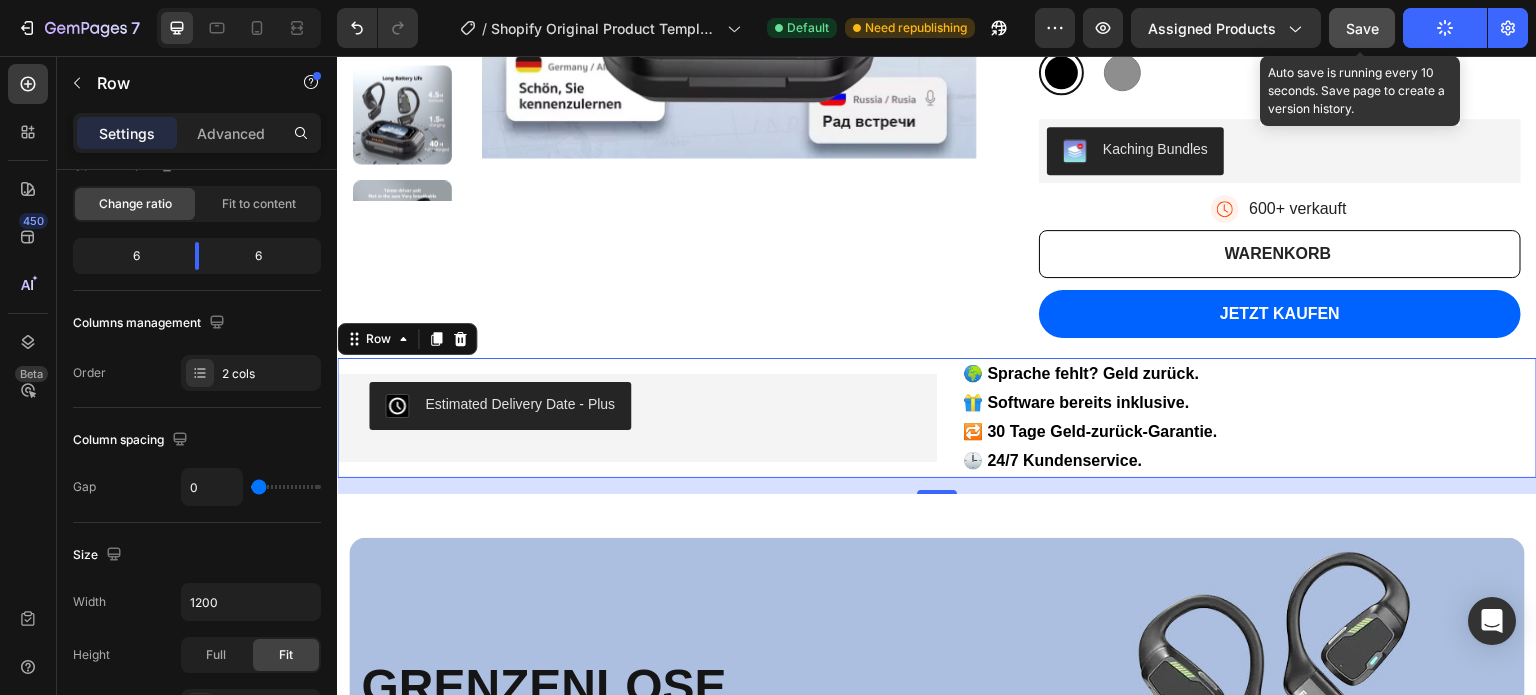 click on "Save" 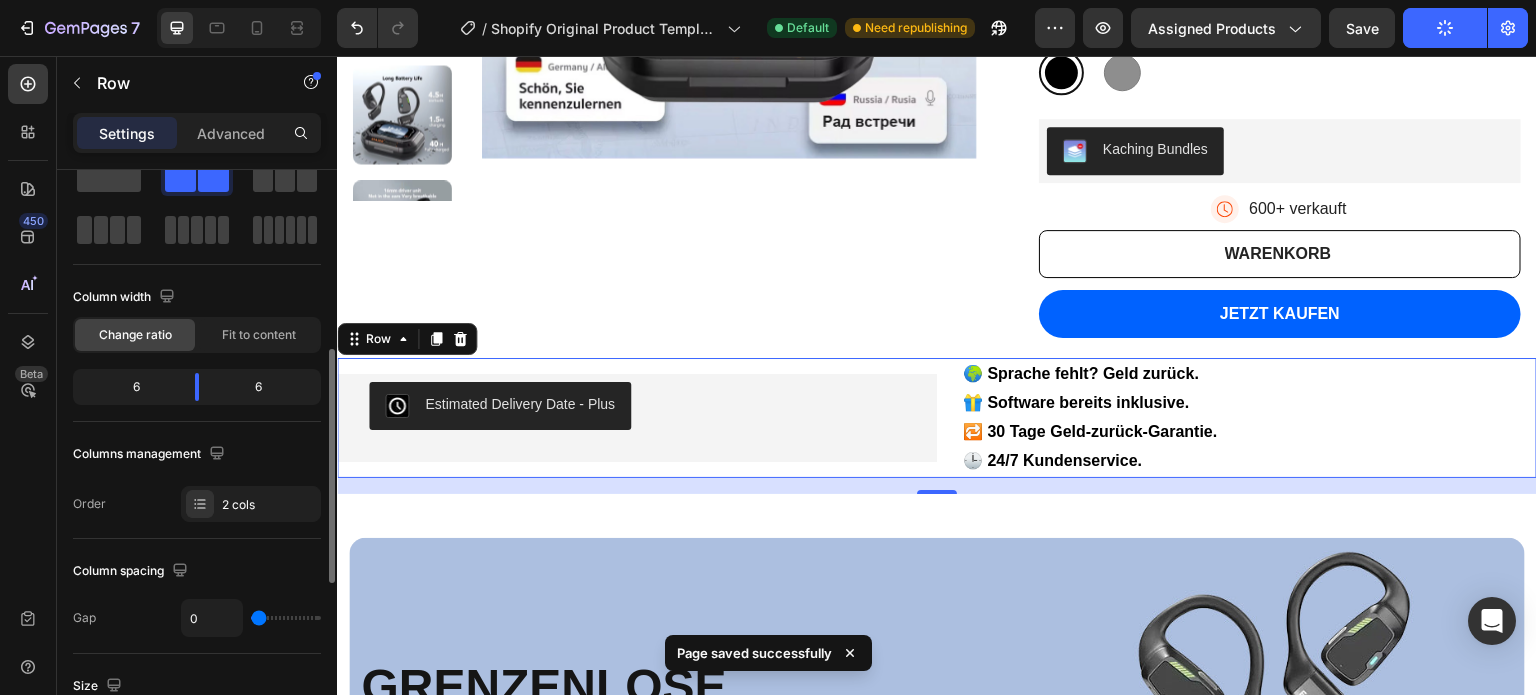 scroll, scrollTop: 0, scrollLeft: 0, axis: both 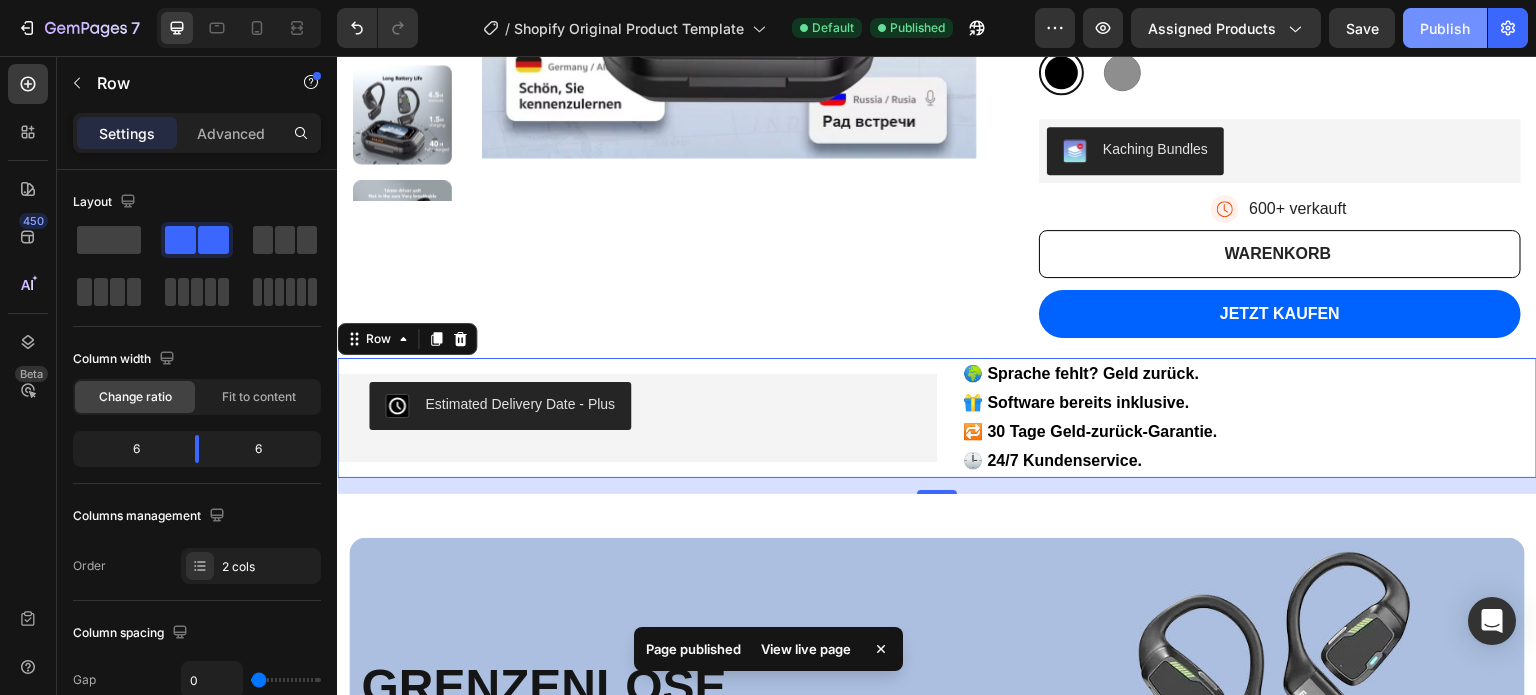click on "Publish" at bounding box center [1445, 28] 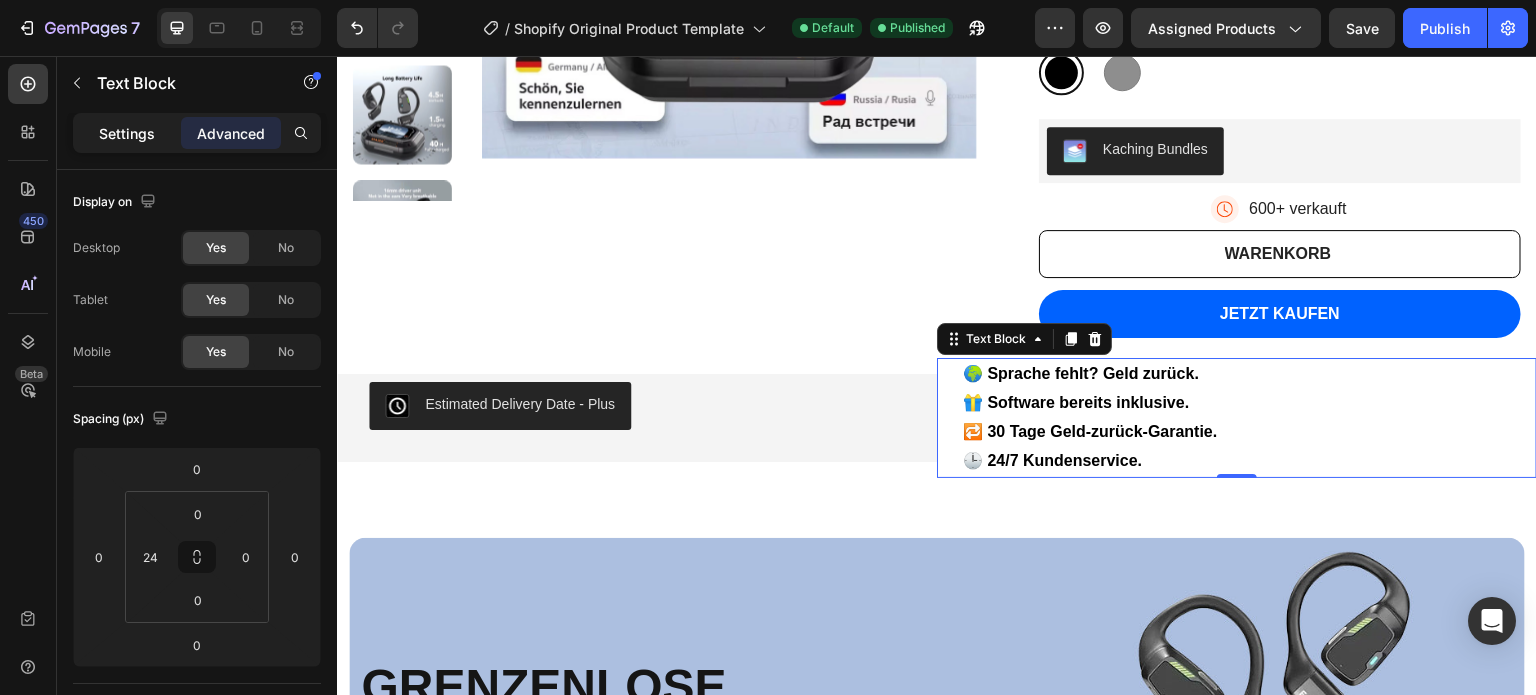 click on "Settings" at bounding box center (127, 133) 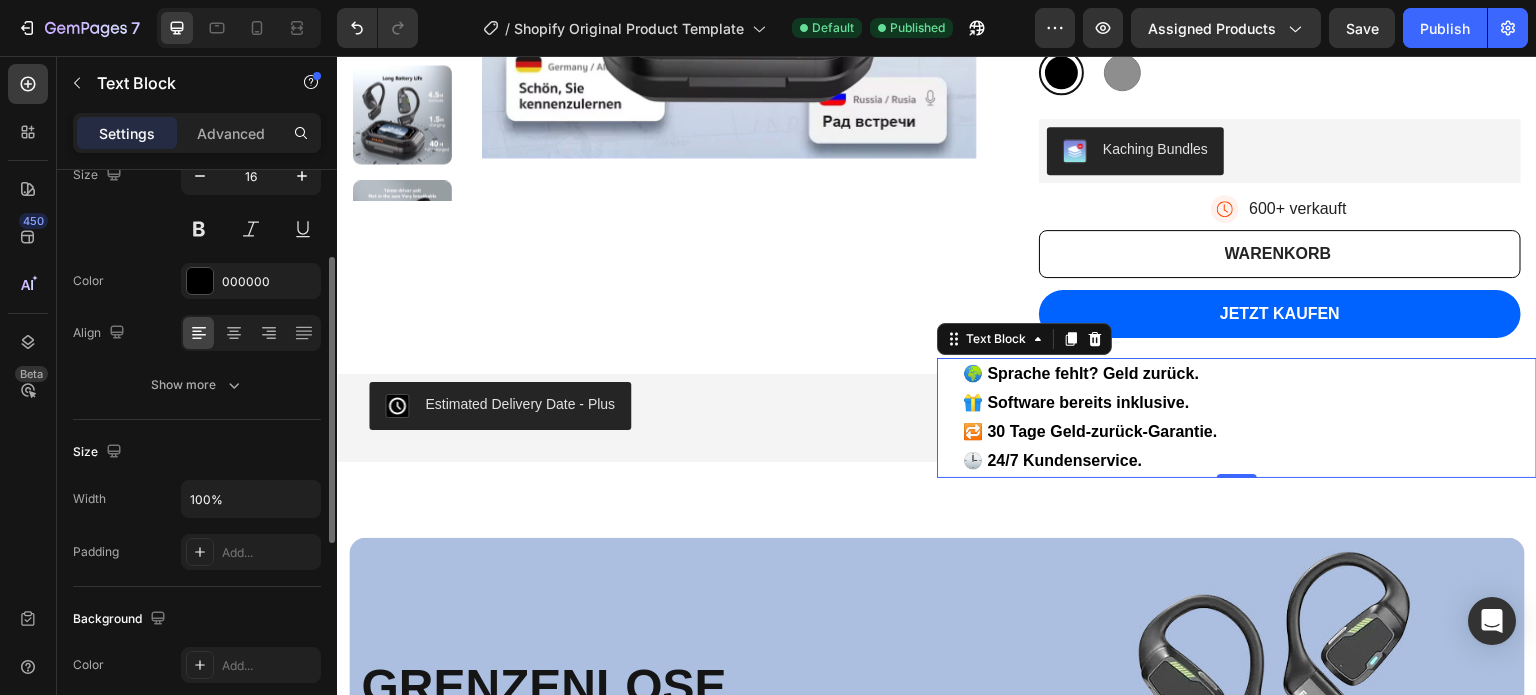 scroll, scrollTop: 182, scrollLeft: 0, axis: vertical 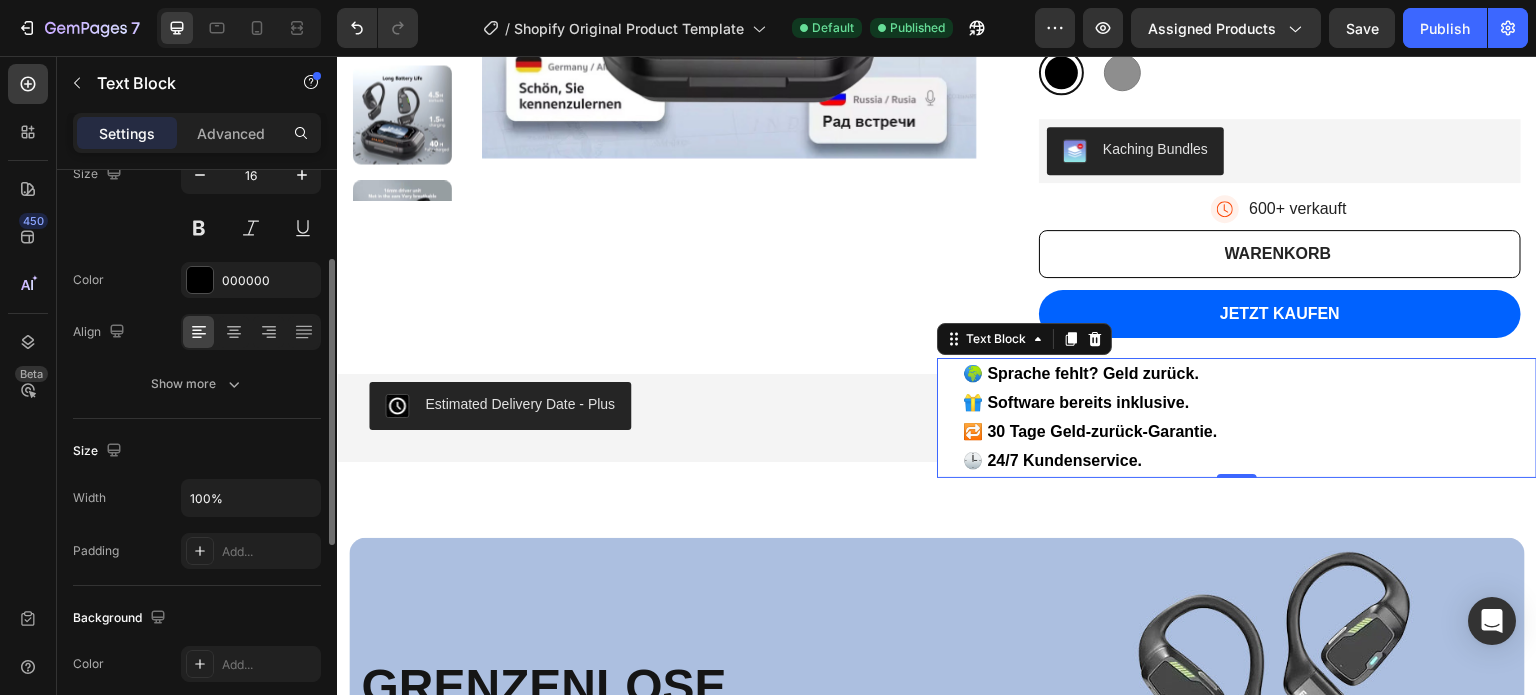 click on "Show more" at bounding box center (197, 384) 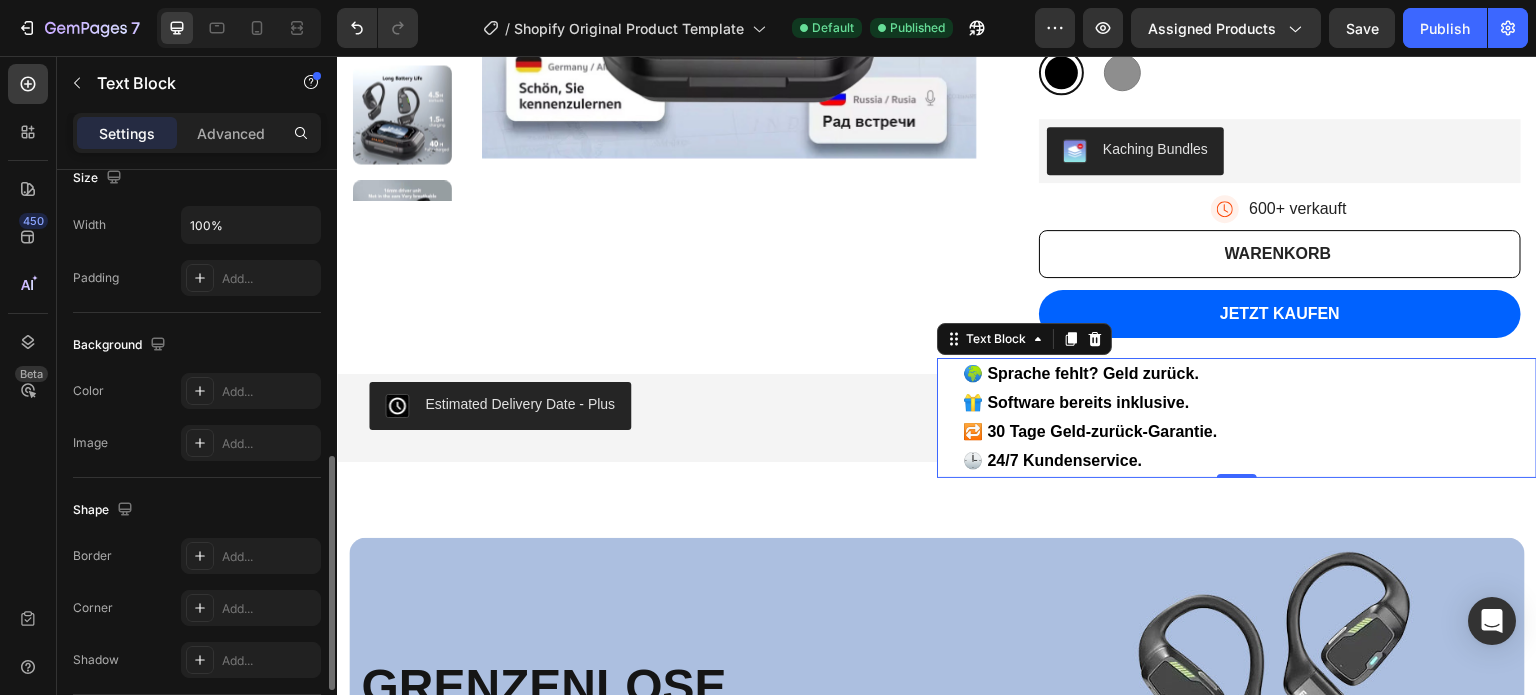 scroll, scrollTop: 720, scrollLeft: 0, axis: vertical 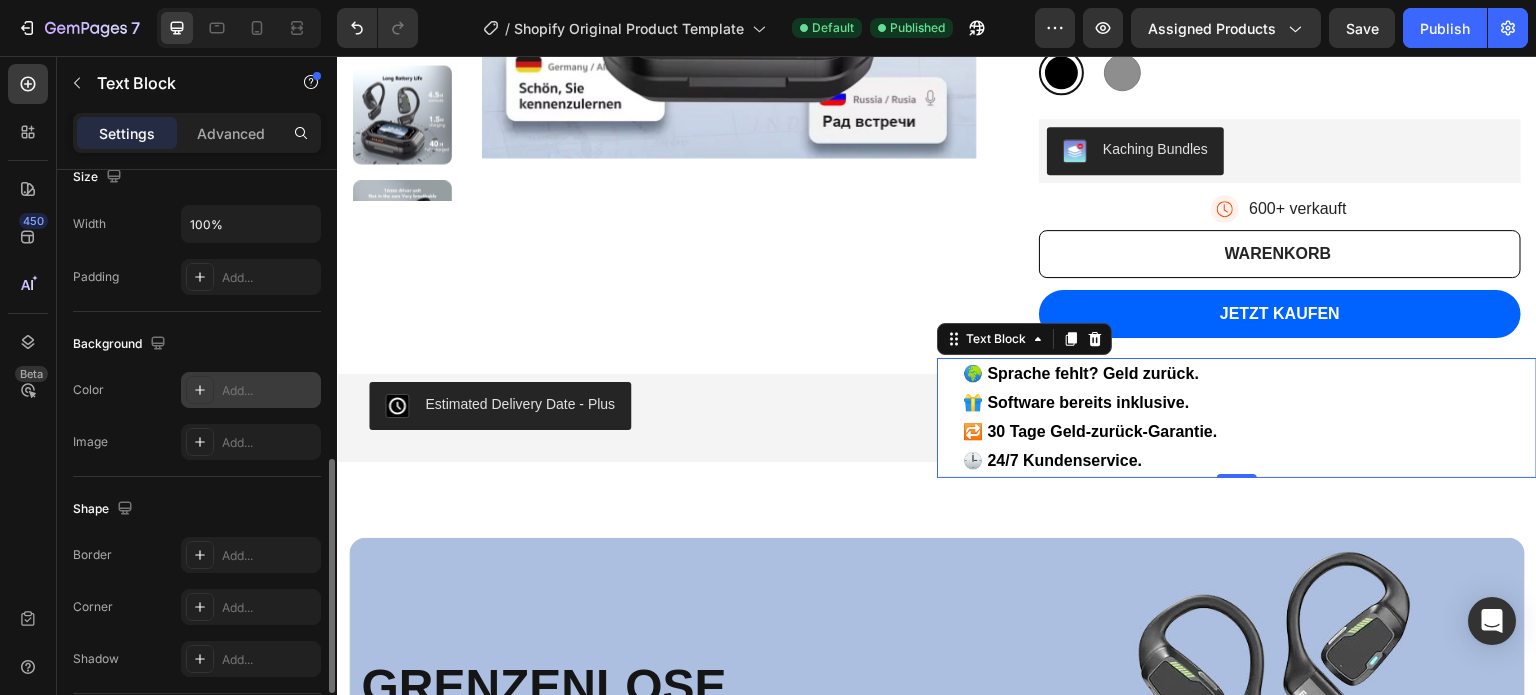 click on "Add..." at bounding box center (251, 390) 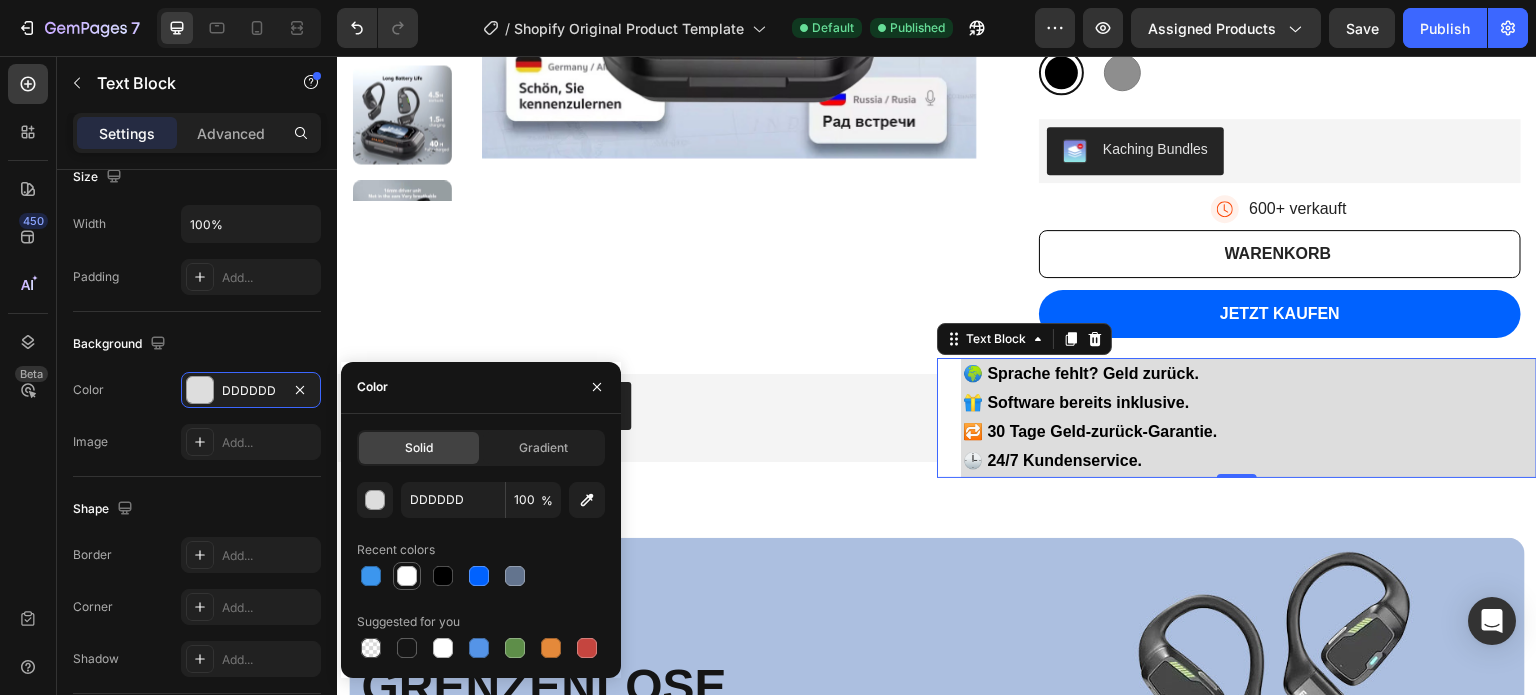 click at bounding box center [407, 576] 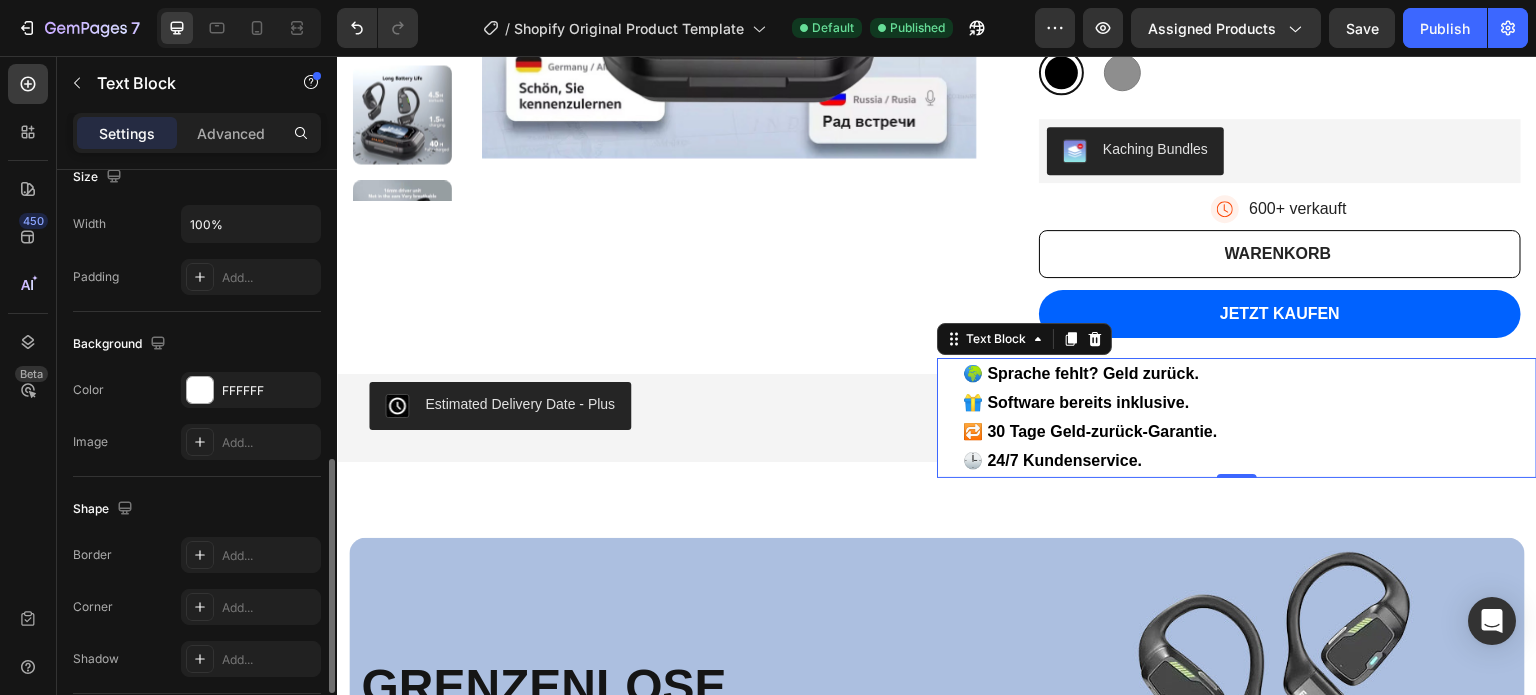 click on "Shape Border Add... Corner Add... Shadow Add..." 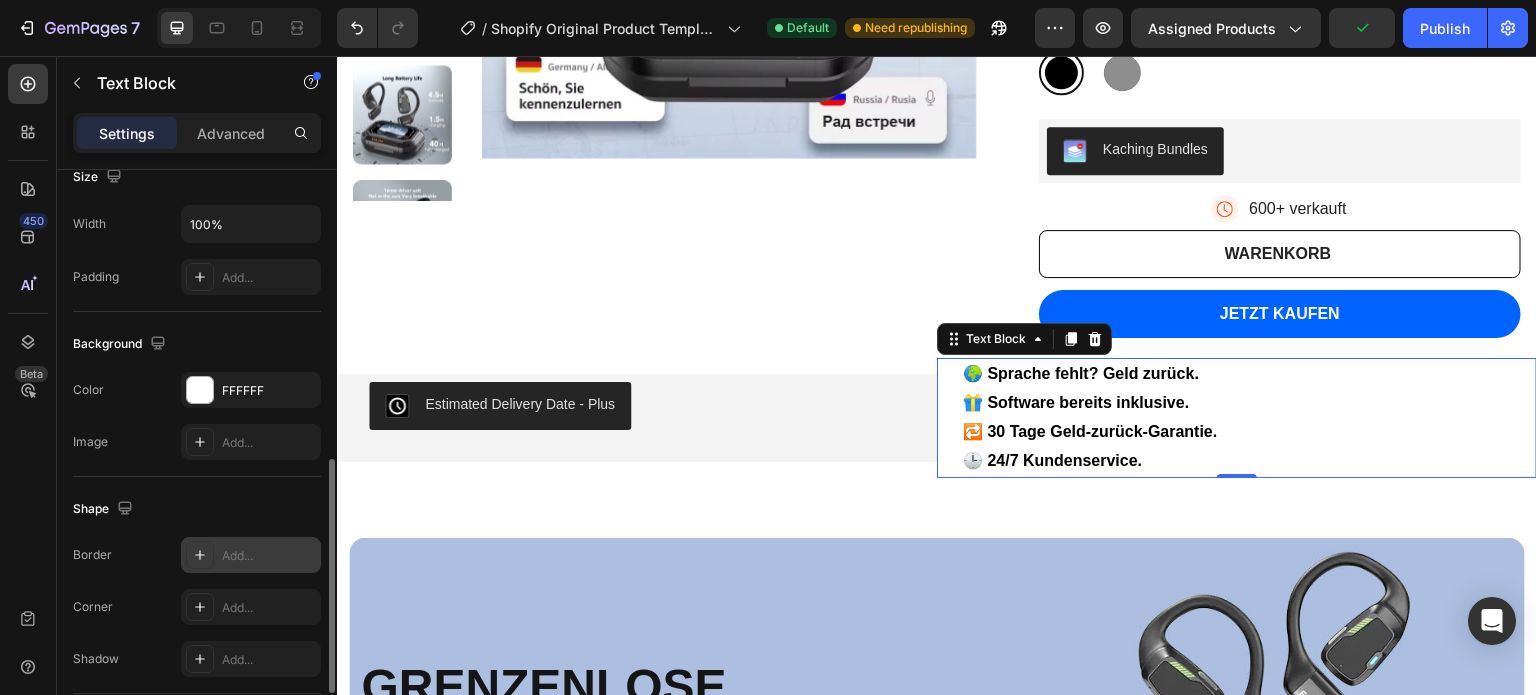 click on "Add..." at bounding box center [251, 555] 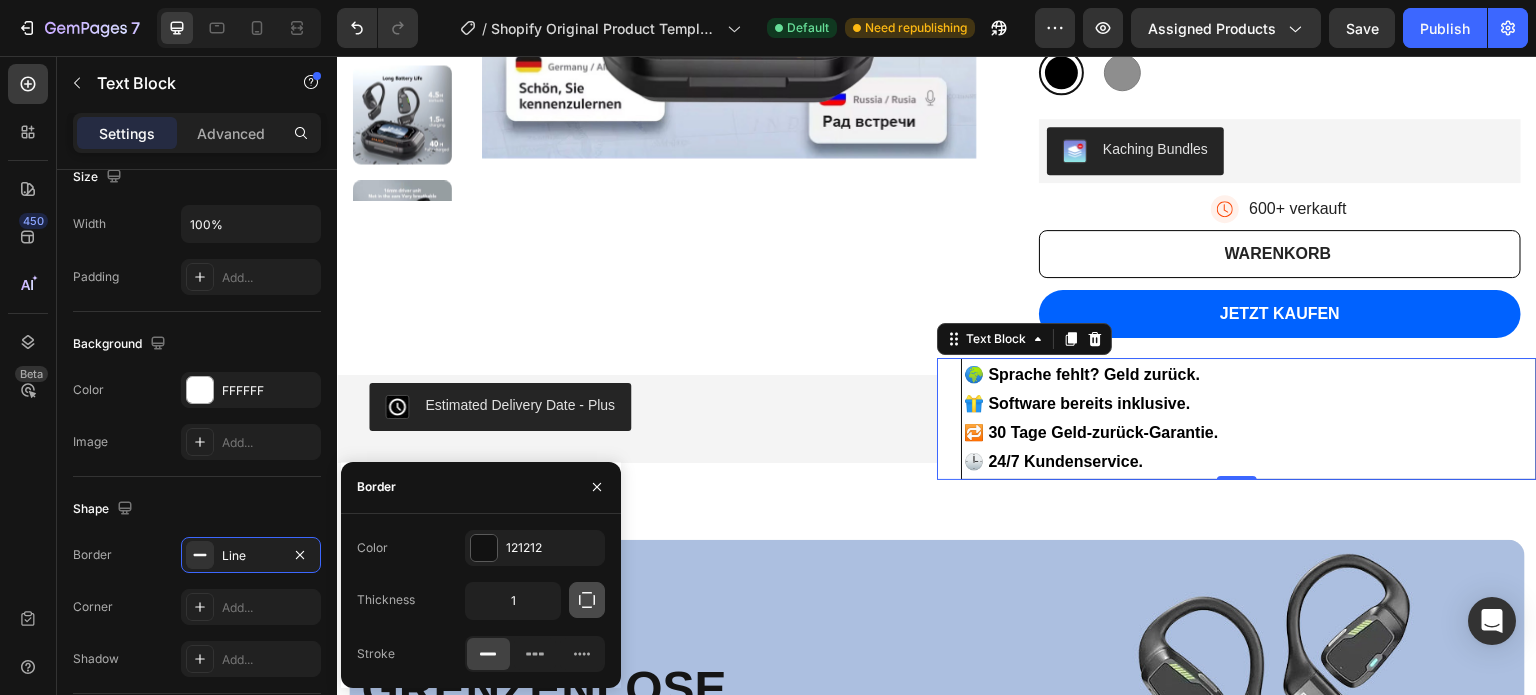 click 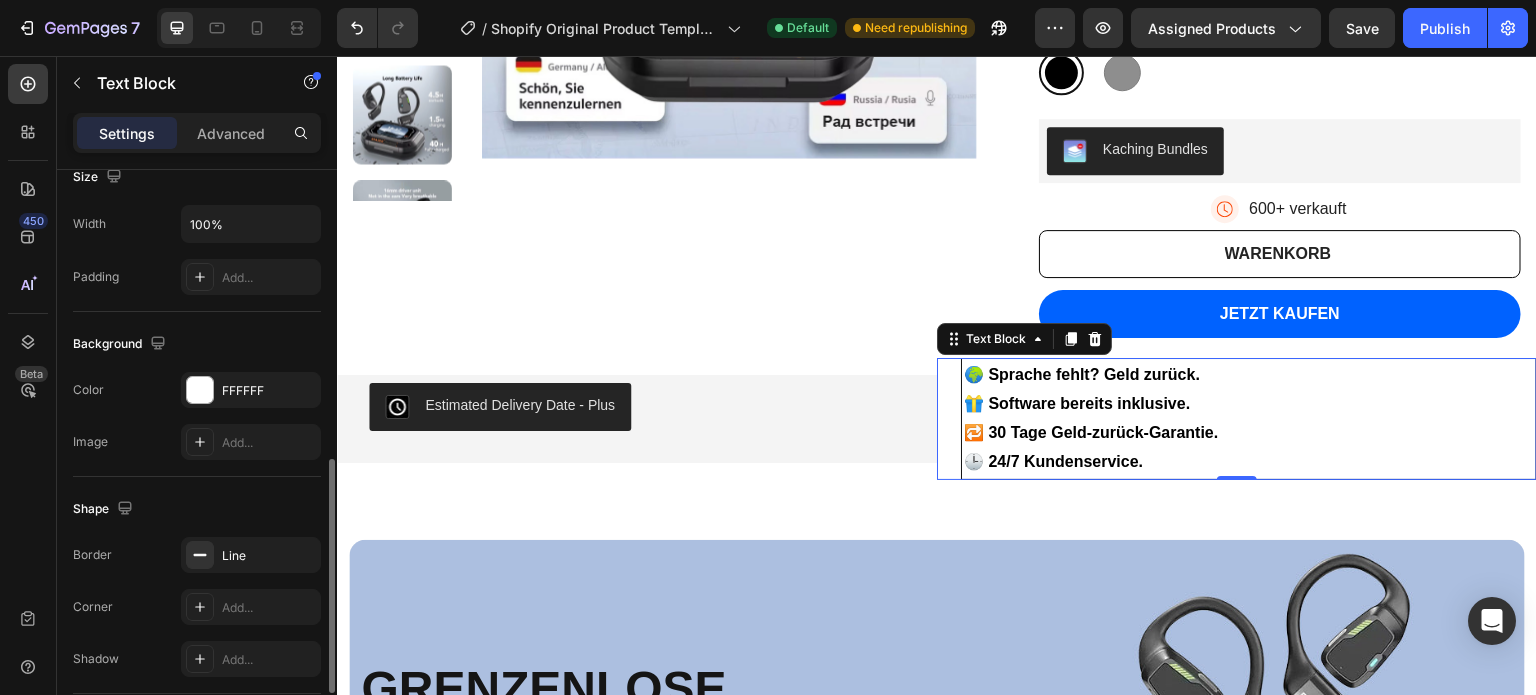 click on "Shape" at bounding box center (197, 509) 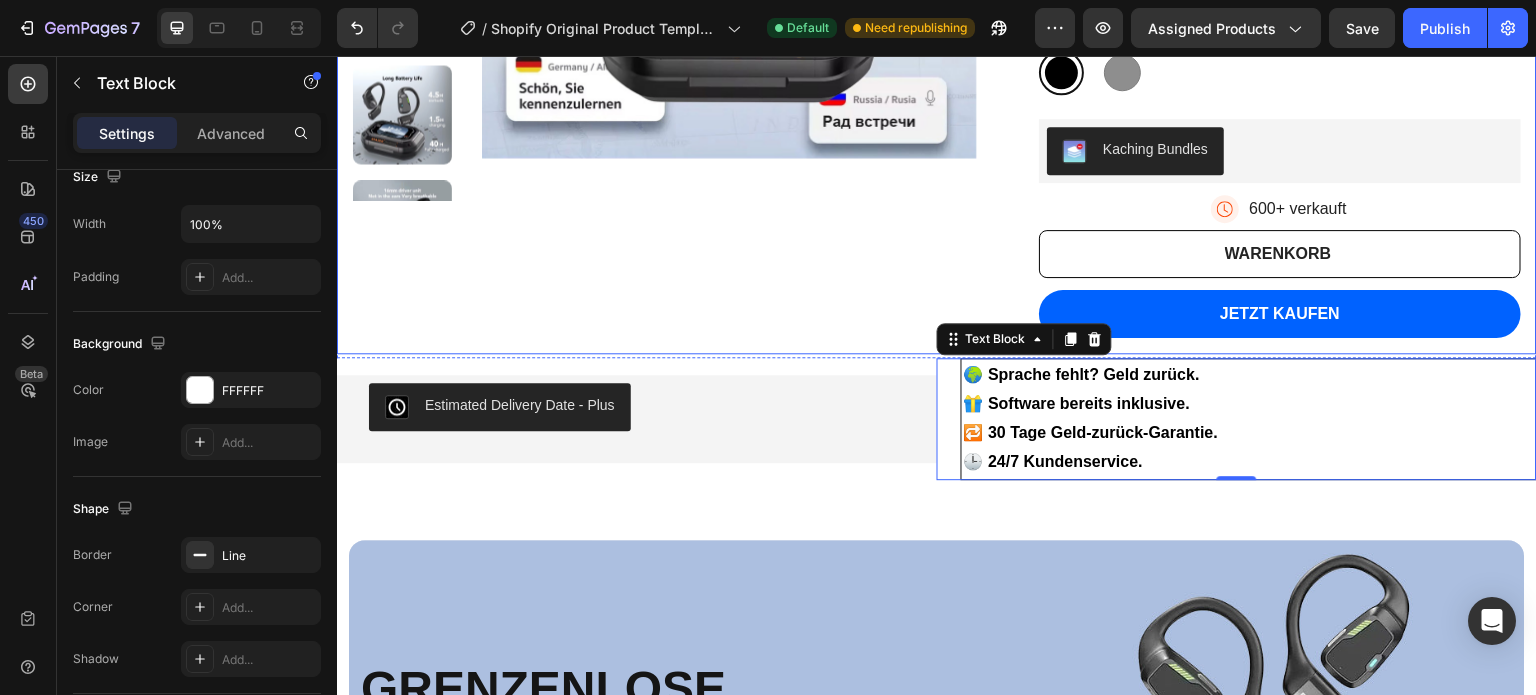 click on "Product Images KI-Kopfhörer mit Live-Übersetzung in 130+ Sprachen Product Title €49,99 Product Price Product Price €79,99 Product Price Product Price Row 🌍 Sprich jede Sprache – ohne jemals Vokabeln zu lernen. Verstehen & verstanden werden – überall auf der Welt. Ganz ohne Herumgetippe. 🔹 Gespräche in Echtzeit übersetzen 🔹 Sofort reagieren in Alltag & Beruf 🔹 Sprachen besser behalten durch echten Kontext 🔹 Für Reisen, Business & Alltag – auch offline nutzbar 👉 Jetzt mit Klarna Rechnungskauf Product Description Farbe: Schwarz Schwarz Schwarz Grau Grau Product Variants & Swatches Kaching Bundles Kaching Bundles Icon 600+ verkauft Text Block Row WARENKORB Add to Cart JETZT KAUFEN Dynamic Checkout Row Product" at bounding box center [937, -29] 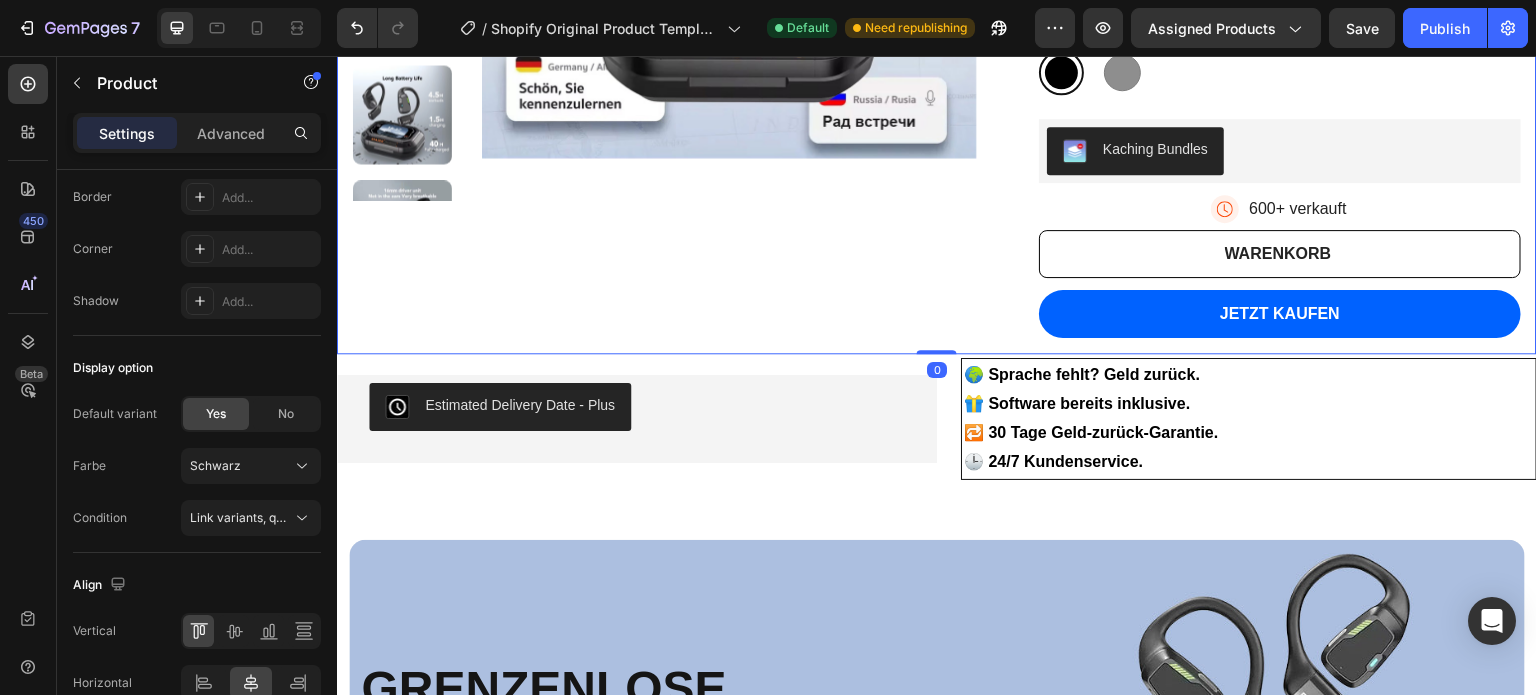 scroll, scrollTop: 0, scrollLeft: 0, axis: both 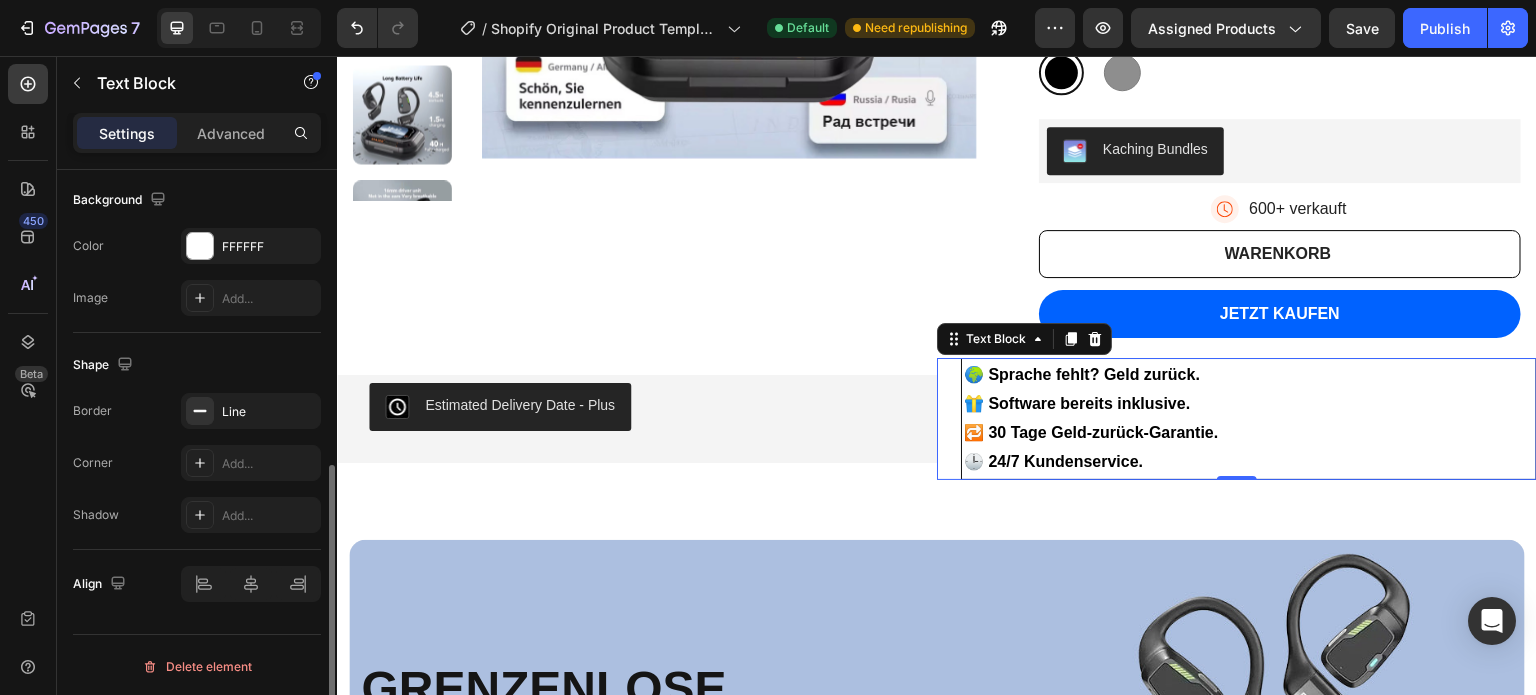 click on "Shape Border Line Corner Add... Shadow Add..." 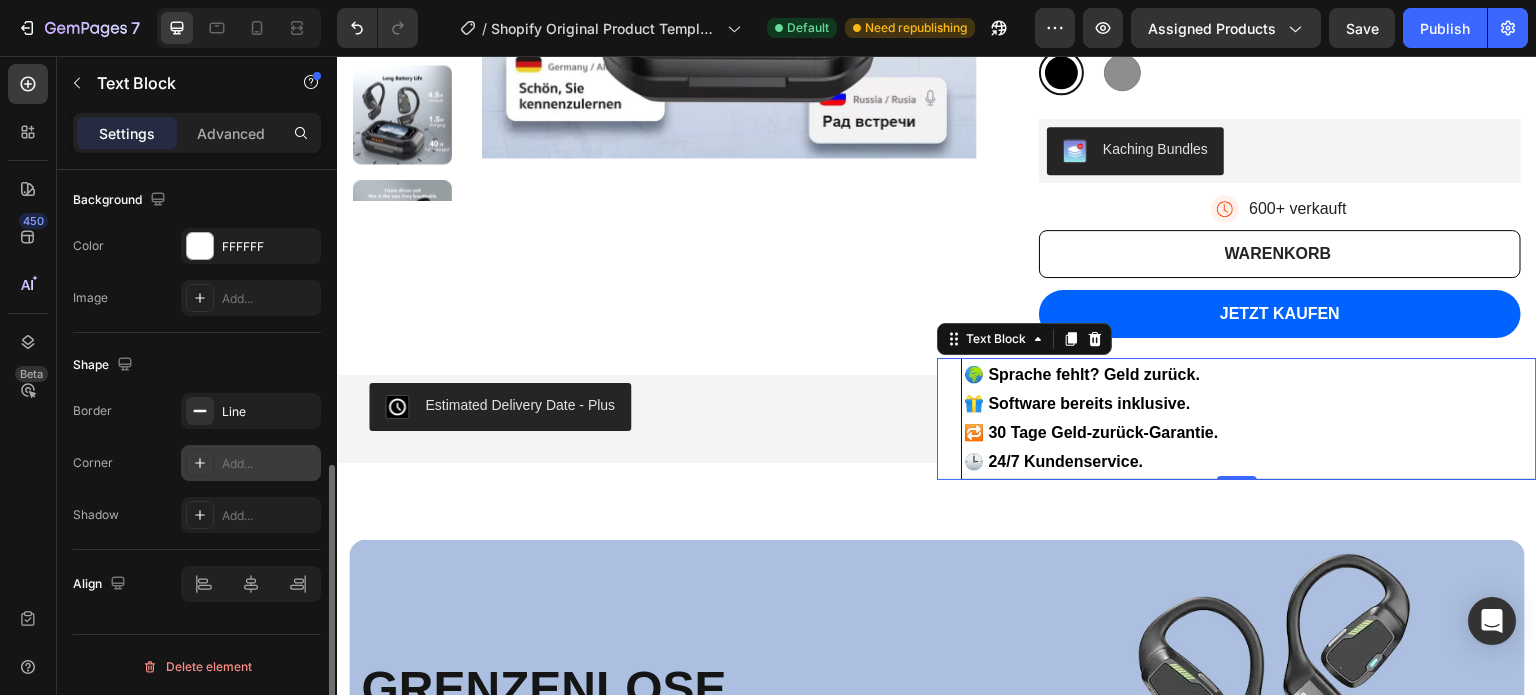 click on "Add..." at bounding box center (251, 463) 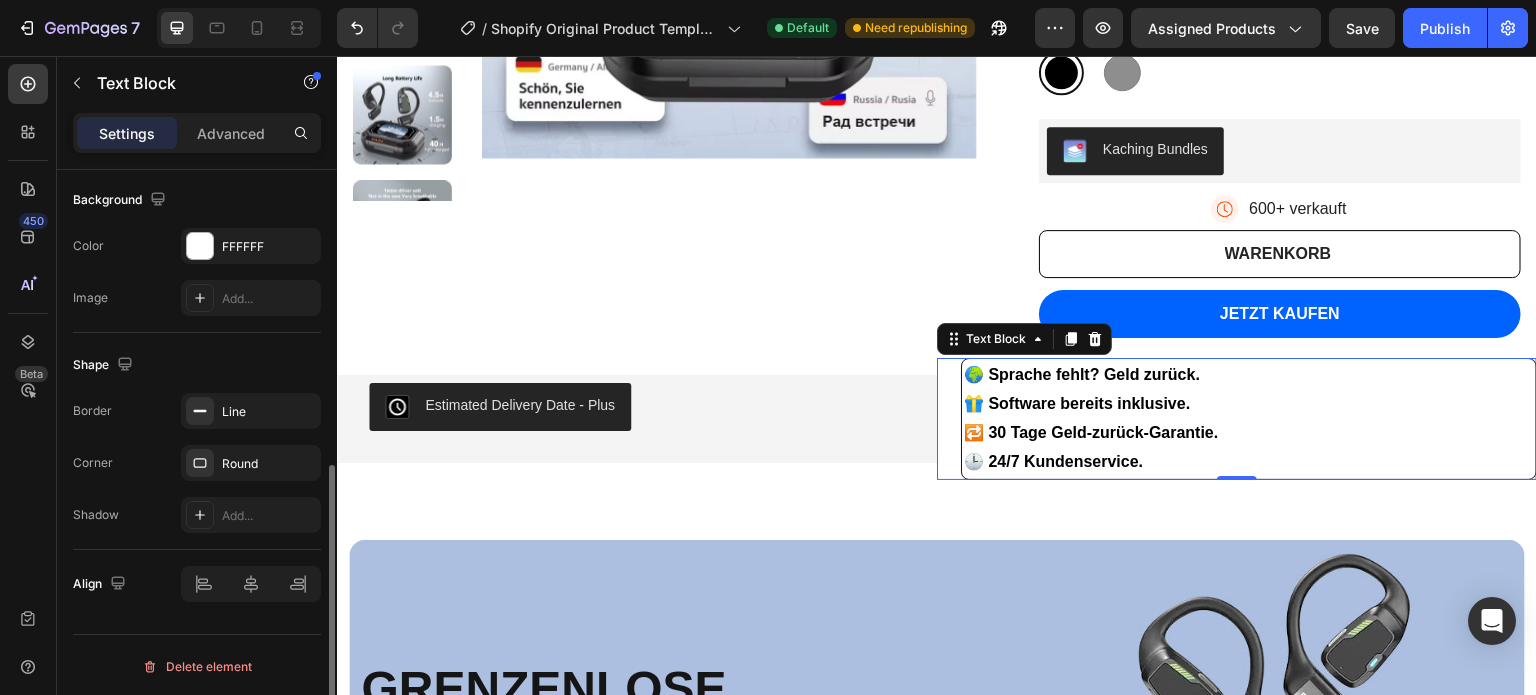 click on "Corner Round" at bounding box center [197, 463] 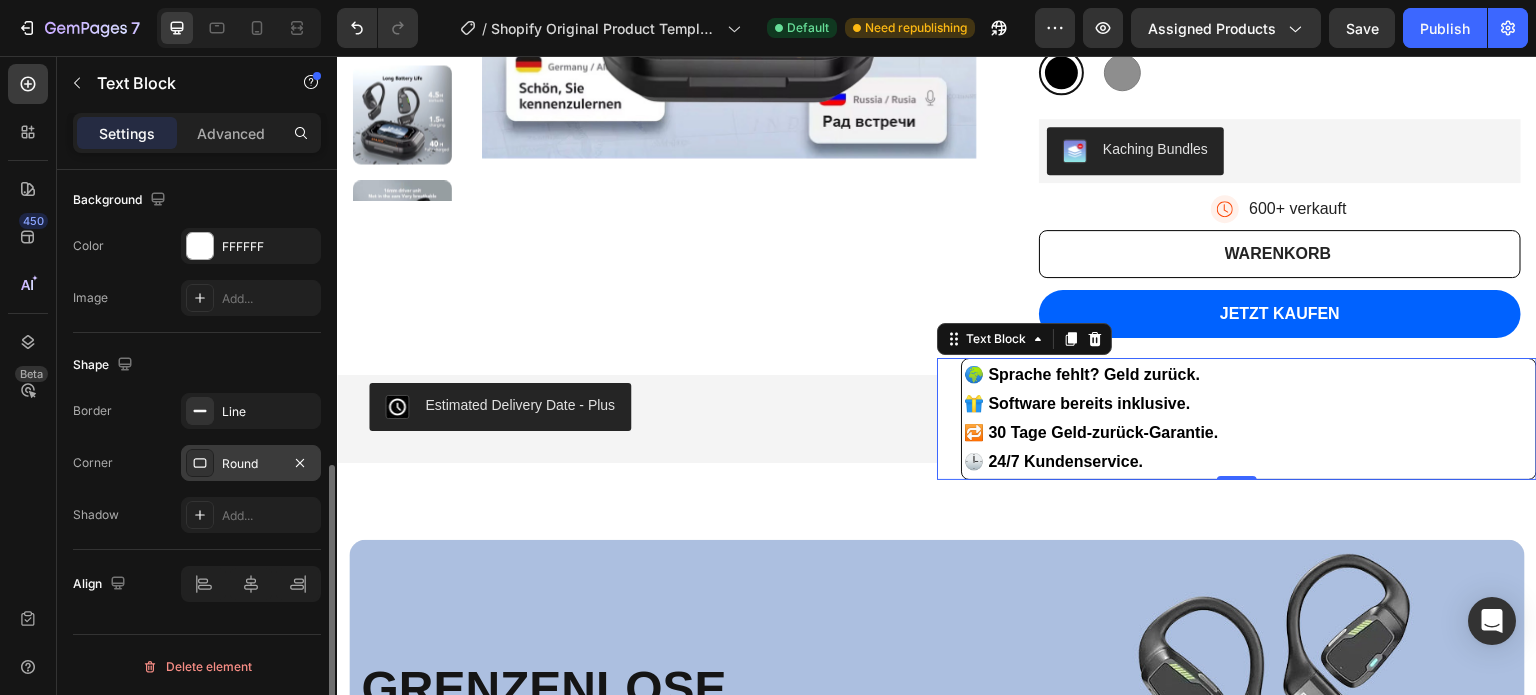 click on "Round" at bounding box center [251, 464] 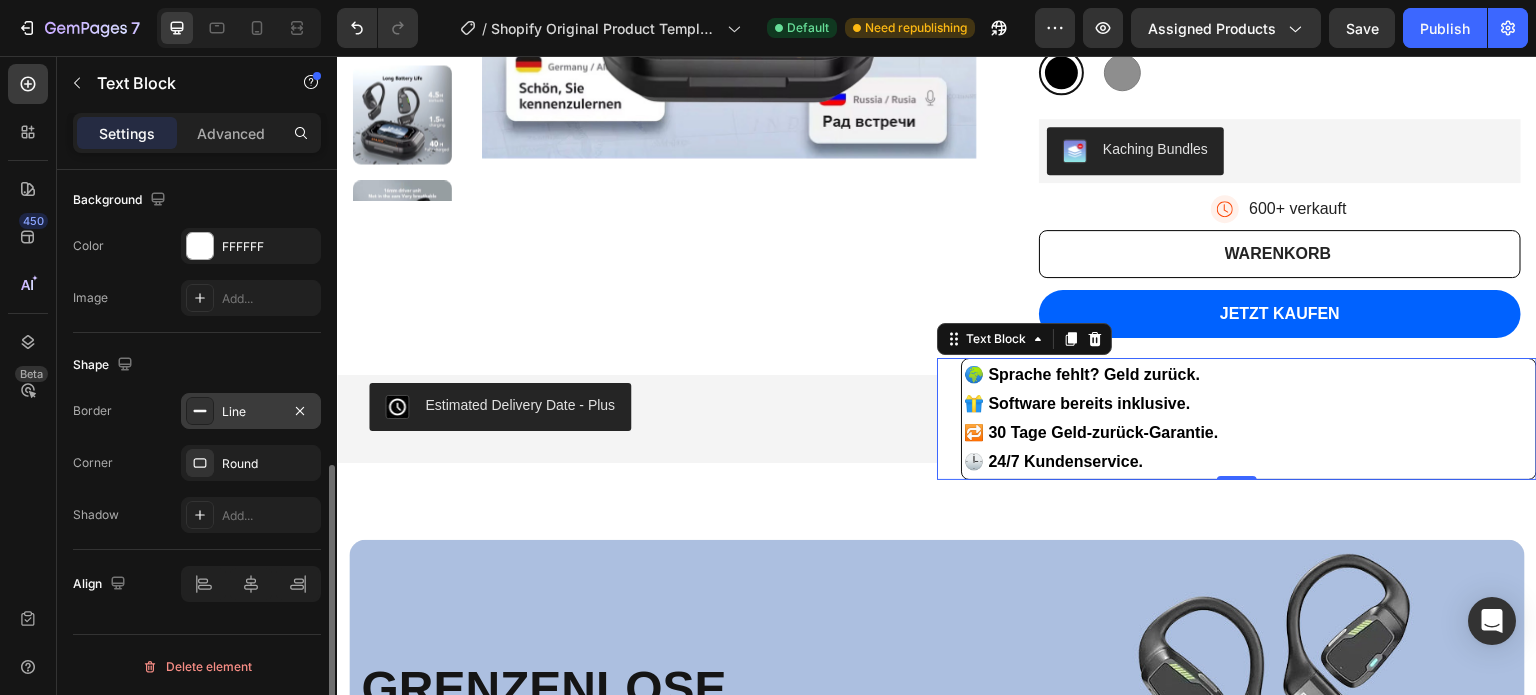 drag, startPoint x: 253, startPoint y: 430, endPoint x: 254, endPoint y: 415, distance: 15.033297 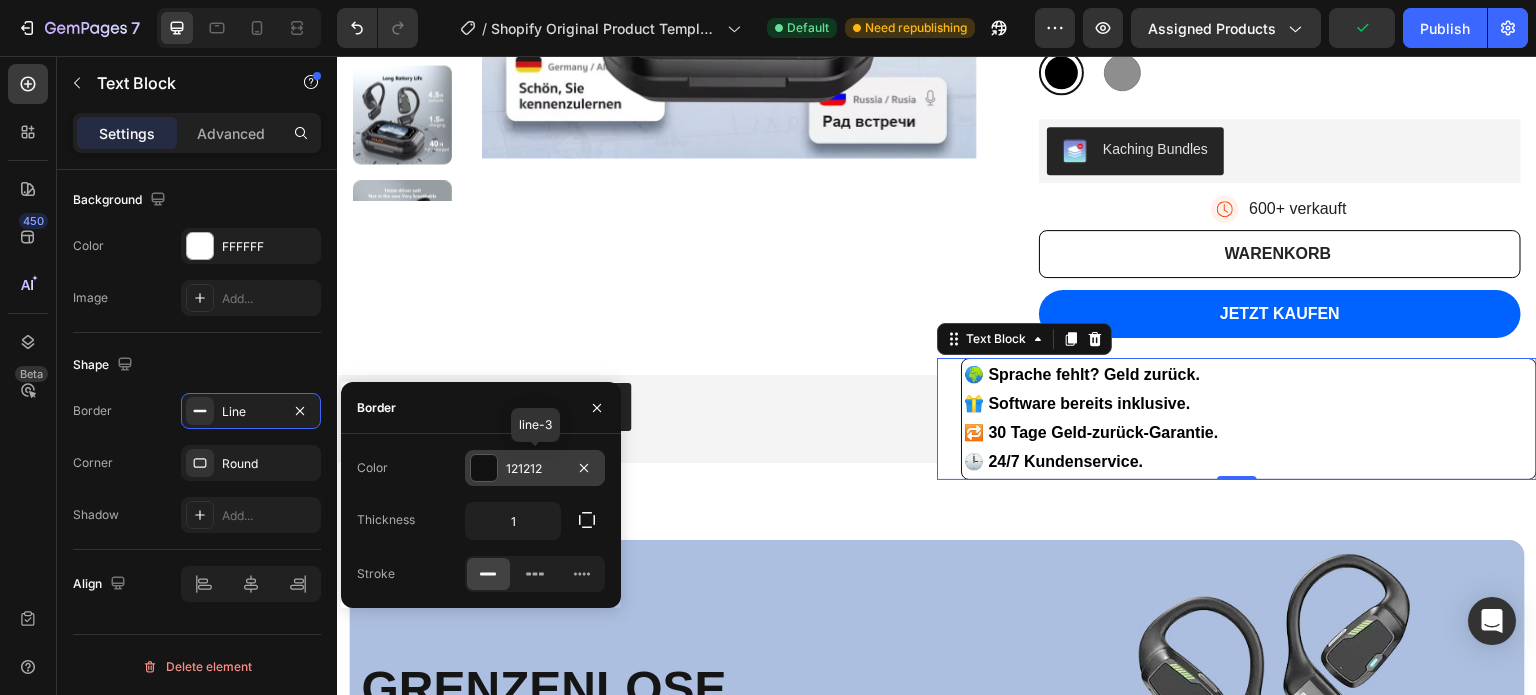 click at bounding box center [484, 468] 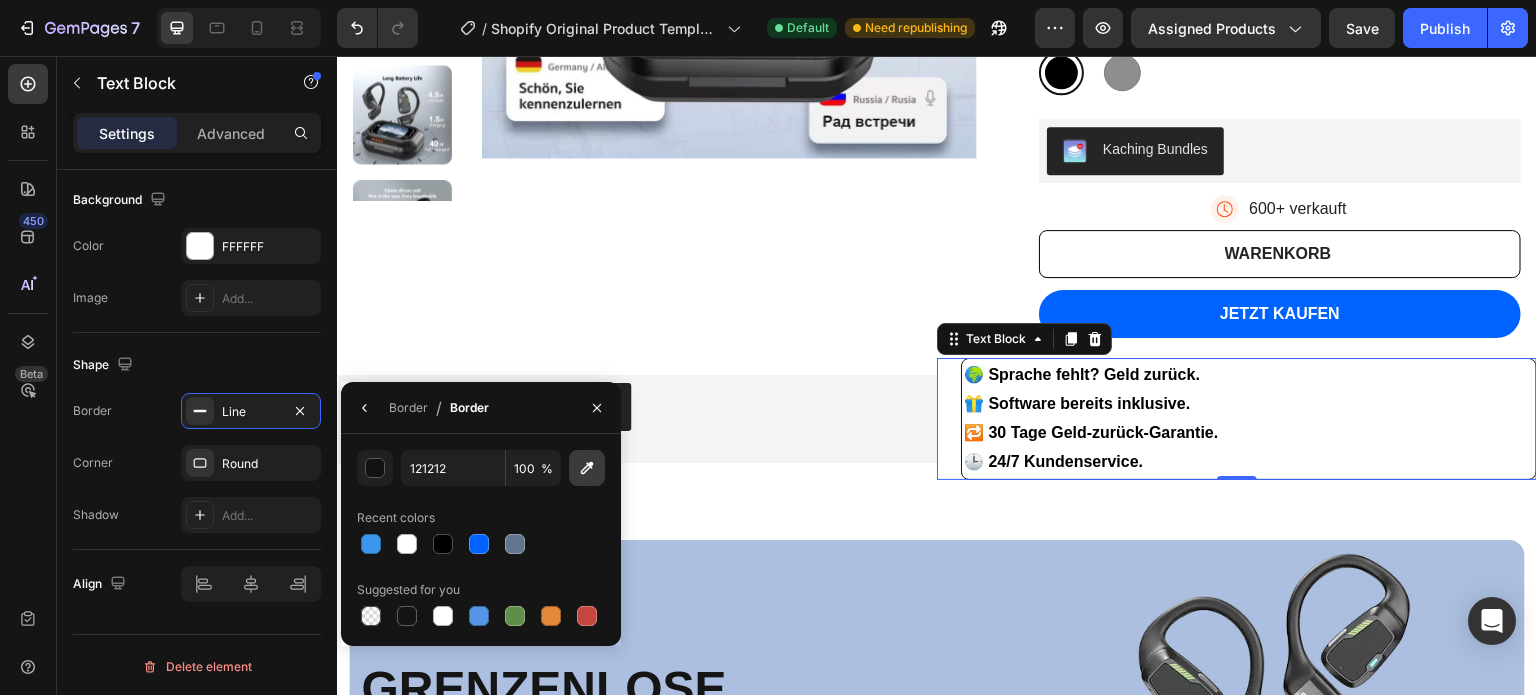 click 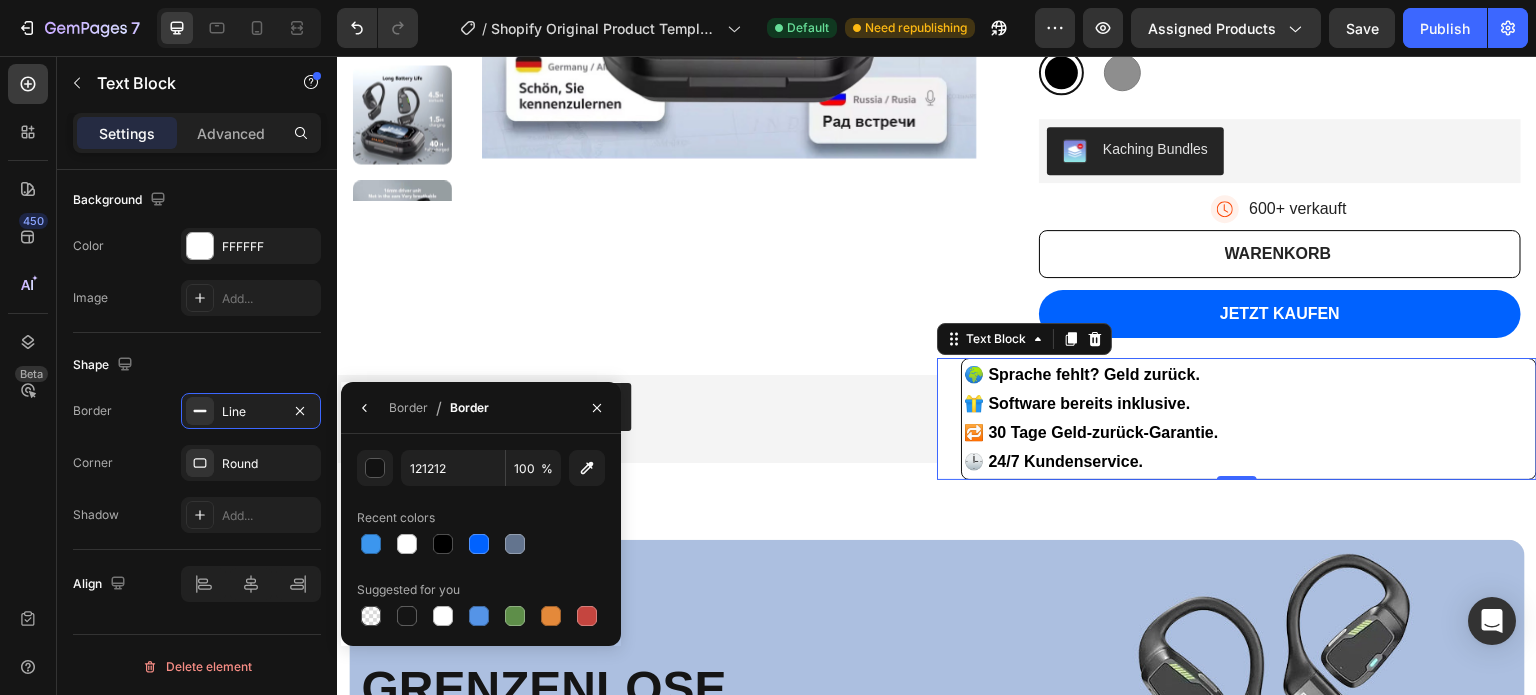 type on "F4F4F4" 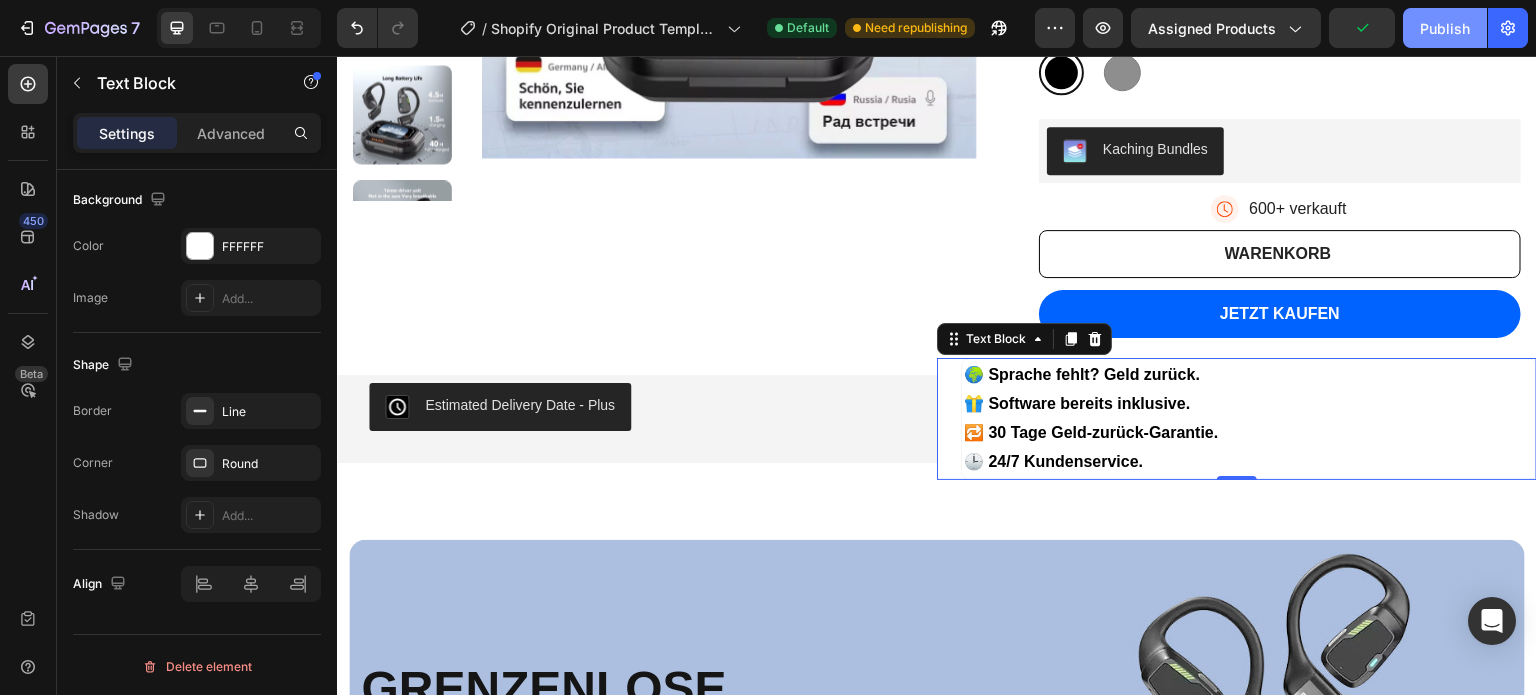 click on "Publish" 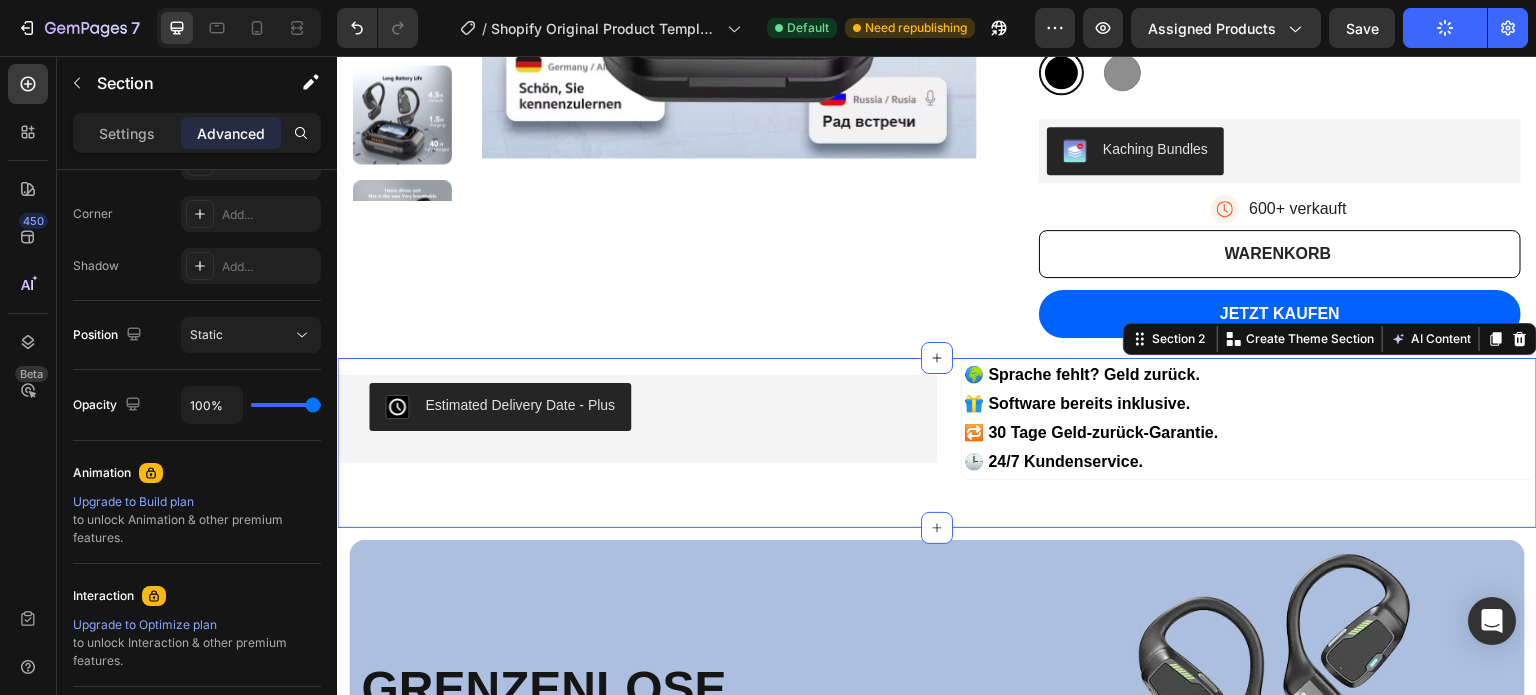 click on "Estimated Delivery Date ‑ Plus Estimated Delivery Date ‑ Plus 🌍 Sprache fehlt? Geld zurück. 🎁 Software bereits inklusive. 🔁 30 Tage Geld-zurück-Garantie. 🕒 24/7 Kundenservice. Text Block Row Section 2 You can create reusable sections Create Theme Section AI Content Write with GemAI What would you like to describe here? Tone and Voice Persuasive Product KI Übersetzer Kopfhörer Show more Generate" at bounding box center (937, 442) 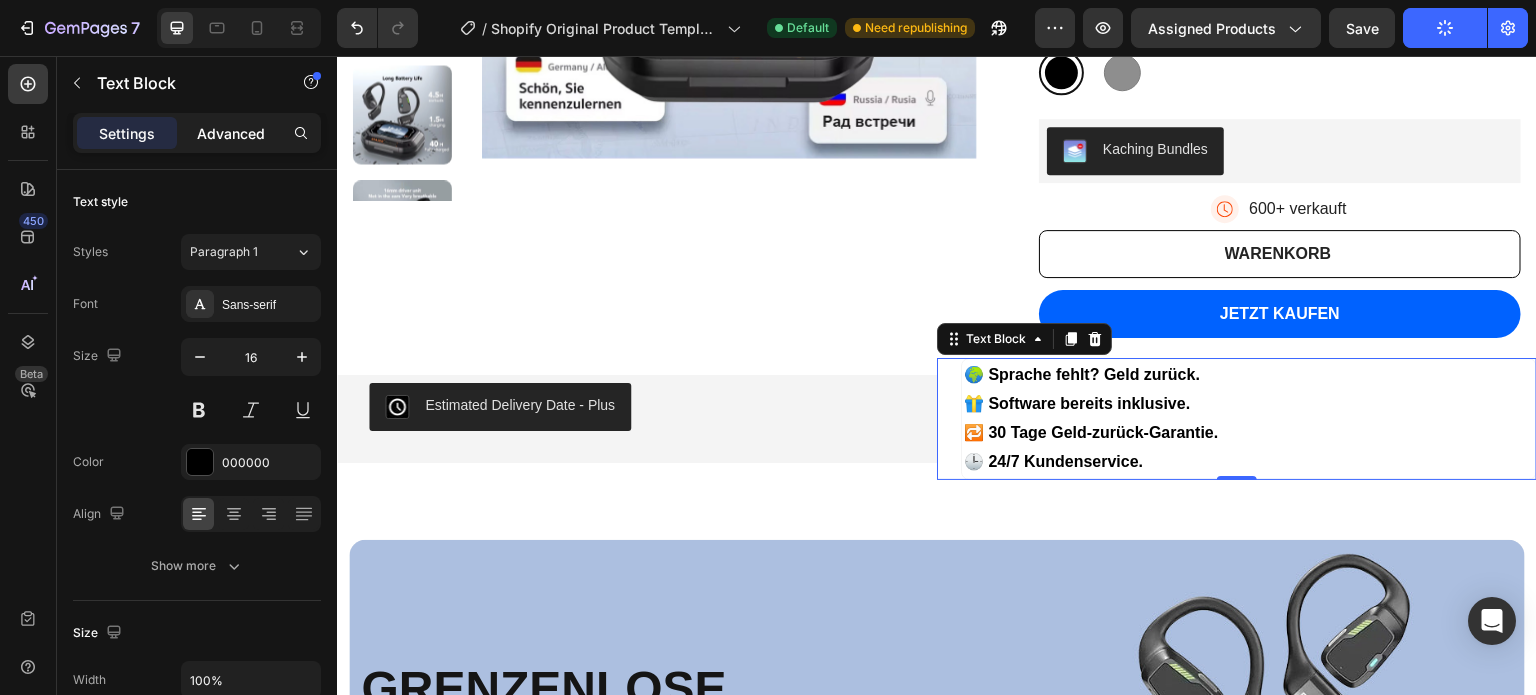 click on "Advanced" at bounding box center (231, 133) 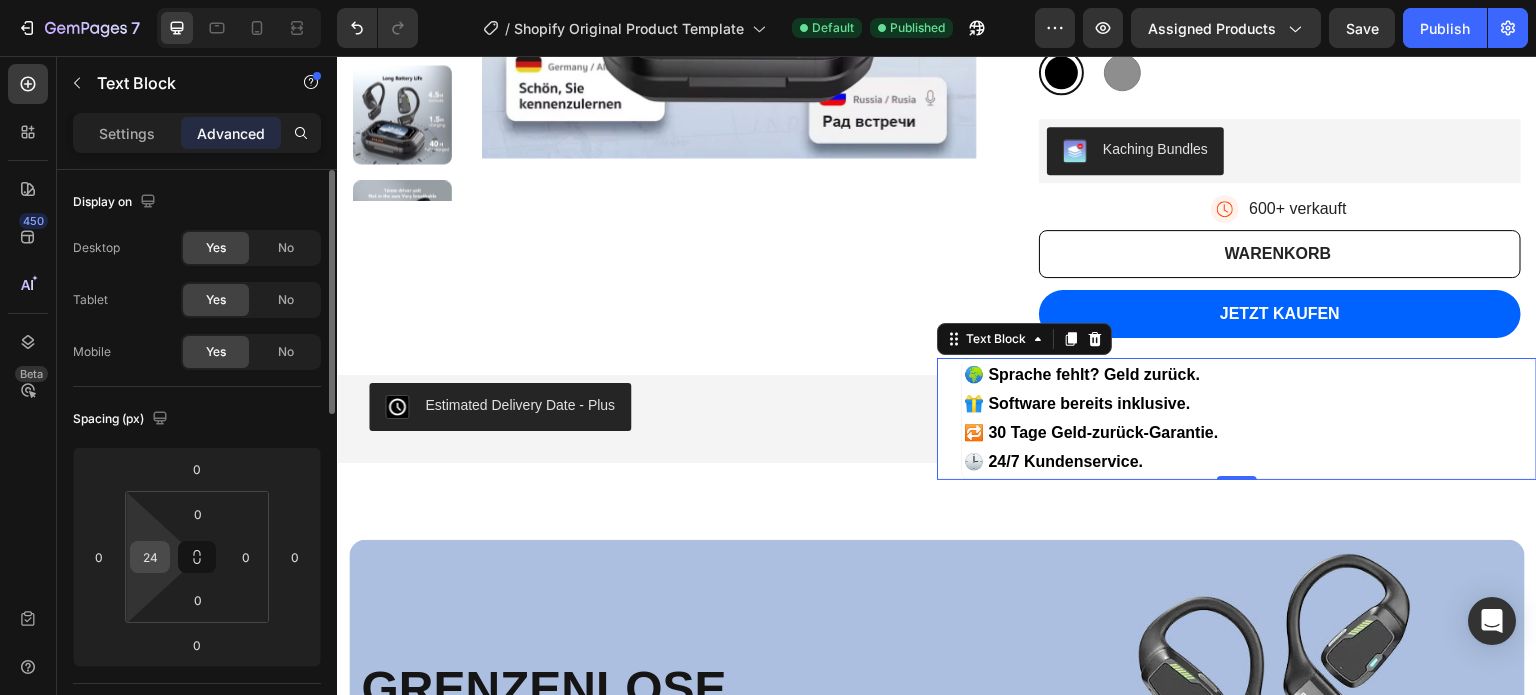click on "24" at bounding box center [150, 557] 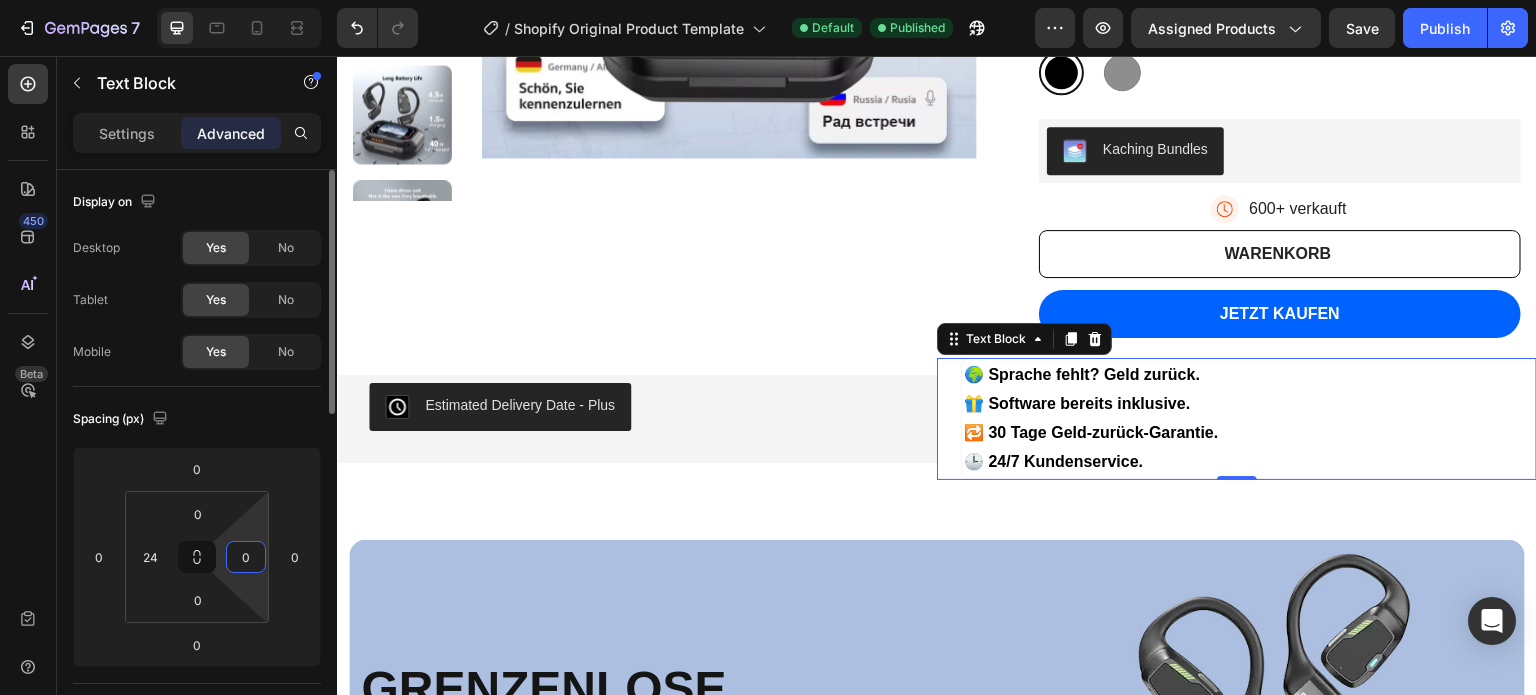 click on "0" at bounding box center [246, 557] 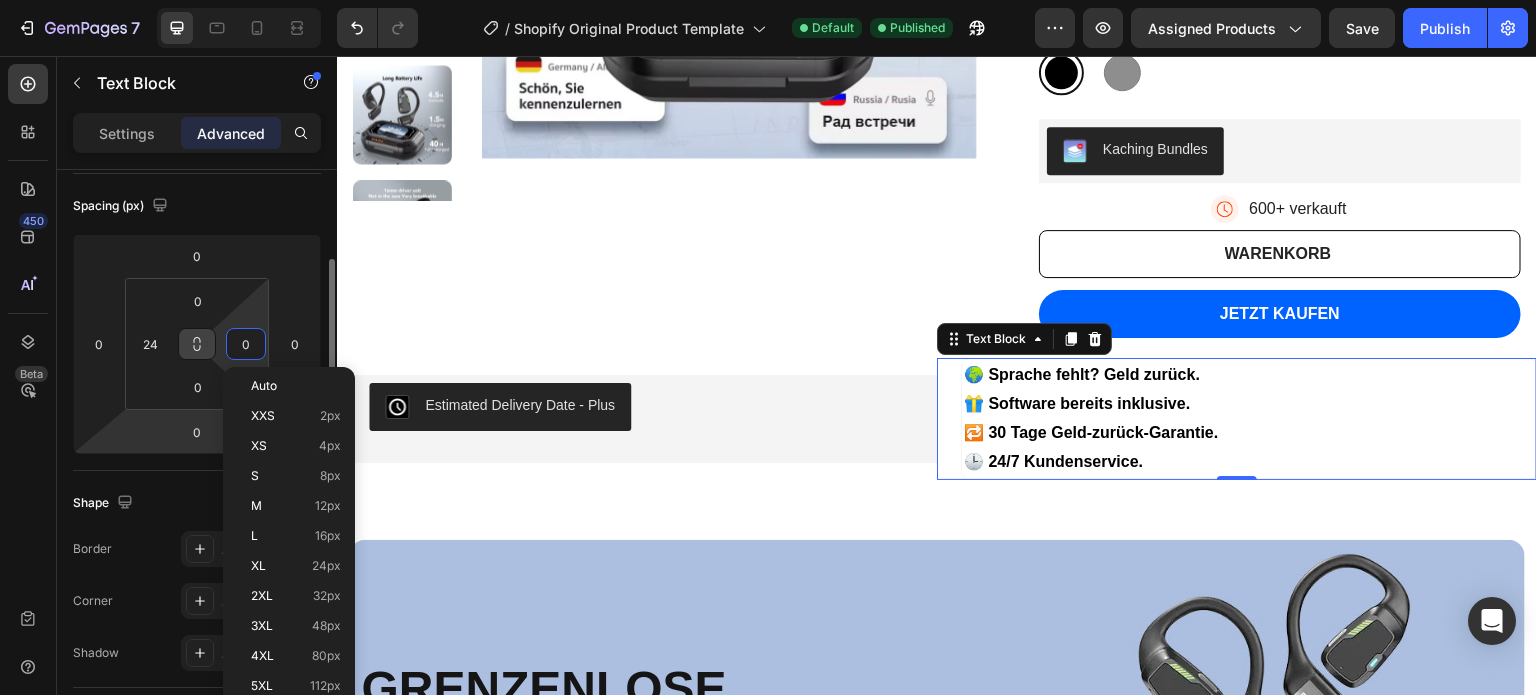 scroll, scrollTop: 214, scrollLeft: 0, axis: vertical 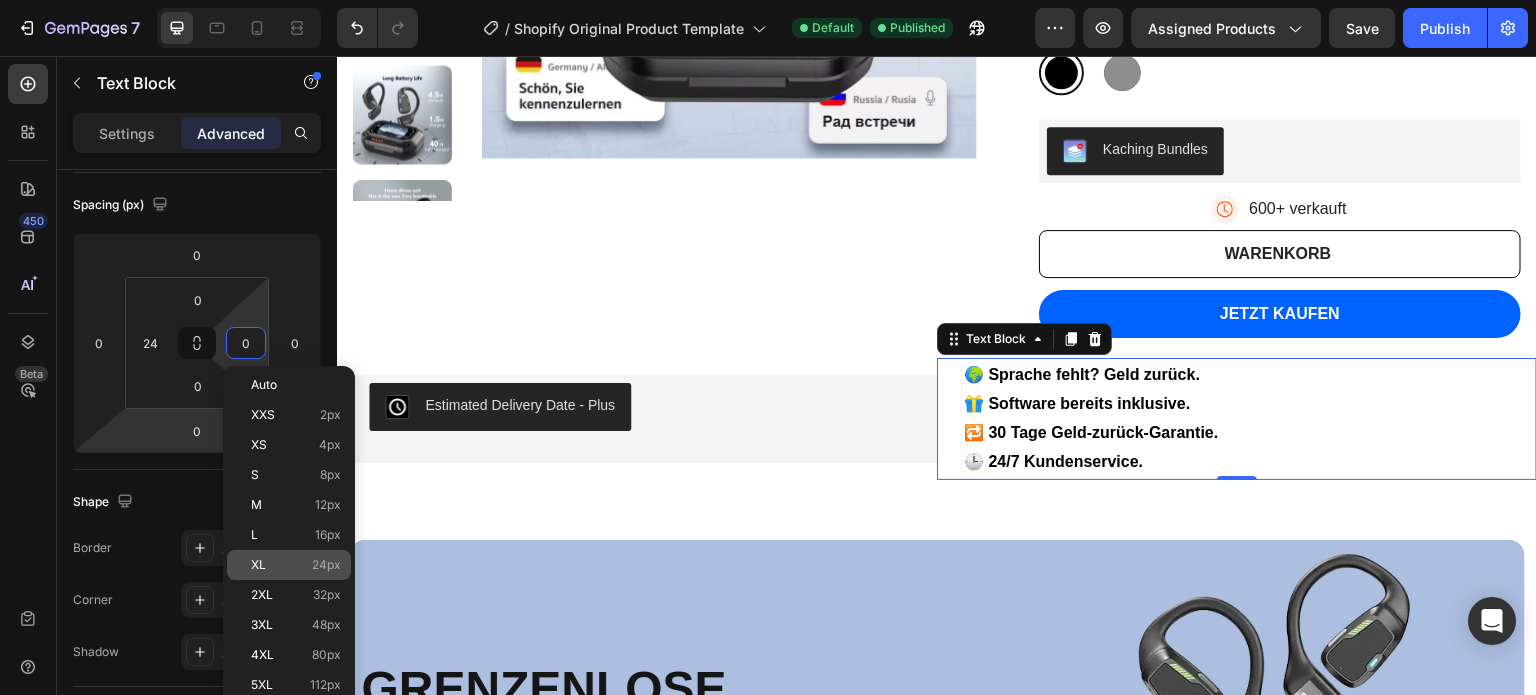 click on "XL 24px" at bounding box center [296, 565] 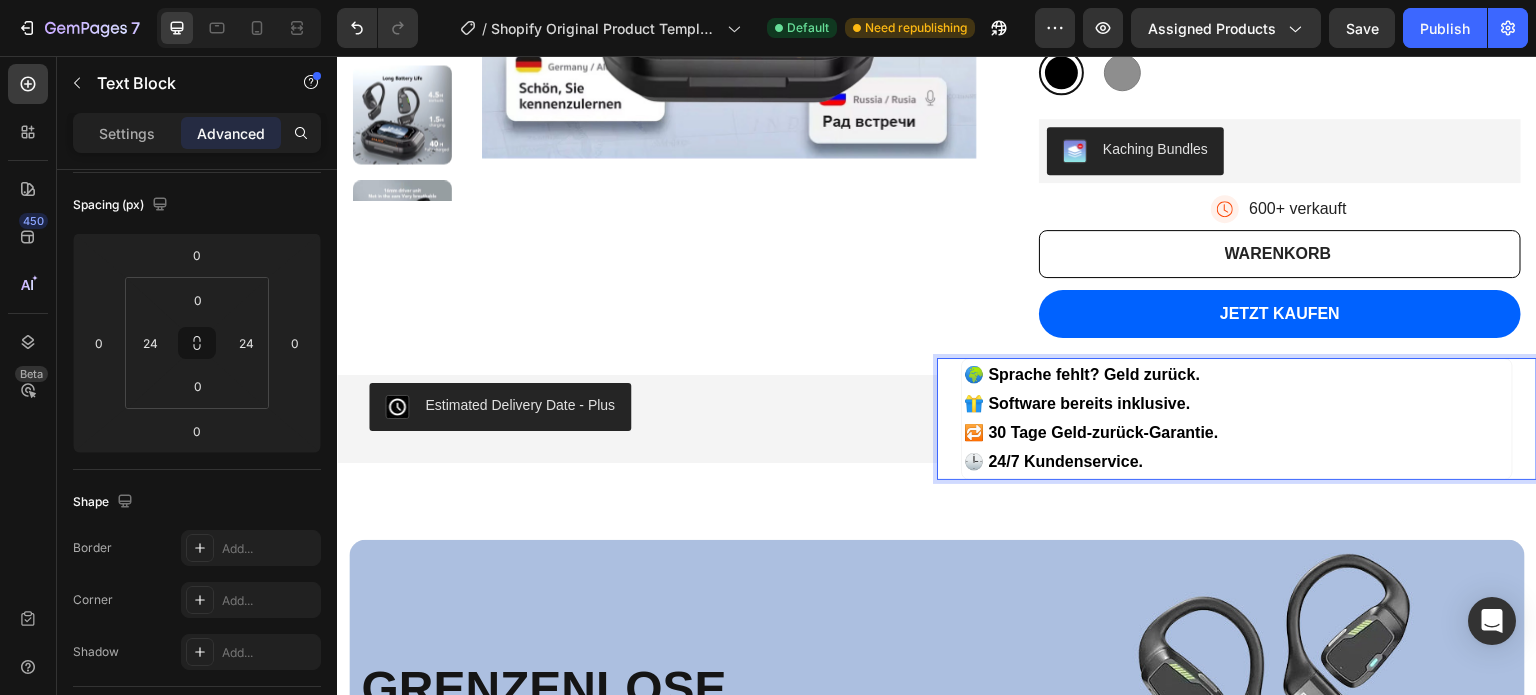click on "🌍 Sprache fehlt? Geld zurück." at bounding box center (1082, 374) 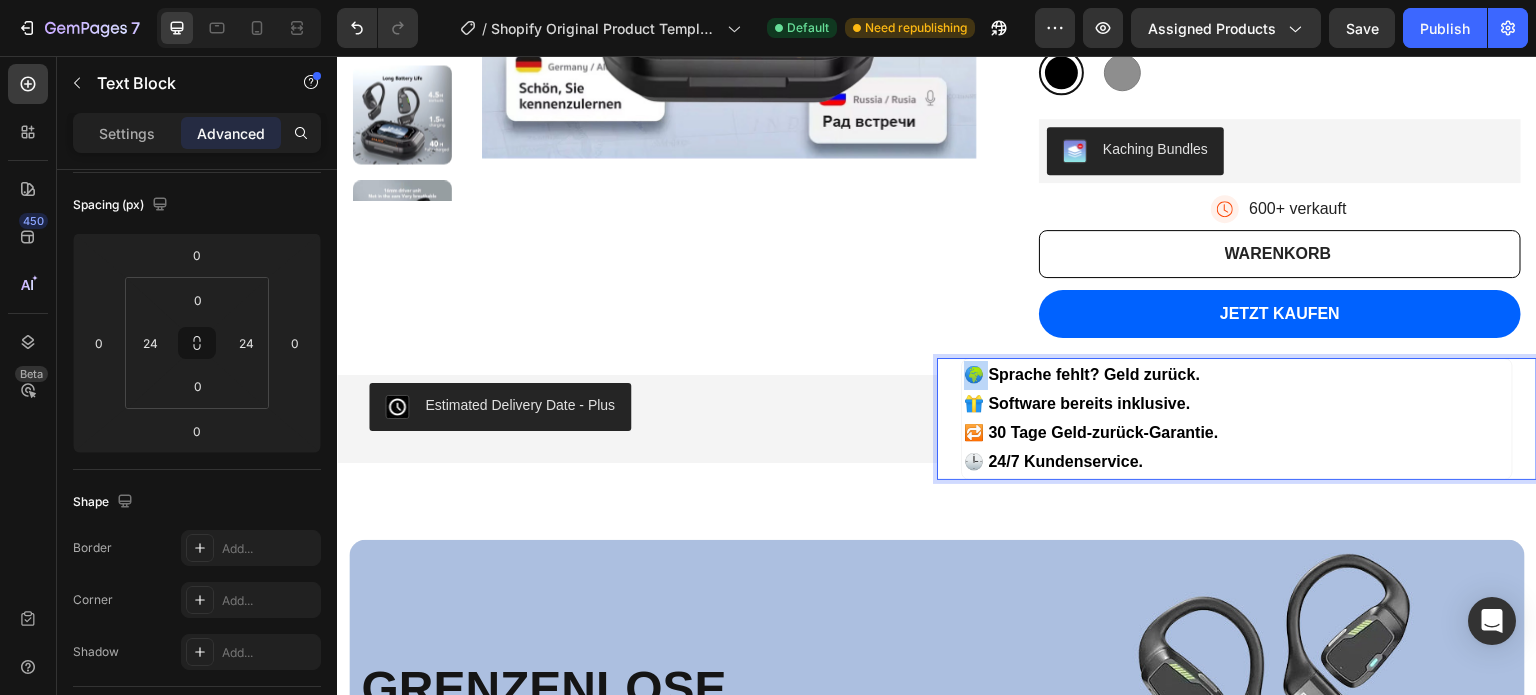 click on "🌍 Sprache fehlt? Geld zurück." at bounding box center (1082, 374) 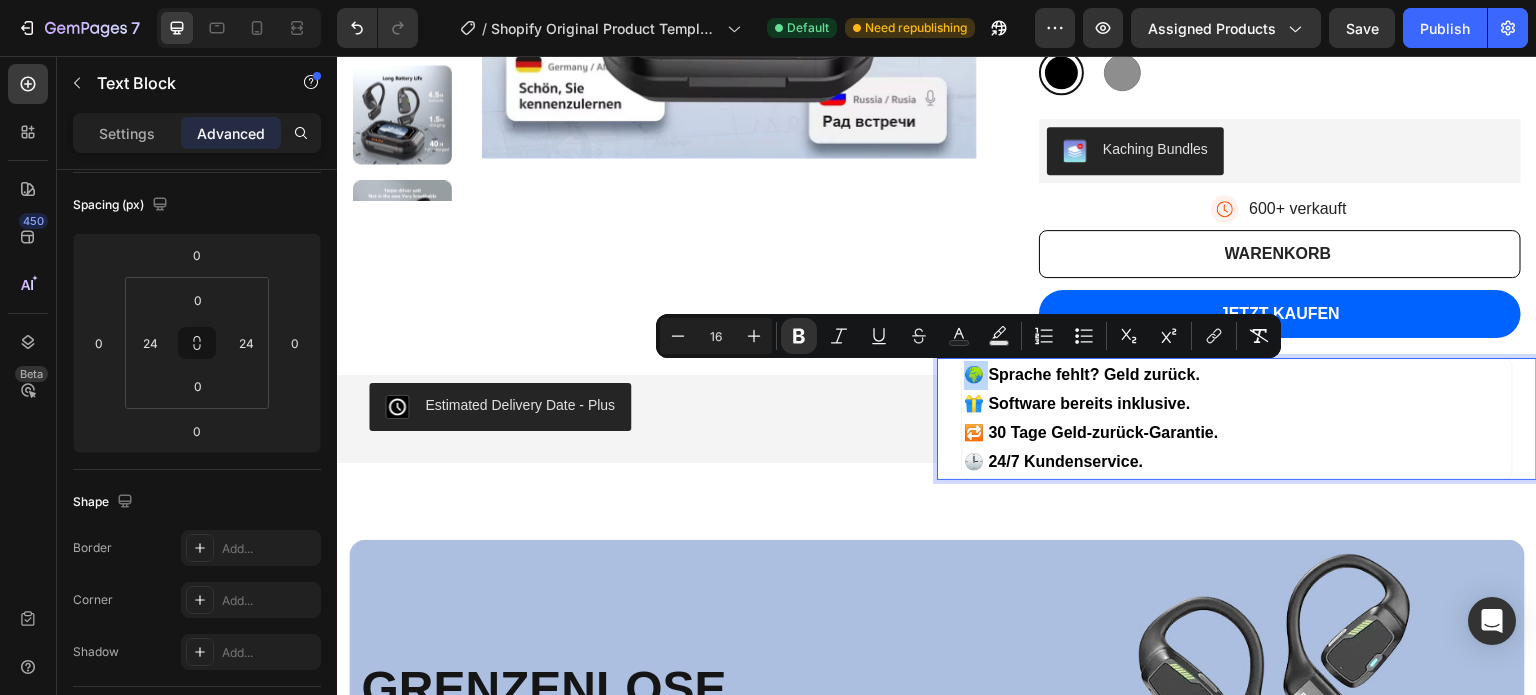 click on "🌍 Sprache fehlt? Geld zurück." at bounding box center [1082, 374] 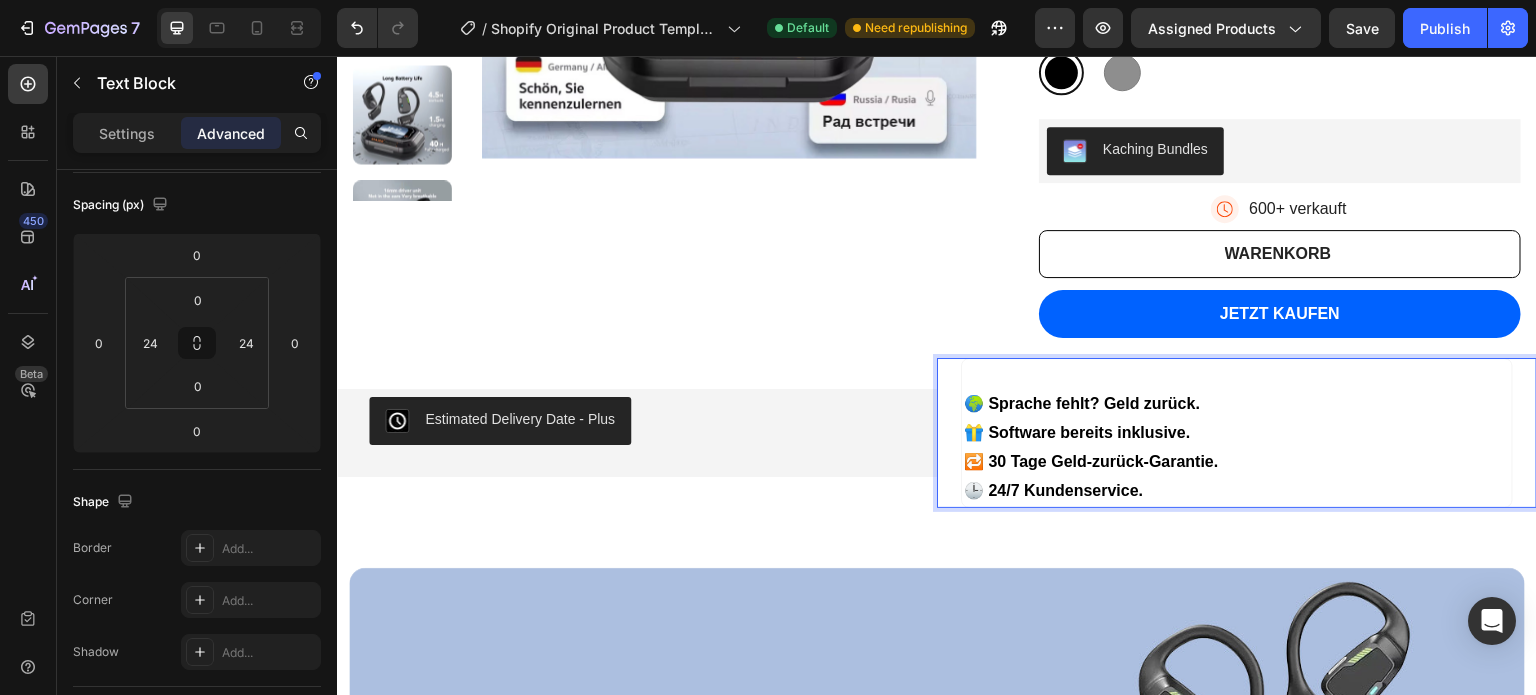 click on "🕒 24/7 Kundenservice." at bounding box center (1237, 491) 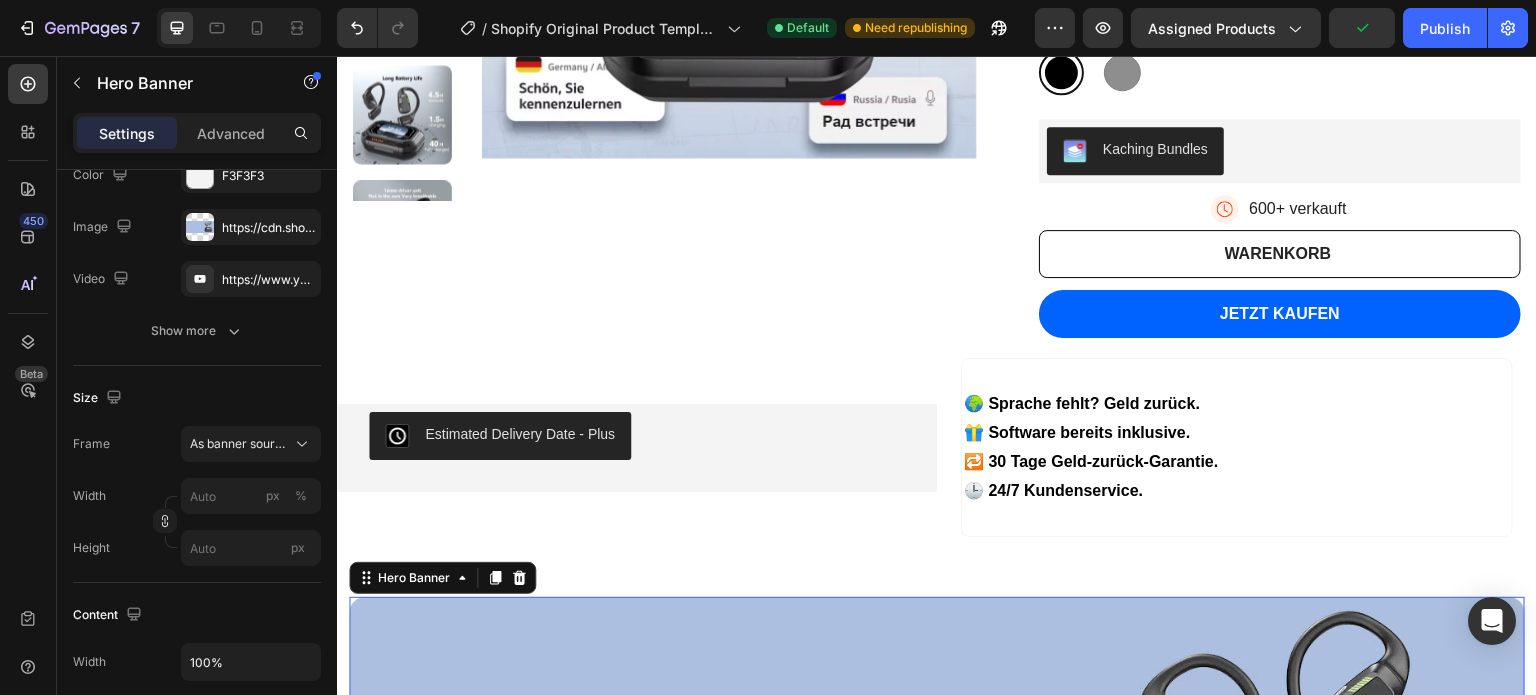 scroll, scrollTop: 0, scrollLeft: 0, axis: both 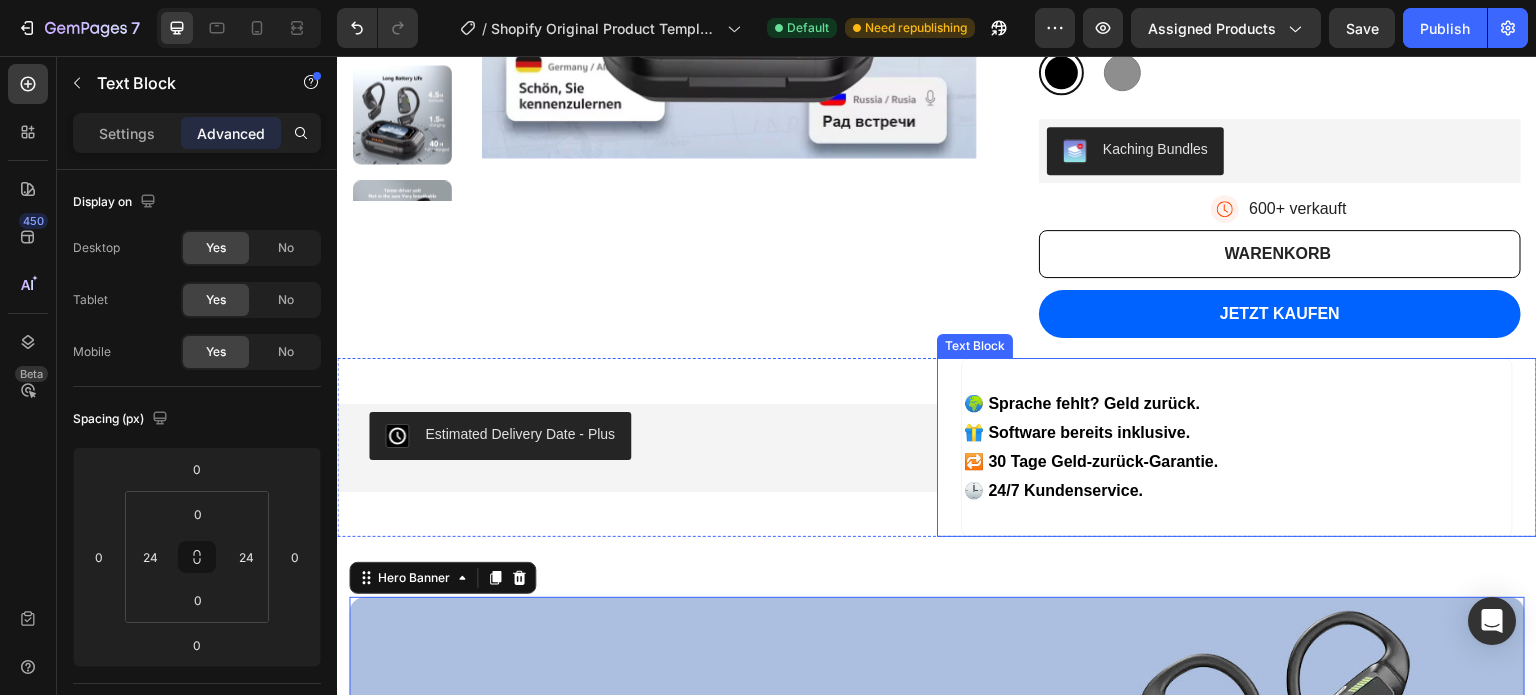 click at bounding box center [1237, 519] 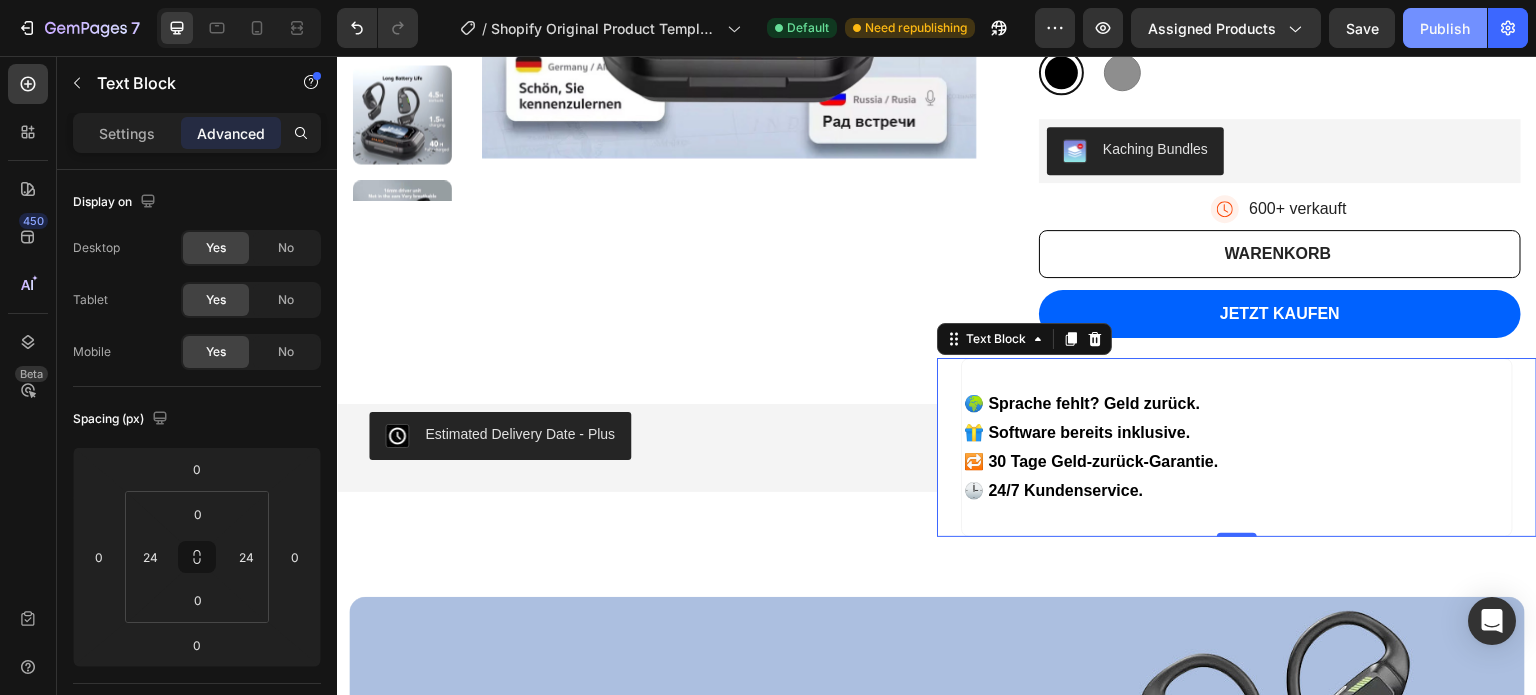 click on "Publish" 